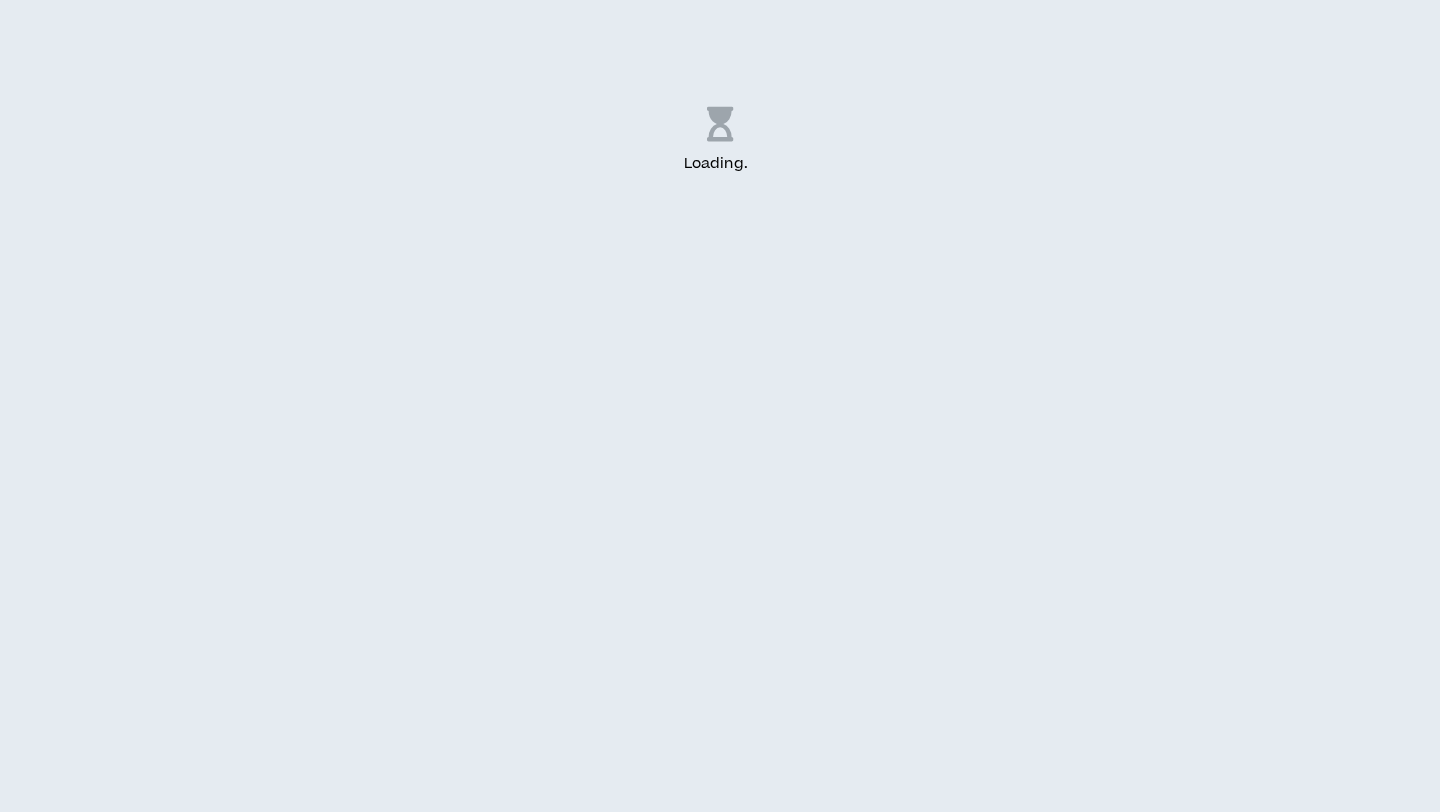 scroll, scrollTop: 0, scrollLeft: 0, axis: both 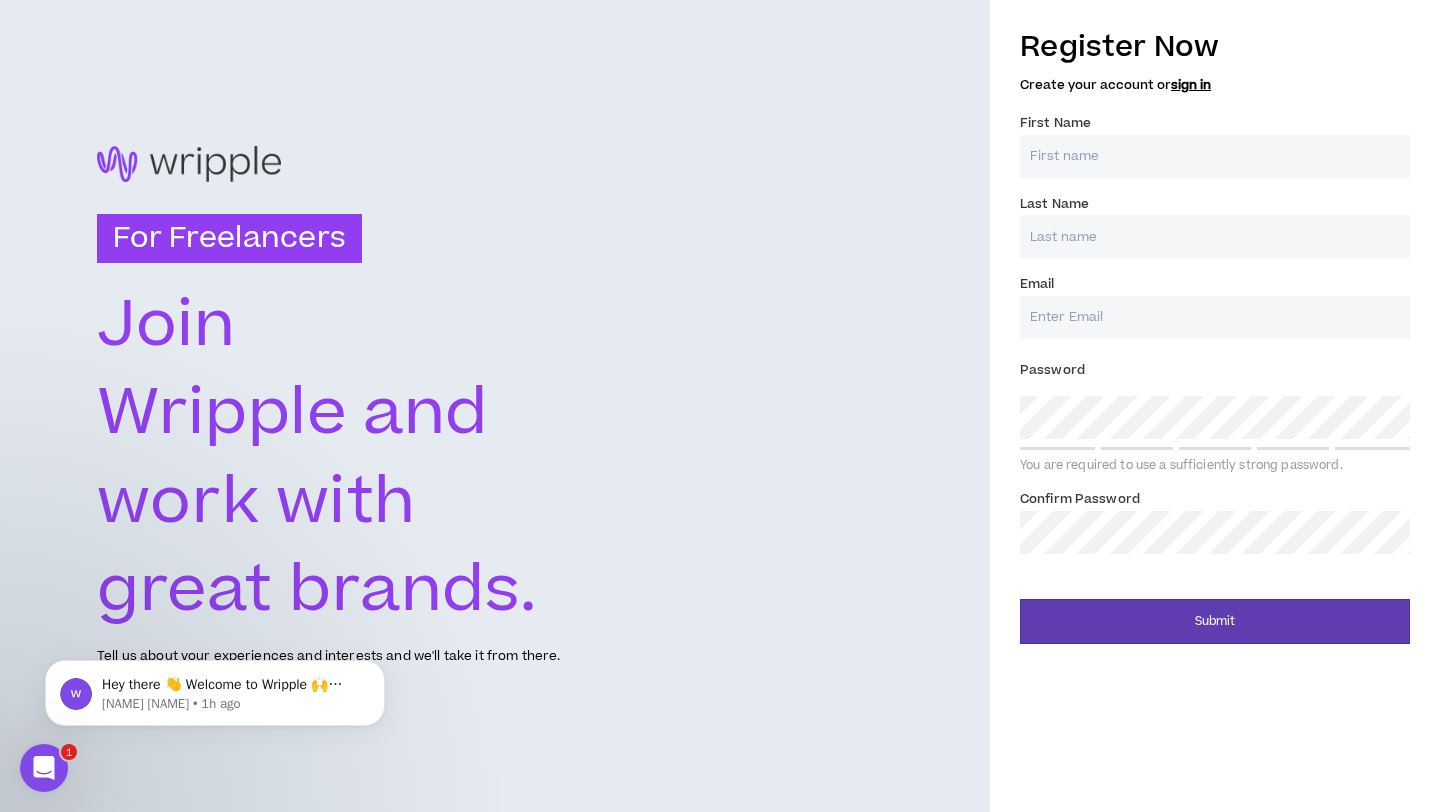 click on "First Name  *" at bounding box center (1215, 156) 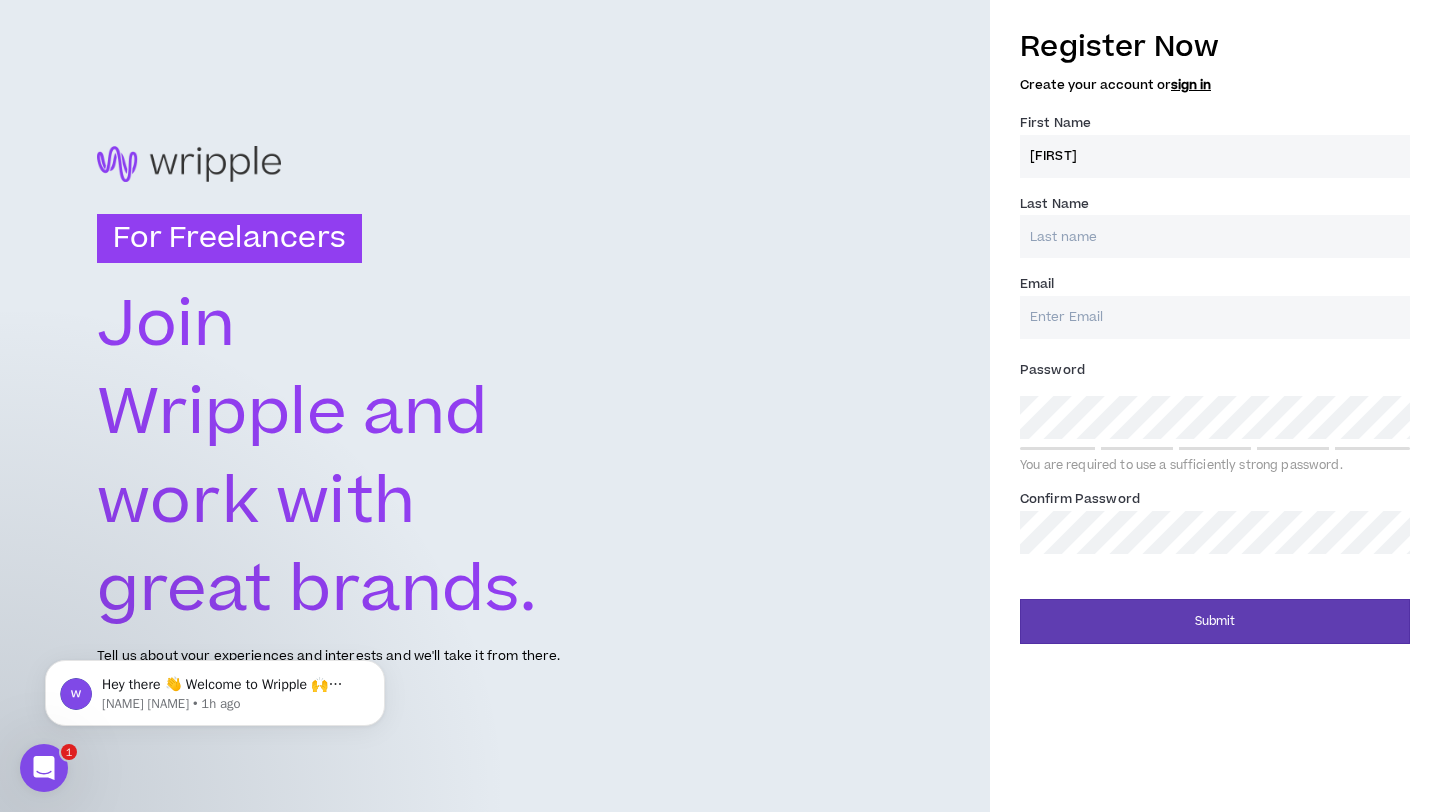 type on "[FIRST]" 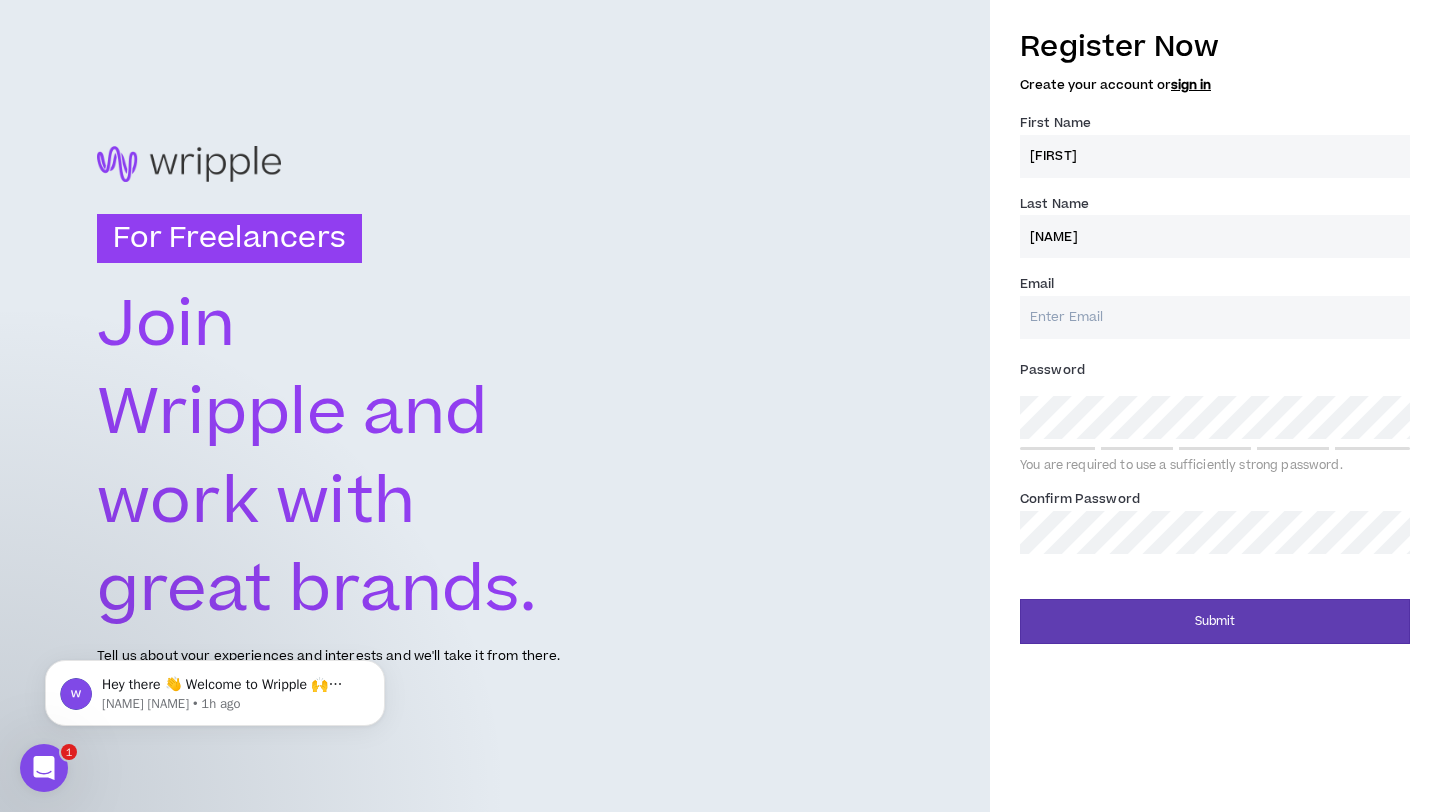 type on "[NAME]" 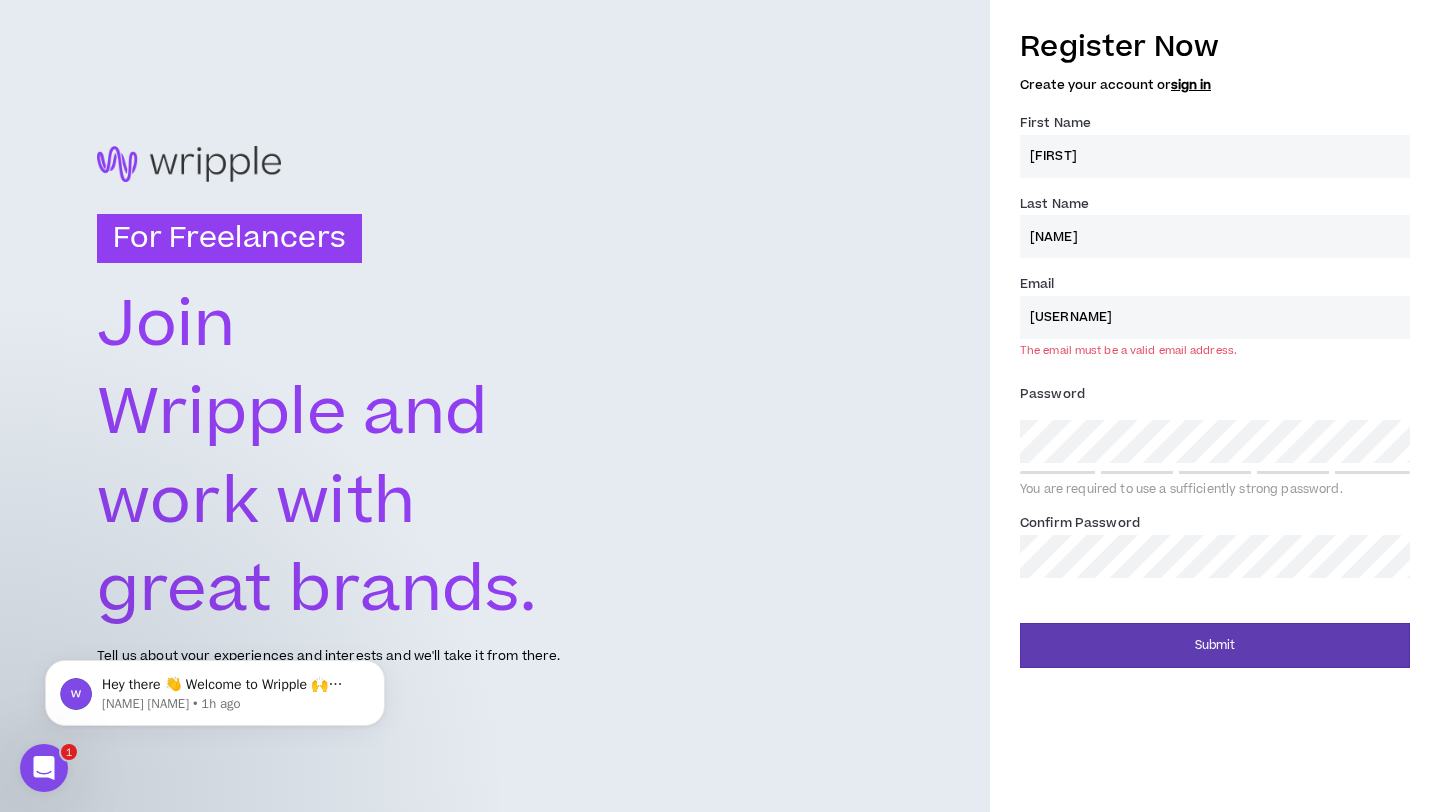 type on "[FIRST].[LAST]@[EXAMPLE.COM]" 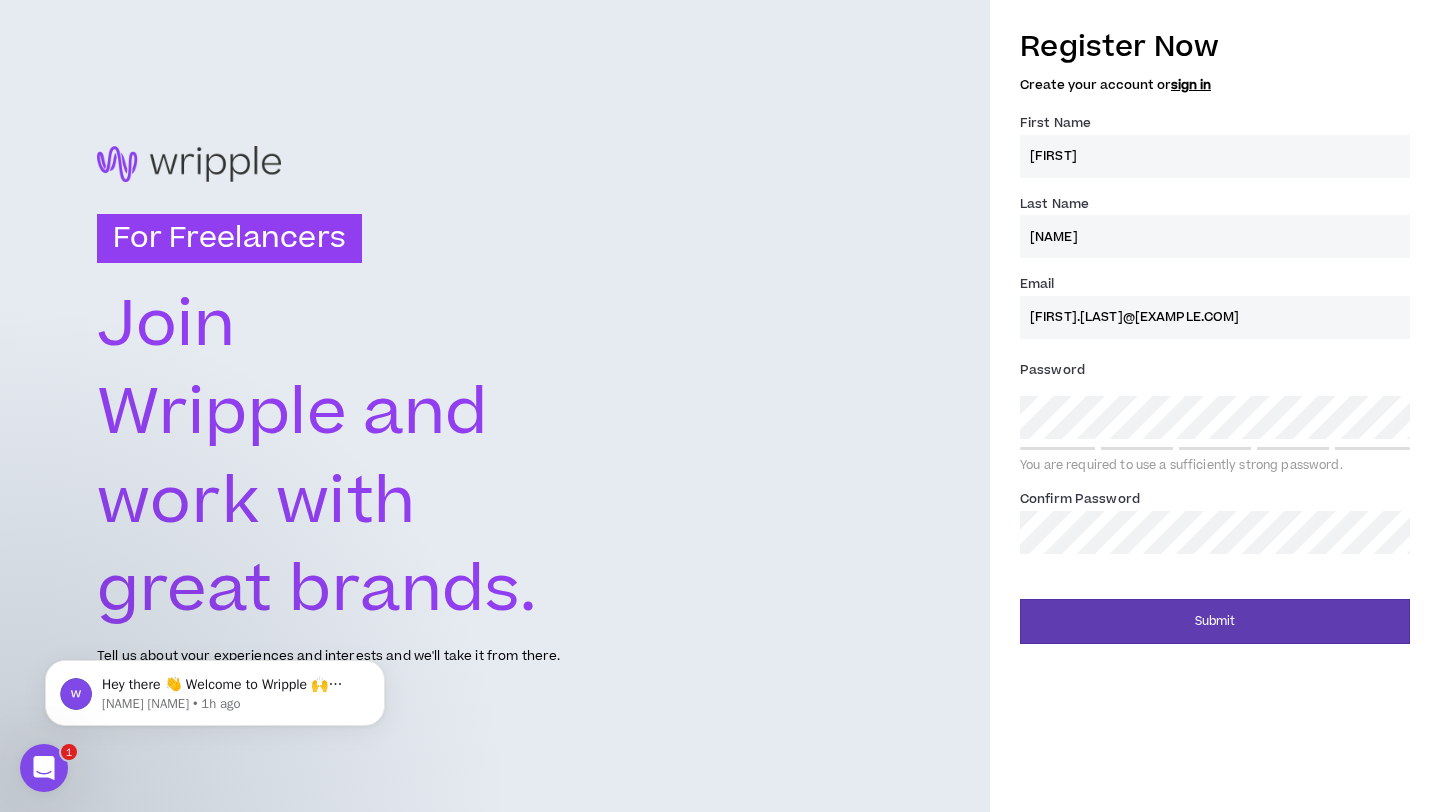 click on "You are required to use a sufficiently strong password." at bounding box center [1215, 460] 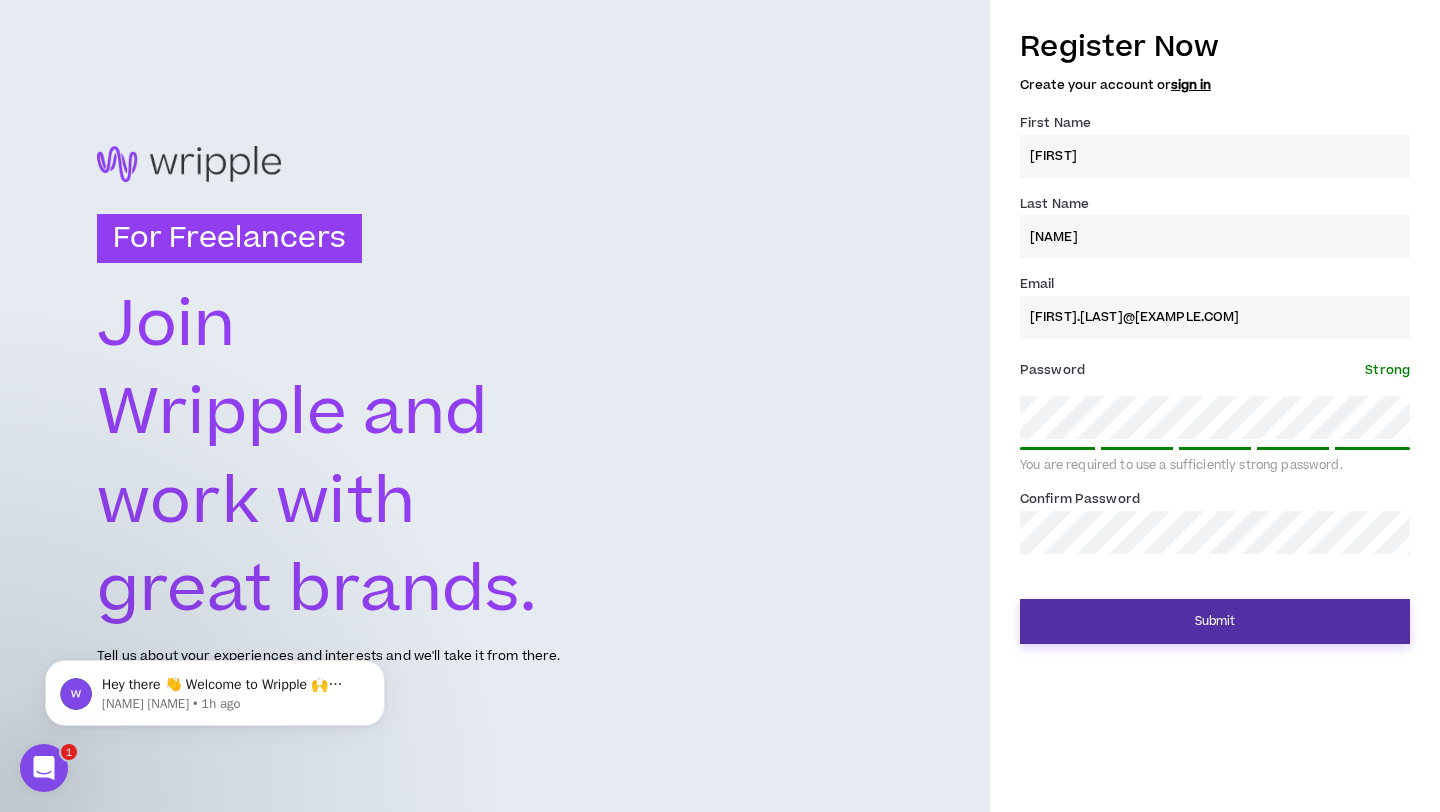 click on "Submit" at bounding box center [1215, 621] 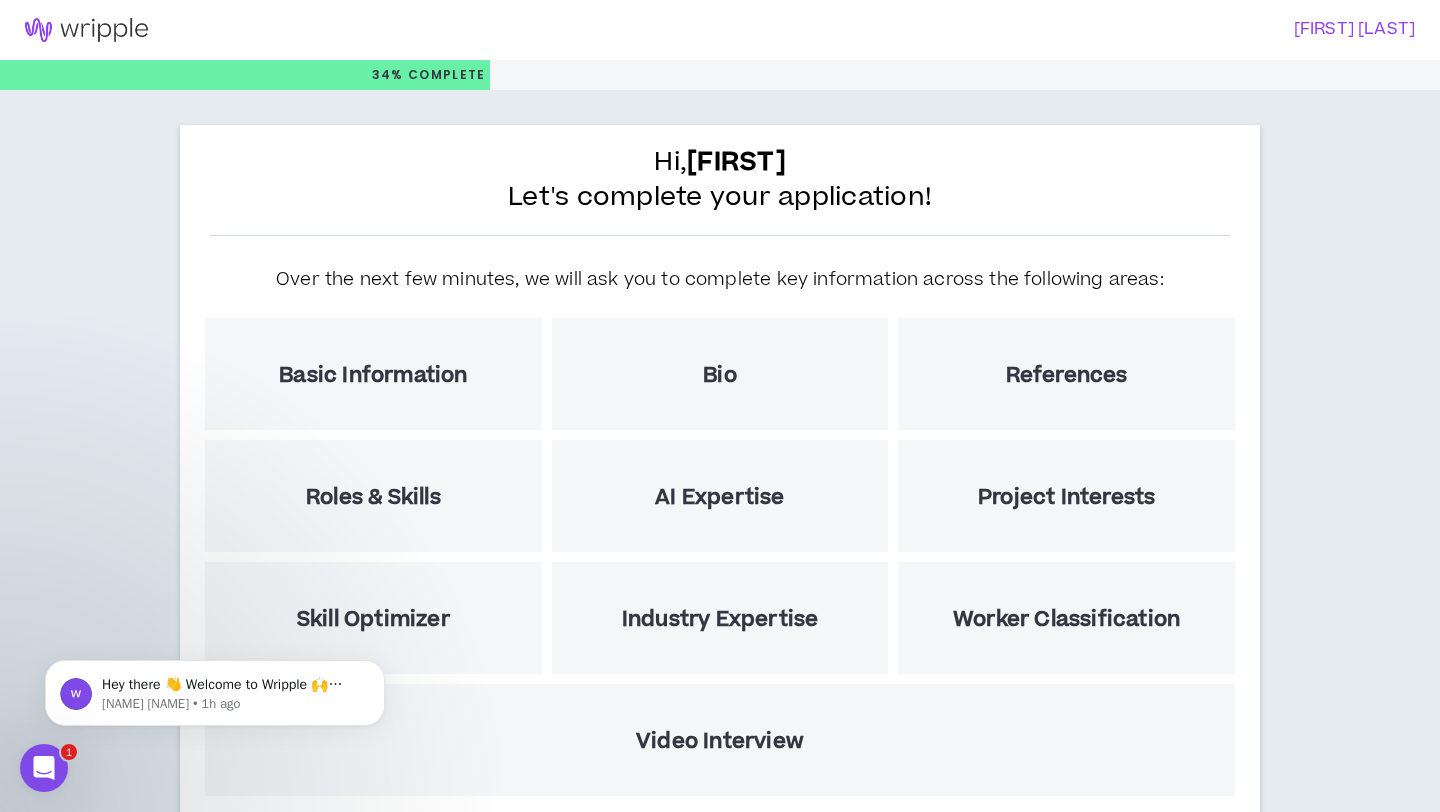 click on "Hi,  [NAME] Let's complete your application! Over the next few minutes, we will ask you to complete key information across the following areas: Basic Information Bio References Roles & Skills AI Expertise Project Interests Skill Optimizer Industry Expertise Worker Classification Video Interview Let's Start" at bounding box center (720, 514) 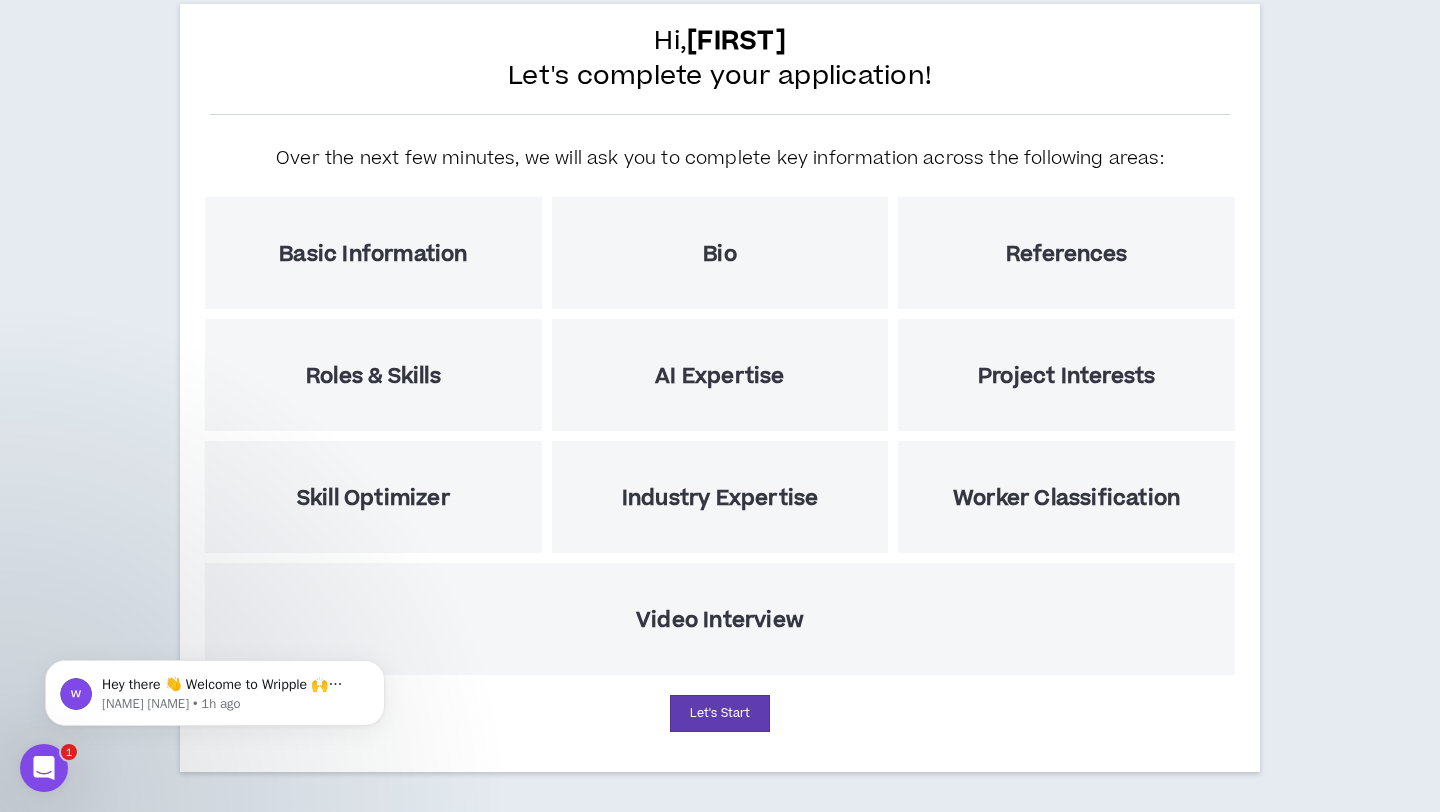 scroll, scrollTop: 123, scrollLeft: 0, axis: vertical 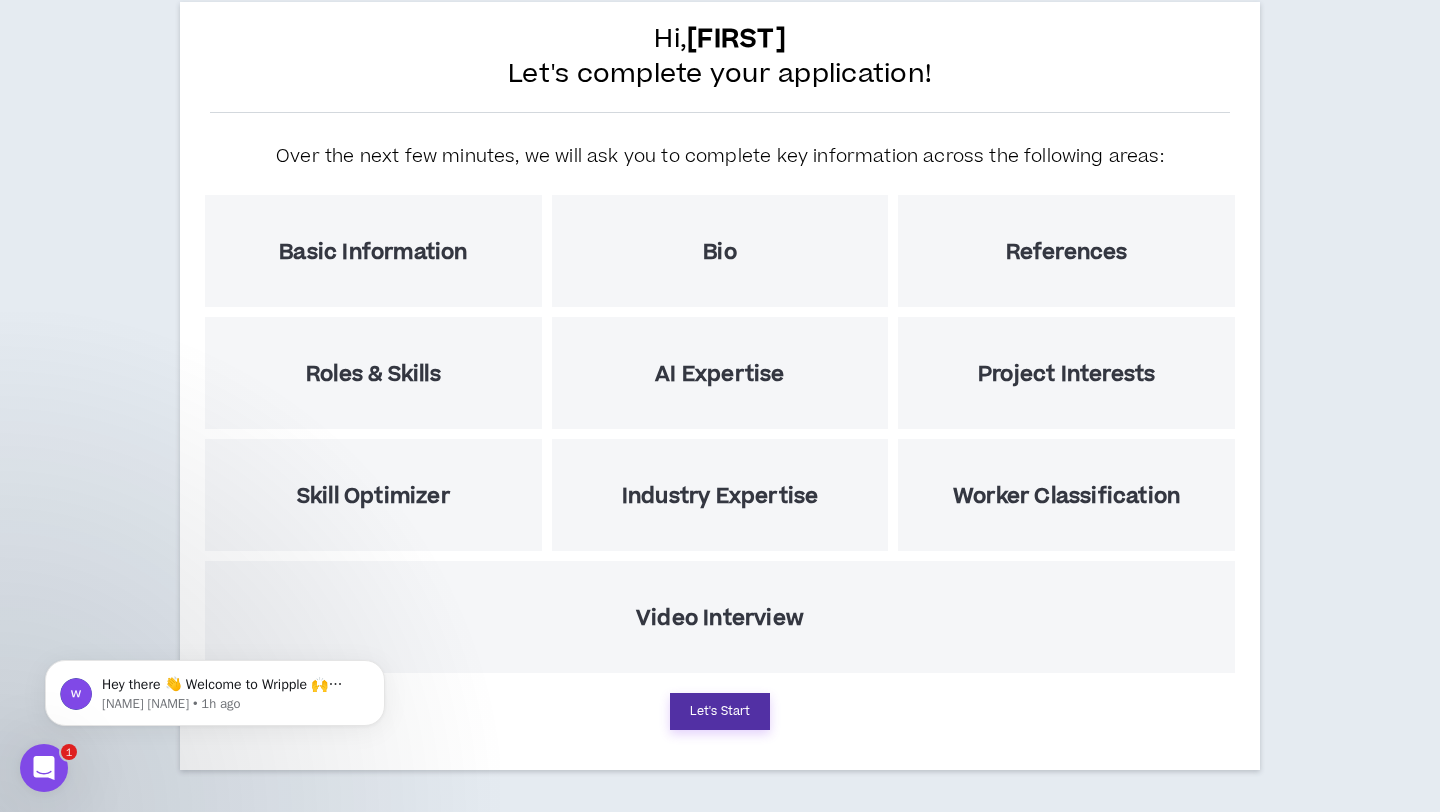 click on "Let's Start" at bounding box center [720, 711] 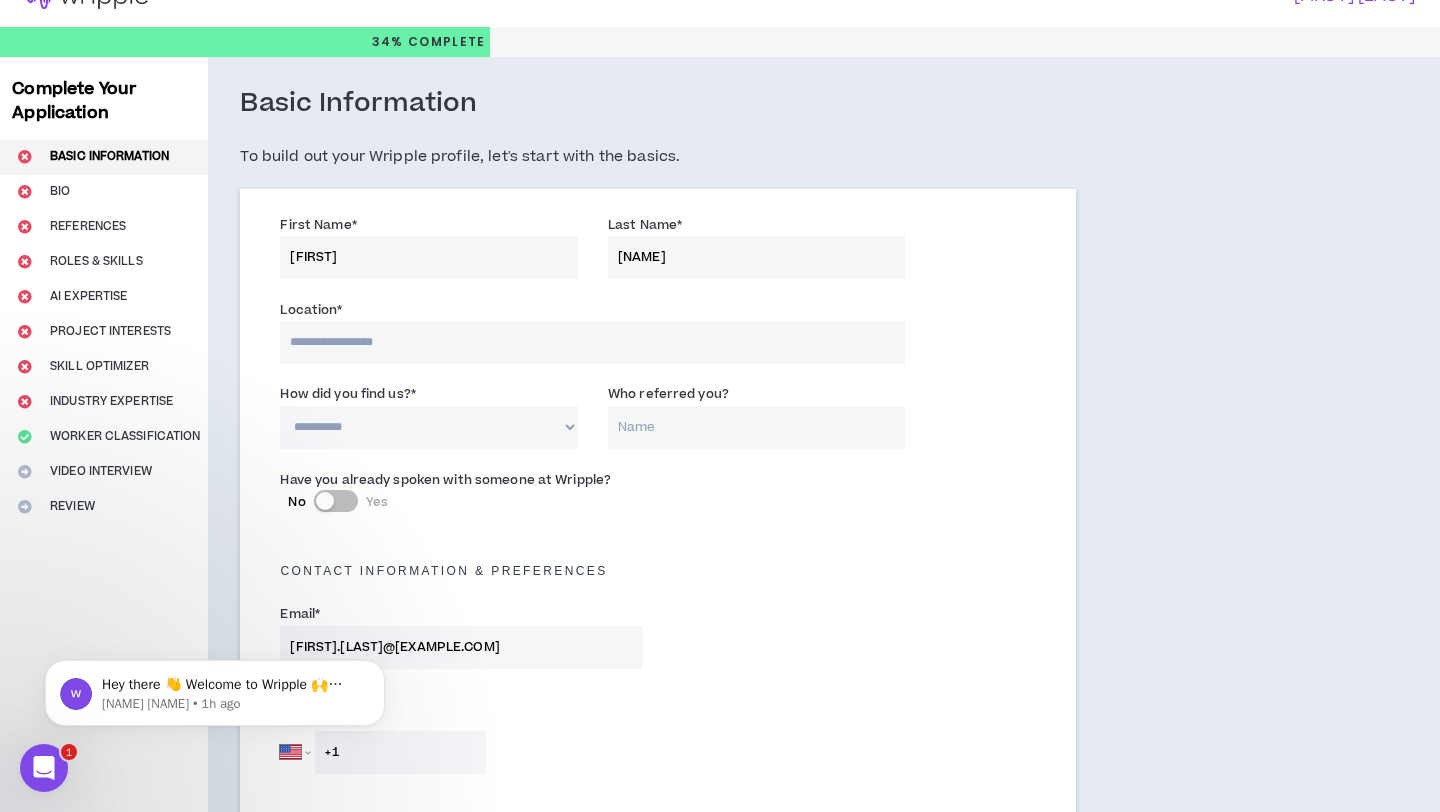 scroll, scrollTop: 0, scrollLeft: 0, axis: both 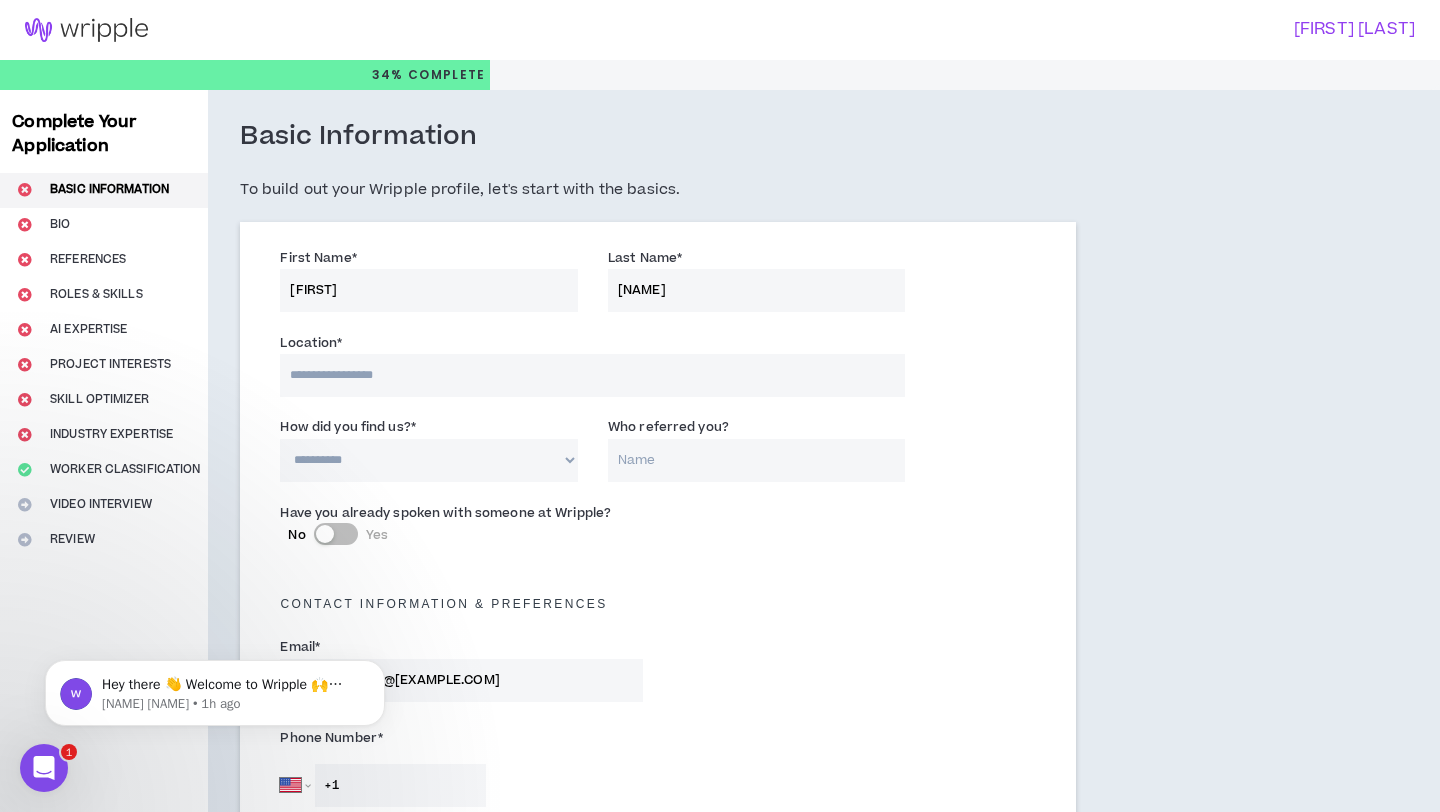 click at bounding box center [592, 375] 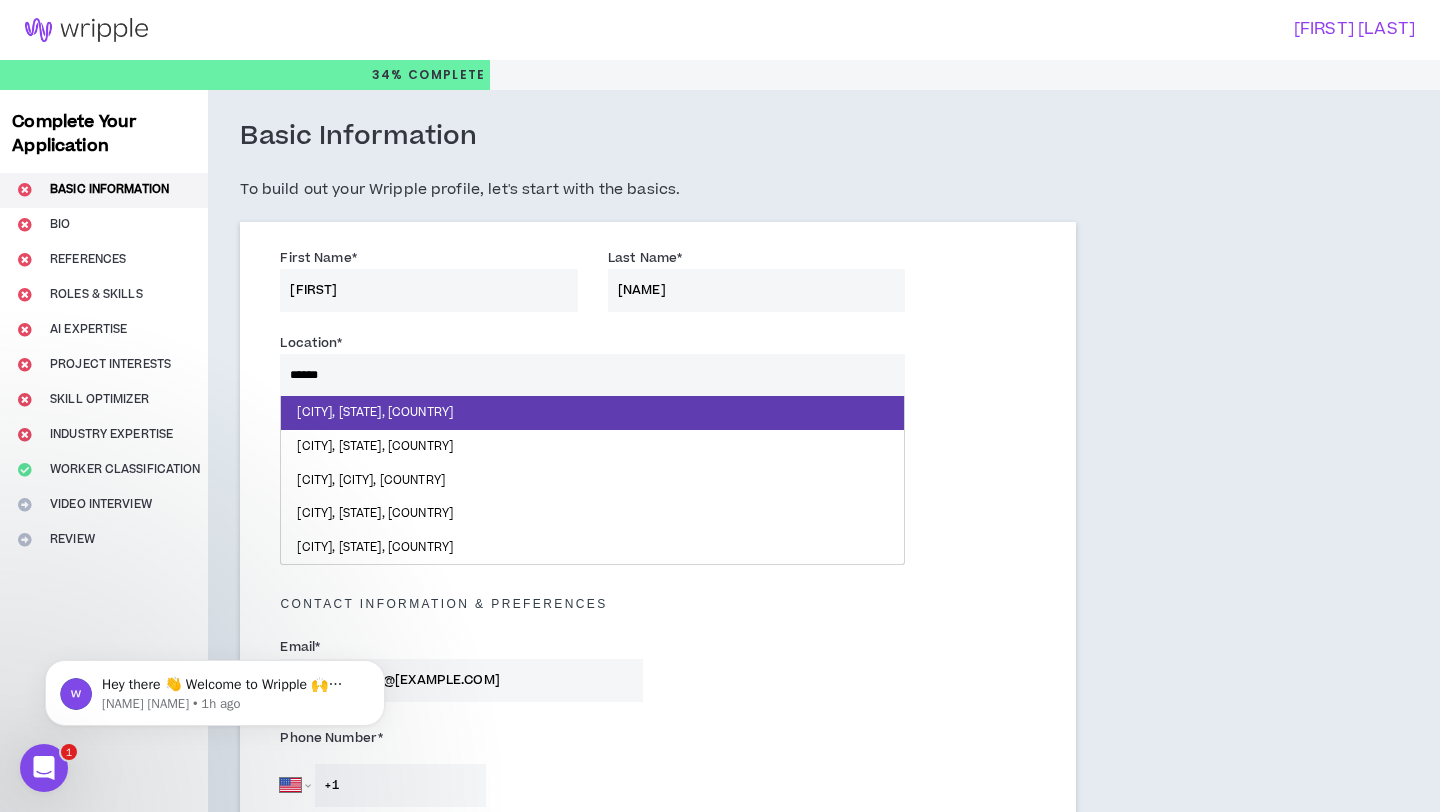 type on "*******" 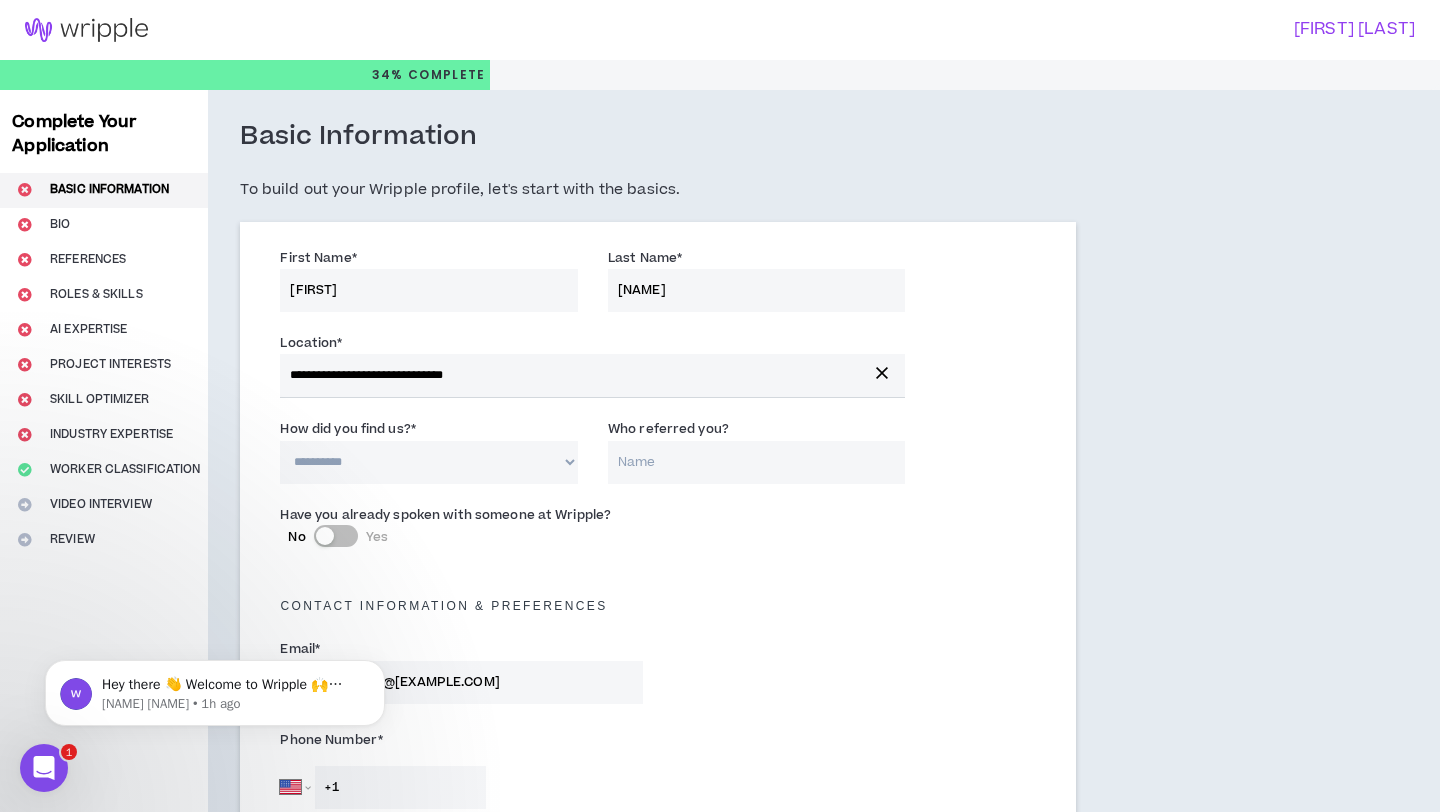 click on "**********" at bounding box center (429, 462) 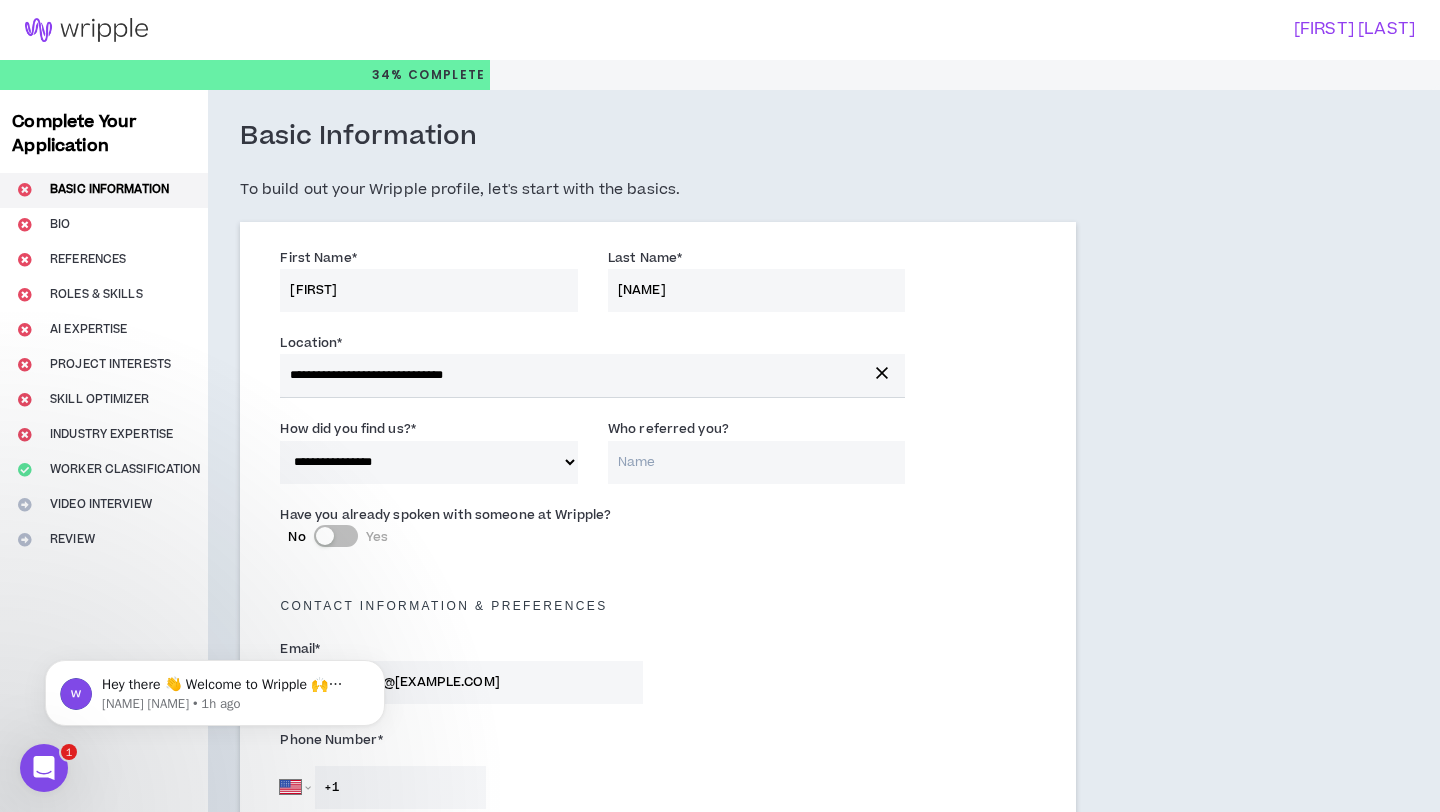 click on "Who referred you?" at bounding box center [757, 462] 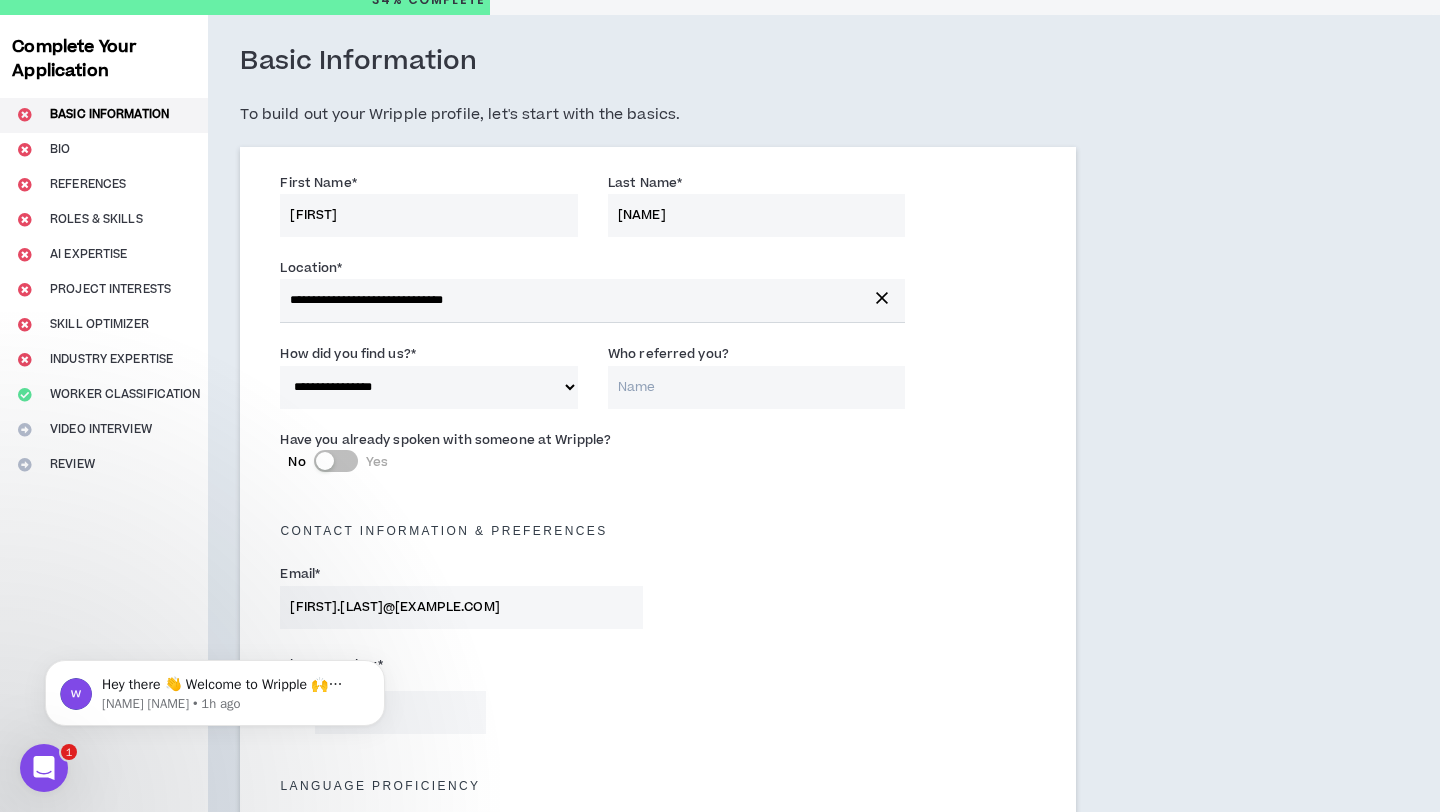 scroll, scrollTop: 102, scrollLeft: 0, axis: vertical 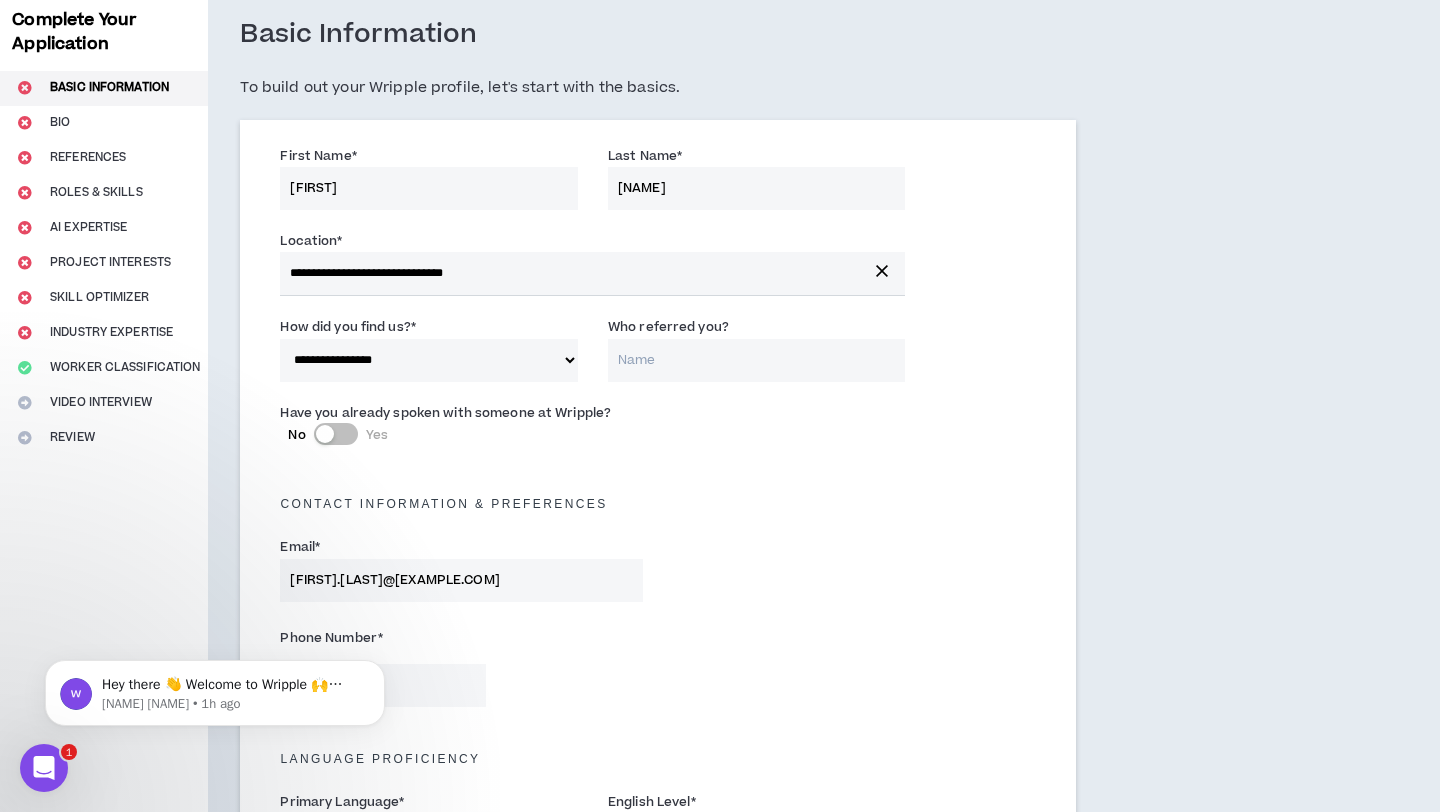 click at bounding box center (325, 434) 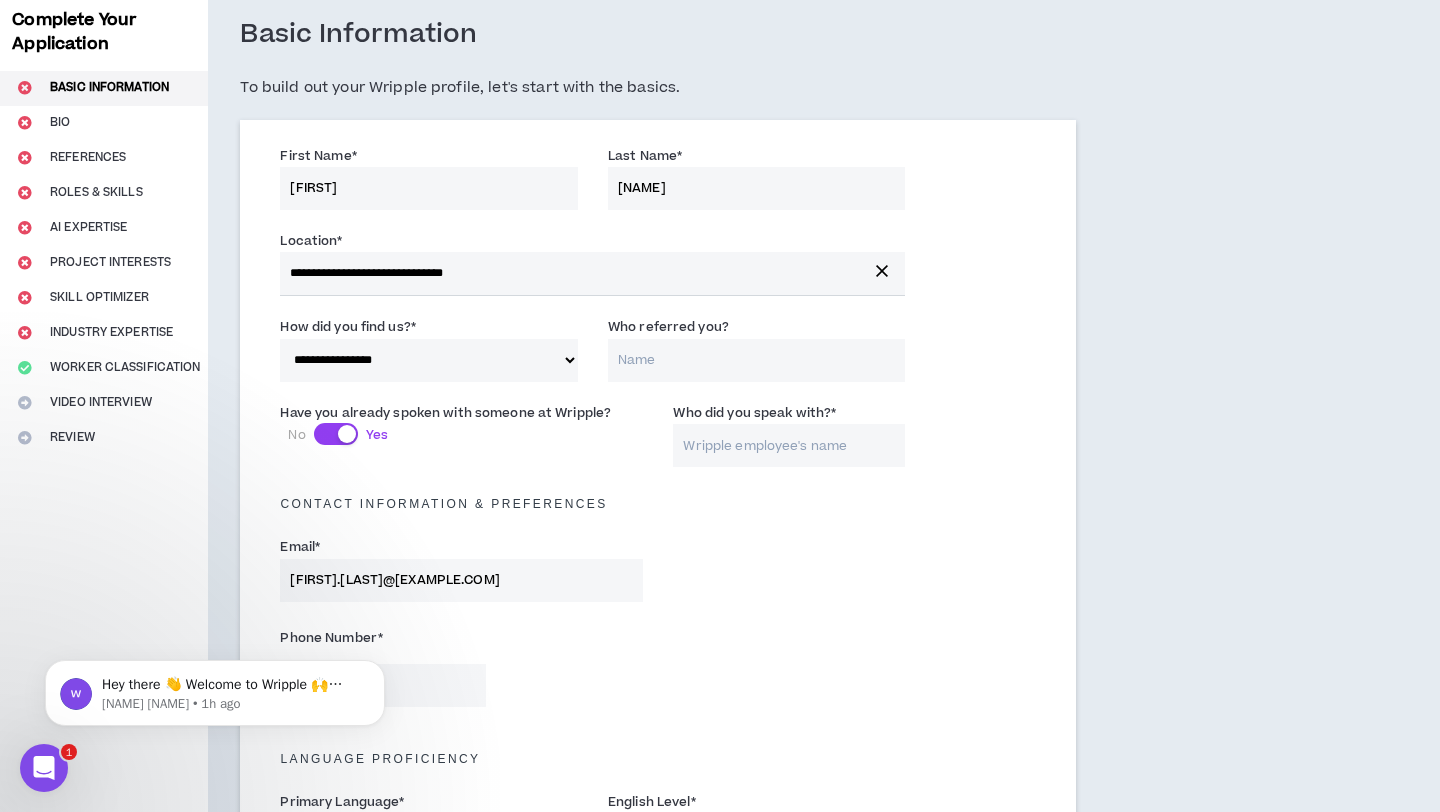 click on "Who did you speak with?  *" at bounding box center [789, 445] 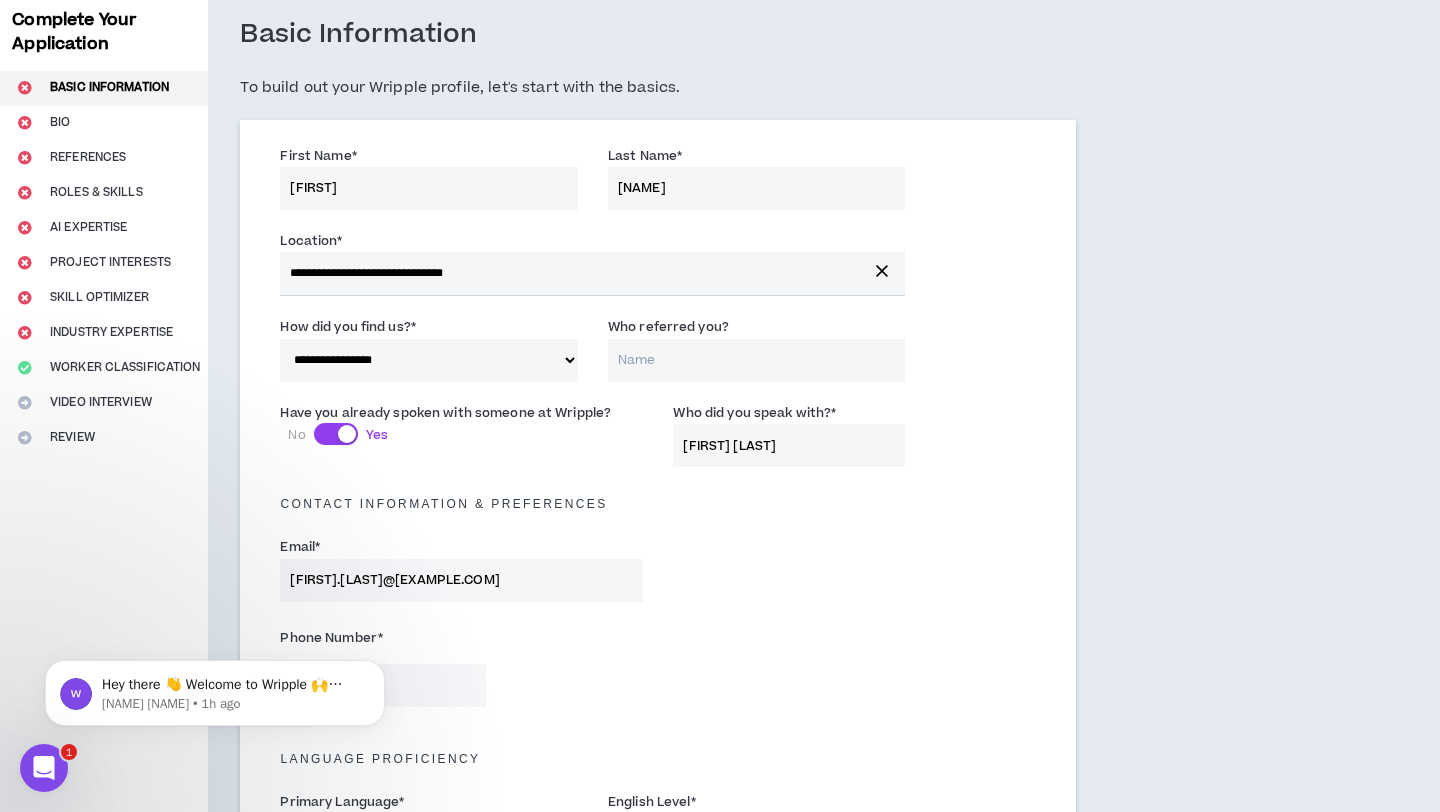 type on "[FIRST] [LAST]" 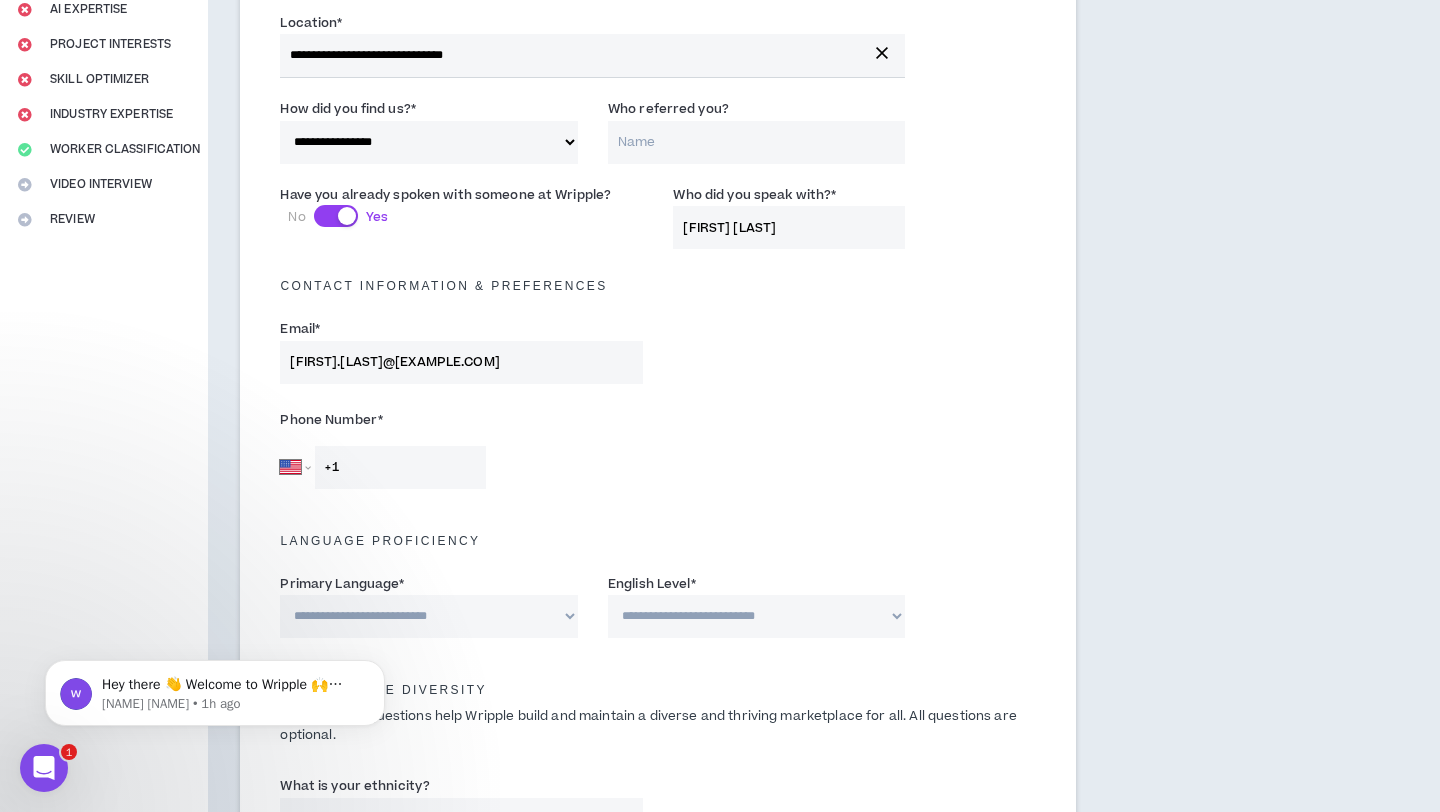 scroll, scrollTop: 379, scrollLeft: 0, axis: vertical 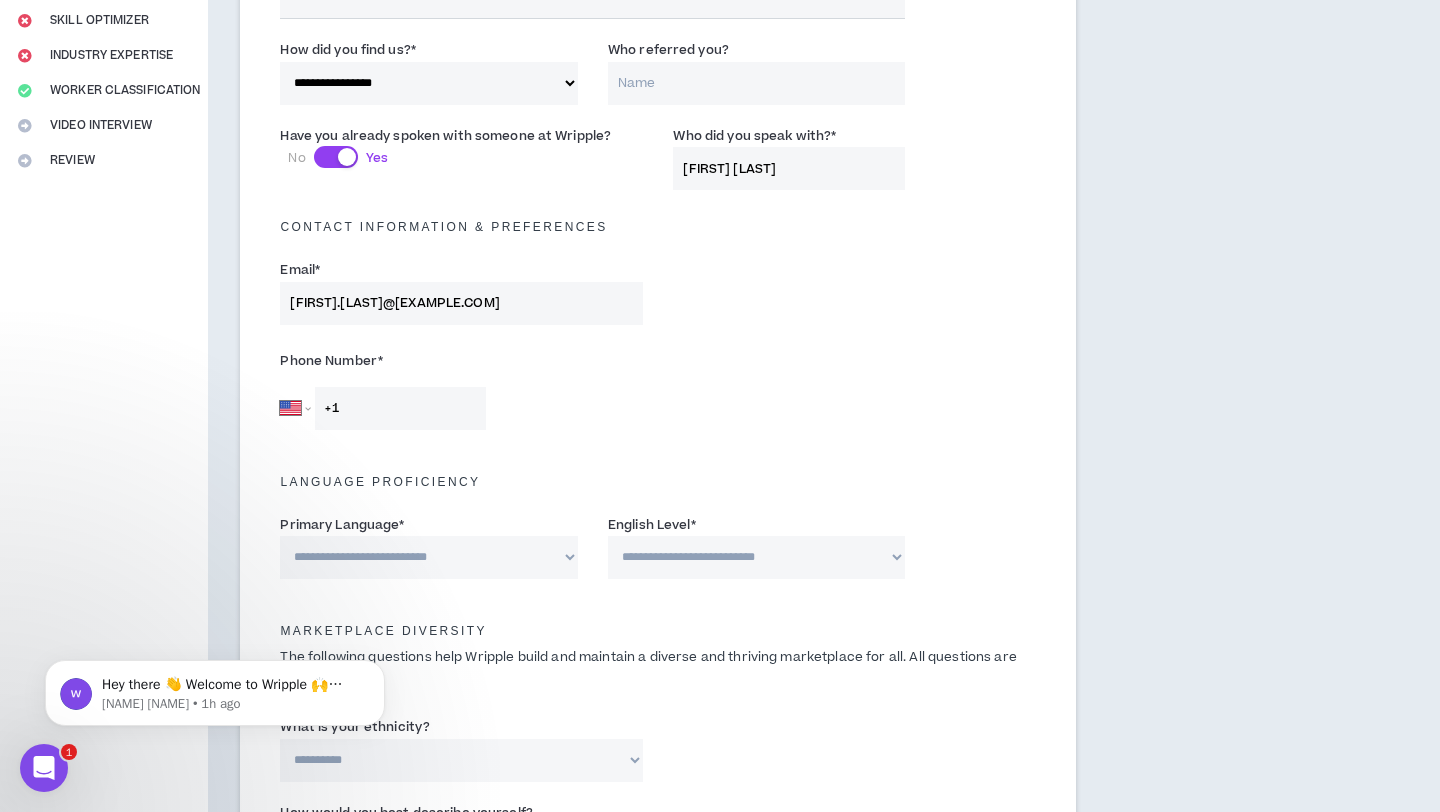 click on "+1" at bounding box center [400, 408] 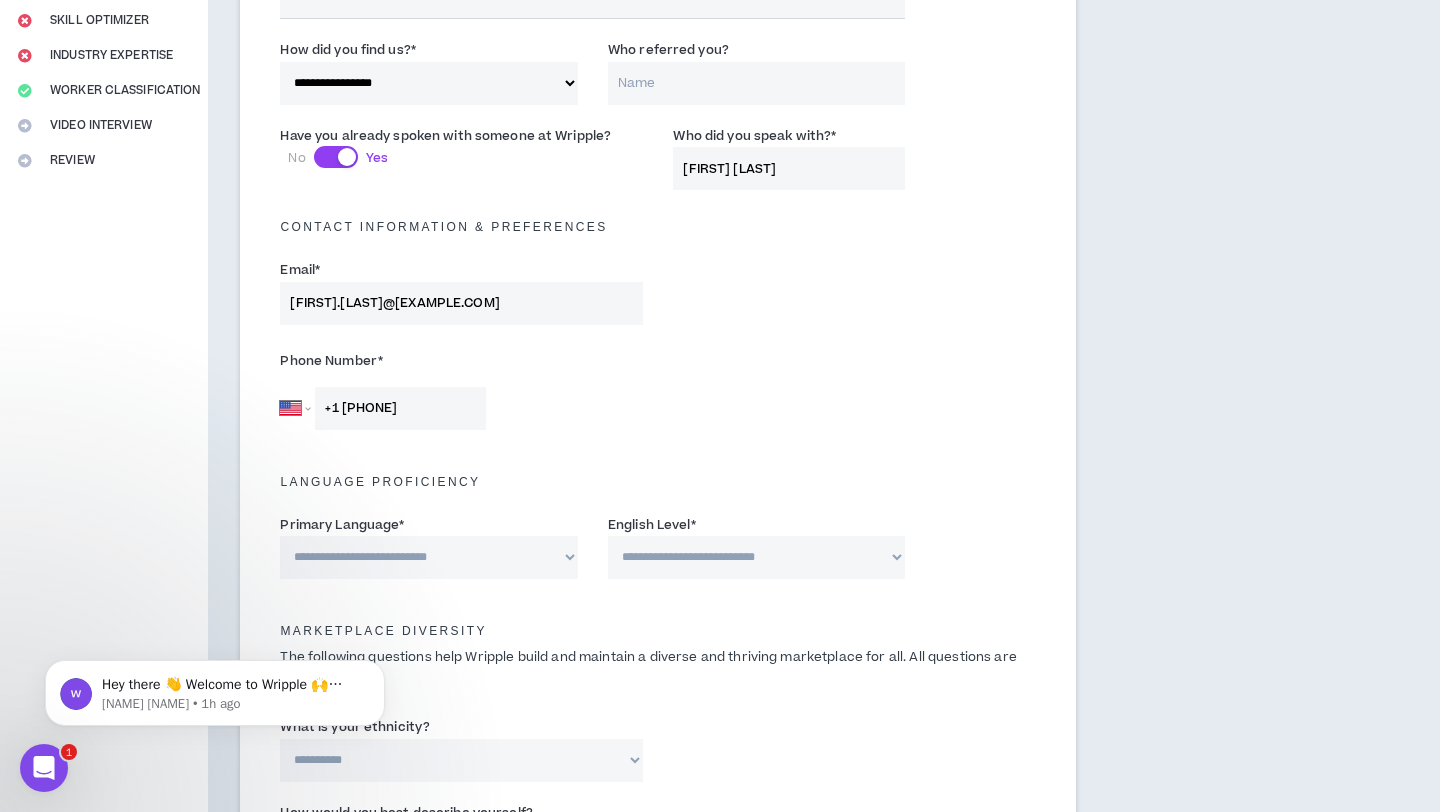 type on "+1 [PHONE]" 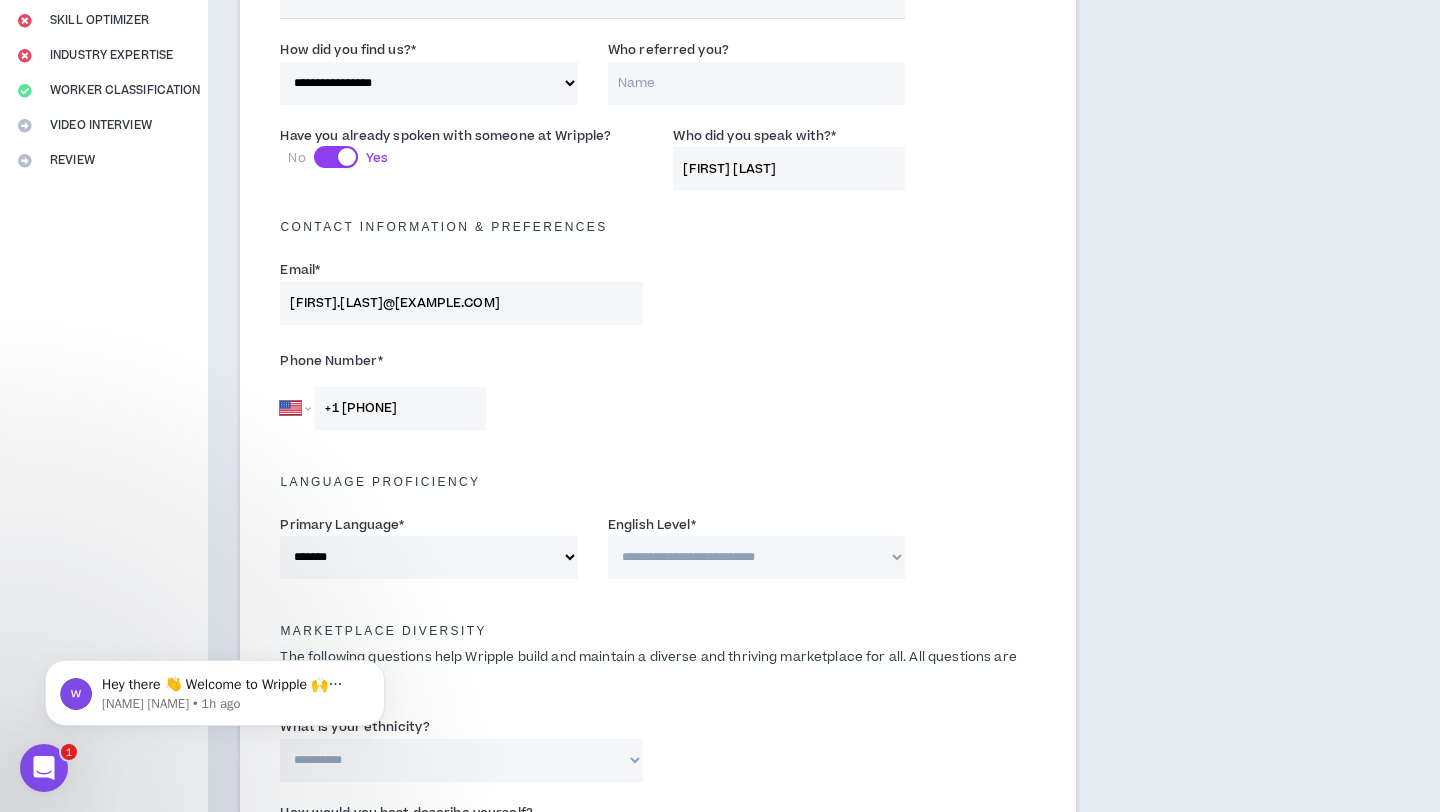 click on "**********" at bounding box center [757, 557] 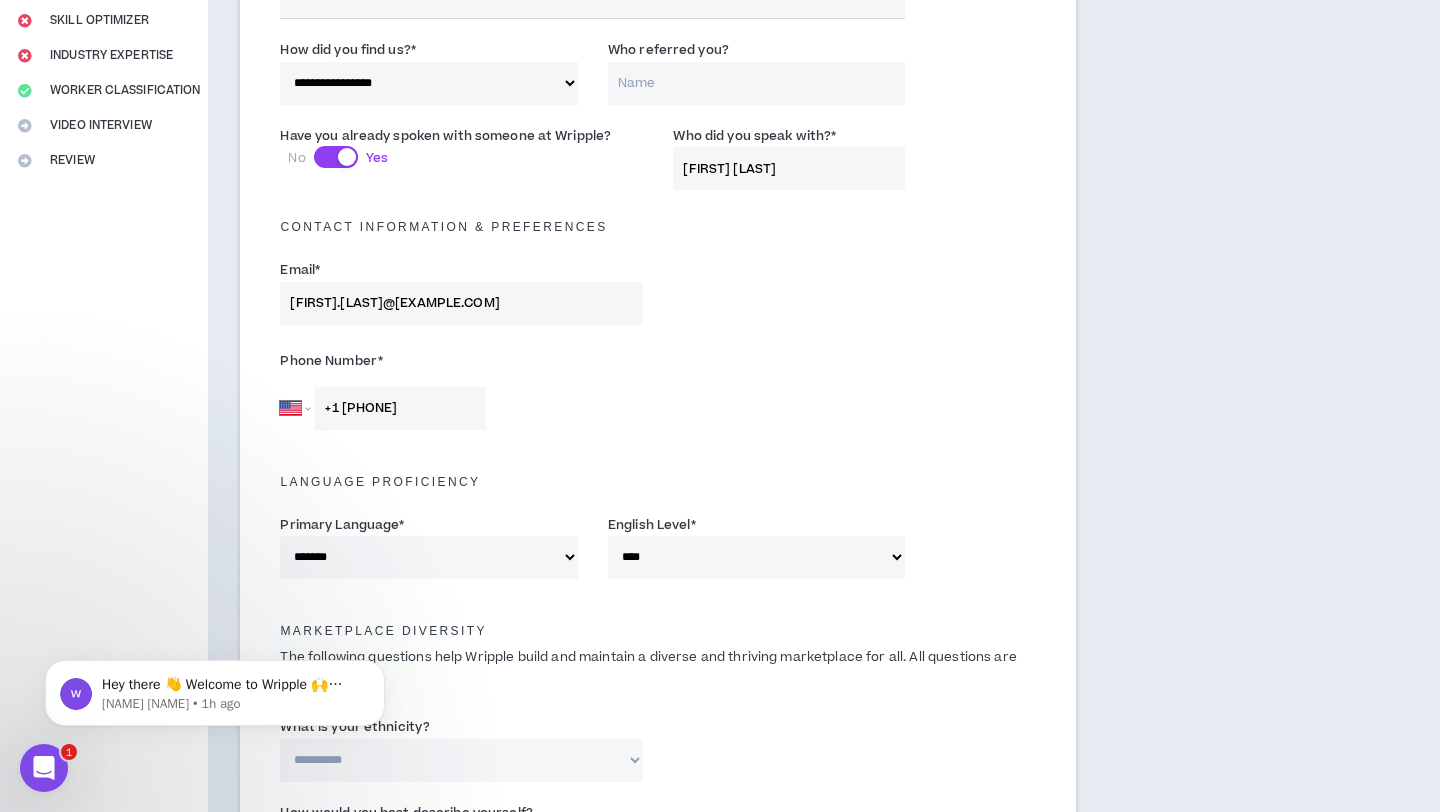 click on "Marketplace Diversity The following questions help Wripple build and maintain a diverse and thriving marketplace for all.  All questions are optional." at bounding box center [658, 652] 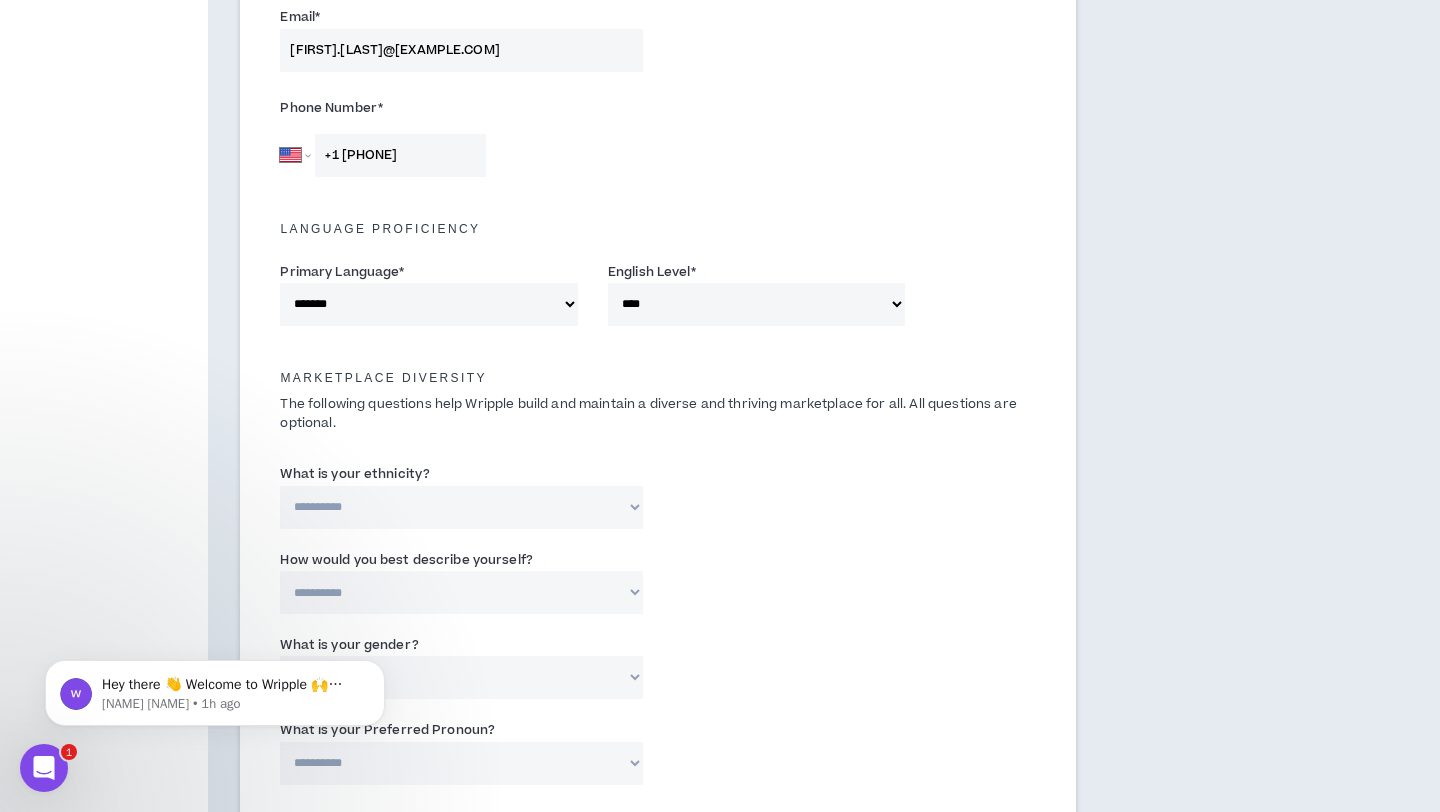 scroll, scrollTop: 671, scrollLeft: 0, axis: vertical 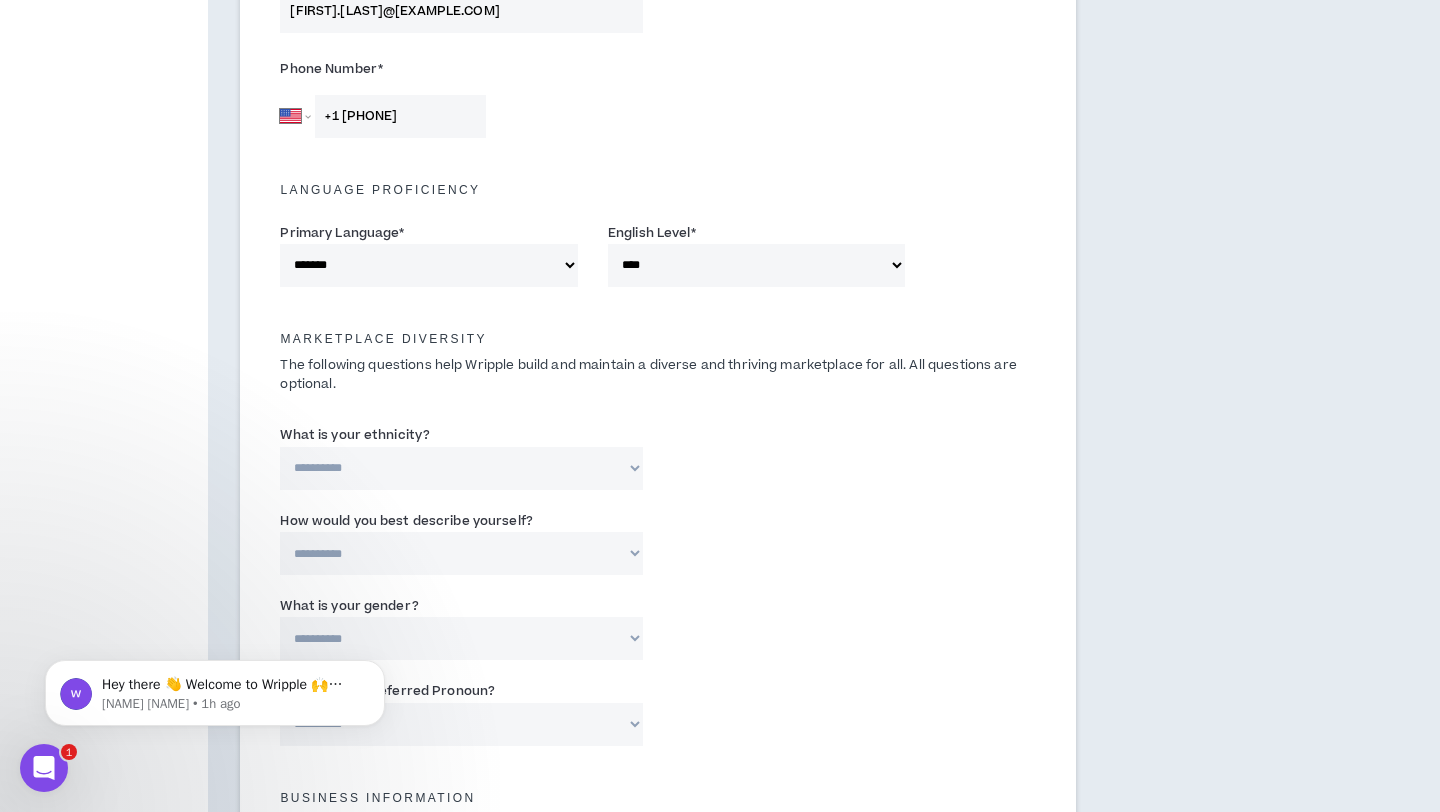 click on "**********" at bounding box center [461, 468] 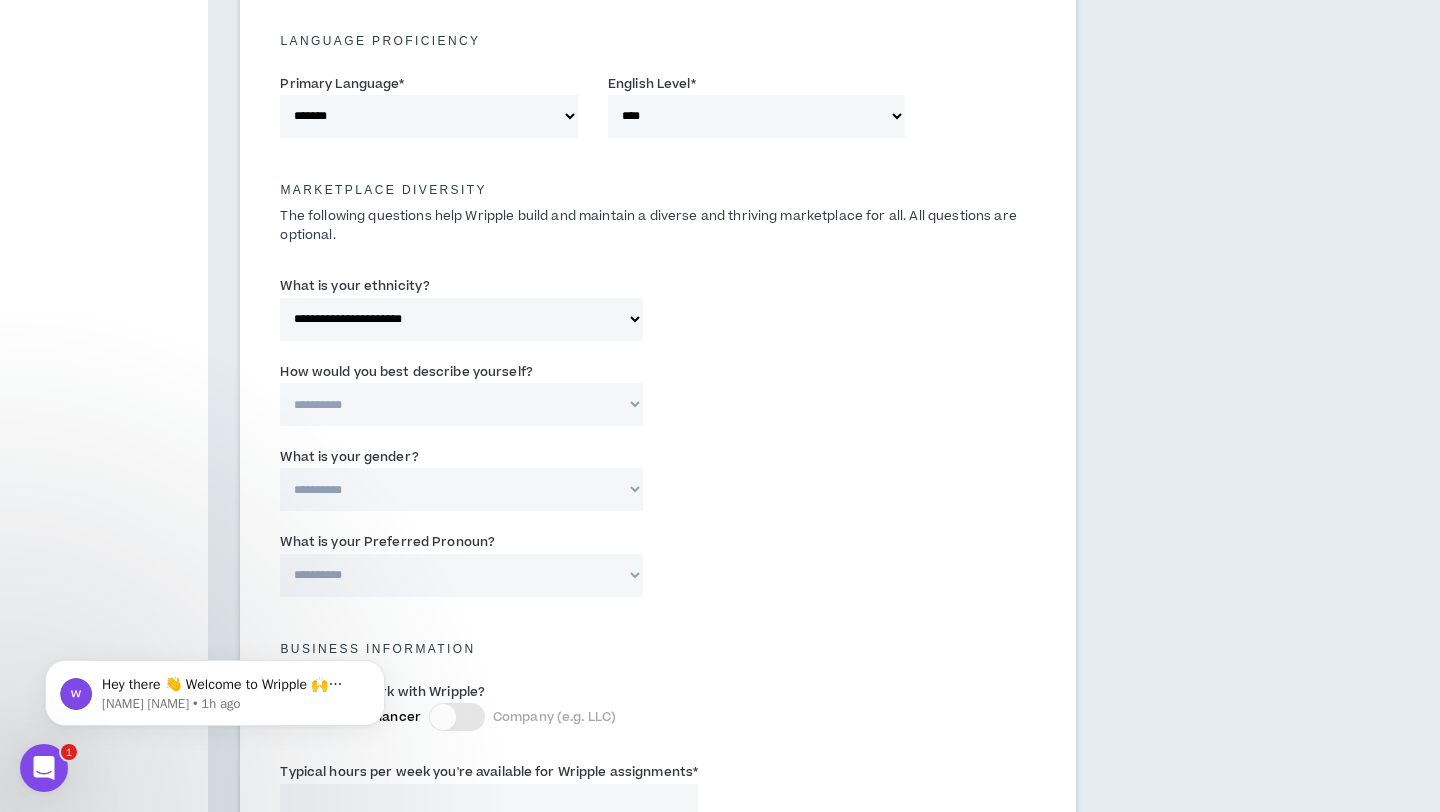 scroll, scrollTop: 825, scrollLeft: 0, axis: vertical 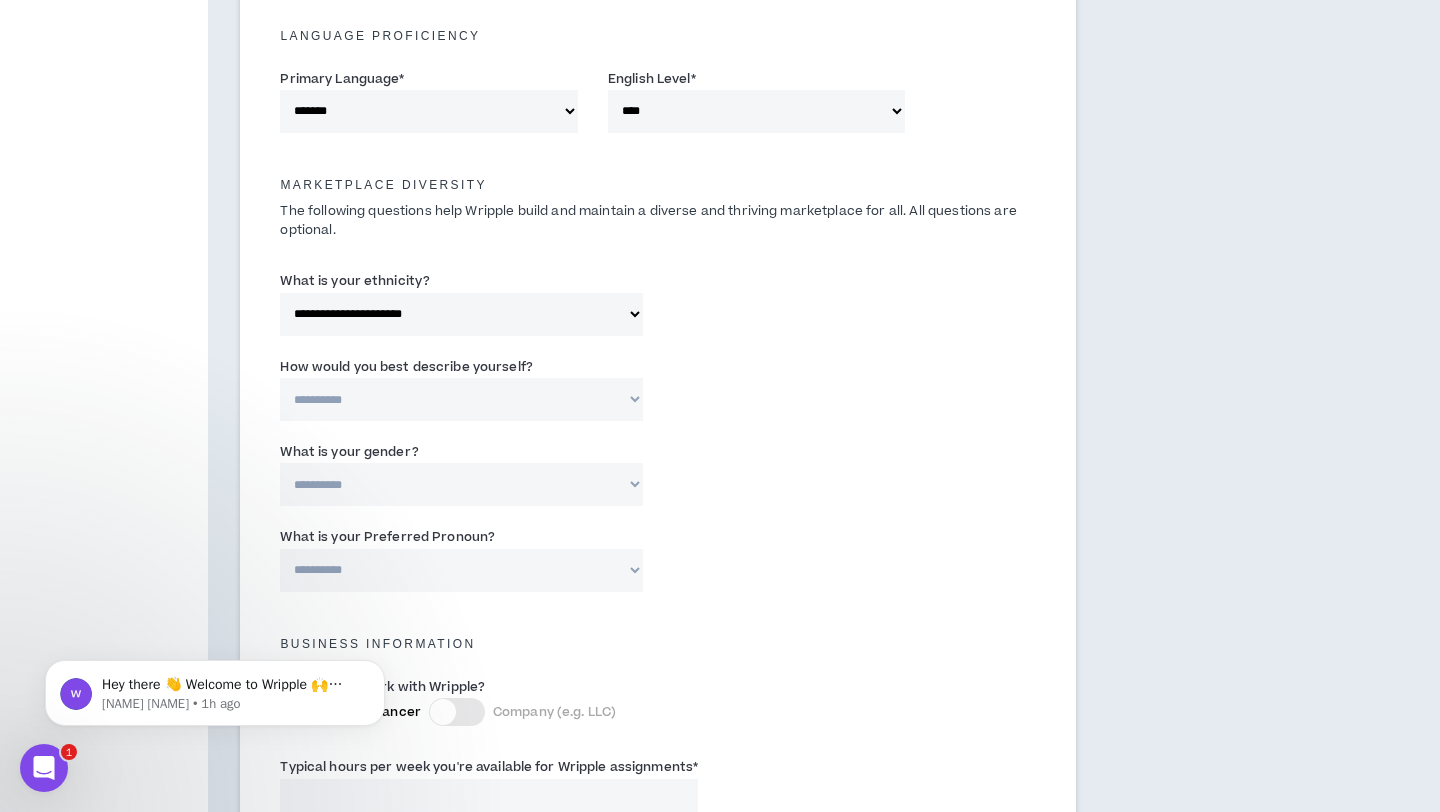 click on "**********" at bounding box center (461, 399) 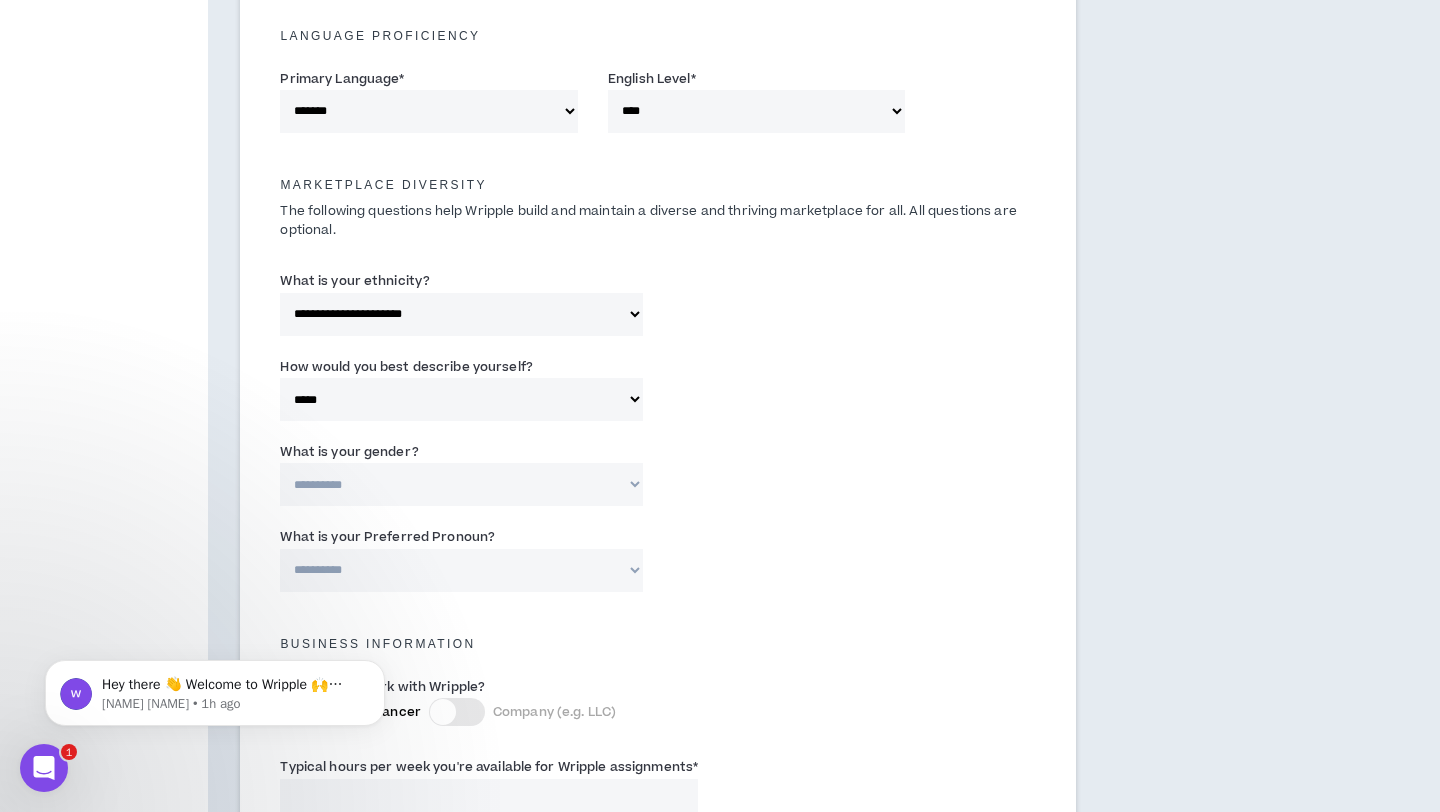click on "**********" at bounding box center (461, 484) 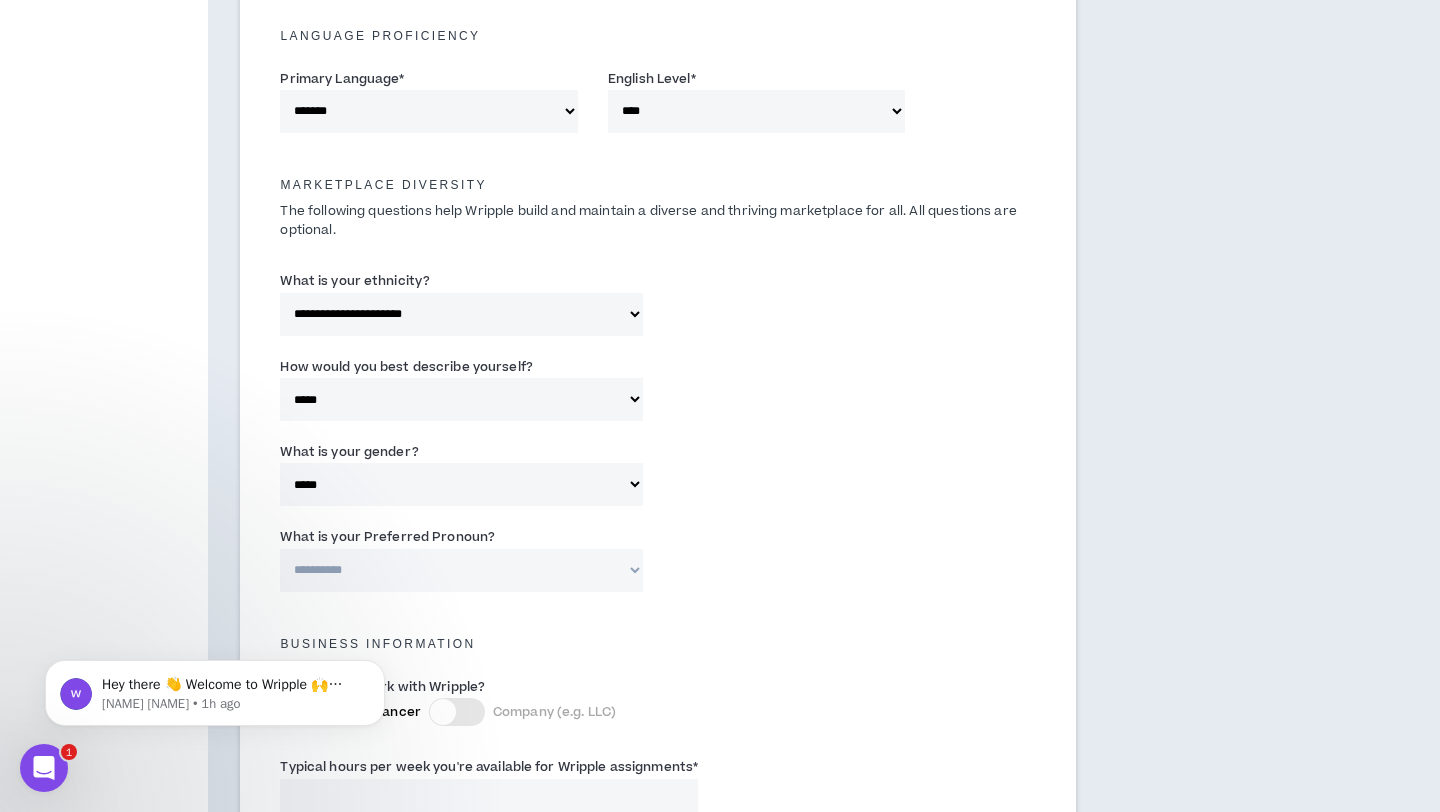 click on "**********" at bounding box center (658, 478) 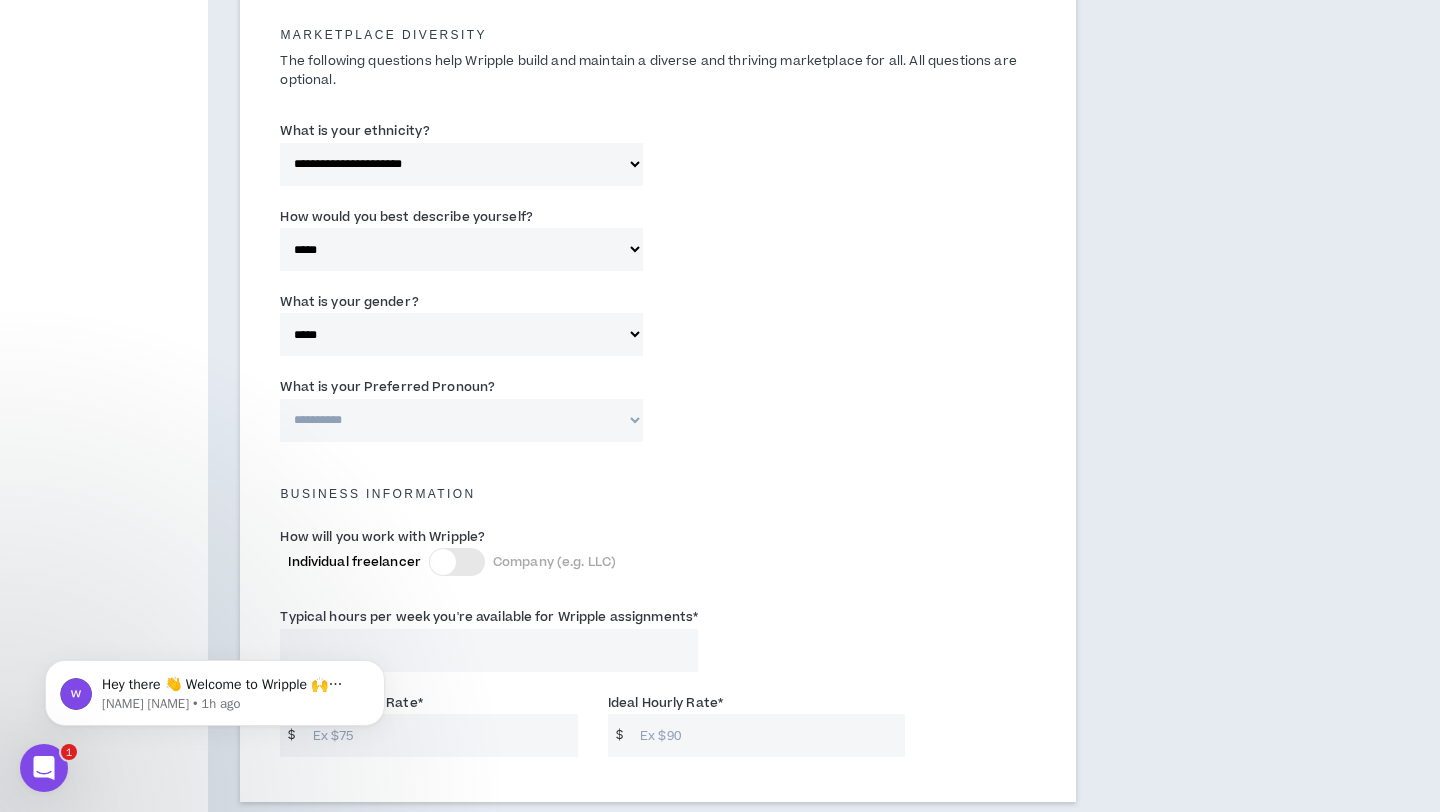 scroll, scrollTop: 978, scrollLeft: 0, axis: vertical 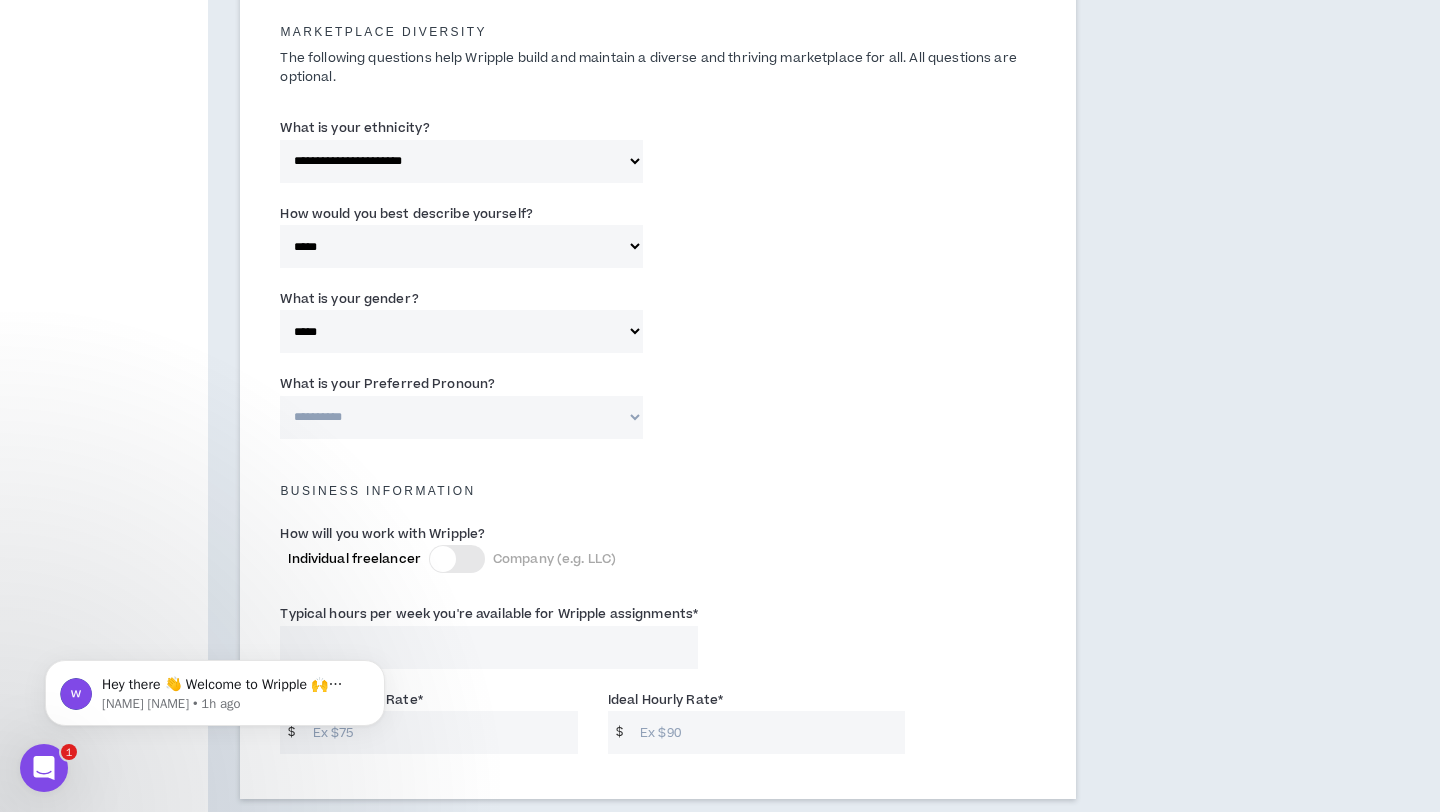 click on "**********" at bounding box center (461, 417) 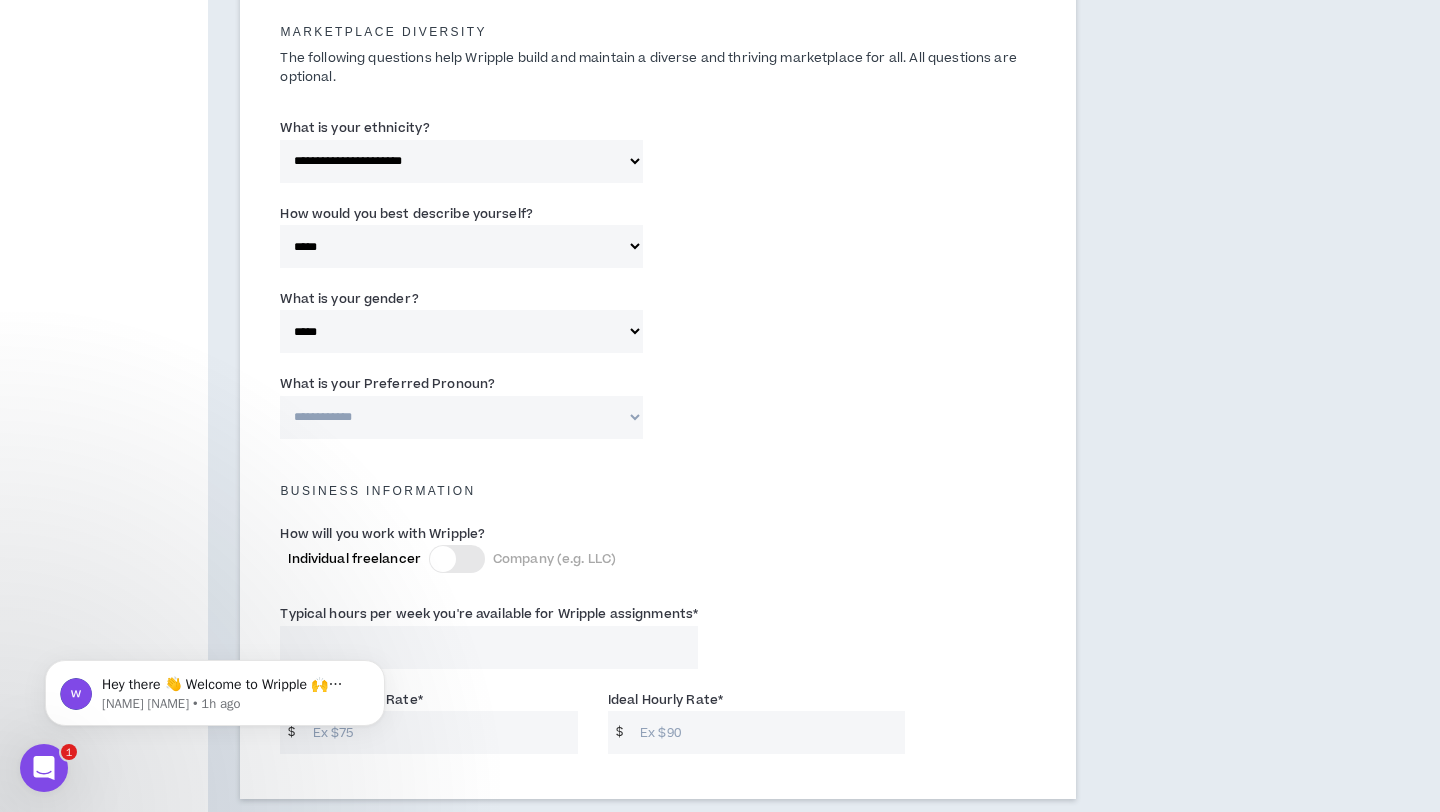 click on "**********" at bounding box center [658, 410] 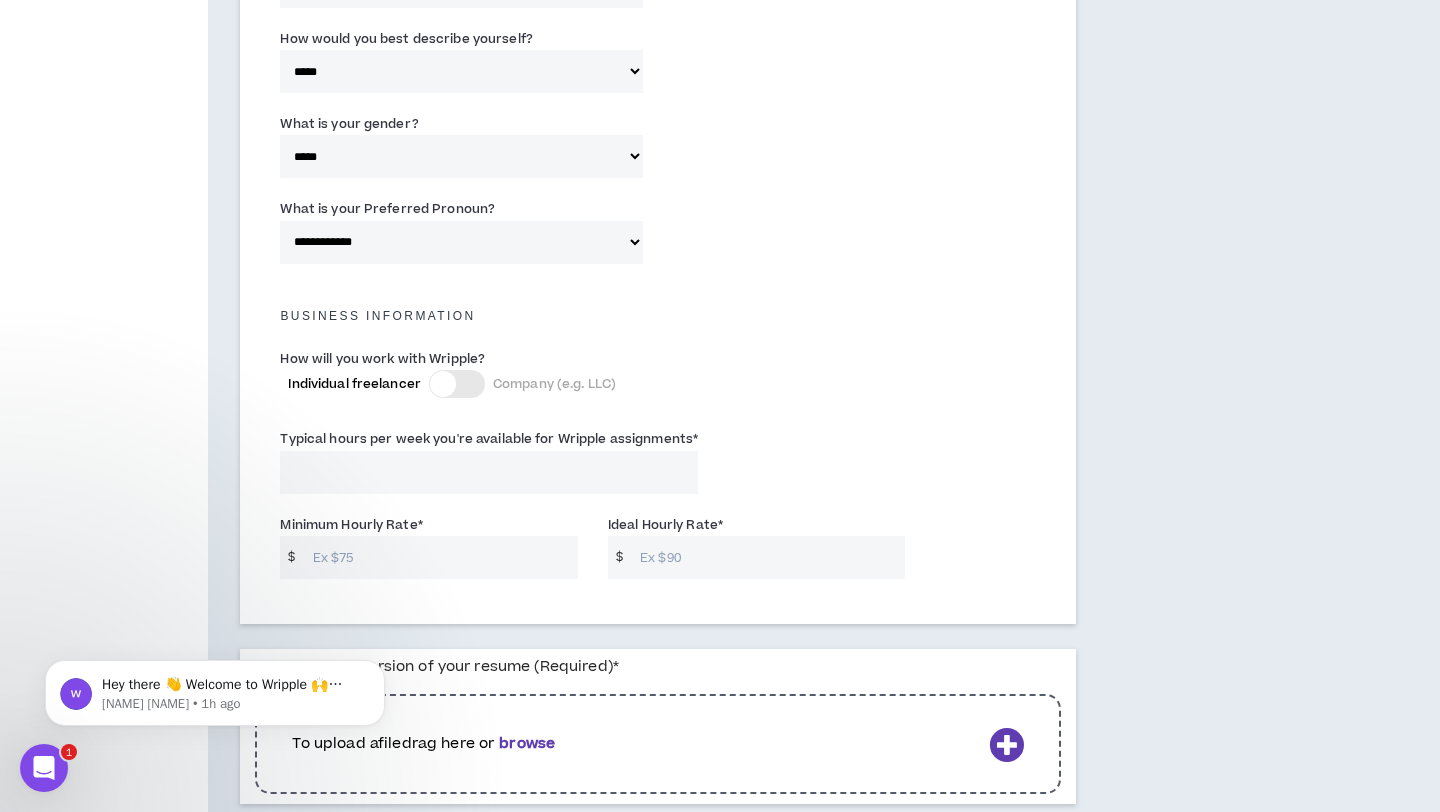 scroll, scrollTop: 1161, scrollLeft: 0, axis: vertical 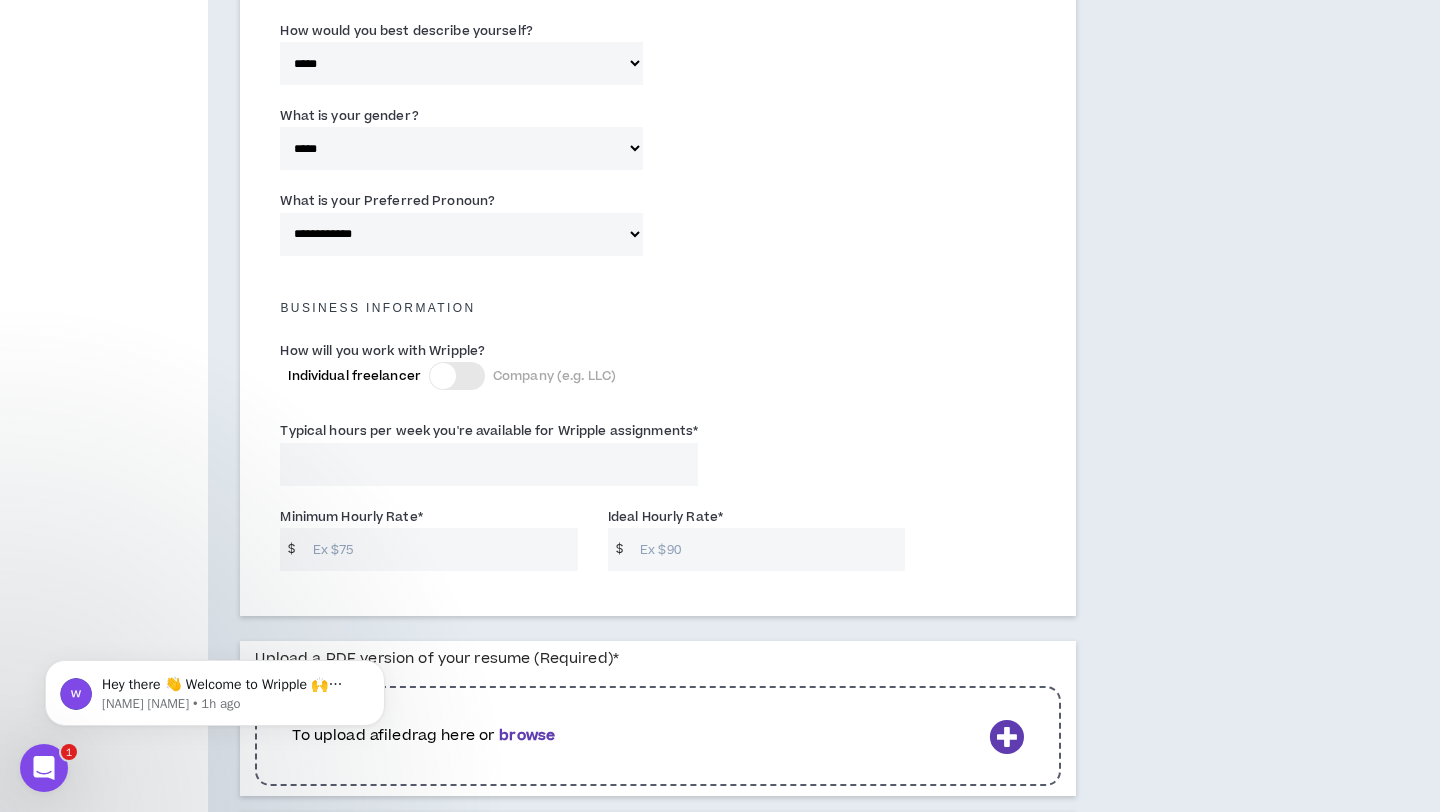 click on "Typical hours per week you're available for Wripple assignments  *" at bounding box center (489, 464) 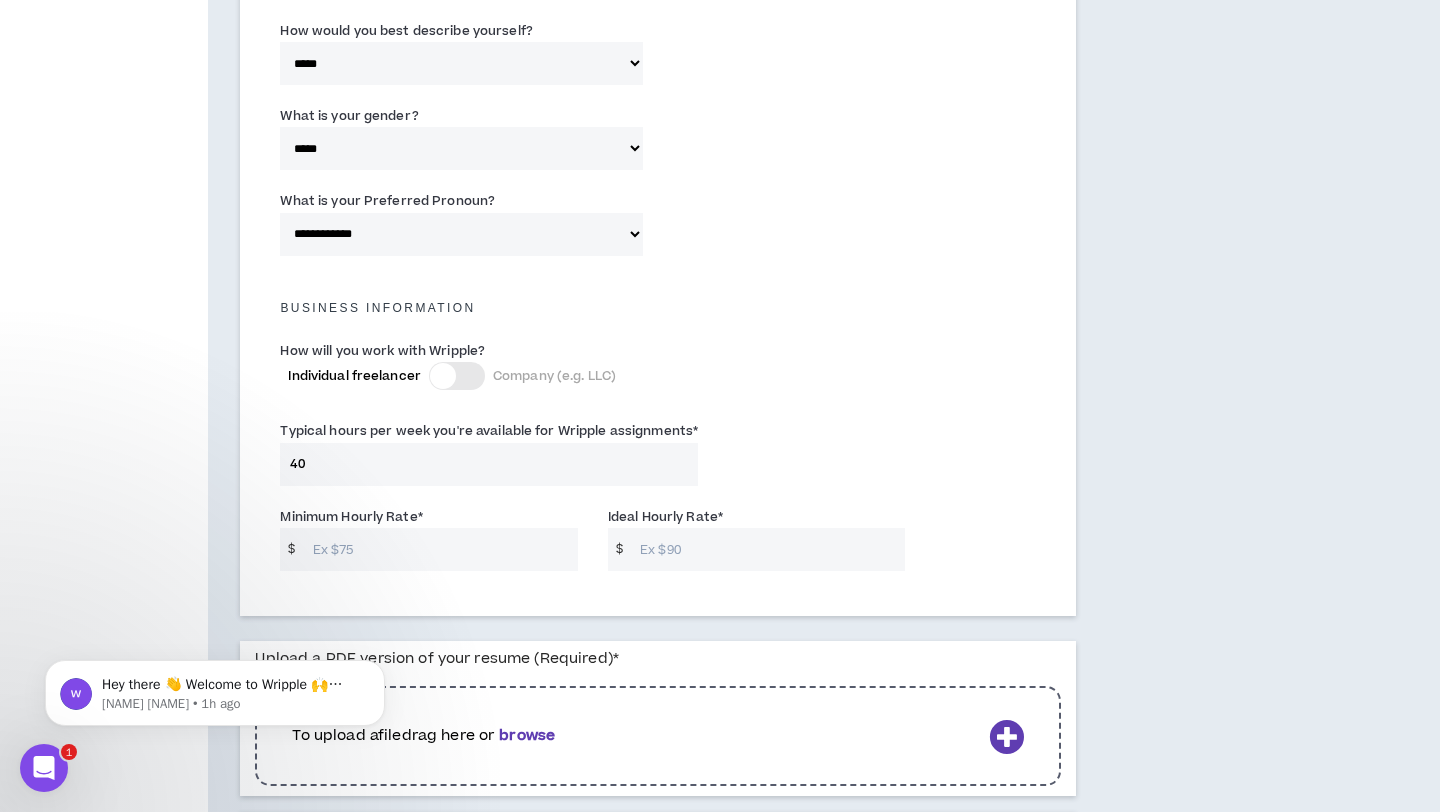 type on "40" 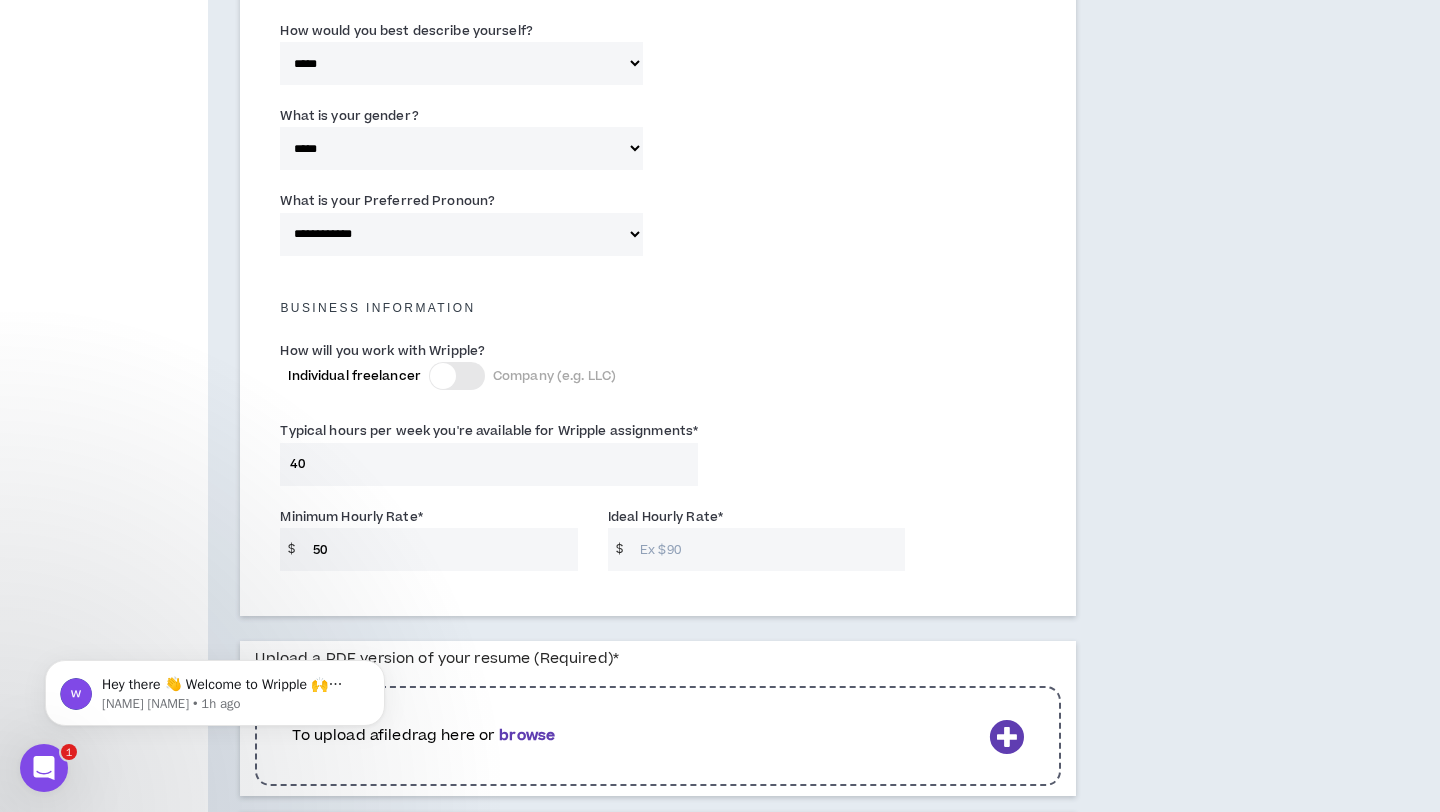 type on "50" 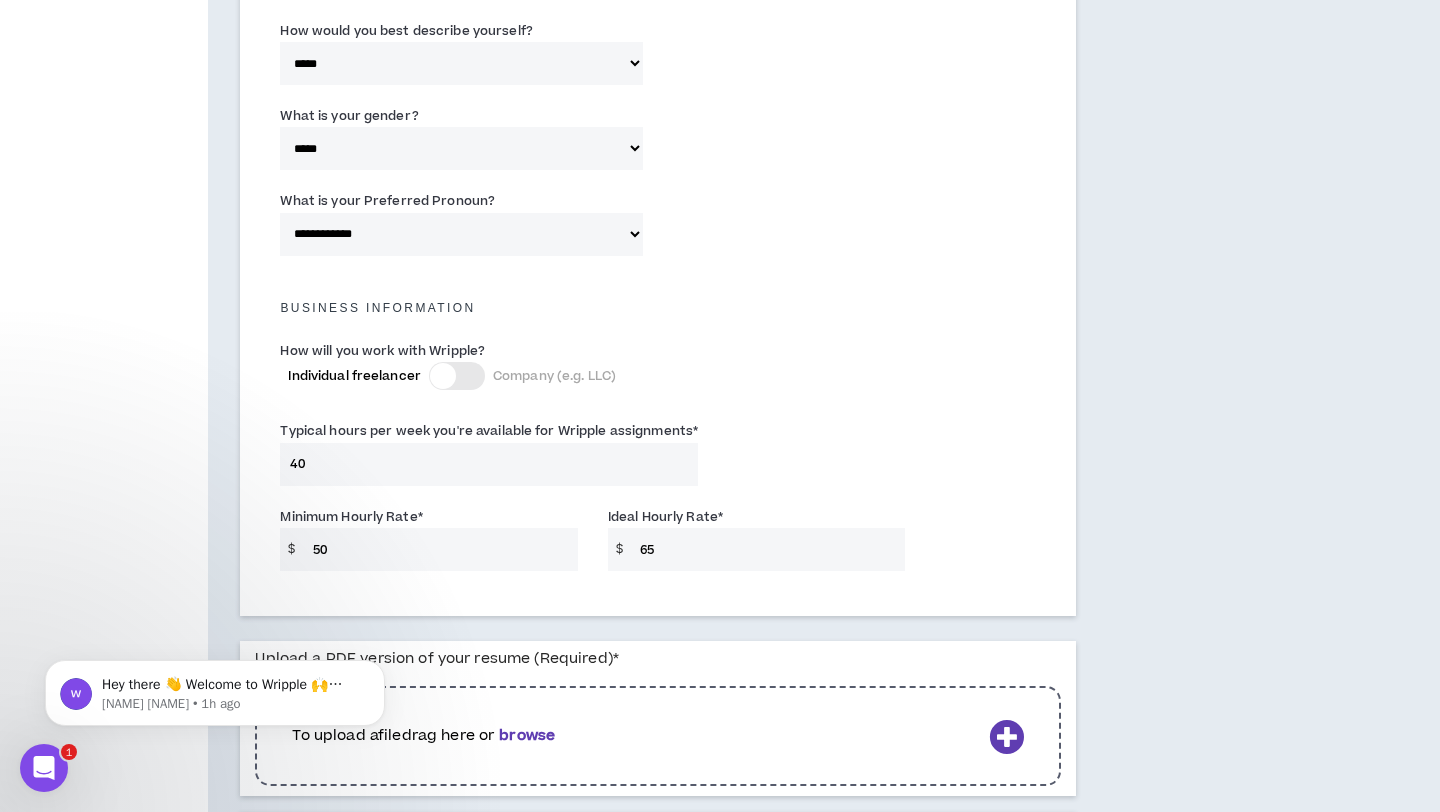 type on "65" 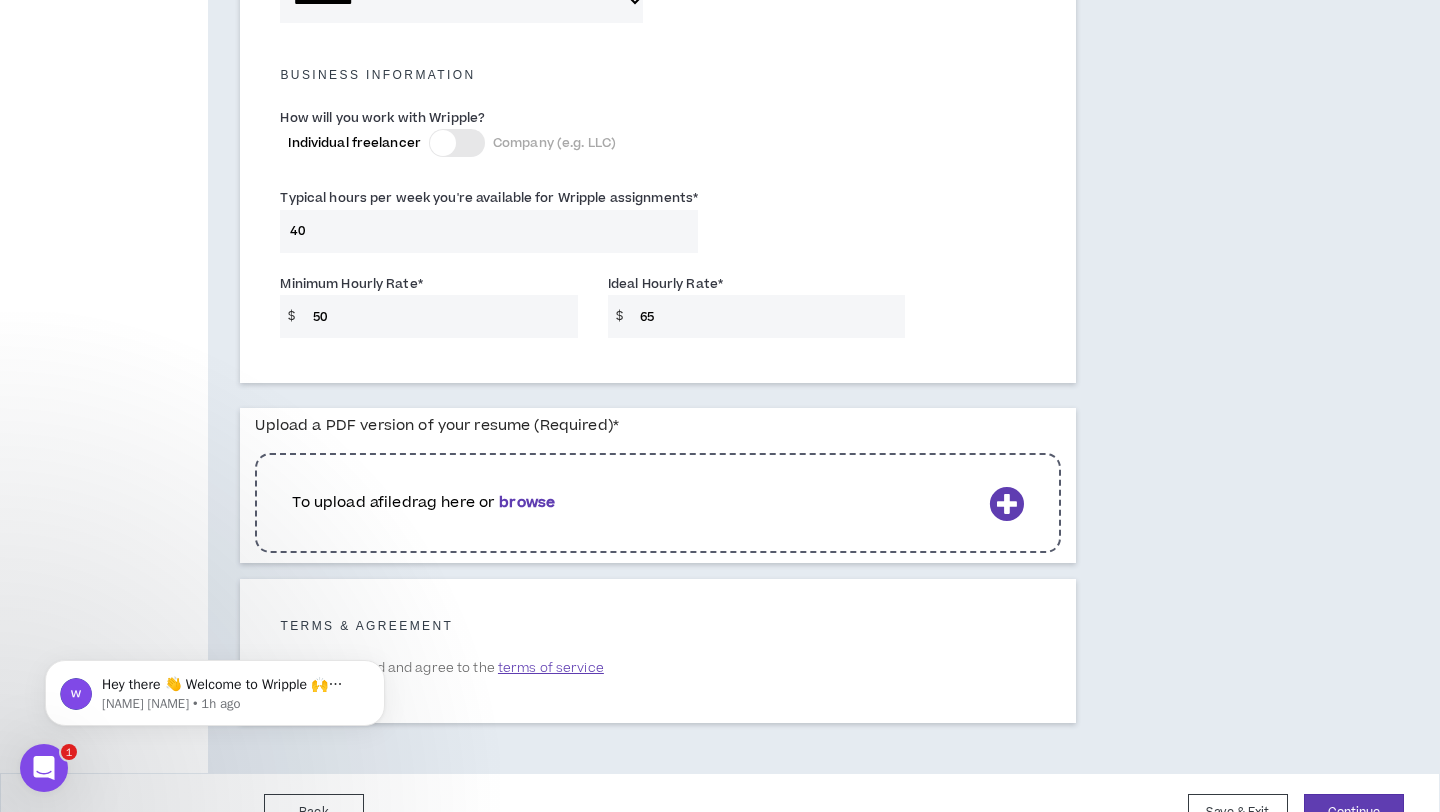 scroll, scrollTop: 1434, scrollLeft: 0, axis: vertical 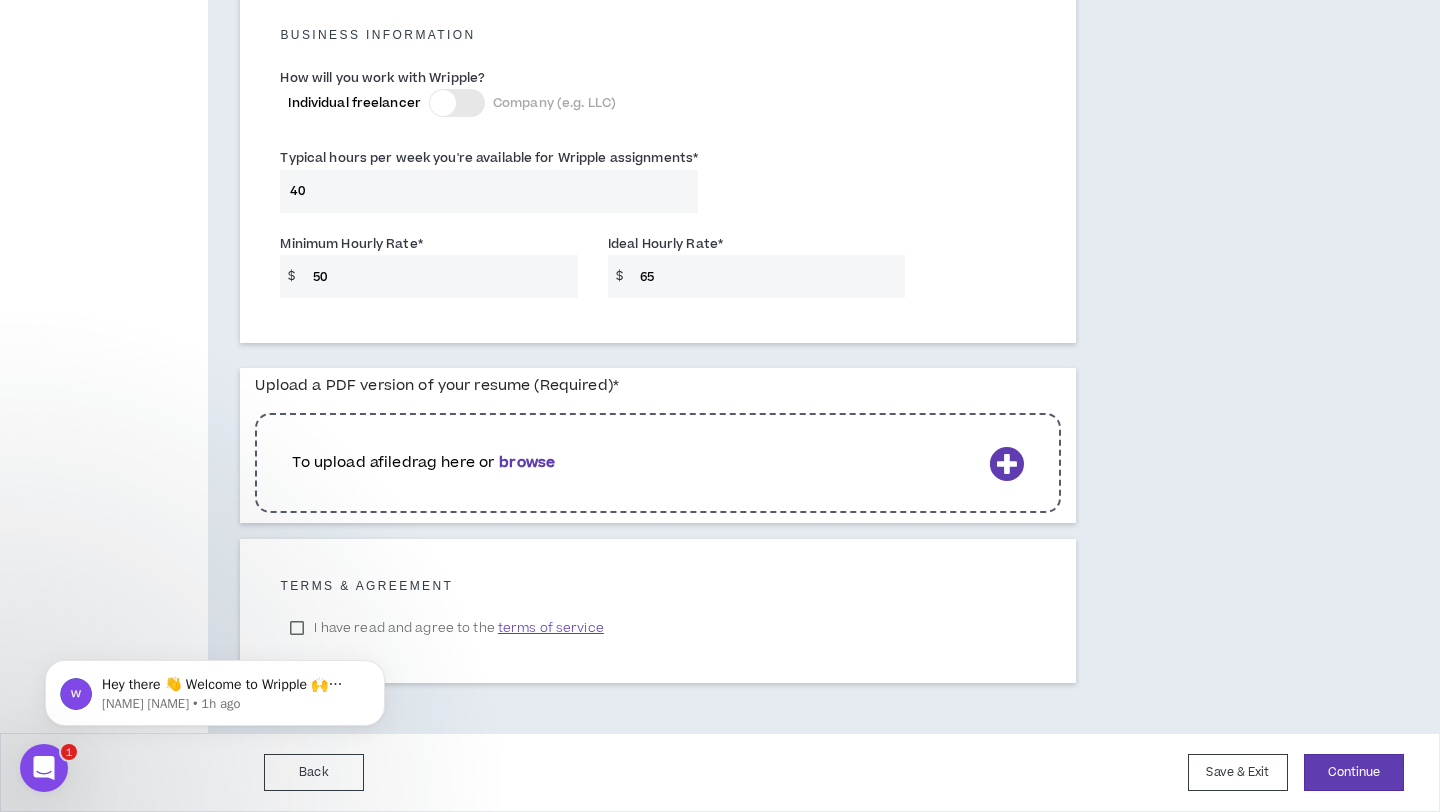 click at bounding box center [1006, 463] 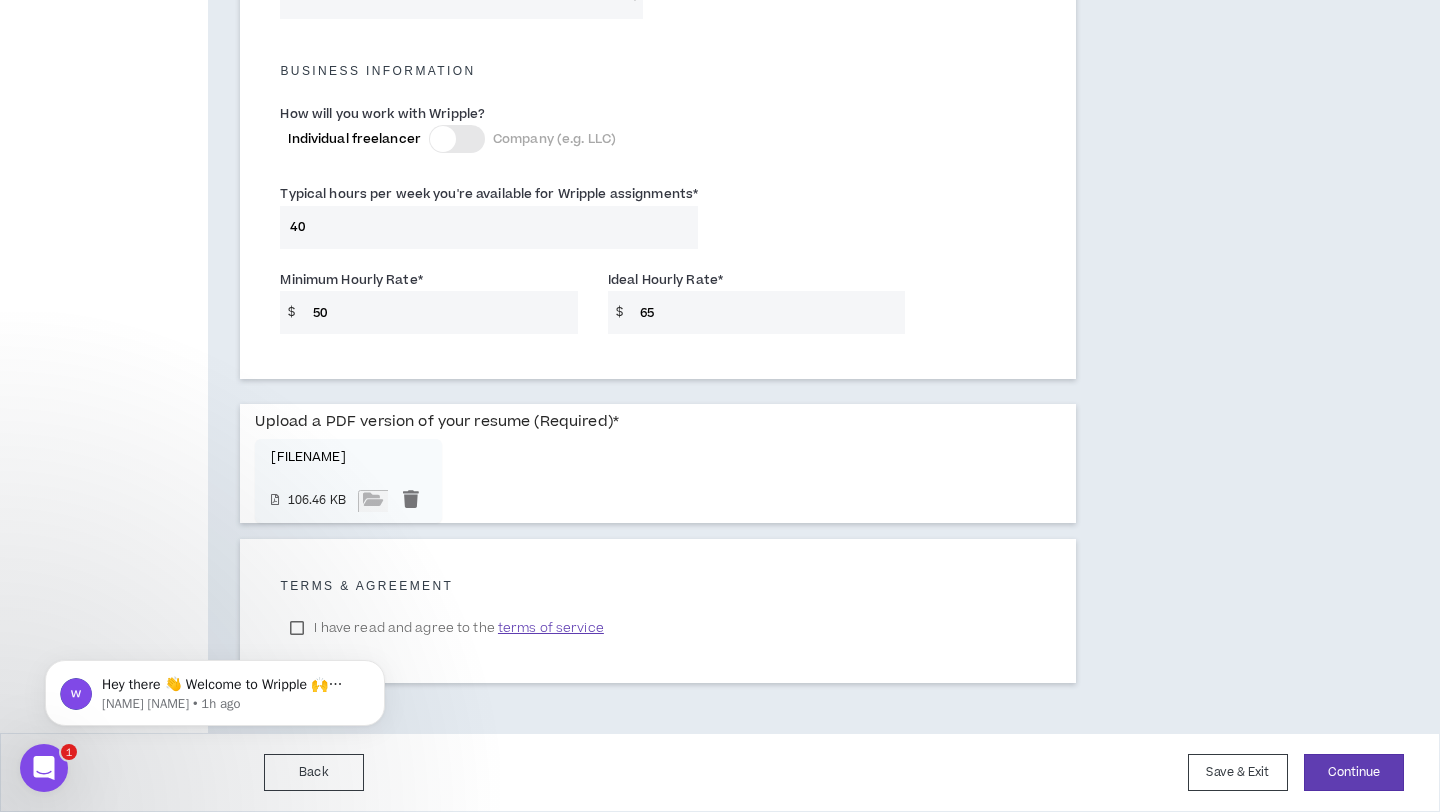 click on "Hey there 👋 Welcome to Wripple 🙌 Take a look around! If you have any questions, just reply to this message. [FIRST] [FIRST] • 1h ago" 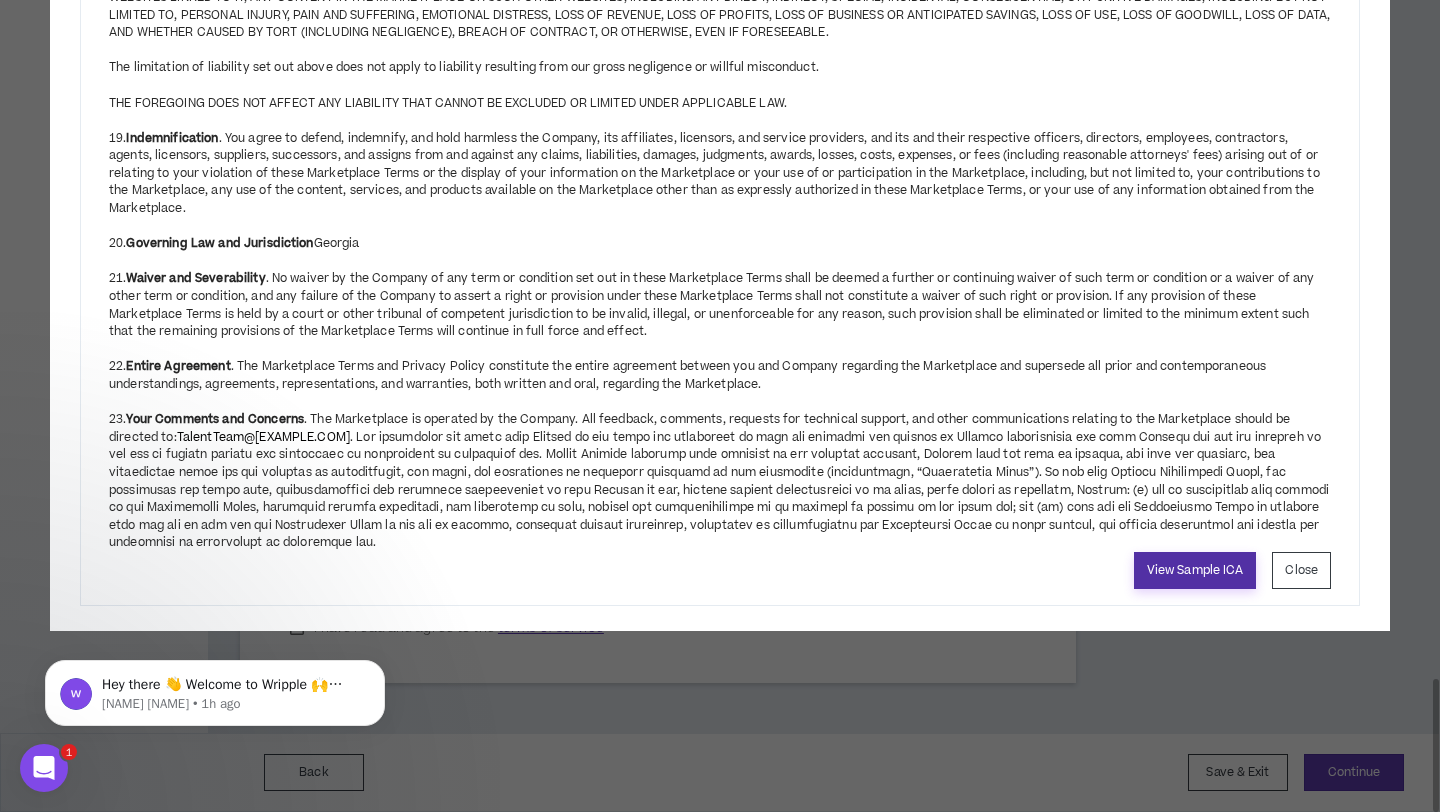 click on "View Sample ICA" at bounding box center (1195, 570) 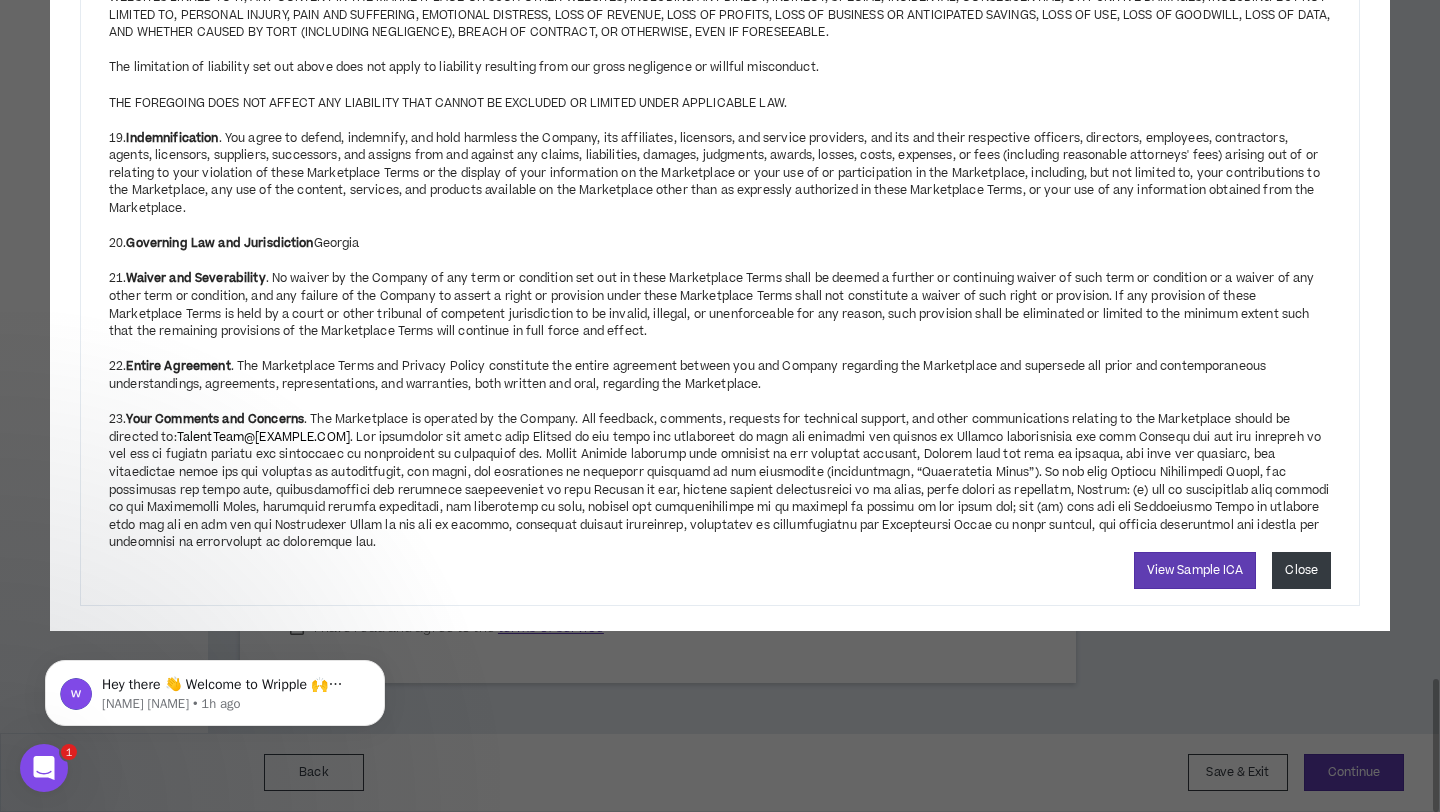 click on "Close" at bounding box center [1301, 570] 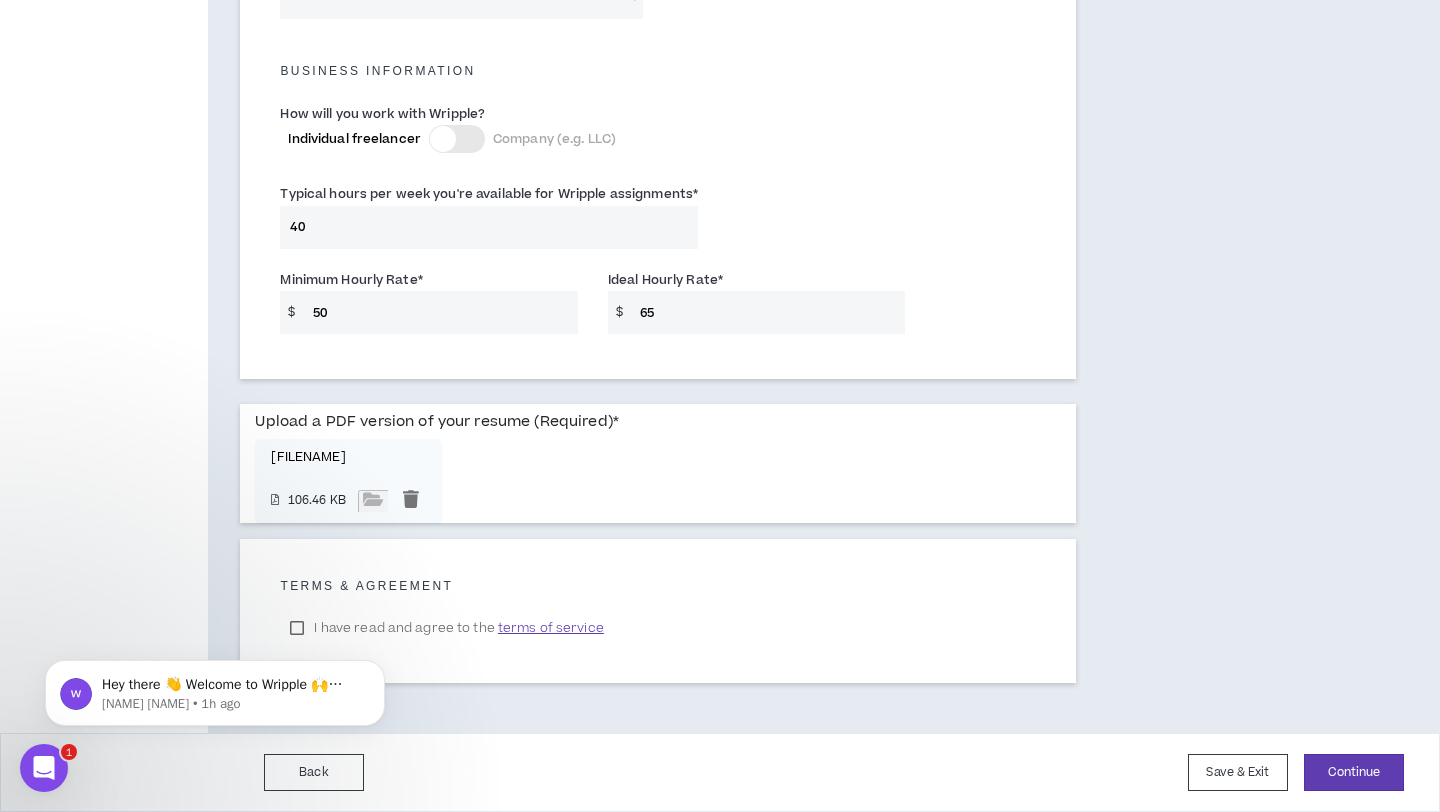 click on "Hey there 👋 Welcome to Wripple 🙌 Take a look around! If you have any questions, just reply to this message. [FIRST] [FIRST] • 1h ago" 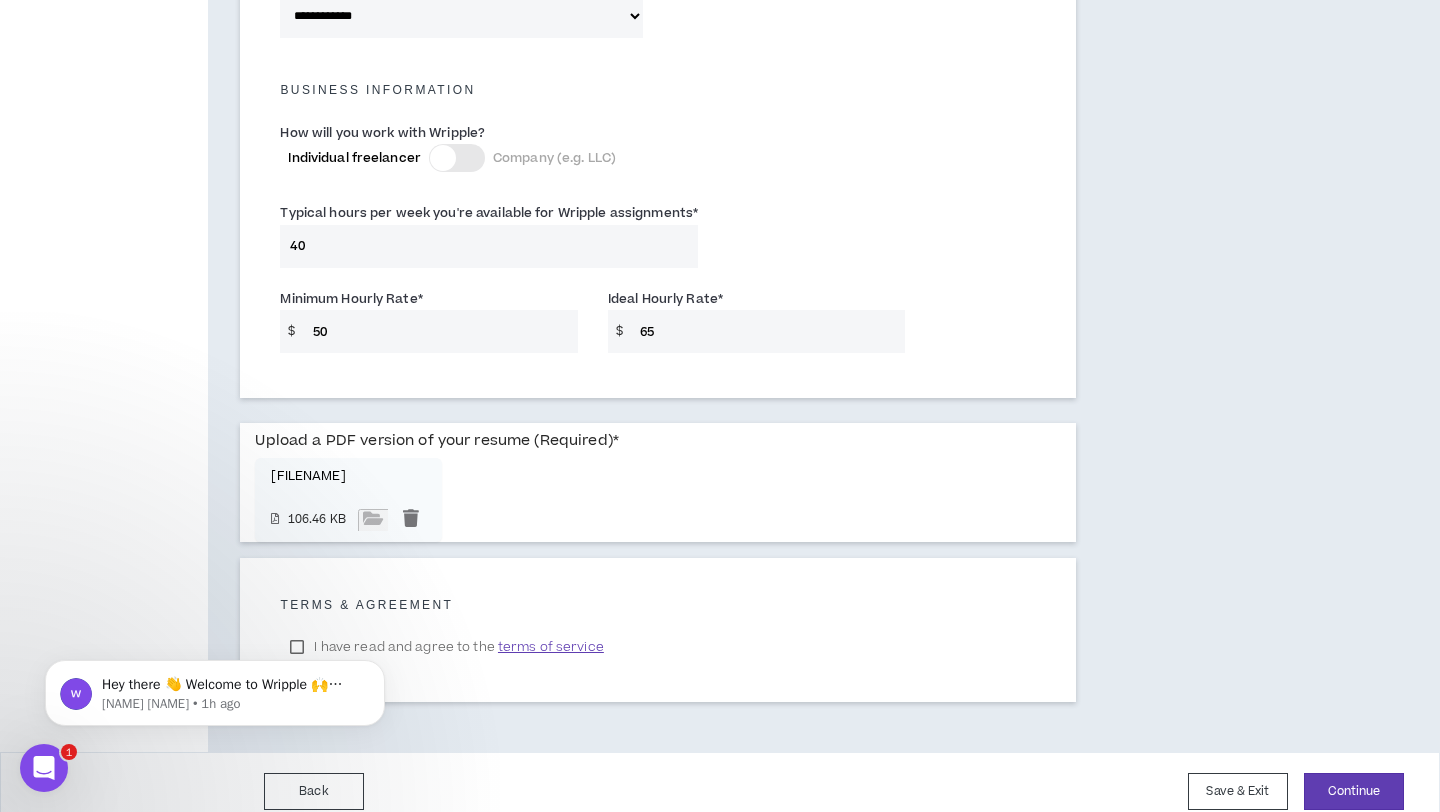 scroll, scrollTop: 1398, scrollLeft: 0, axis: vertical 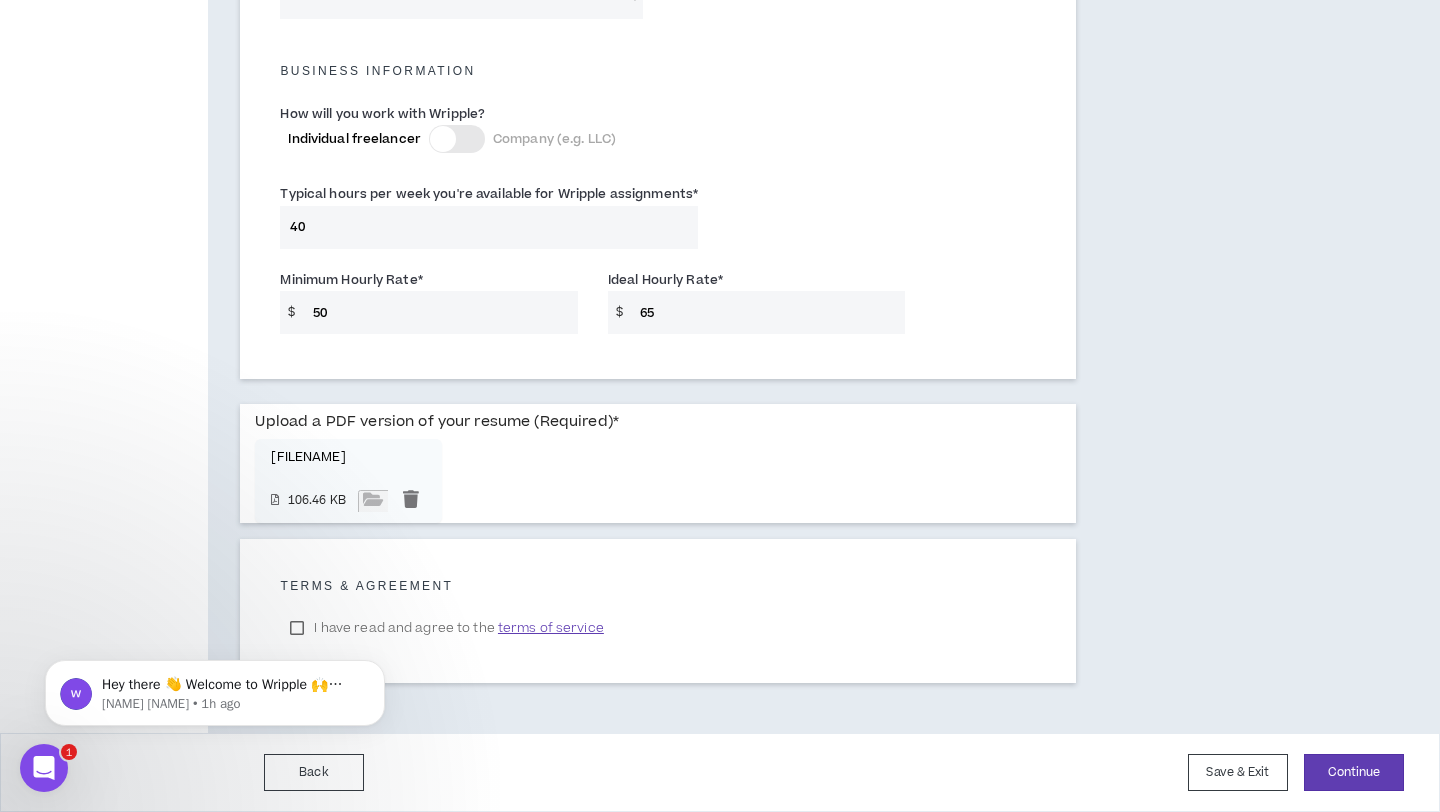 click on "Hey there 👋 Welcome to Wripple 🙌 Take a look around! If you have any questions, just reply to this message. [FIRST] [FIRST] • 1h ago" 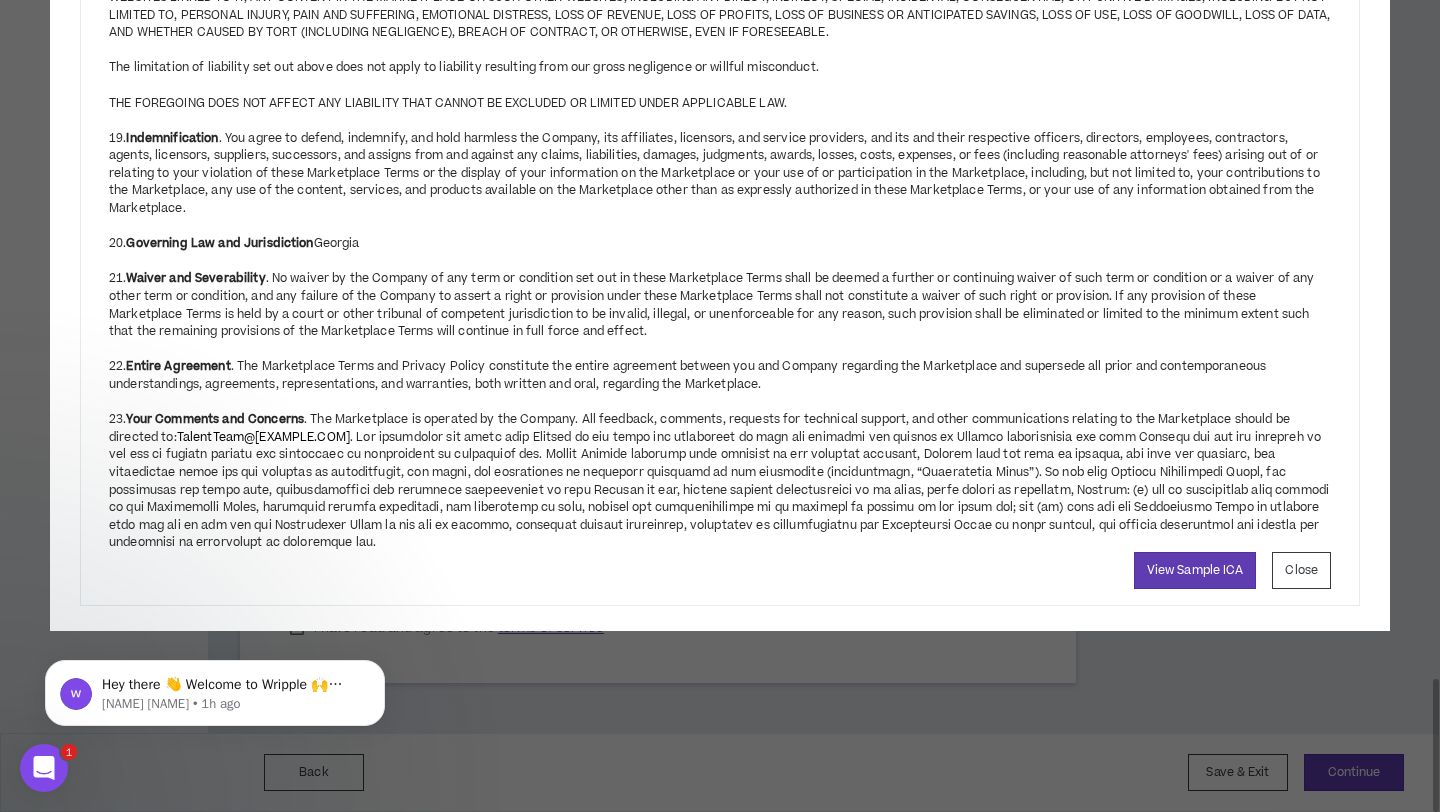click on "21. Waiver and Severability . No waiver by the Company of any term or condition set out in these Marketplace Terms shall be deemed a further or continuing waiver of such term or condition or a waiver of any other term or condition, and any failure of the Company to assert a right or provision under these Marketplace Terms shall not constitute a waiver of such right or provision. If any provision of these Marketplace Terms is held by a court or other tribunal of competent jurisdiction to be invalid, illegal, or unenforceable for any reason, such provision shall be eliminated or limited to the minimum extent such that the remaining provisions of the Marketplace Terms will continue in full force and effect." at bounding box center [720, 297] 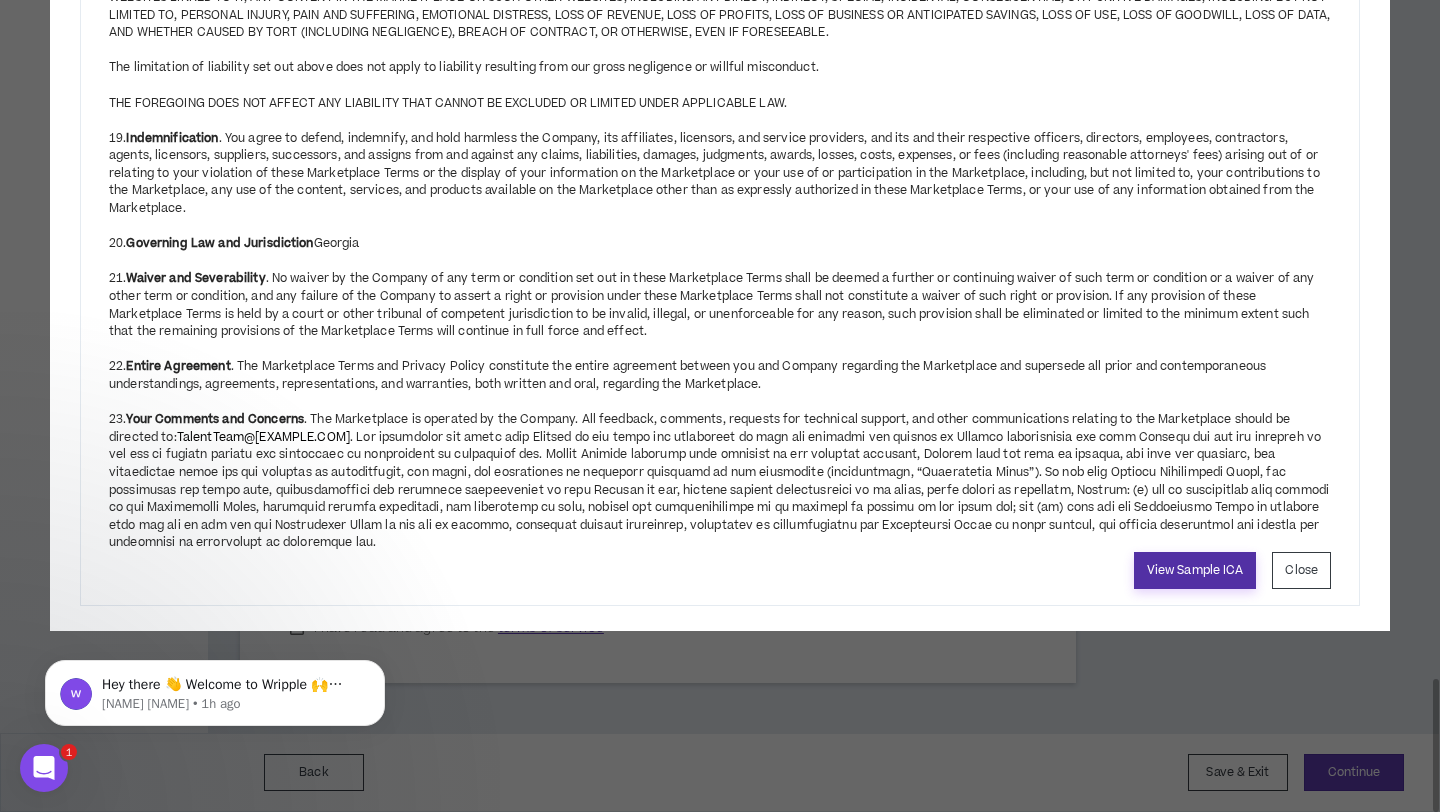 click on "View Sample ICA" at bounding box center [1195, 570] 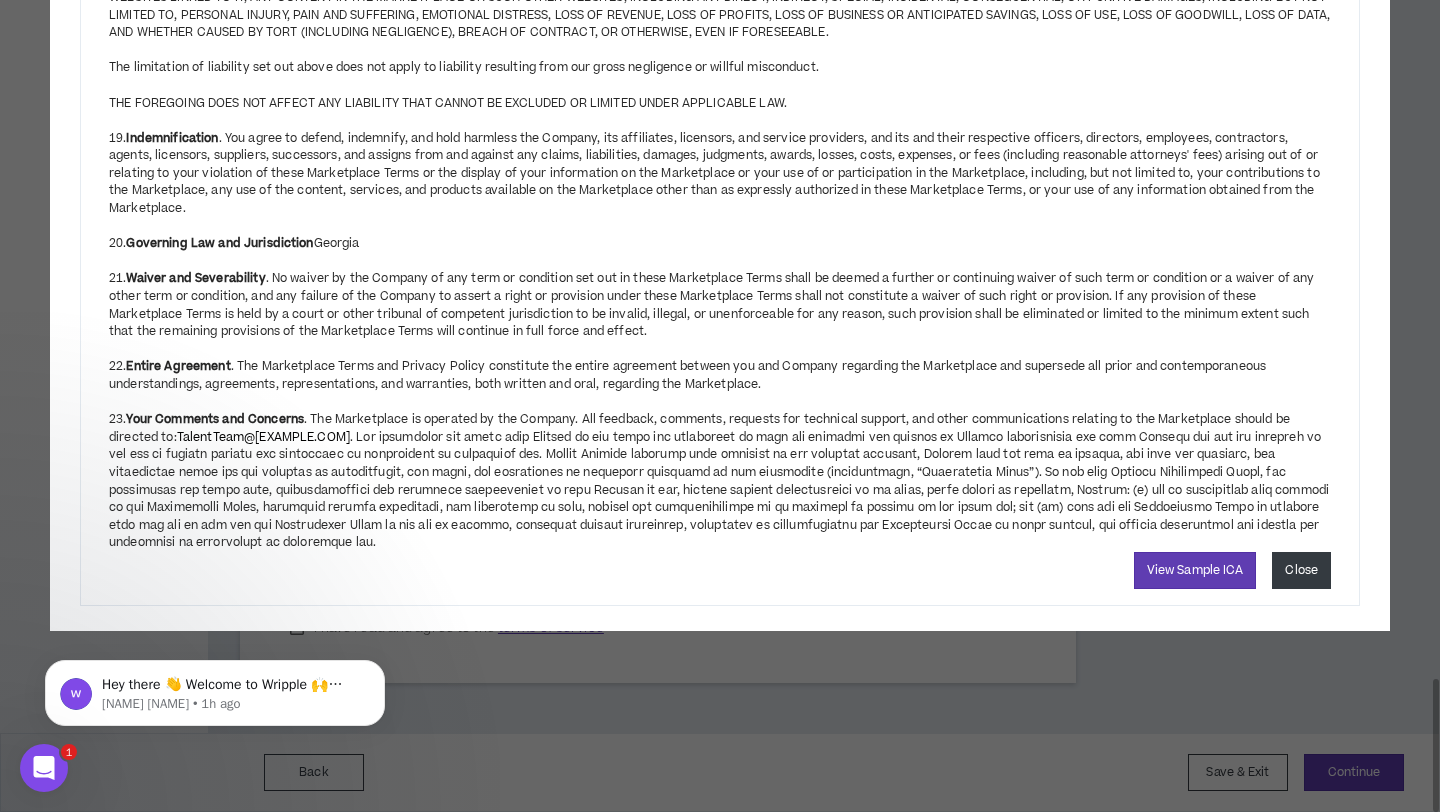 click on "Close" at bounding box center (1301, 570) 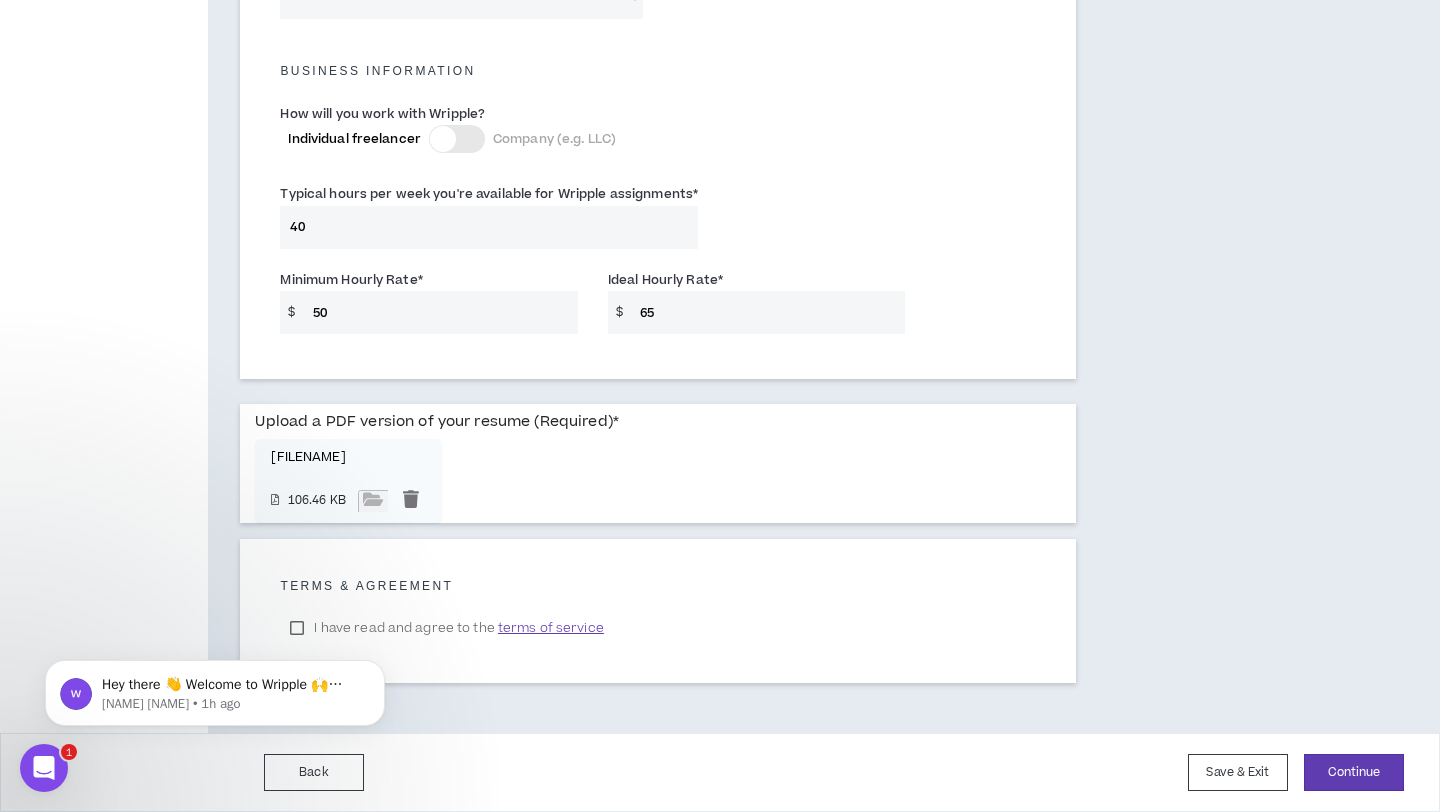 click on "Hey there 👋 Welcome to Wripple 🙌 Take a look around! If you have any questions, just reply to this message. [FIRST] [FIRST] • 1h ago" 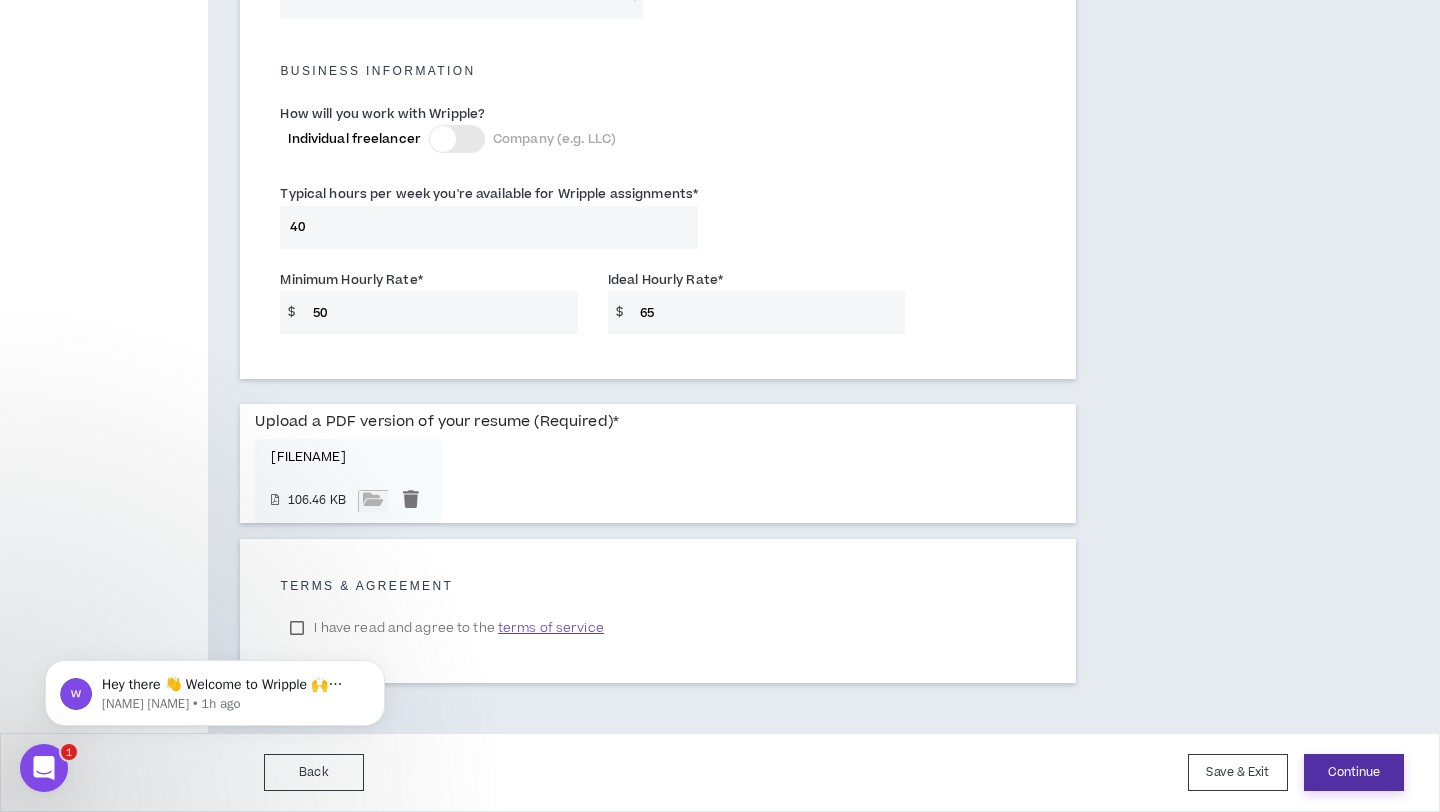 click on "Continue" at bounding box center (1354, 772) 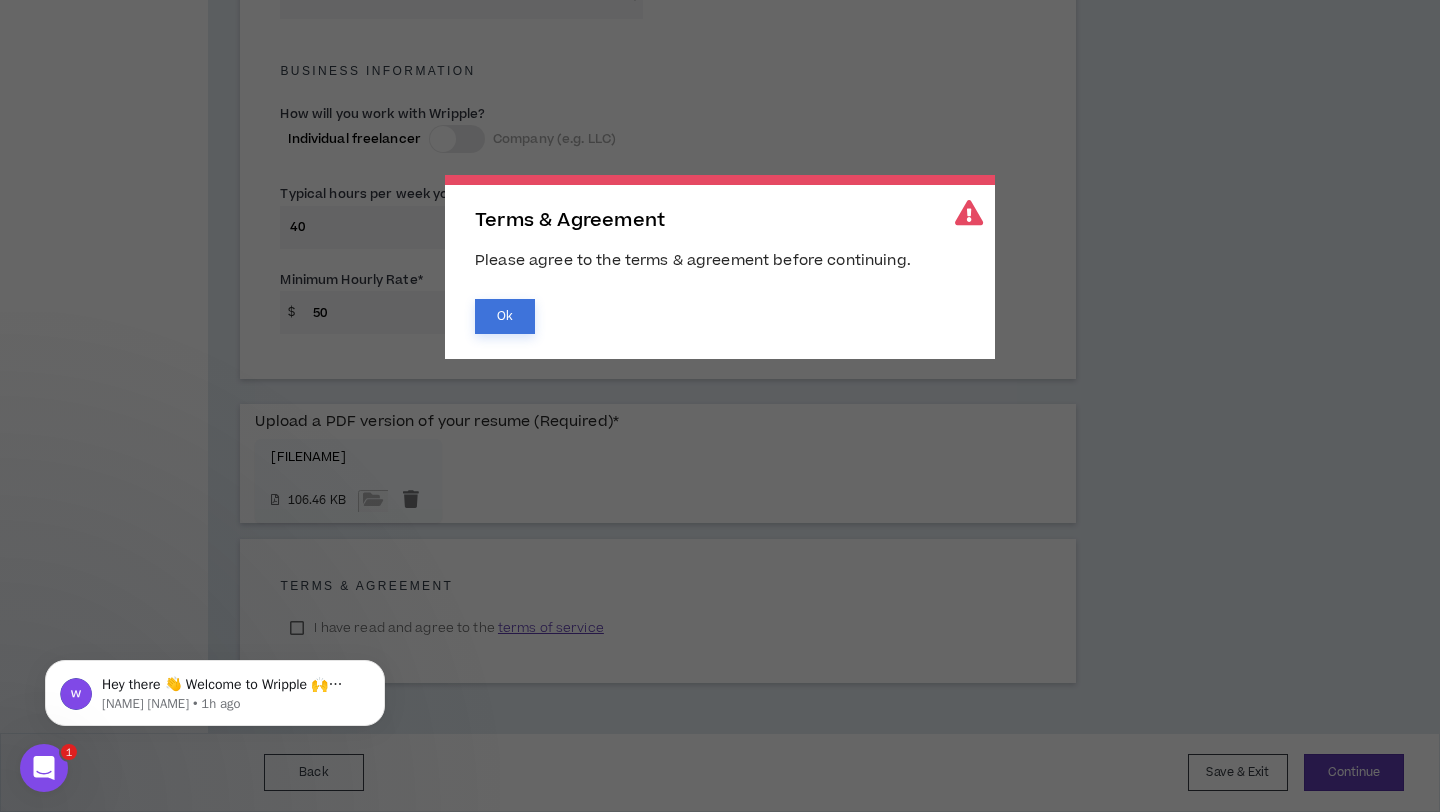 click on "Ok" at bounding box center (505, 316) 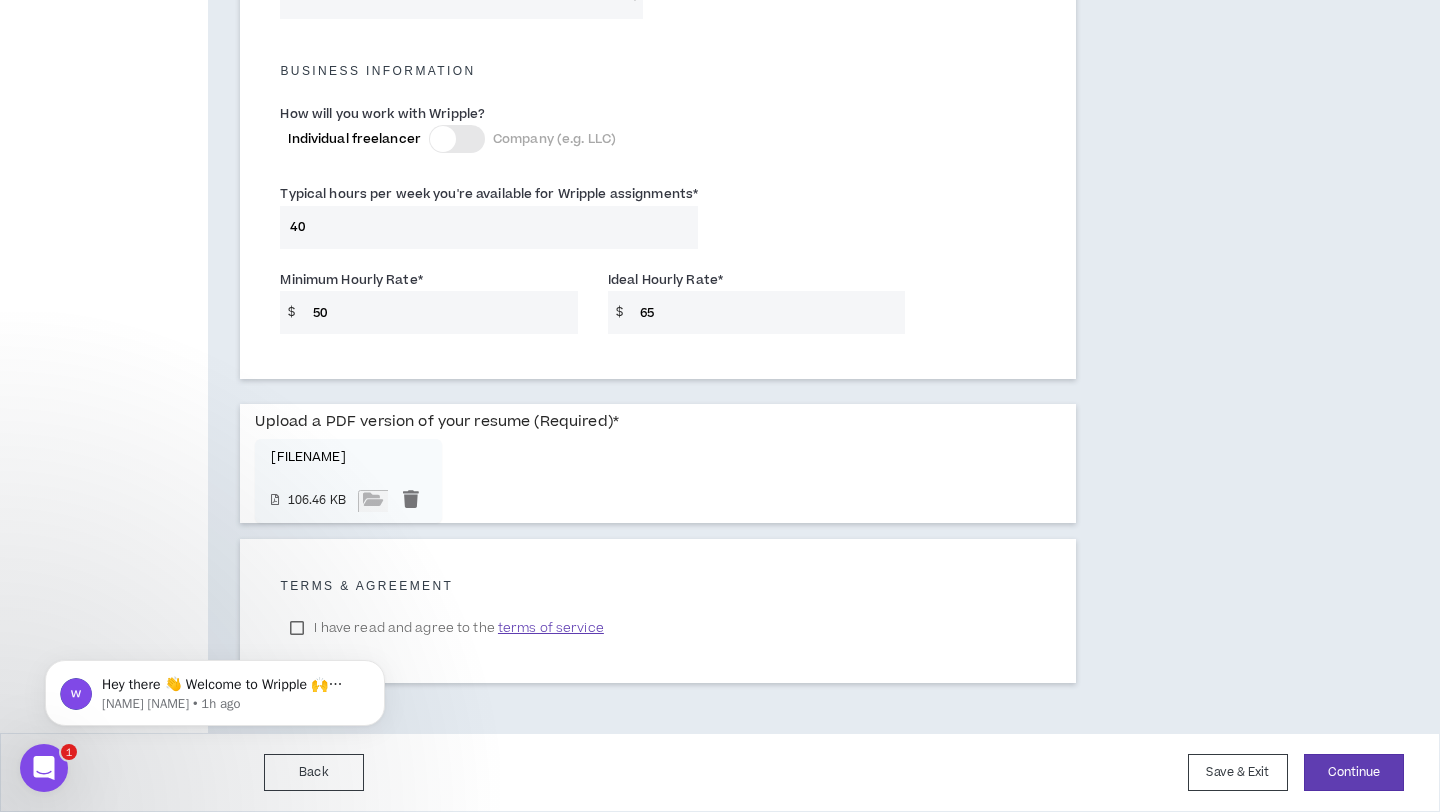 click on "Hey there 👋 Welcome to Wripple 🙌 Take a look around! If you have any questions, just reply to this message. [FIRST] [FIRST] • 1h ago" at bounding box center [215, 688] 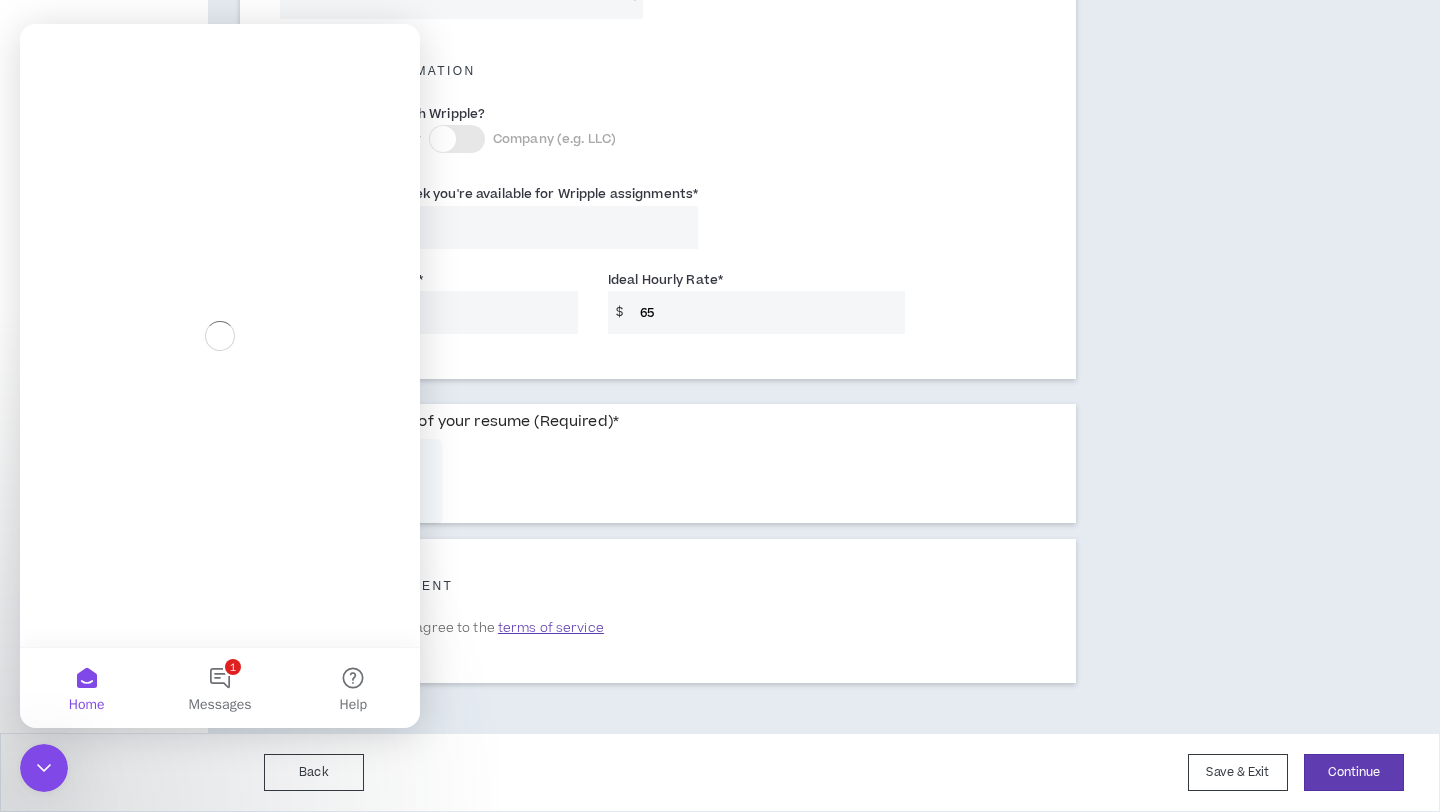 scroll, scrollTop: 0, scrollLeft: 0, axis: both 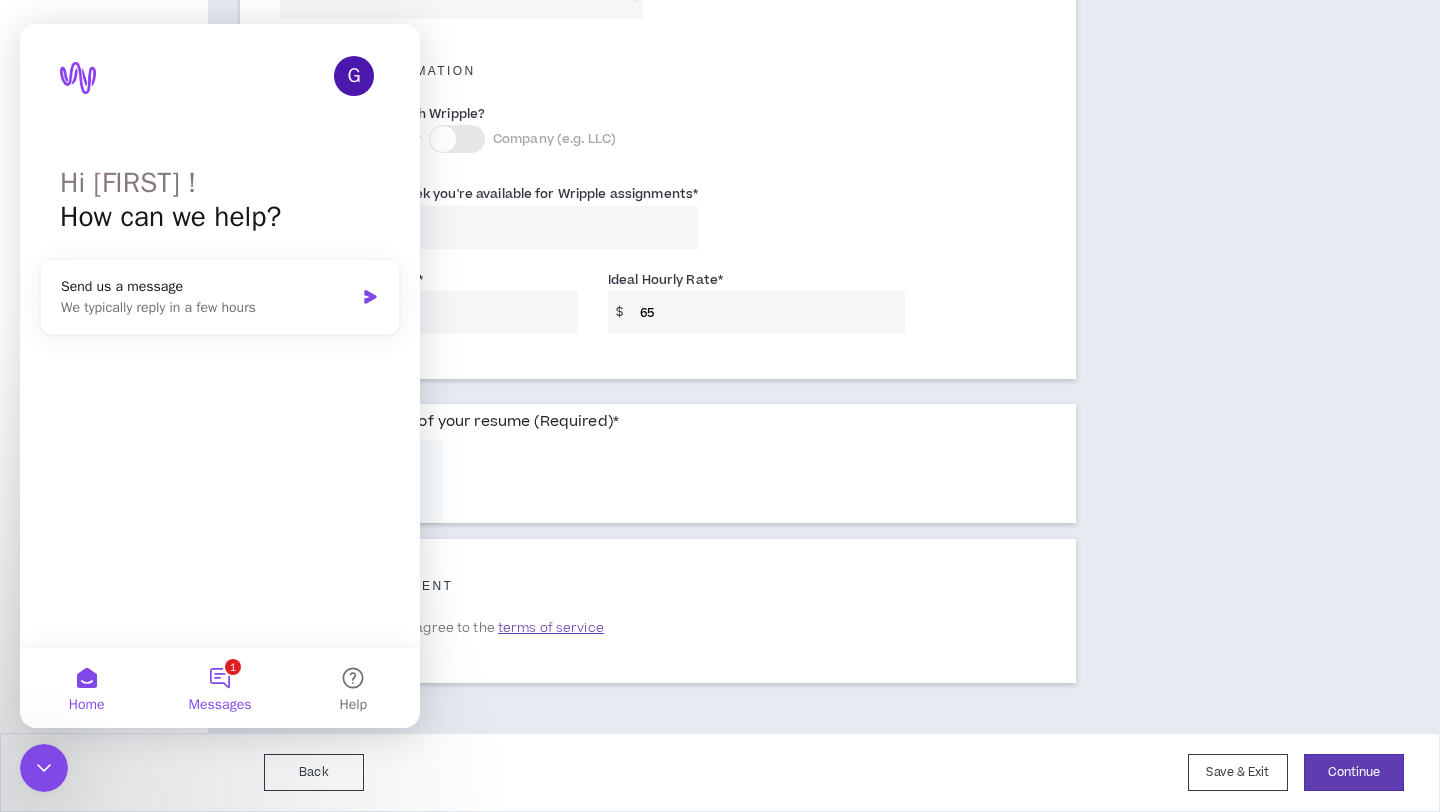 click on "1 Messages" at bounding box center (219, 688) 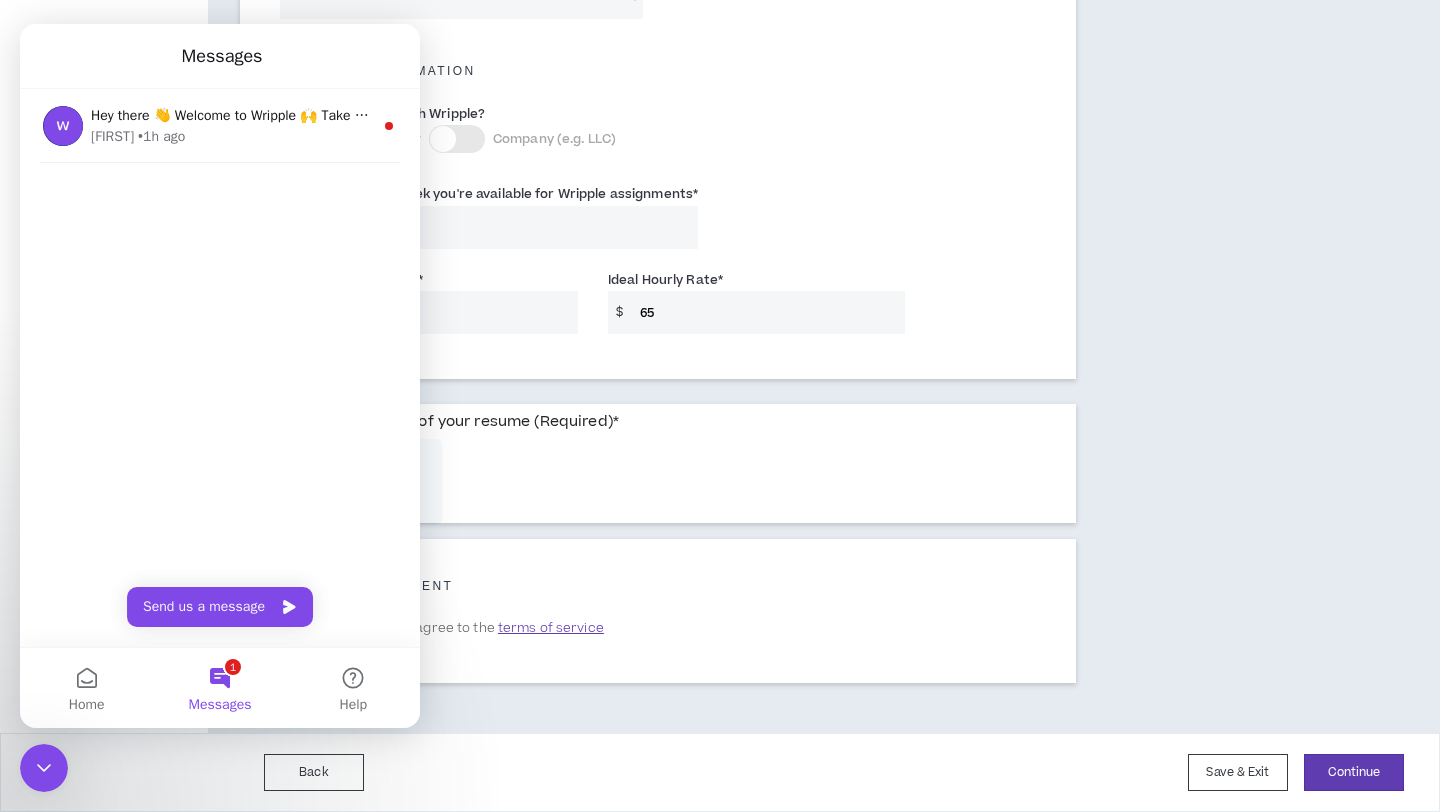 click on "Hey there 👋 Welcome to Wripple 🙌 Take a look around! If you have any questions, just reply to this message. [NAME] [NAME] •  1h ago" at bounding box center (220, 368) 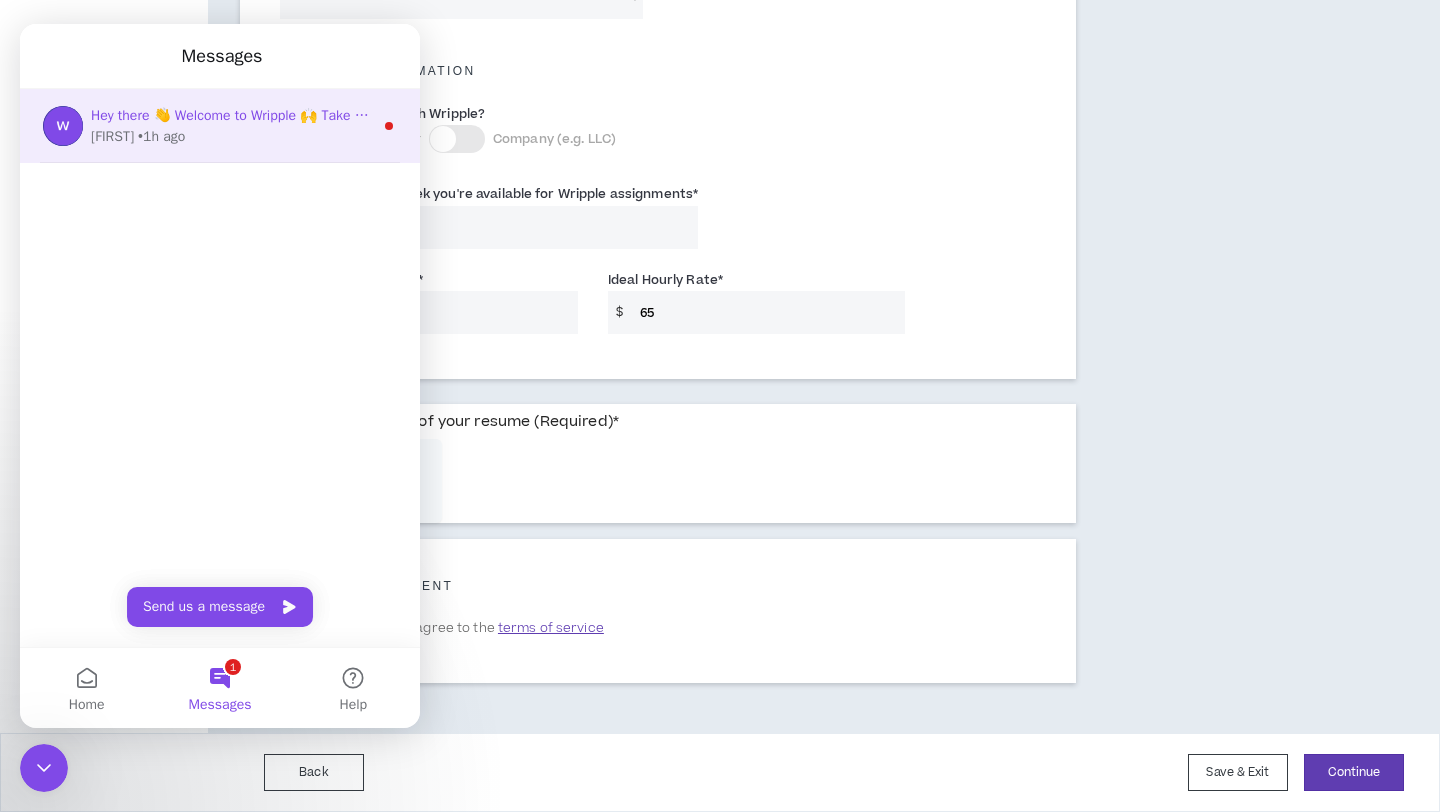 click on "Hey there 👋 Welcome to Wripple 🙌 Take a look around! If you have any questions, just reply to this message. Morgan" at bounding box center (457, 115) 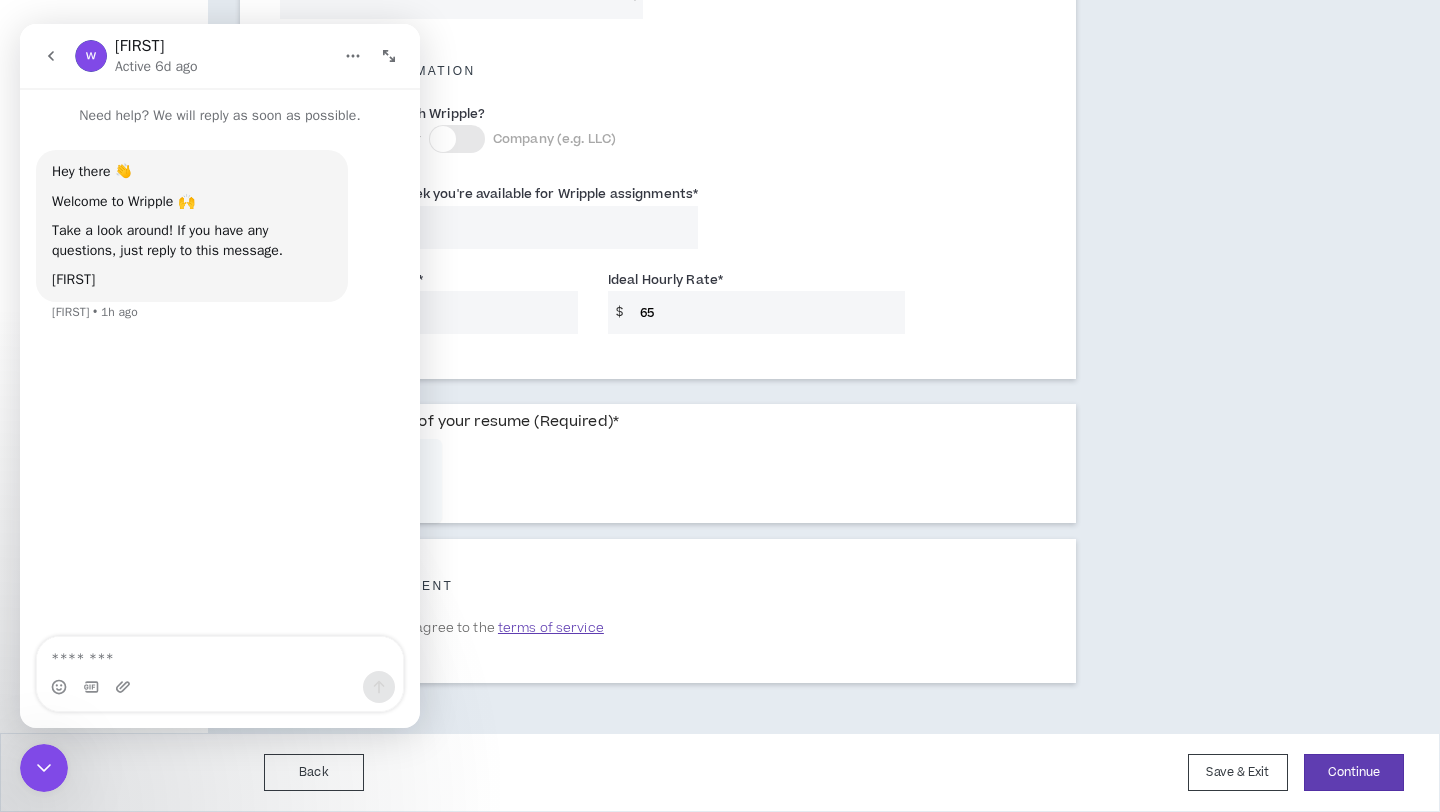 click 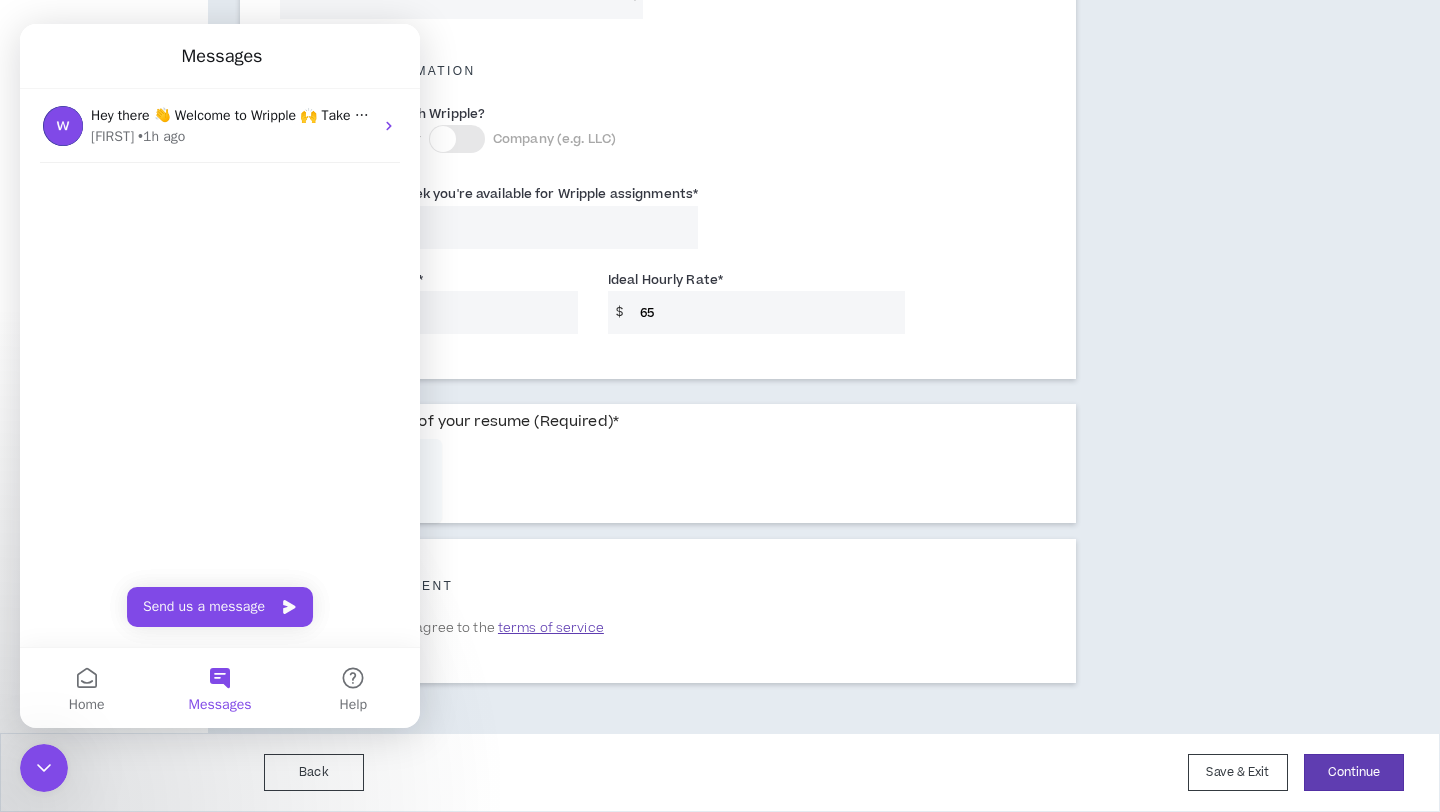 click on "Afghanistan Åland Islands Albania Algeria American Samoa Andorra Angola Anguilla Antigua and Barbuda Argentina Armenia Aruba Ascension Island Australia Austria Azerbaijan Bahamas Bahrain Bangladesh Barbados Belarus Belgium Belize Benin Bermuda Bhutan Bolivia Bonaire, Sint Eustatius and Saba Bosnia and Herzegovina Botswana Brazil British Indian Ocean Territory Brunei Darussalam Bulgaria Burkina Faso Burundi Cambodia Cameroon Canada Cape Verde Cayman Islands Chad Chile China Congo" at bounding box center (658, -288) 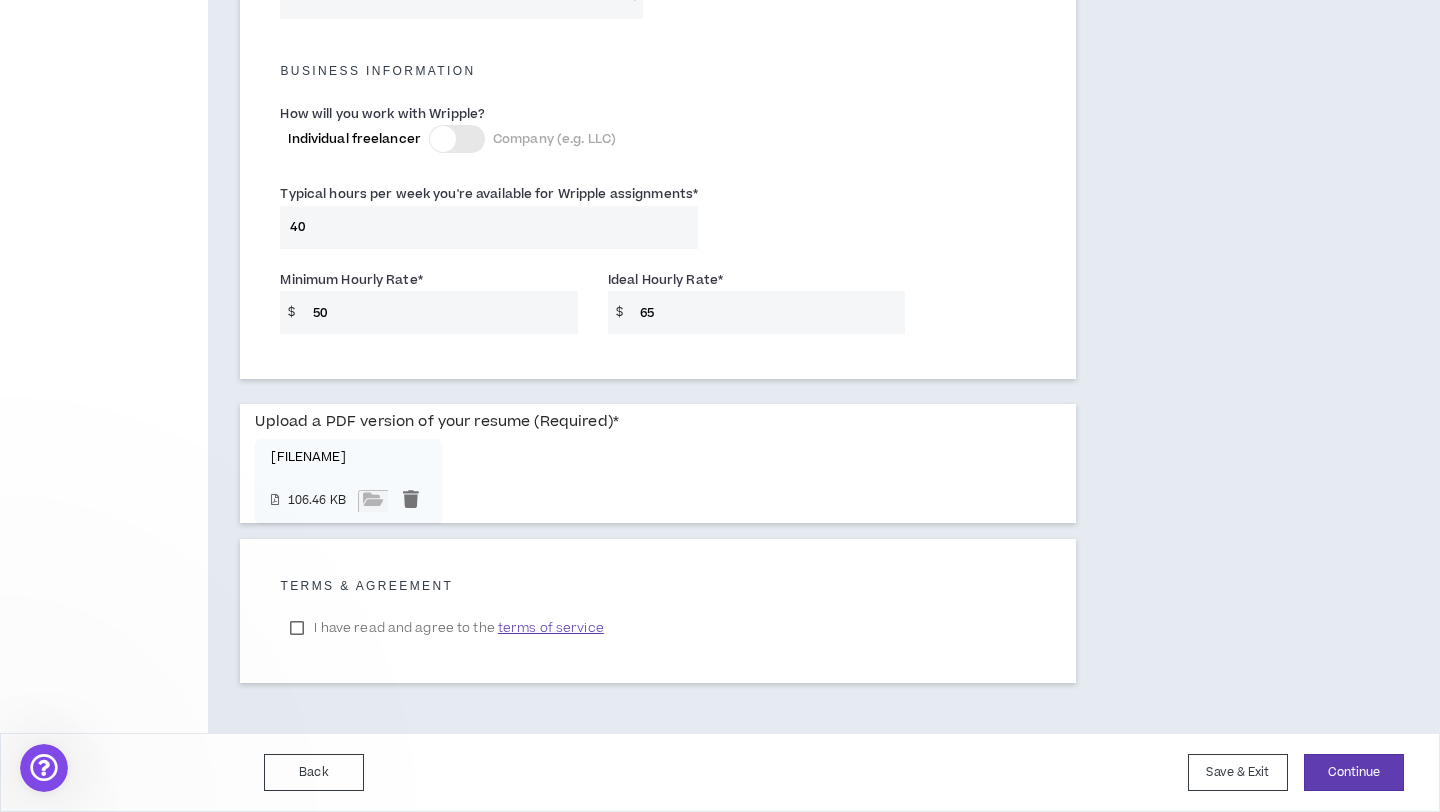 scroll, scrollTop: 0, scrollLeft: 0, axis: both 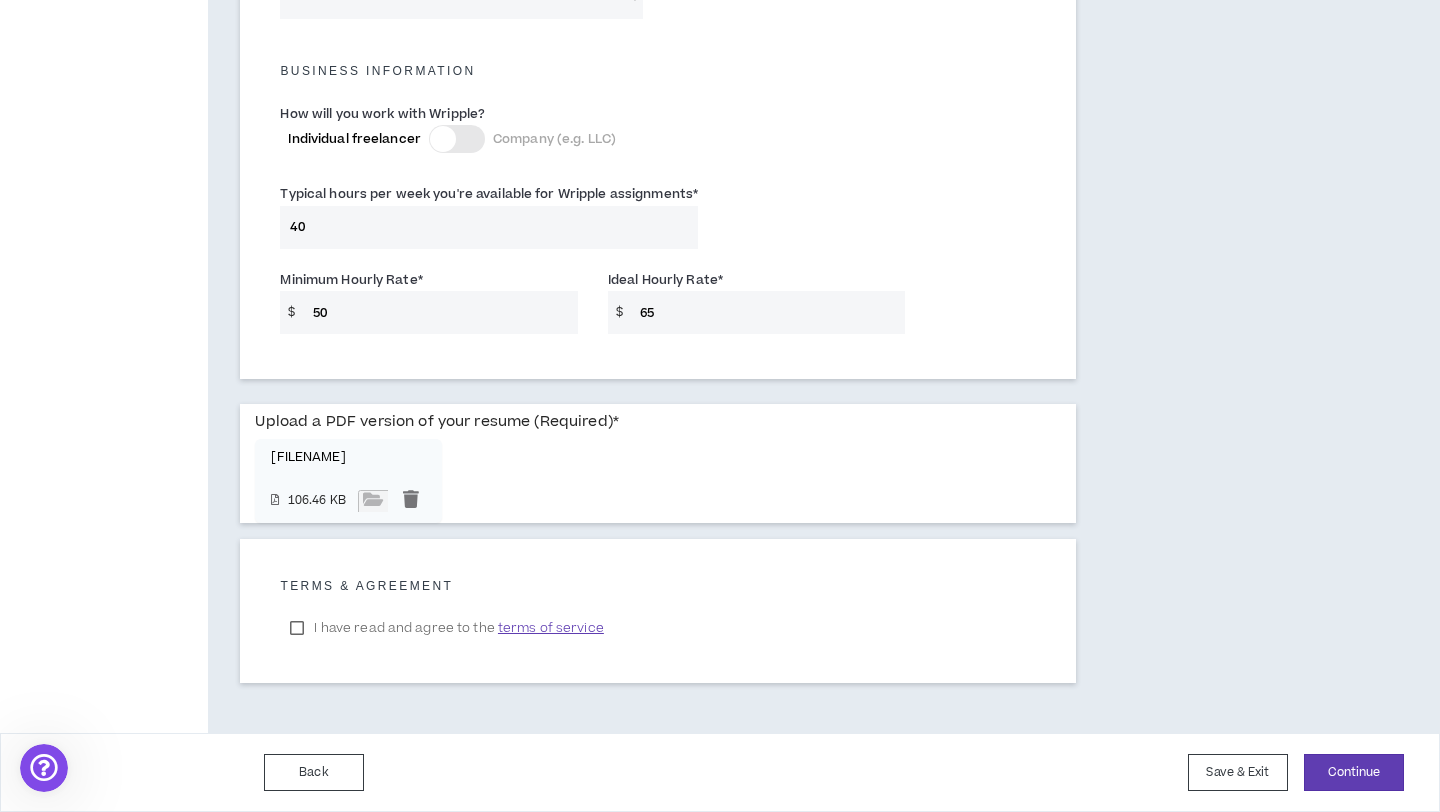 click on "I have read and agree to the    terms of service" at bounding box center (446, 628) 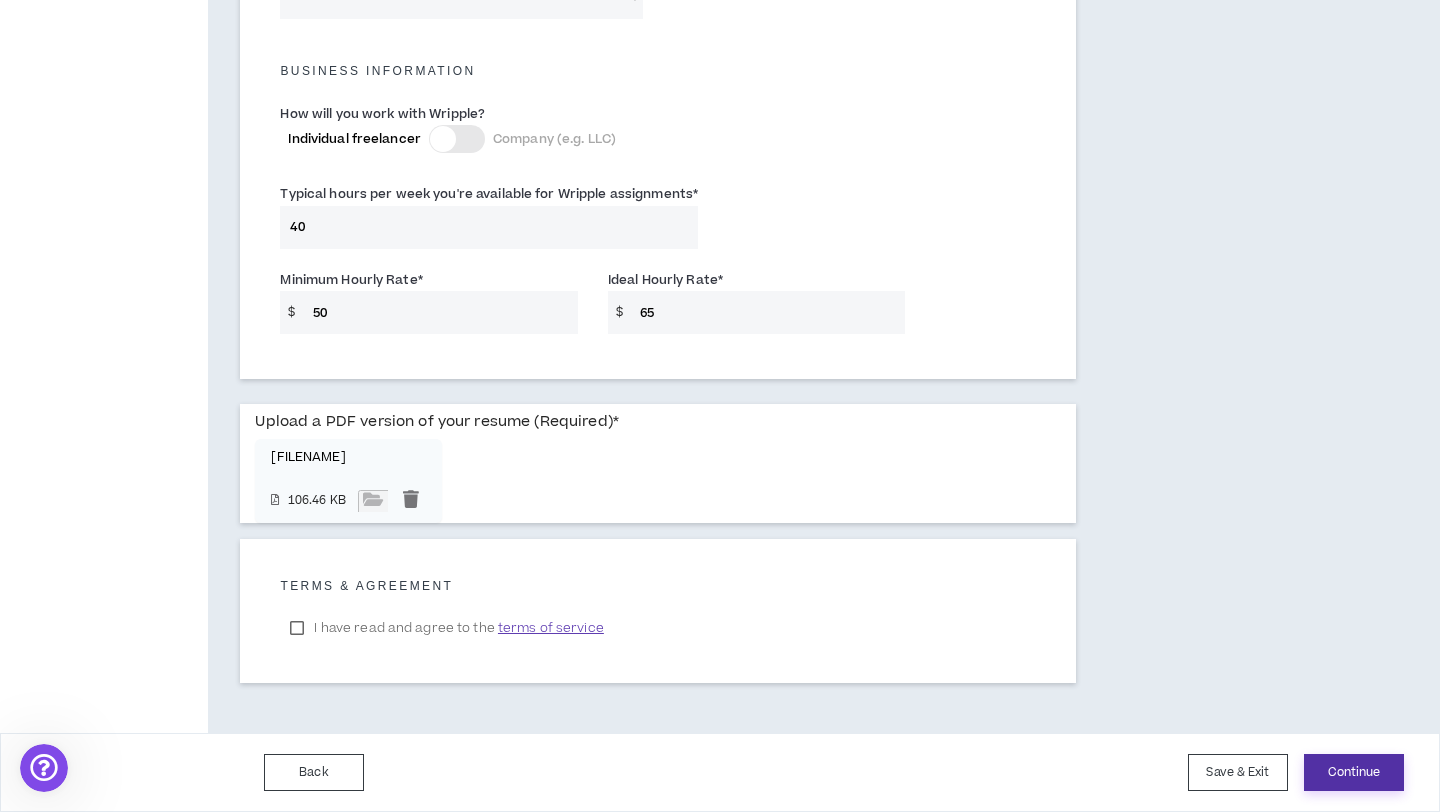 click on "Continue" at bounding box center [1354, 772] 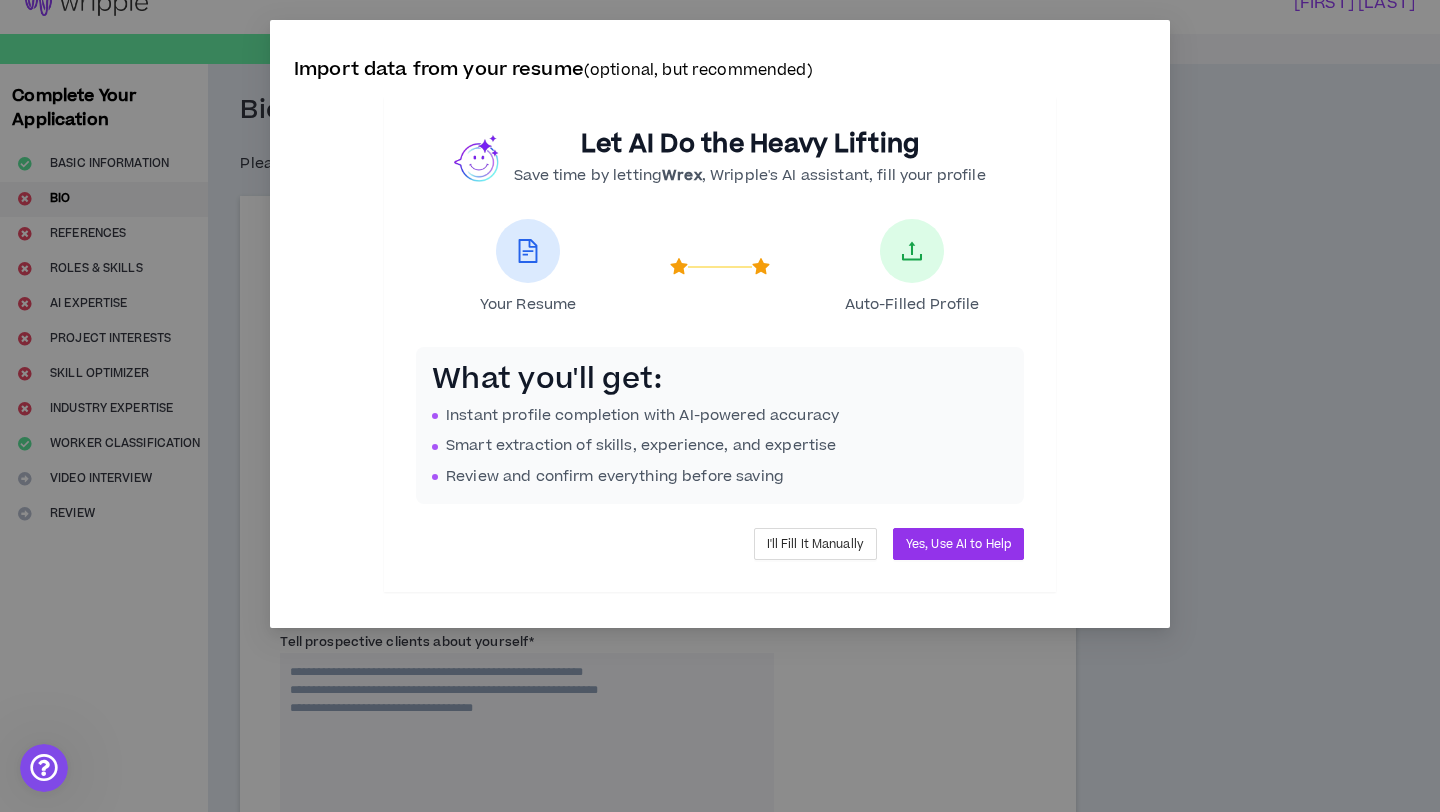 scroll, scrollTop: 0, scrollLeft: 0, axis: both 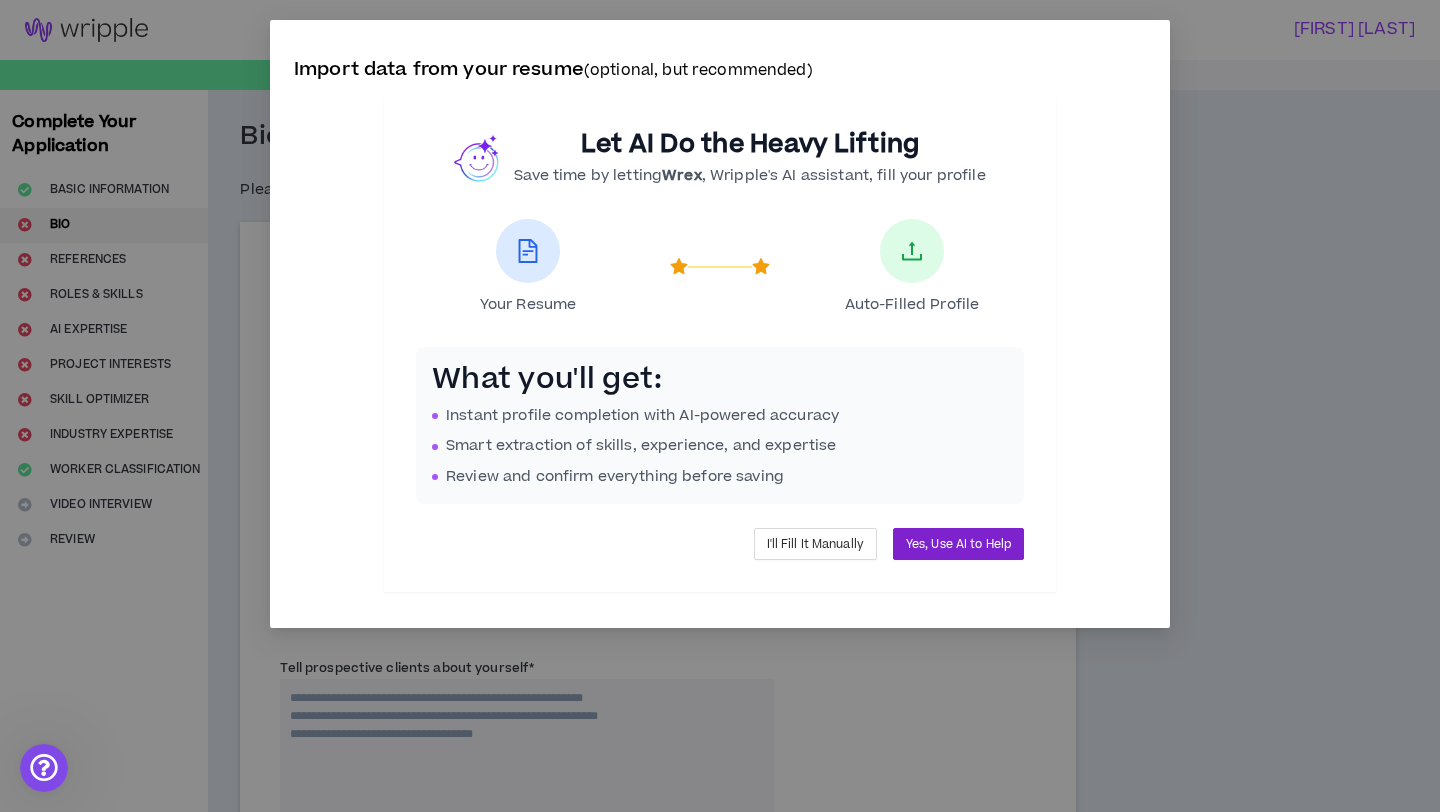 click on "Yes, Use AI to Help" at bounding box center (958, 544) 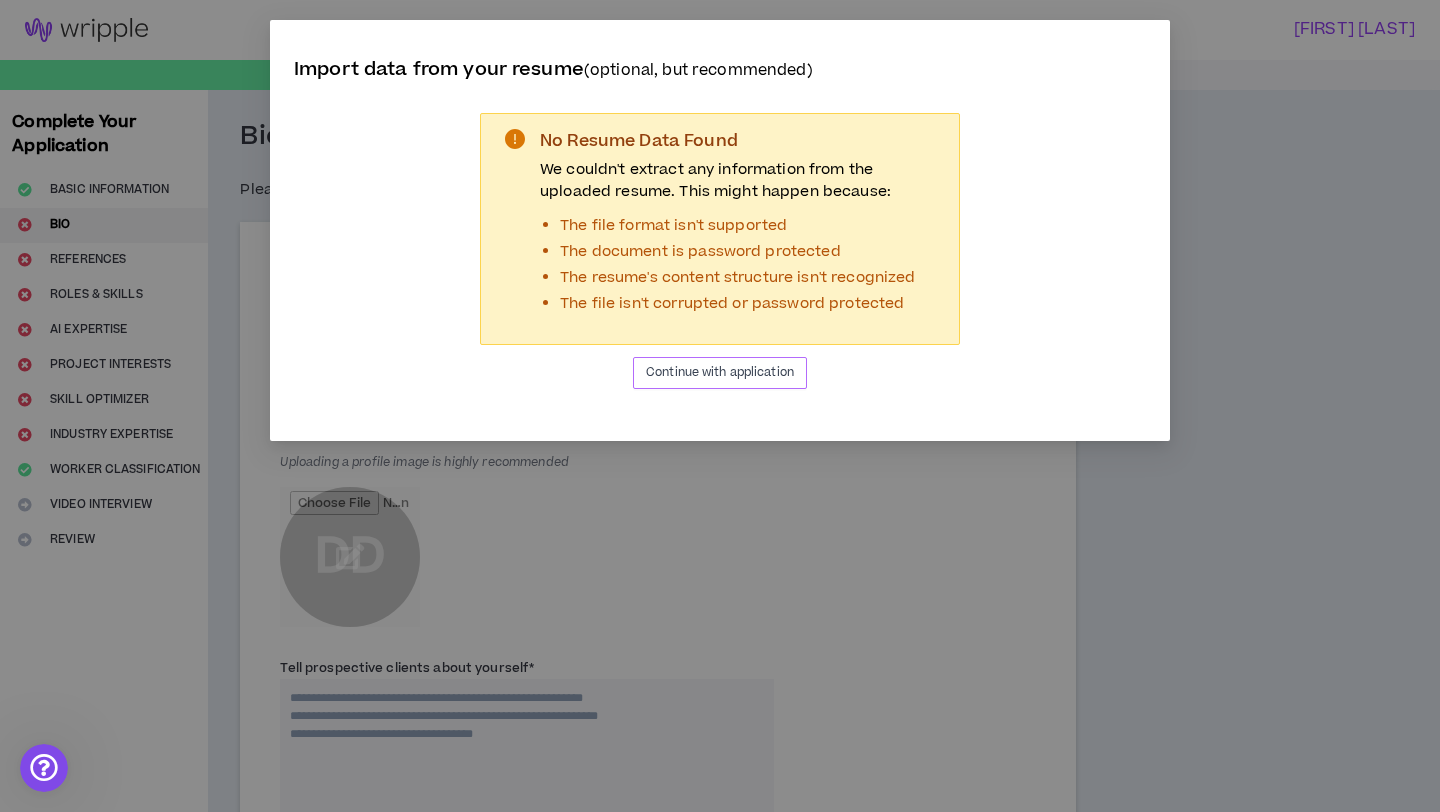 click on "Continue with application" at bounding box center [720, 372] 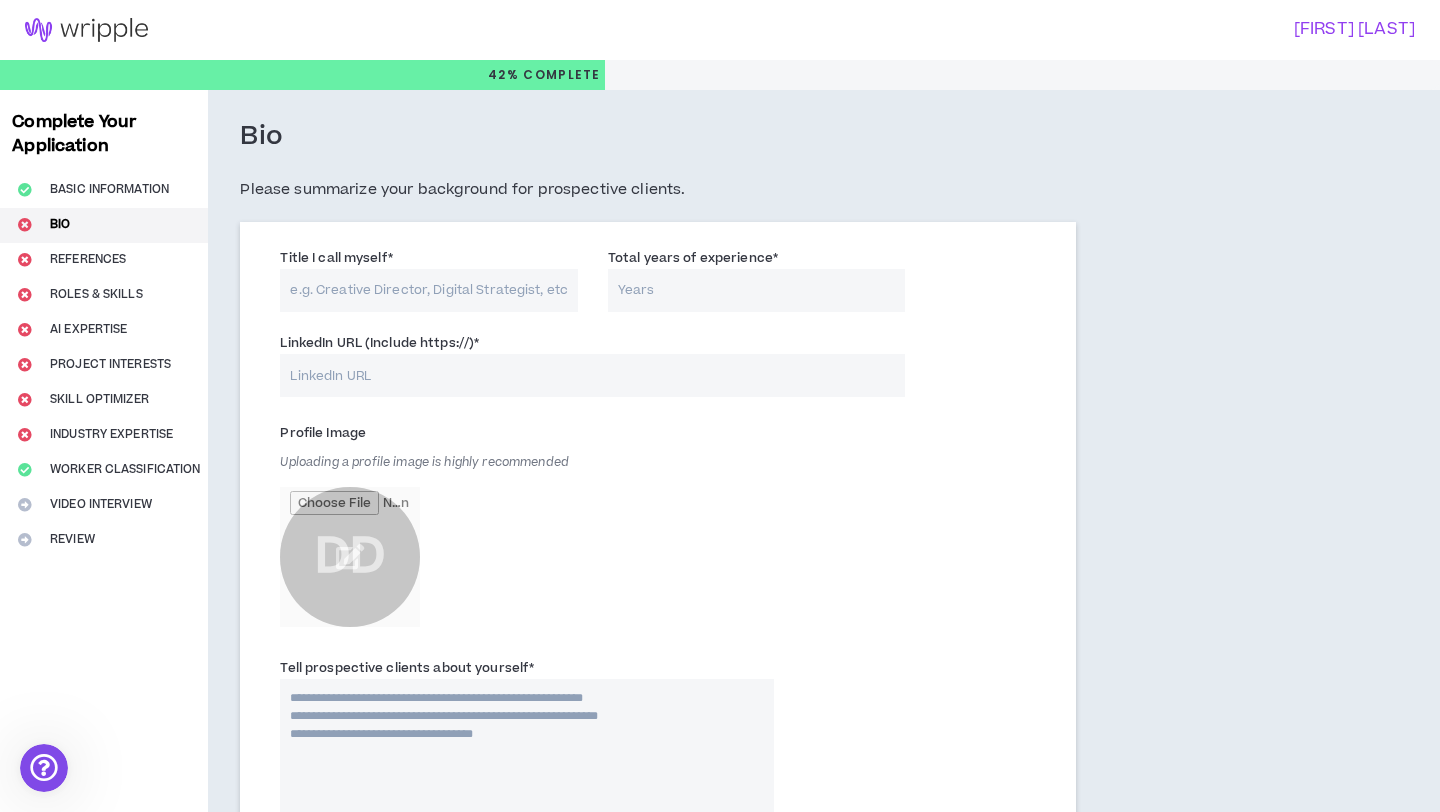 click on "Title I call myself  *" at bounding box center (429, 290) 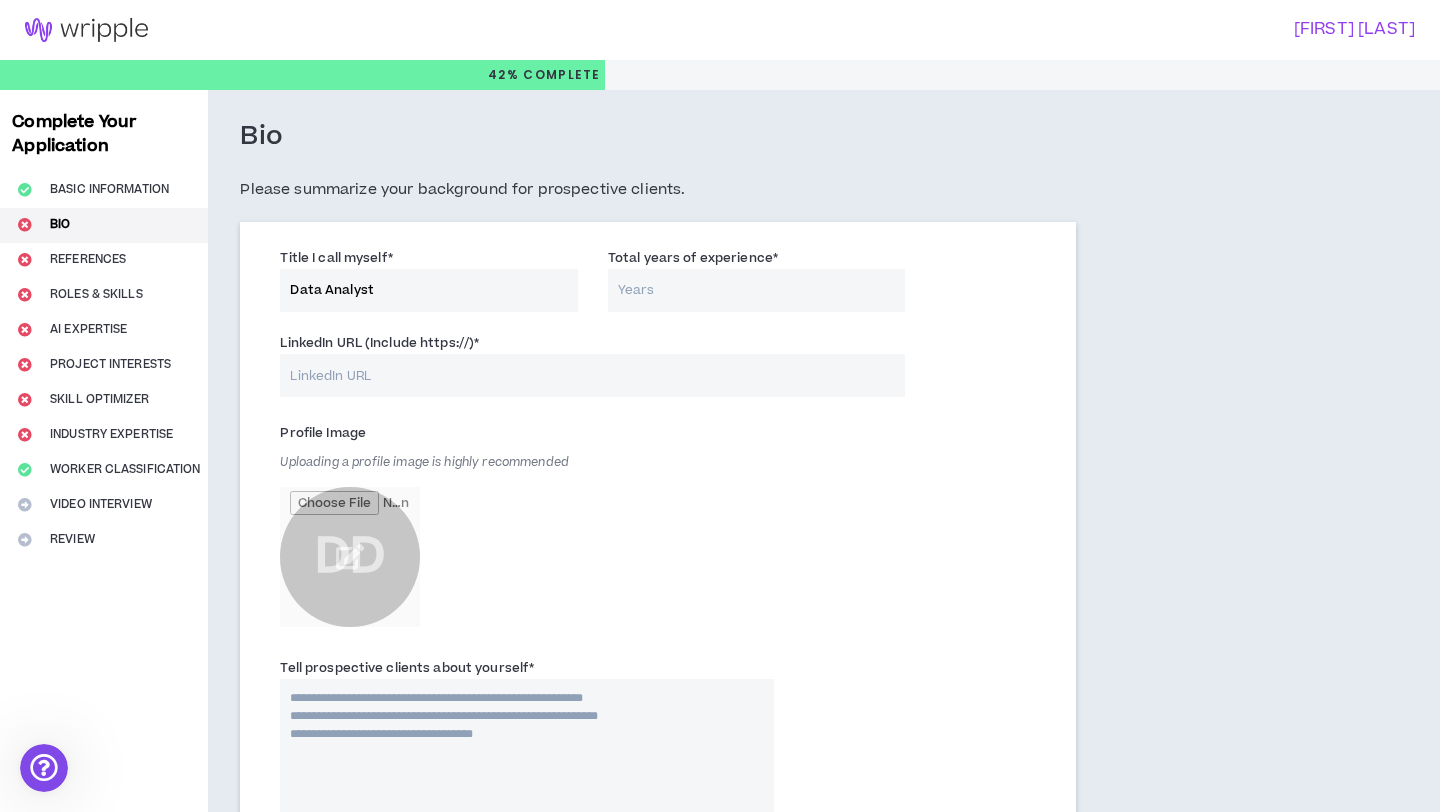 type on "Data Analyst" 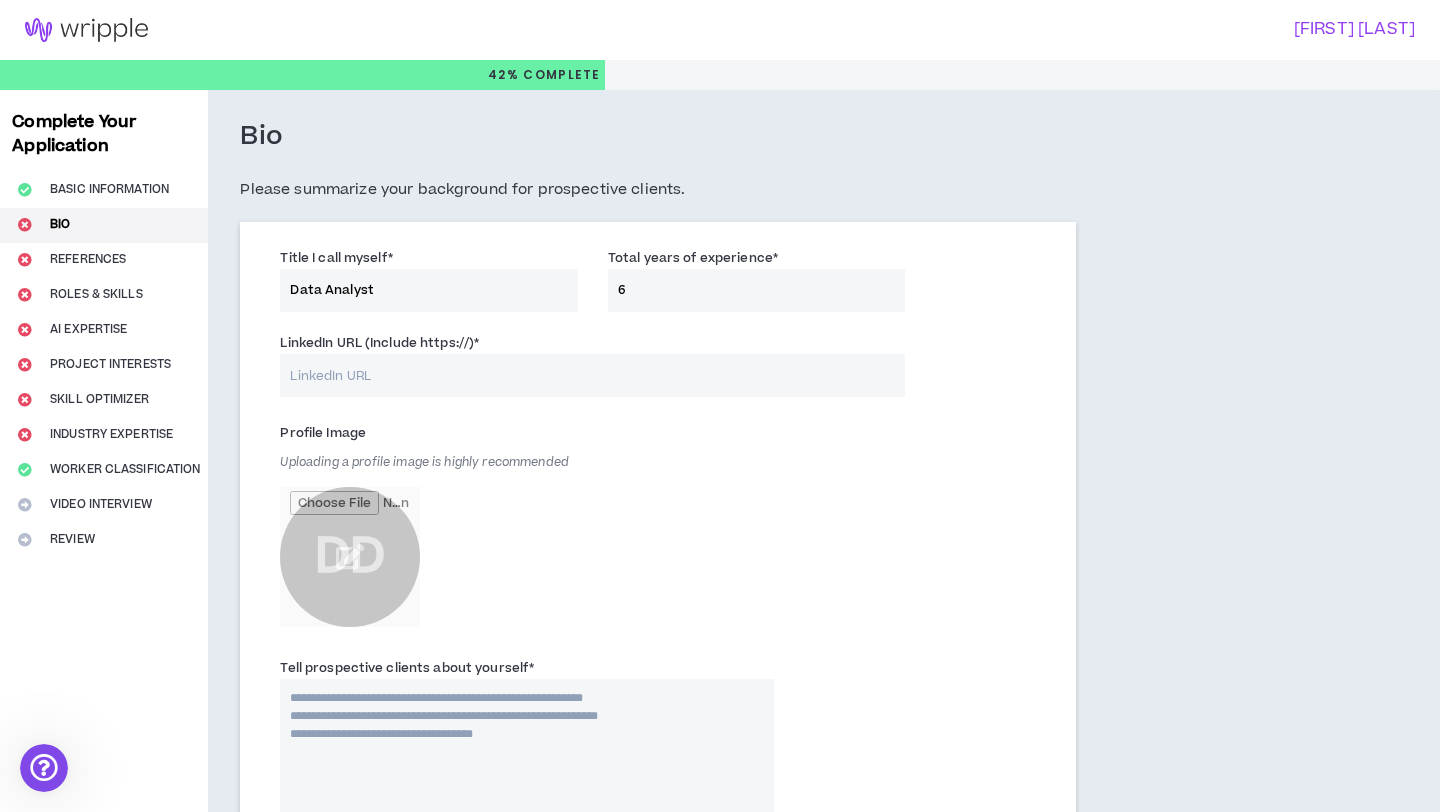 type on "6" 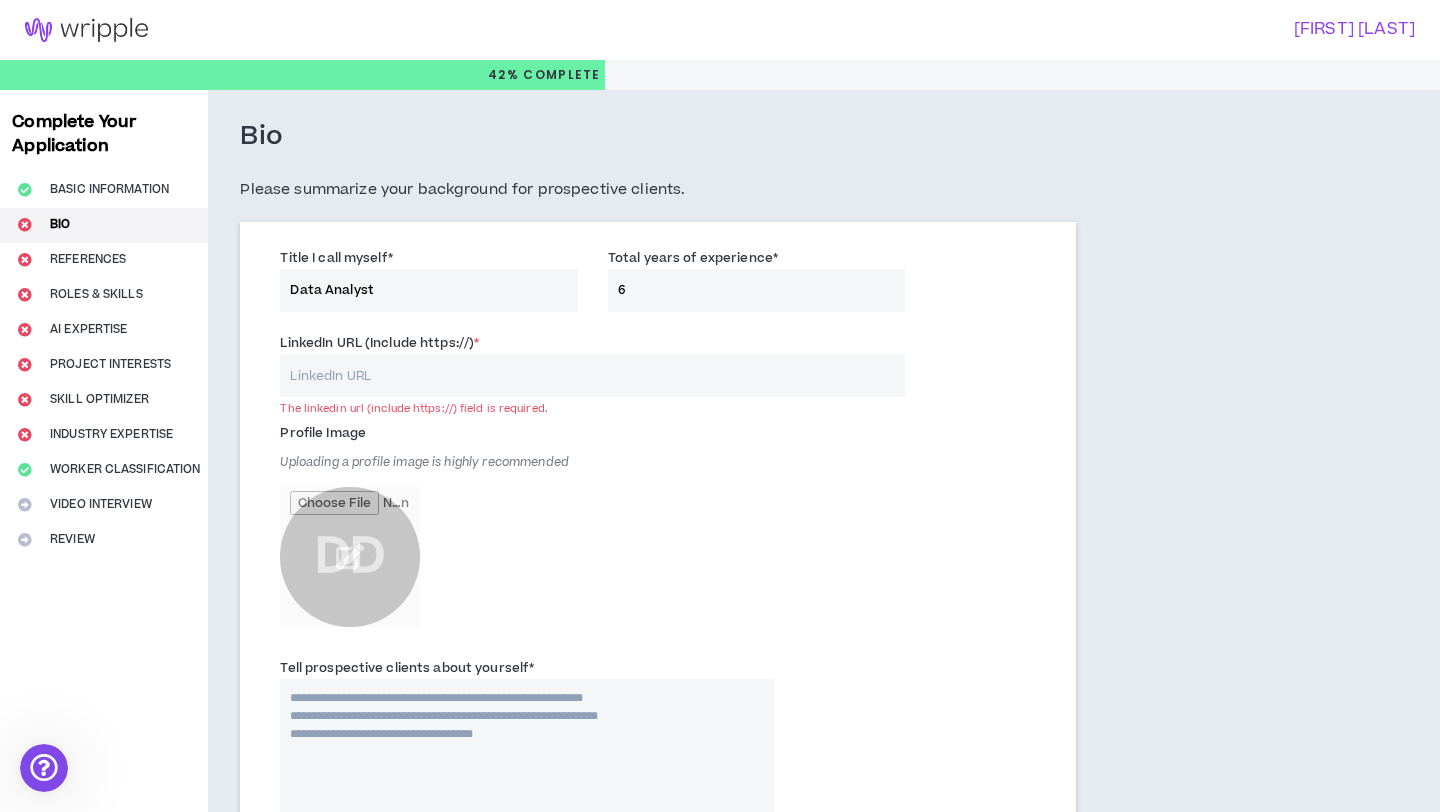 click on "LinkedIn URL (Include https://)  *" at bounding box center (592, 375) 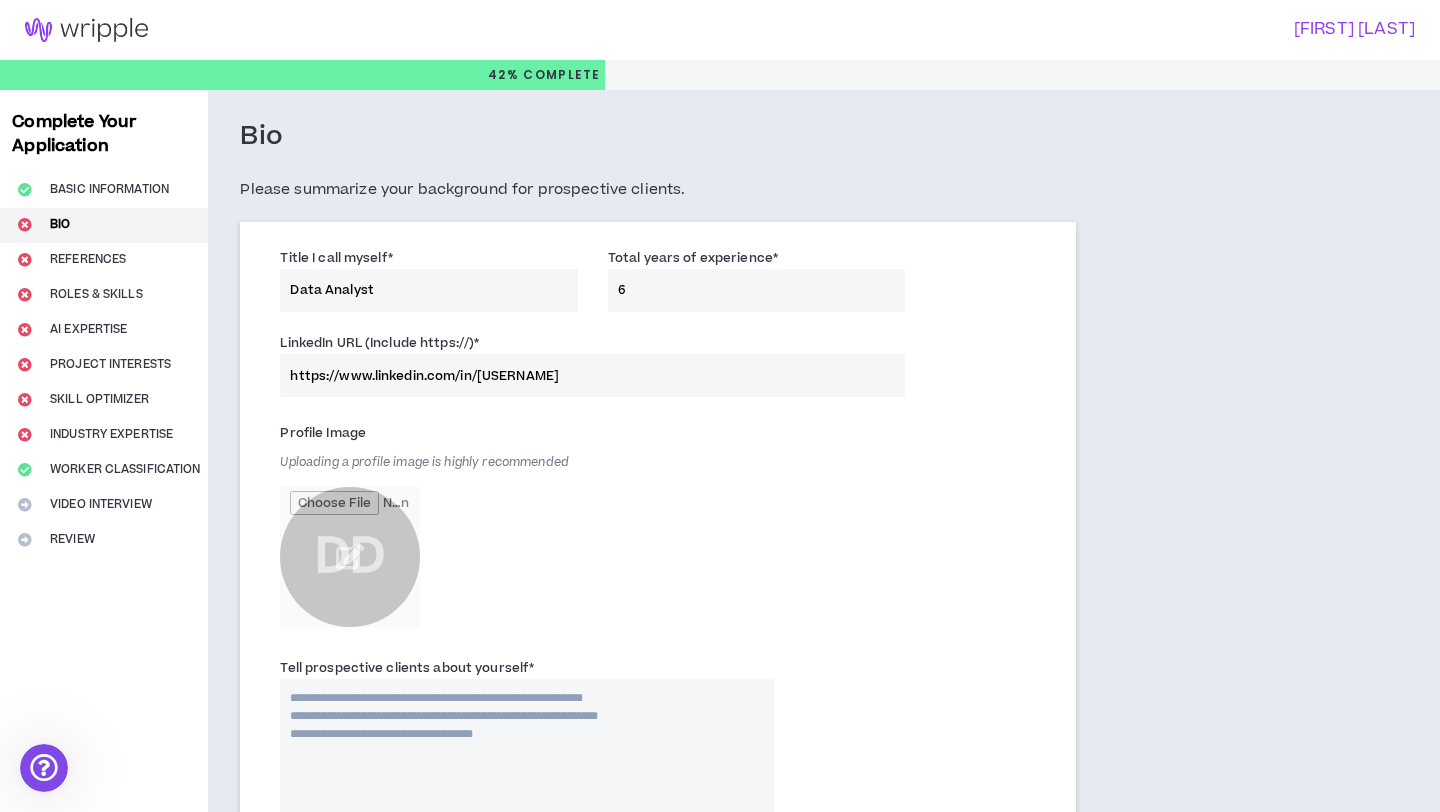 type on "https://www.linkedin.com/in/[USERNAME]" 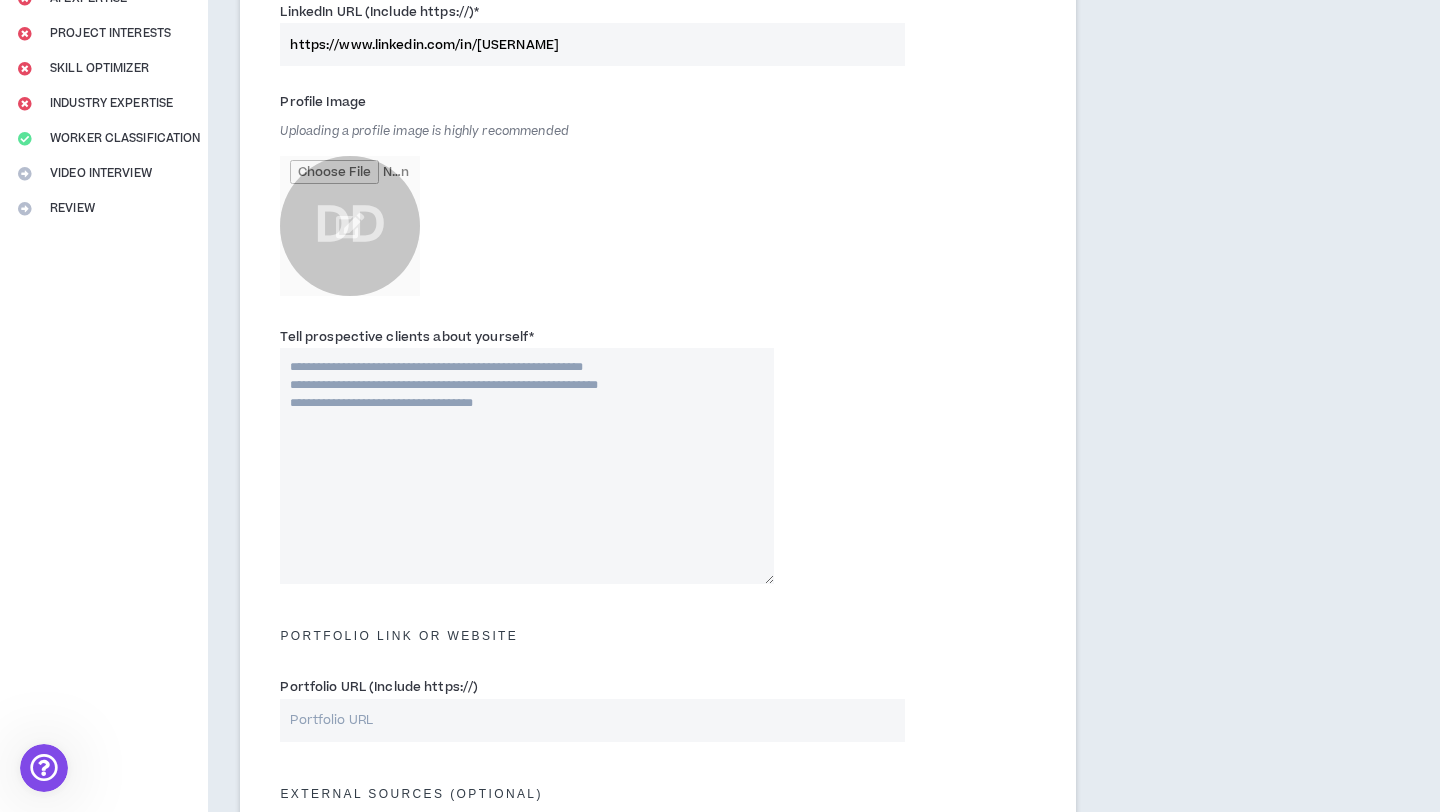 scroll, scrollTop: 346, scrollLeft: 0, axis: vertical 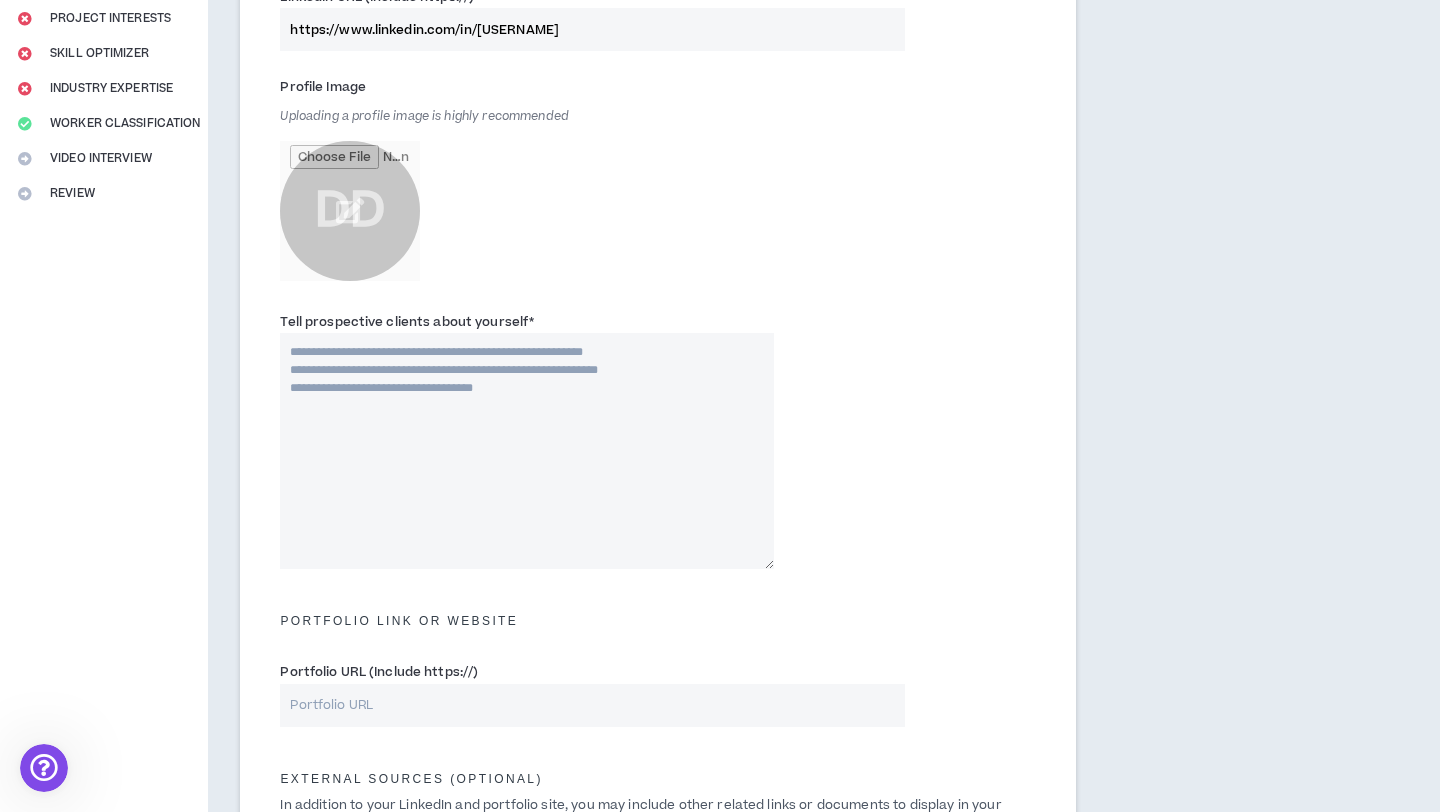 click on "Tell prospective clients about yourself  *" at bounding box center [527, 451] 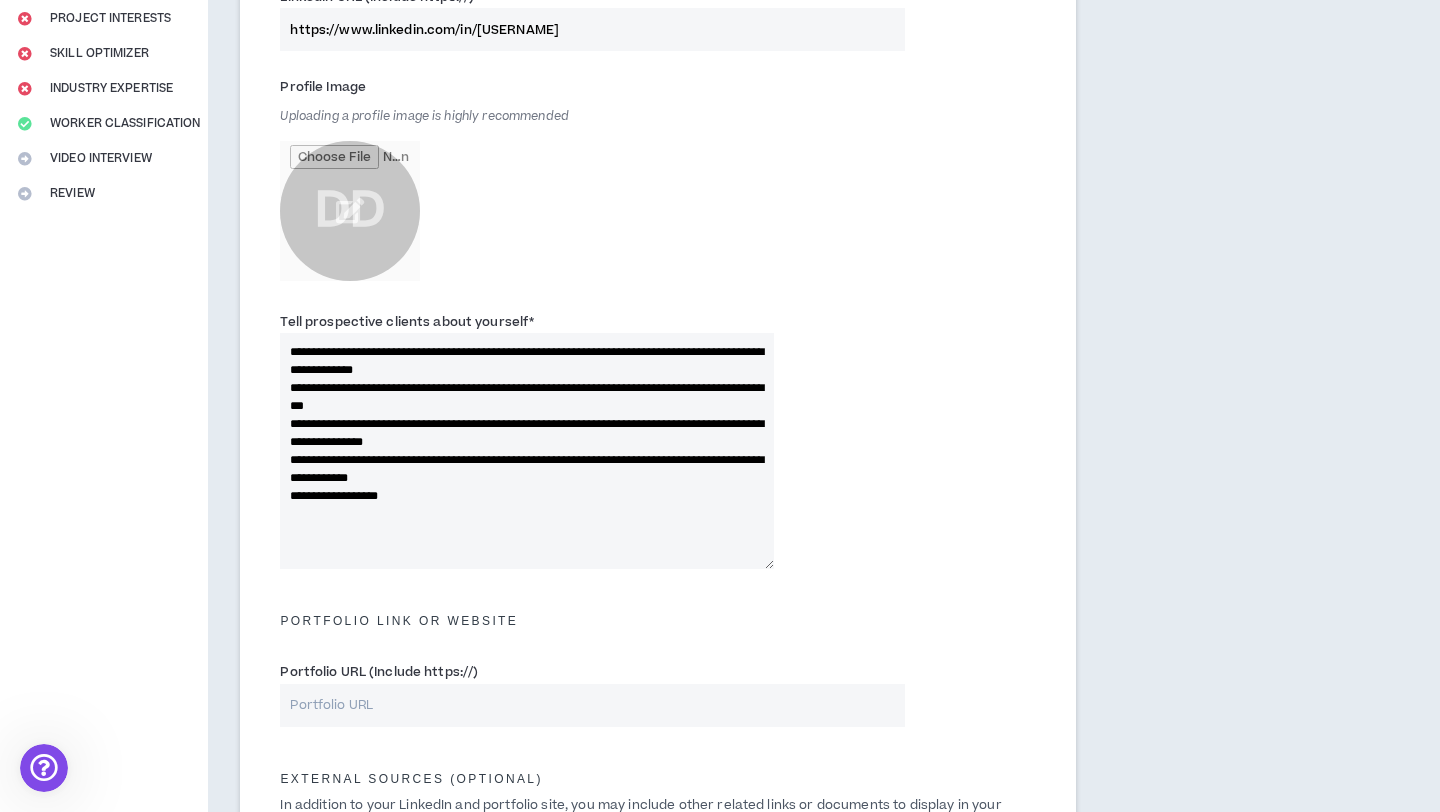 click on "**********" at bounding box center (658, 445) 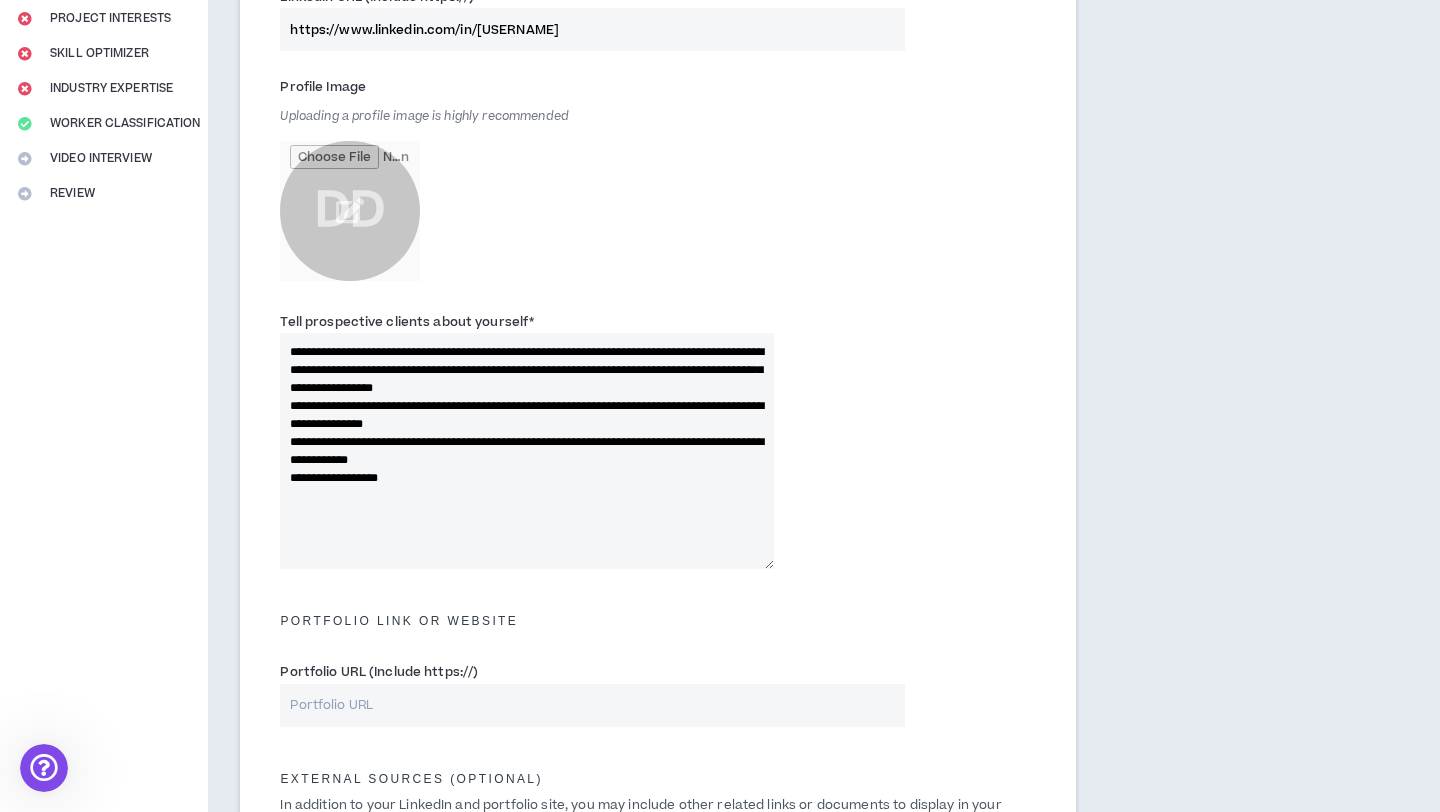 click on "**********" at bounding box center (527, 451) 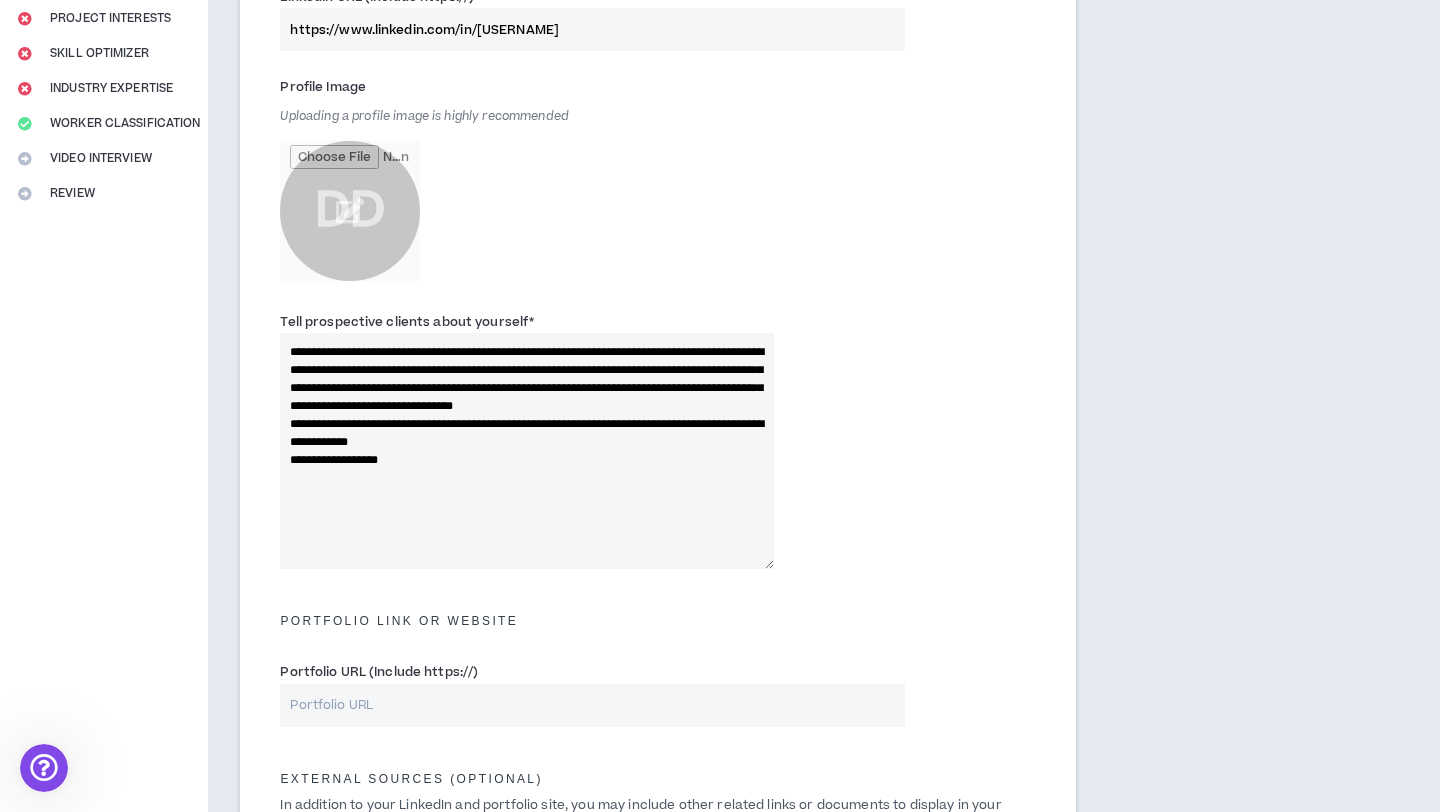 click on "**********" at bounding box center [527, 451] 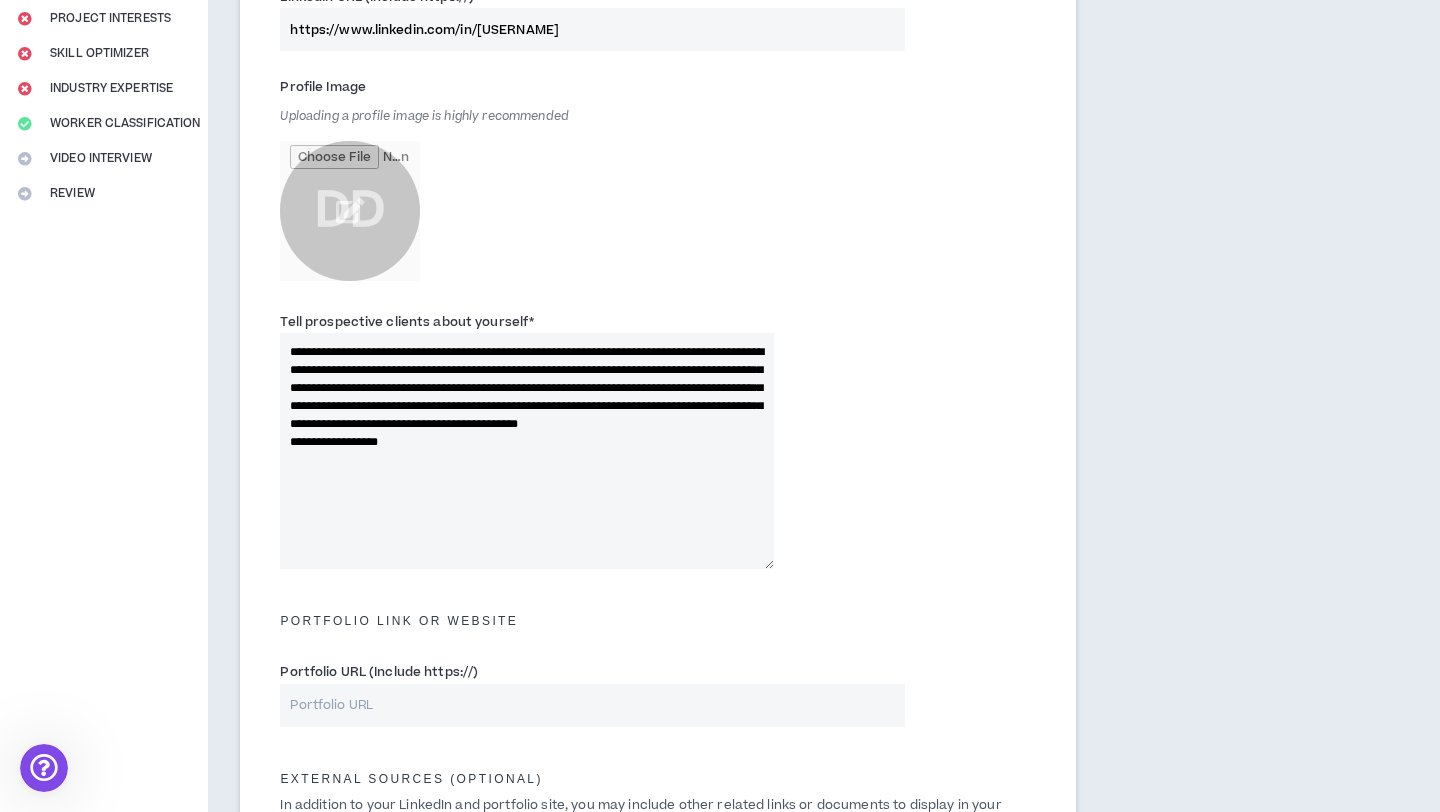 click on "**********" at bounding box center (527, 451) 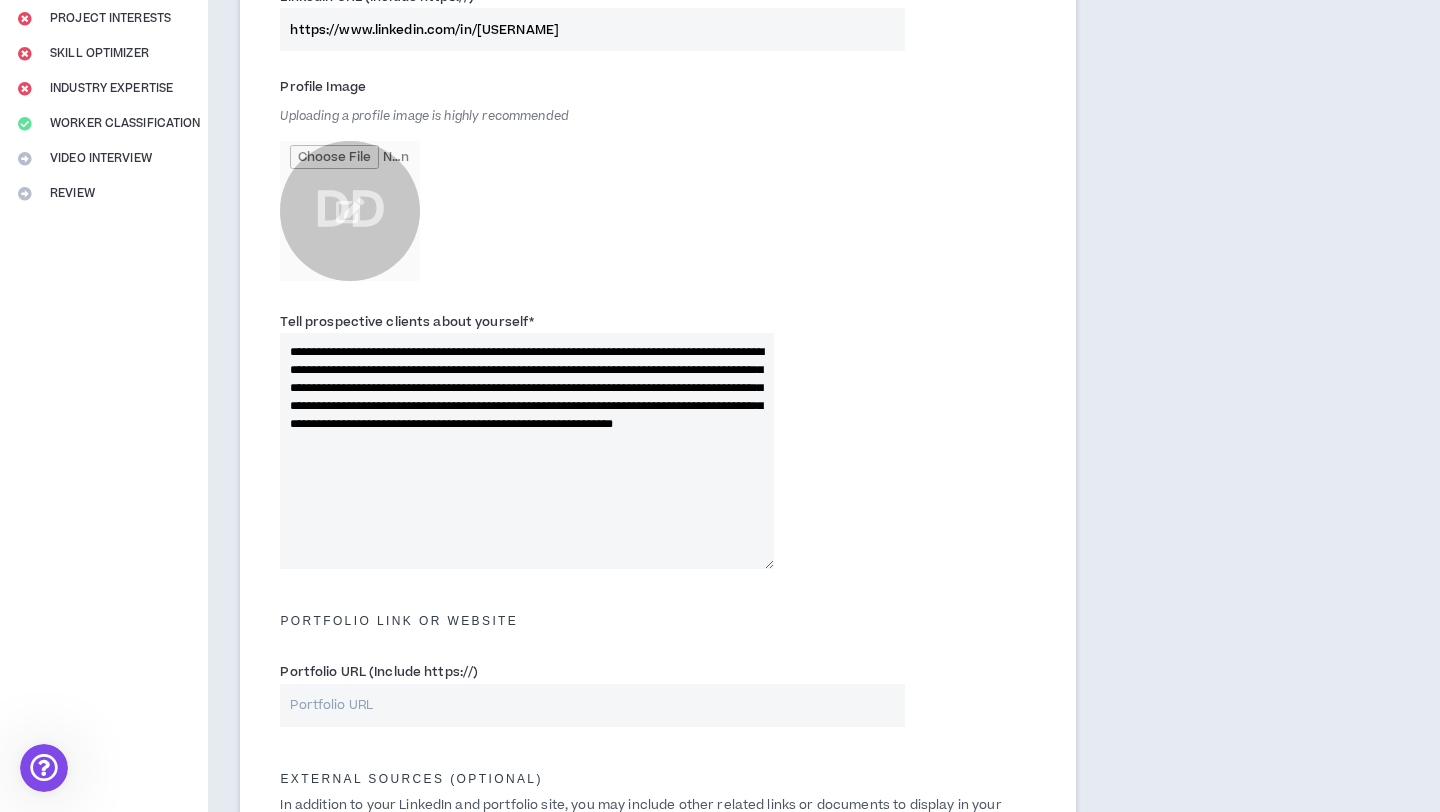 type on "**********" 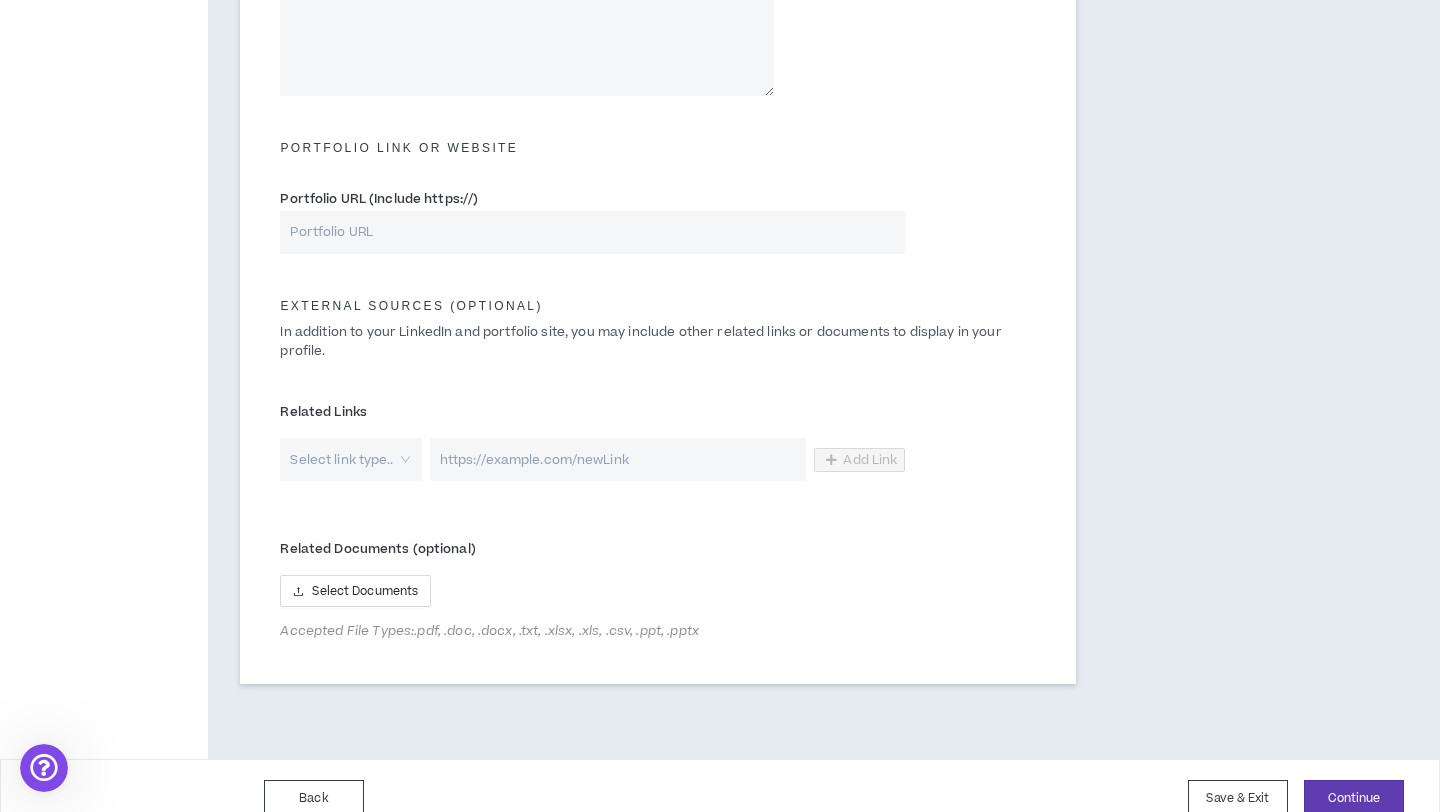 scroll, scrollTop: 845, scrollLeft: 0, axis: vertical 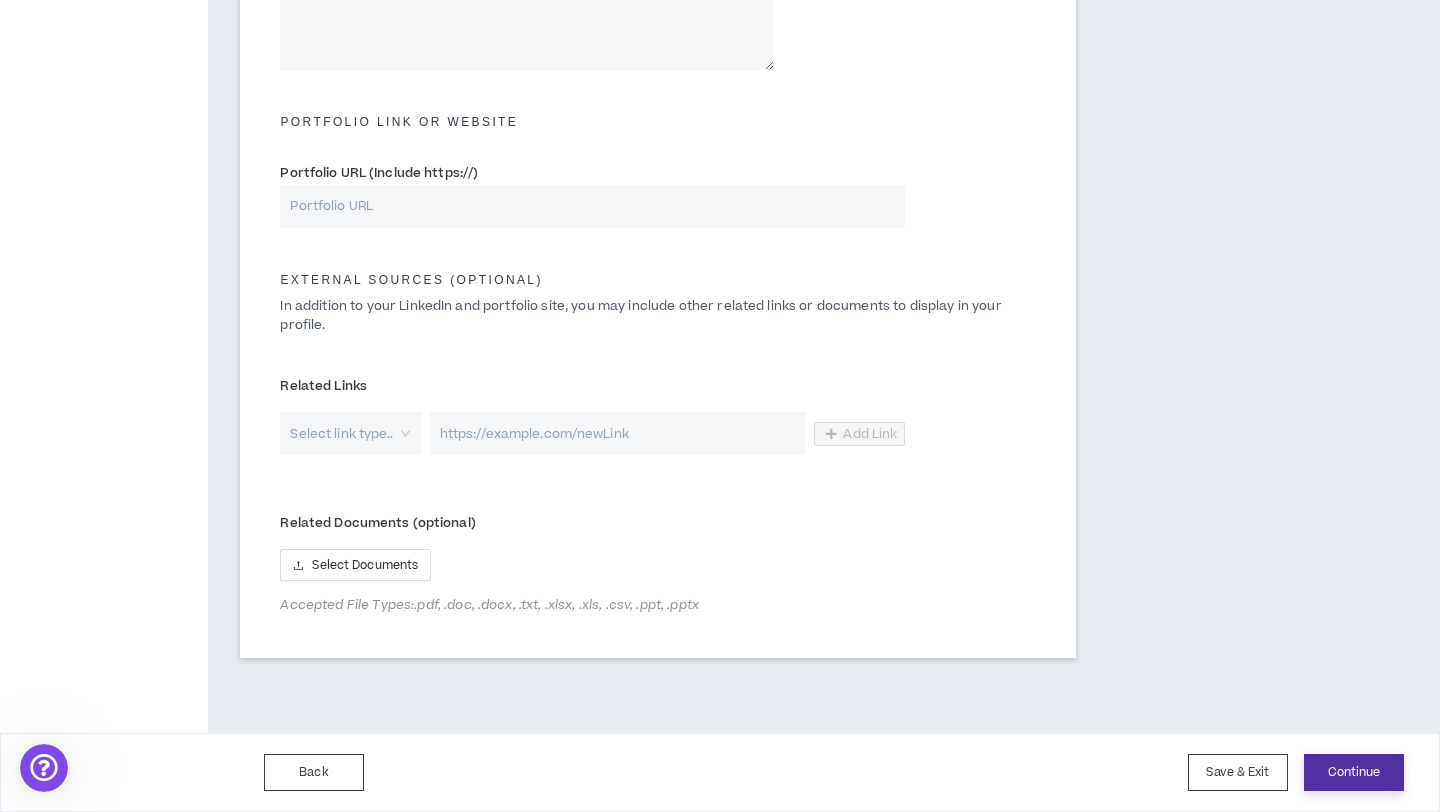 click on "Continue" at bounding box center [1354, 772] 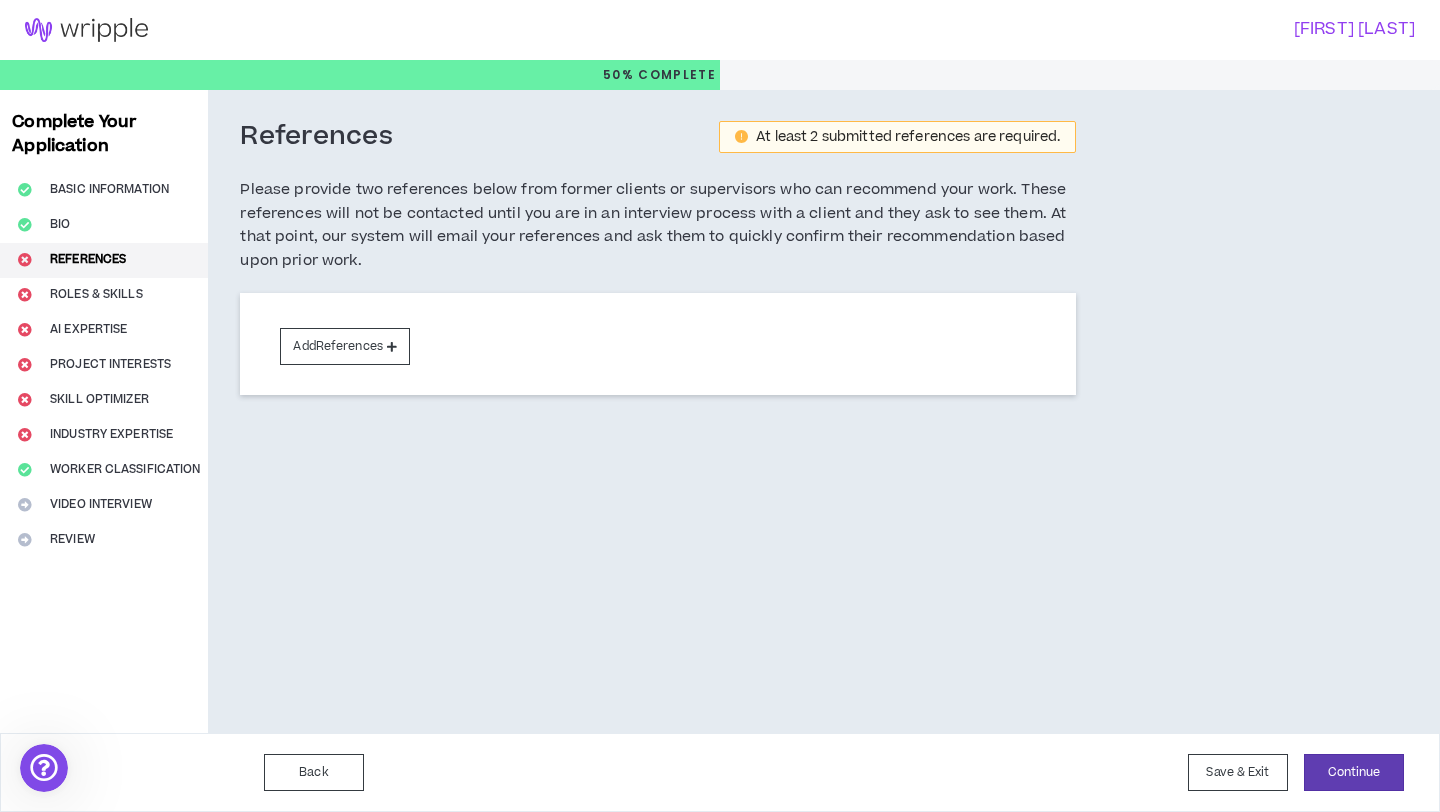 scroll, scrollTop: 0, scrollLeft: 0, axis: both 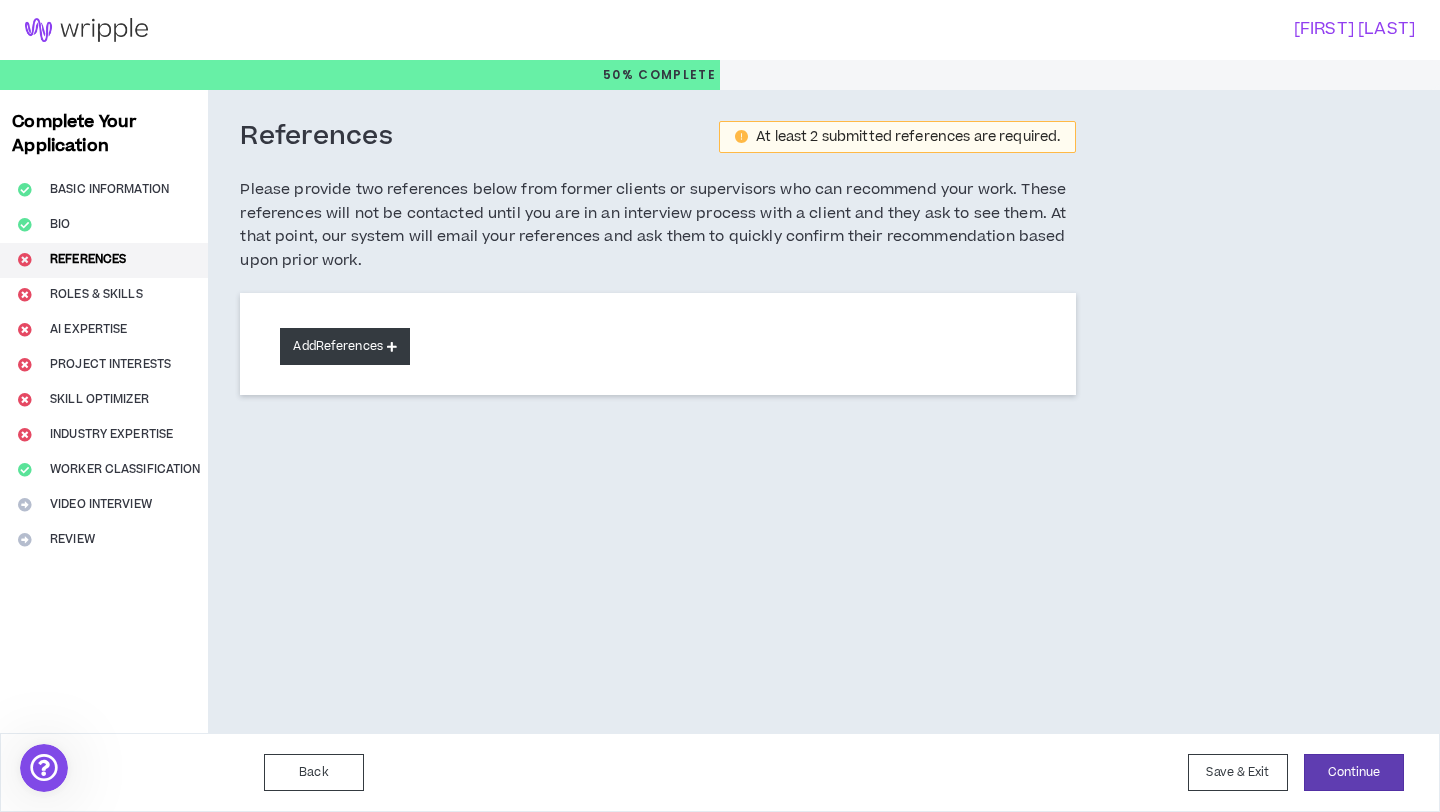 click on "Add  References" at bounding box center (345, 346) 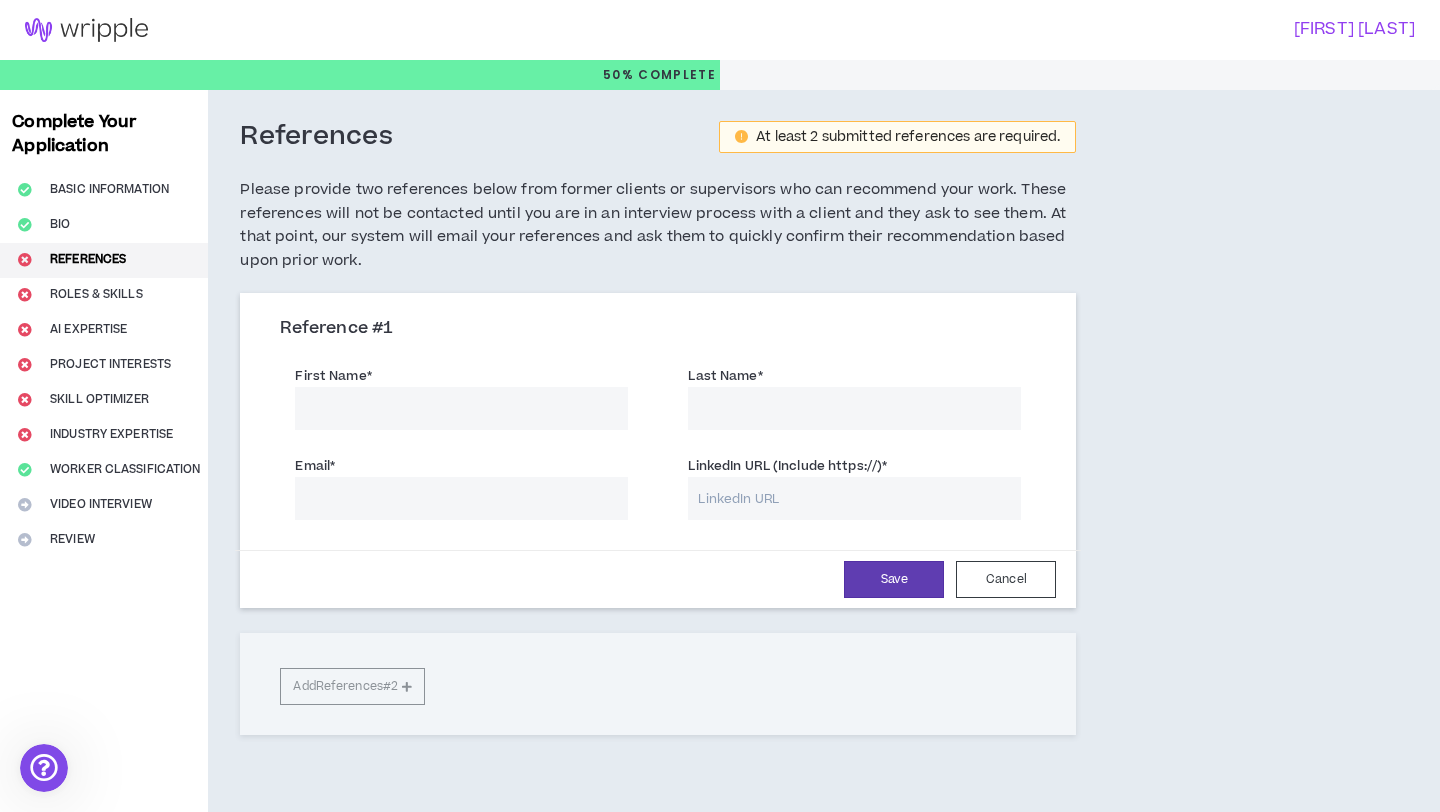 click on "First Name  *" at bounding box center [461, 408] 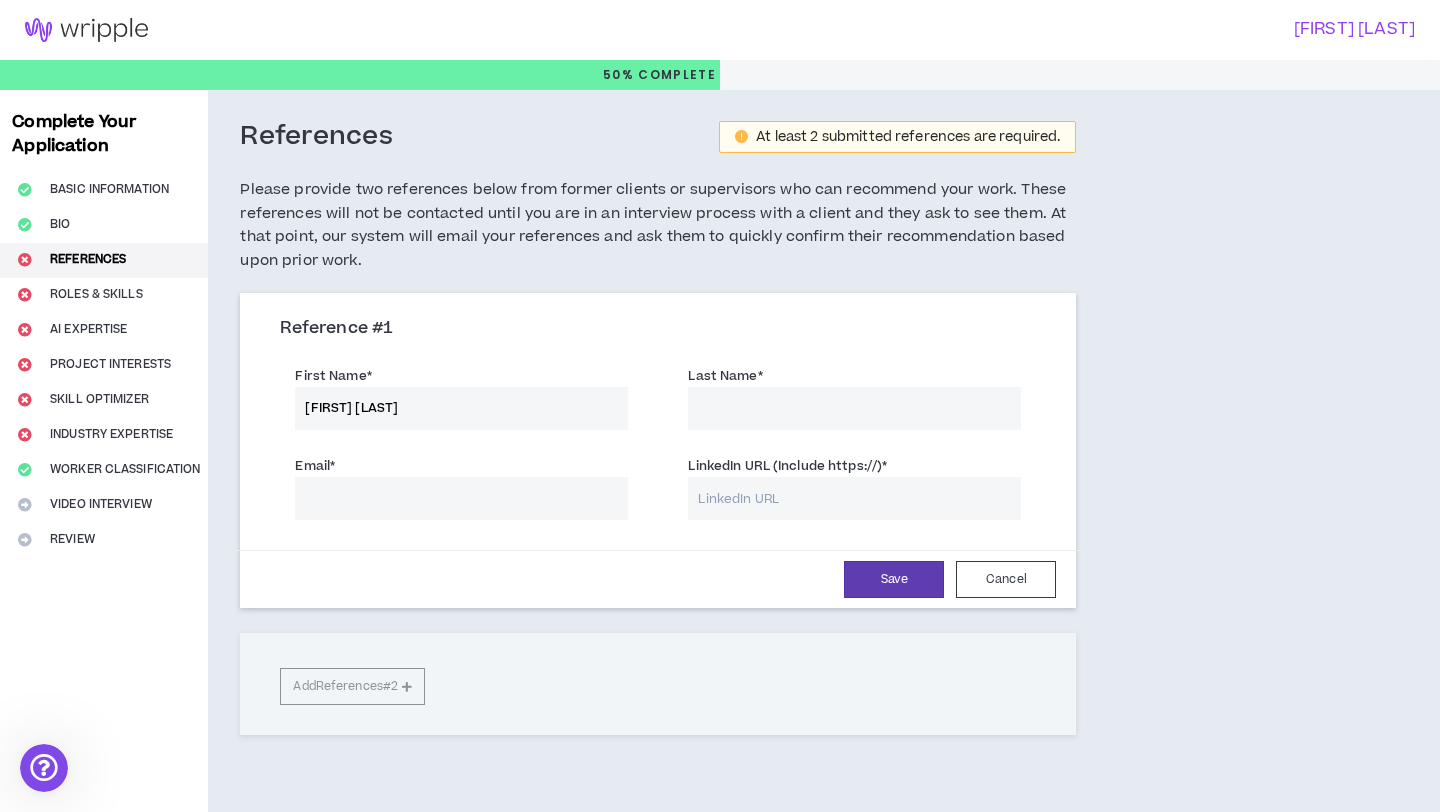 click on "[FIRST] [LAST]" at bounding box center [461, 408] 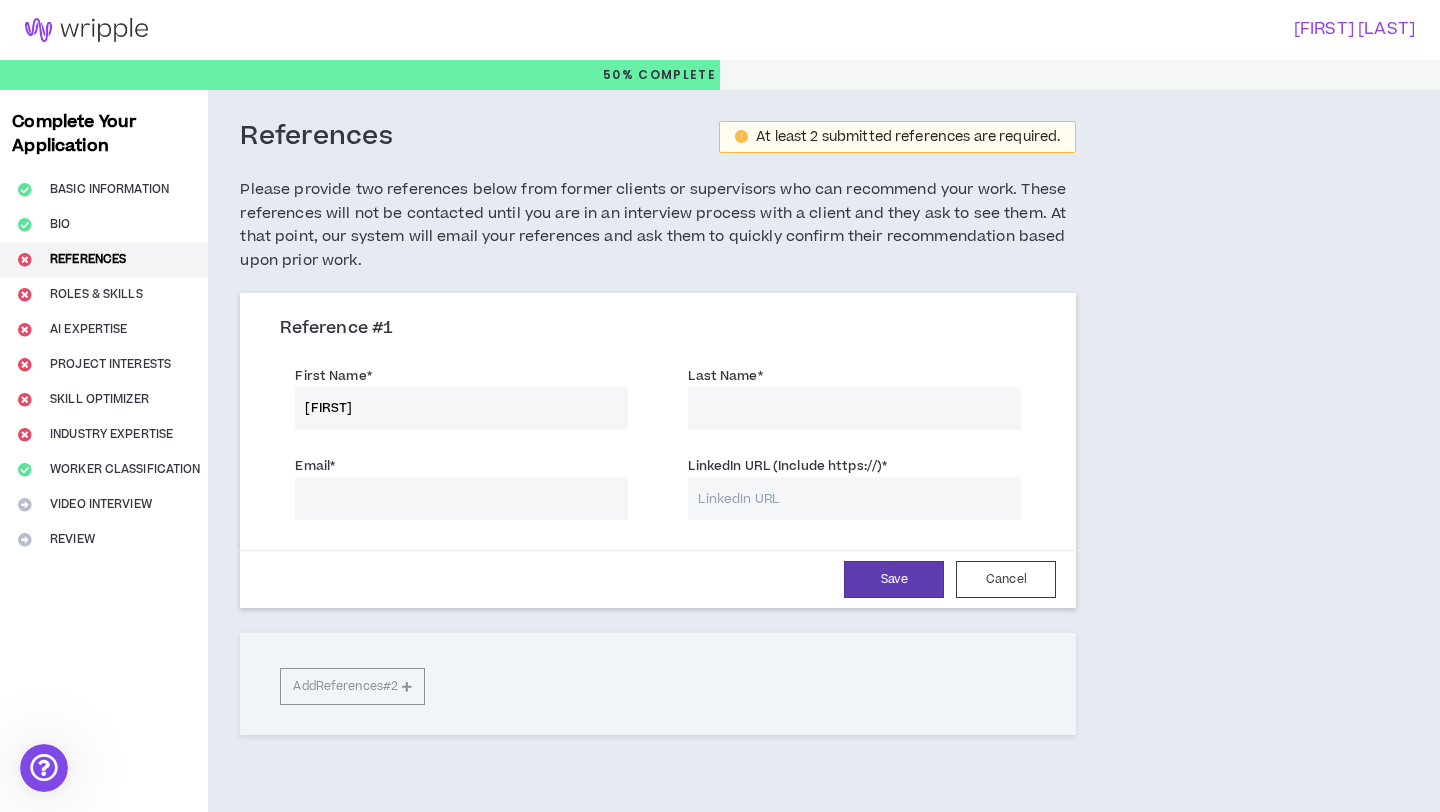 type on "[FIRST]" 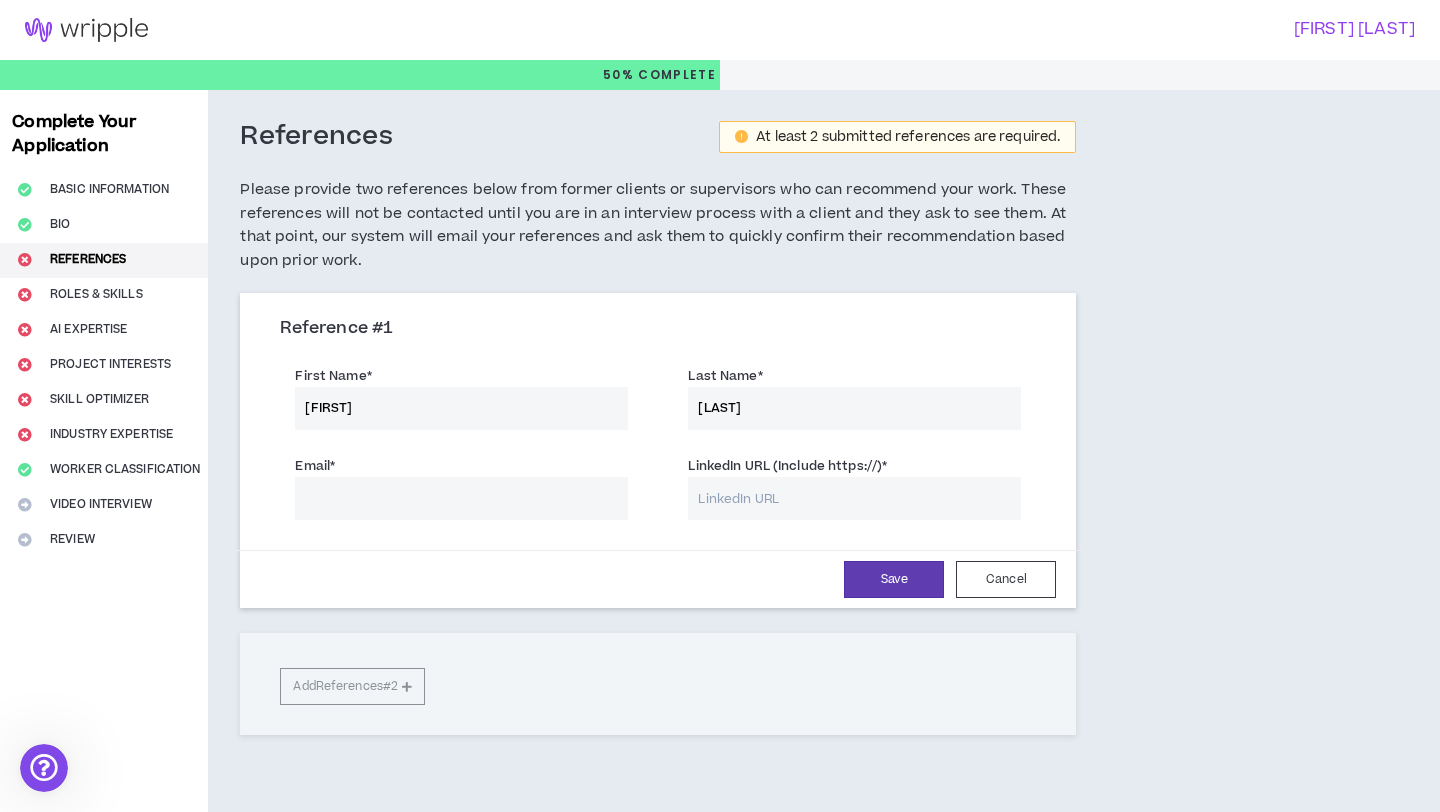type on "[LAST]" 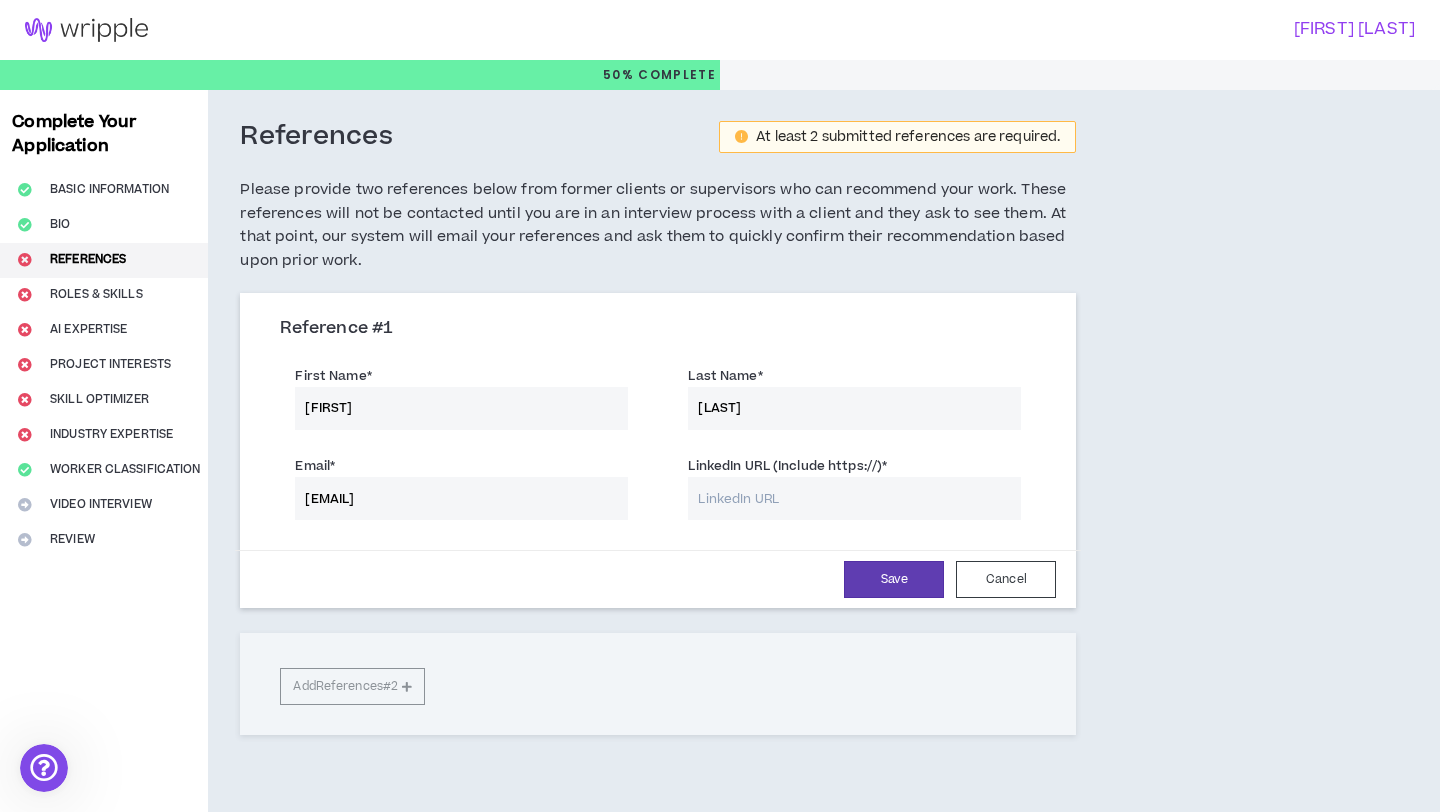 type on "[EMAIL]" 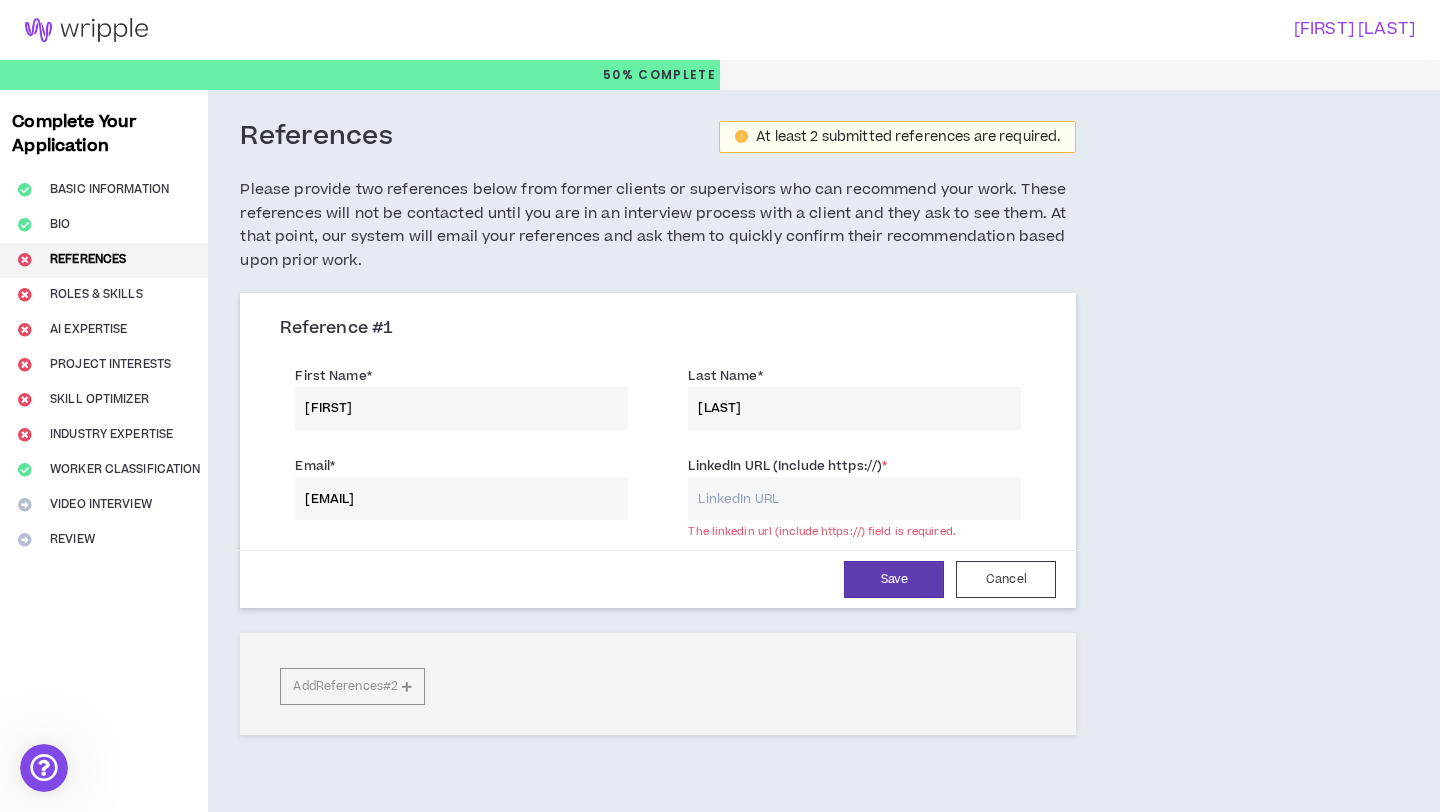 click on "LinkedIn URL (Include https://)  *" at bounding box center [854, 498] 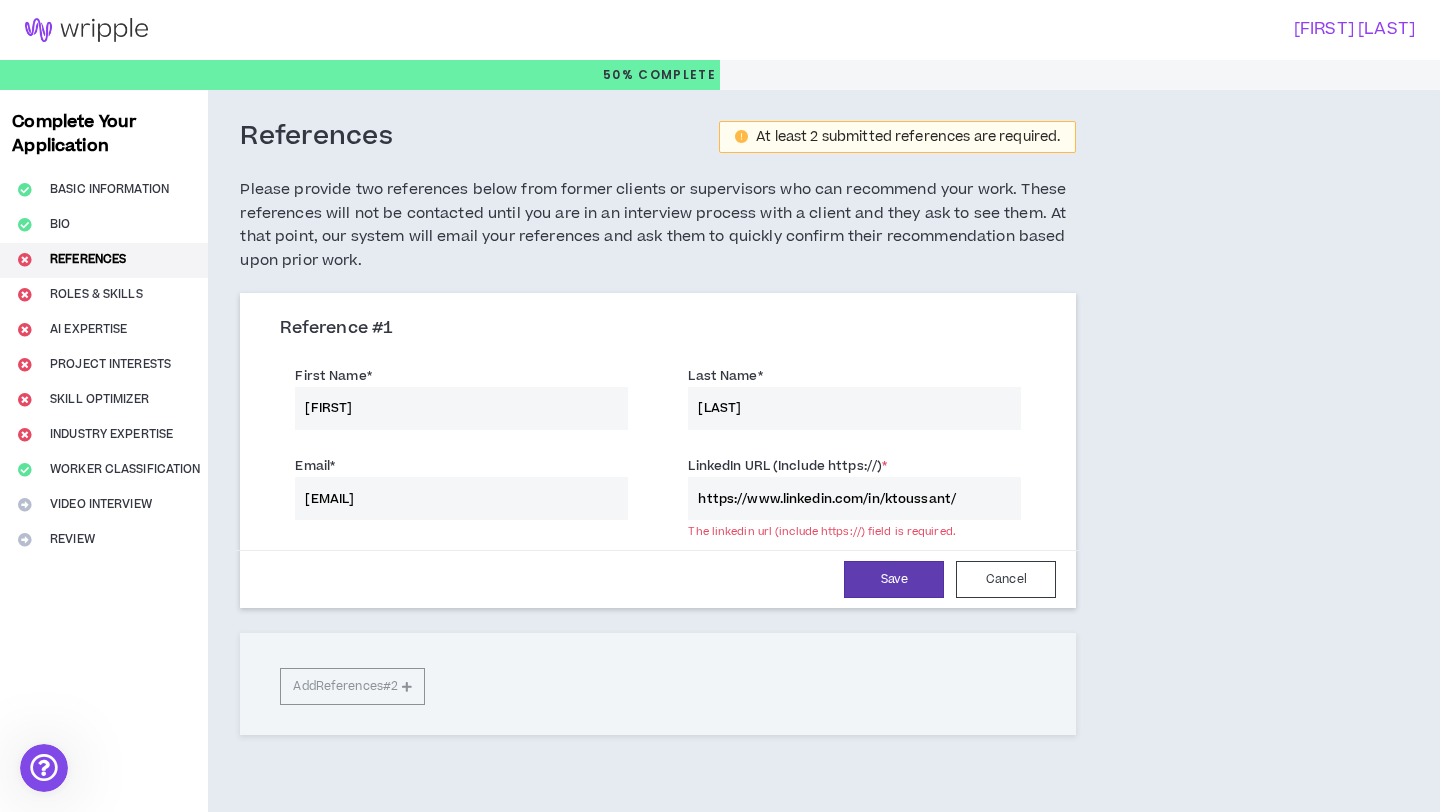 type on "https://www.linkedin.com/in/ktoussant/" 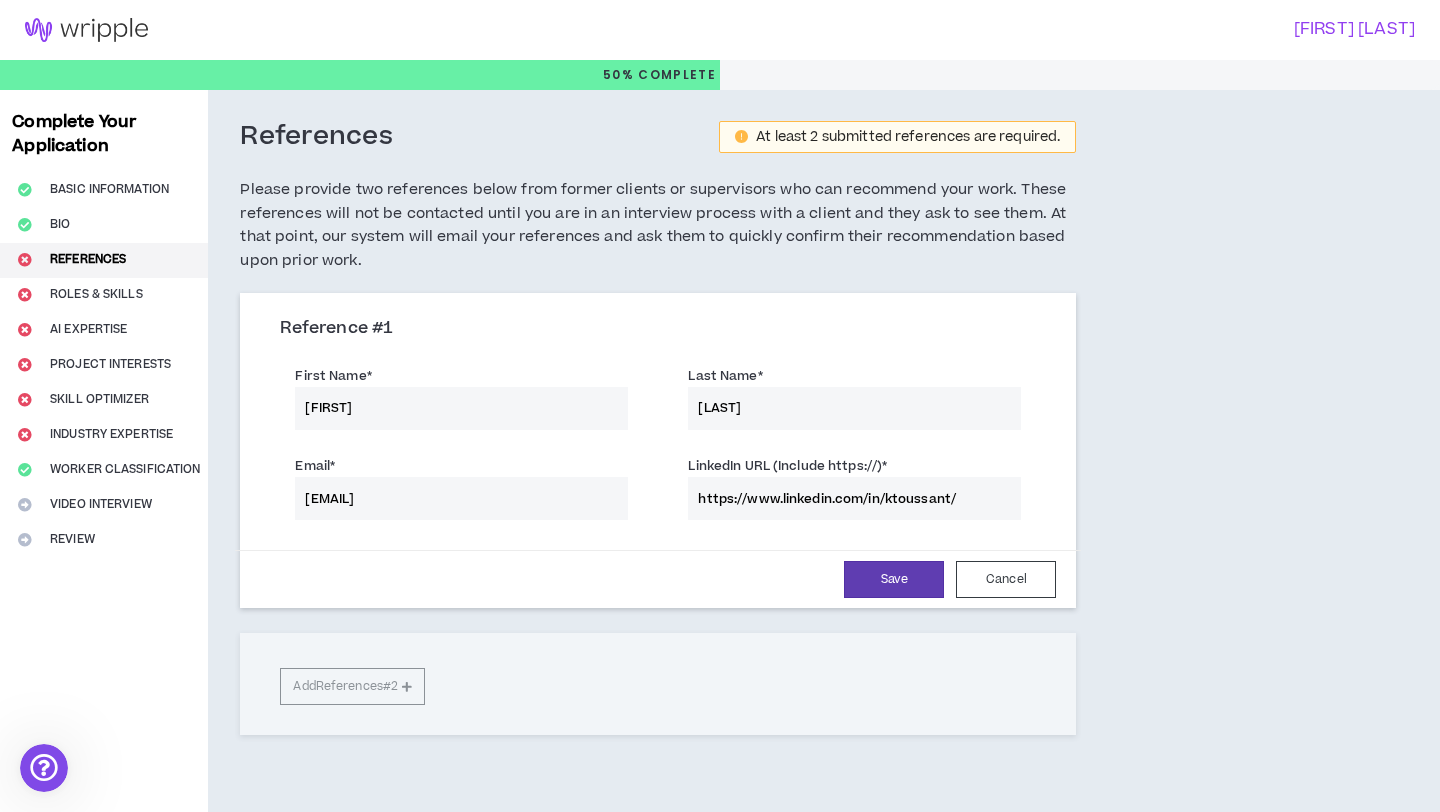 click on "Reference # 1 First Name  * [FIRST] Last Name  * [LAST] Email  * [EMAIL] LinkedIn URL (Include https://)  * [URL] Save Cancel" at bounding box center (658, 453) 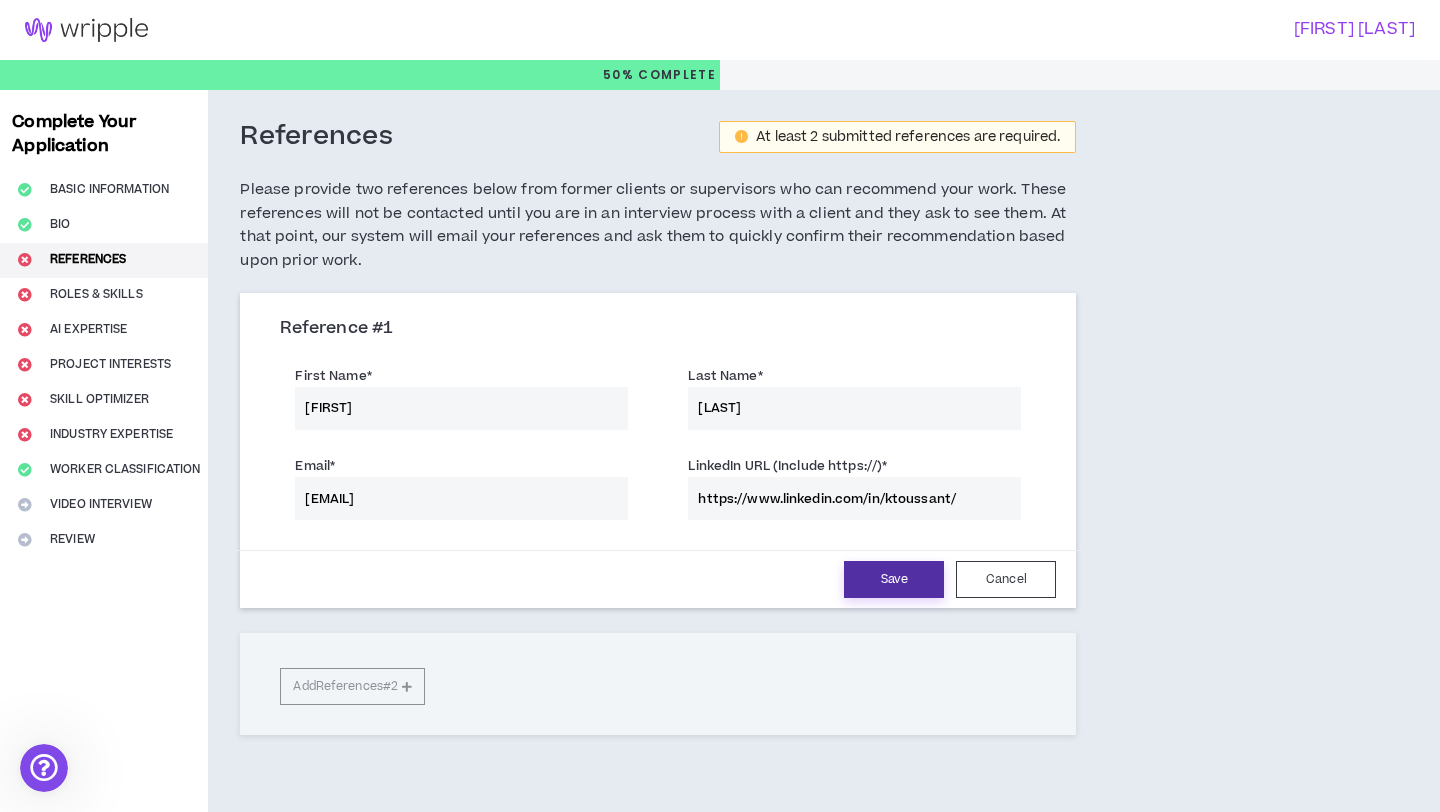 click on "Save" at bounding box center [894, 579] 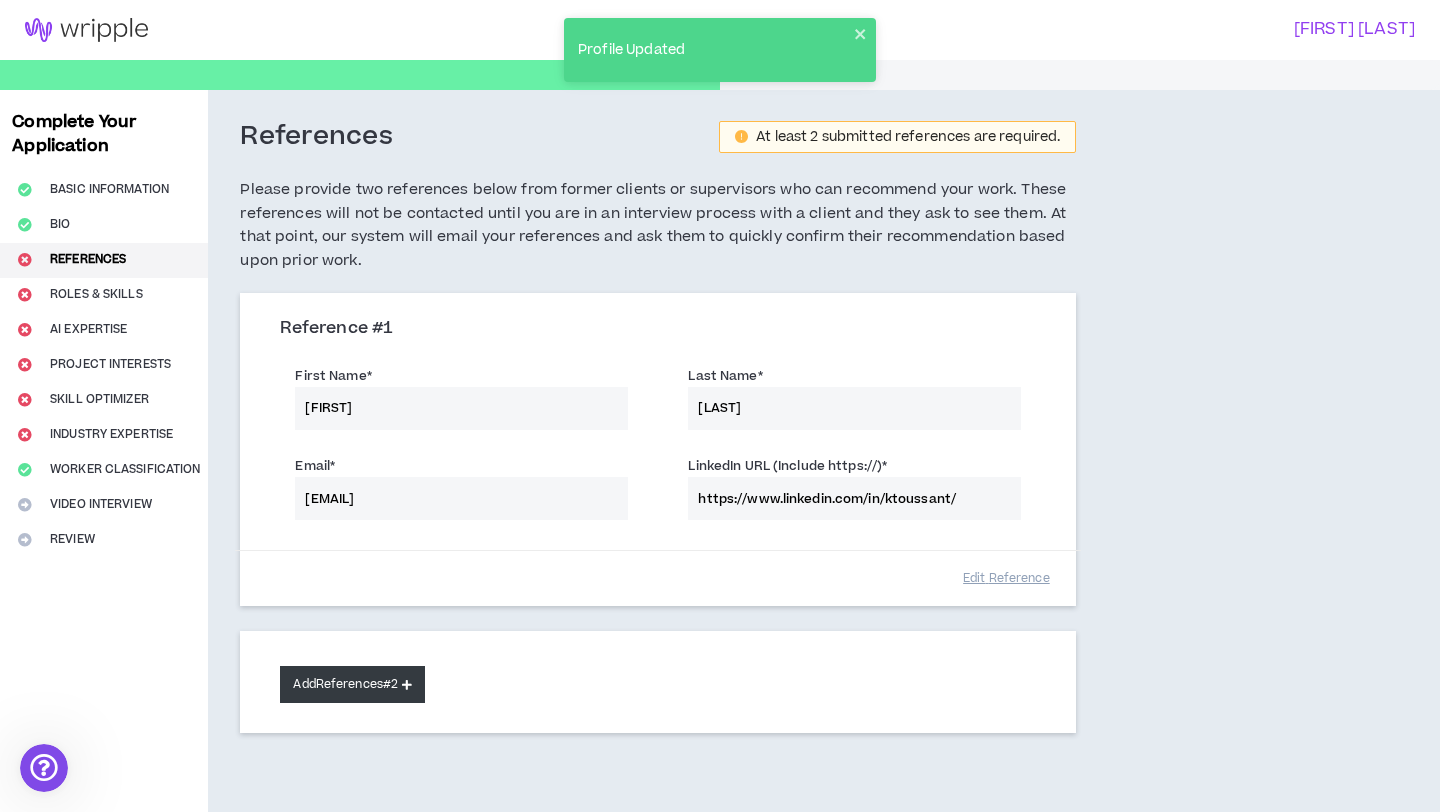 click on "Add  References  #2" at bounding box center (352, 684) 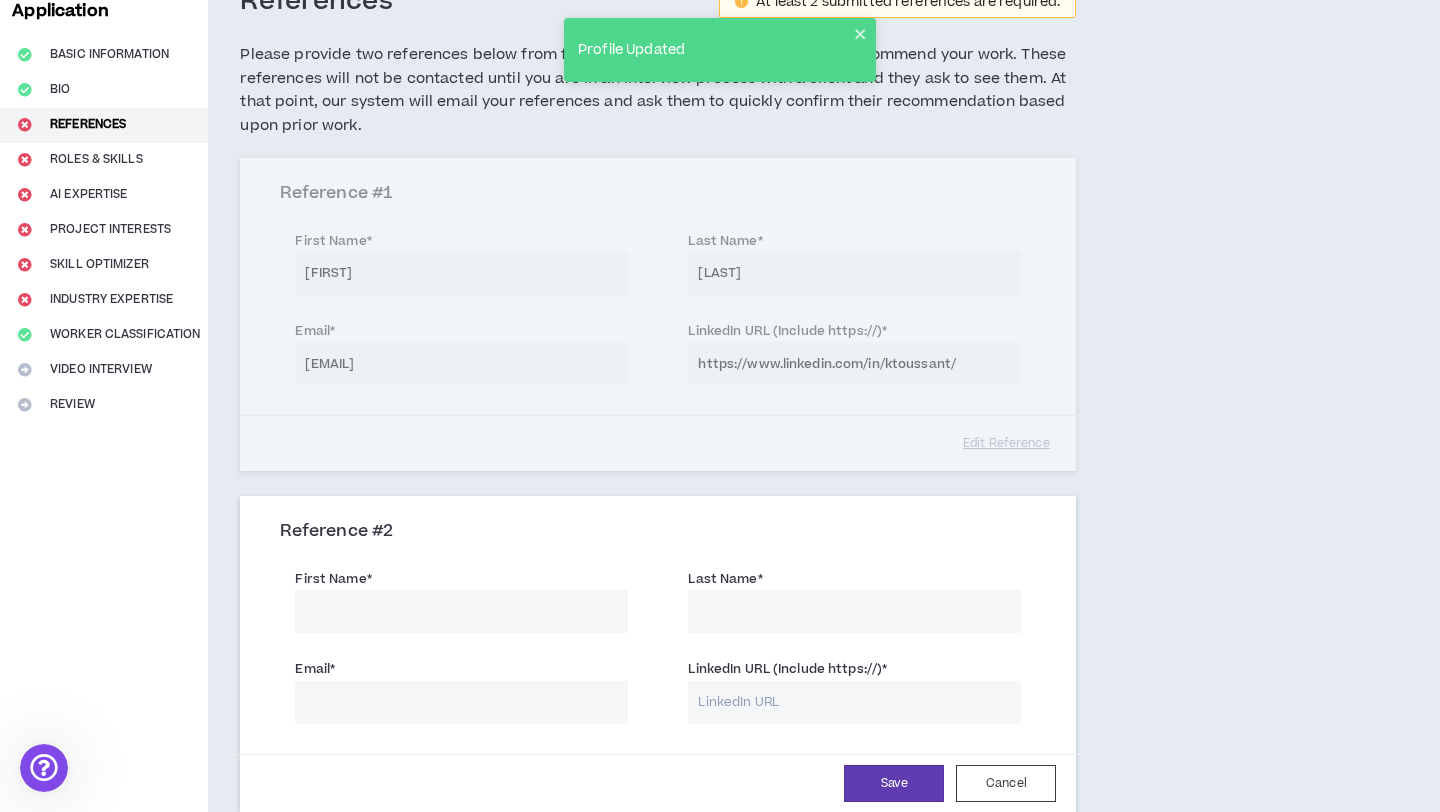 scroll, scrollTop: 180, scrollLeft: 0, axis: vertical 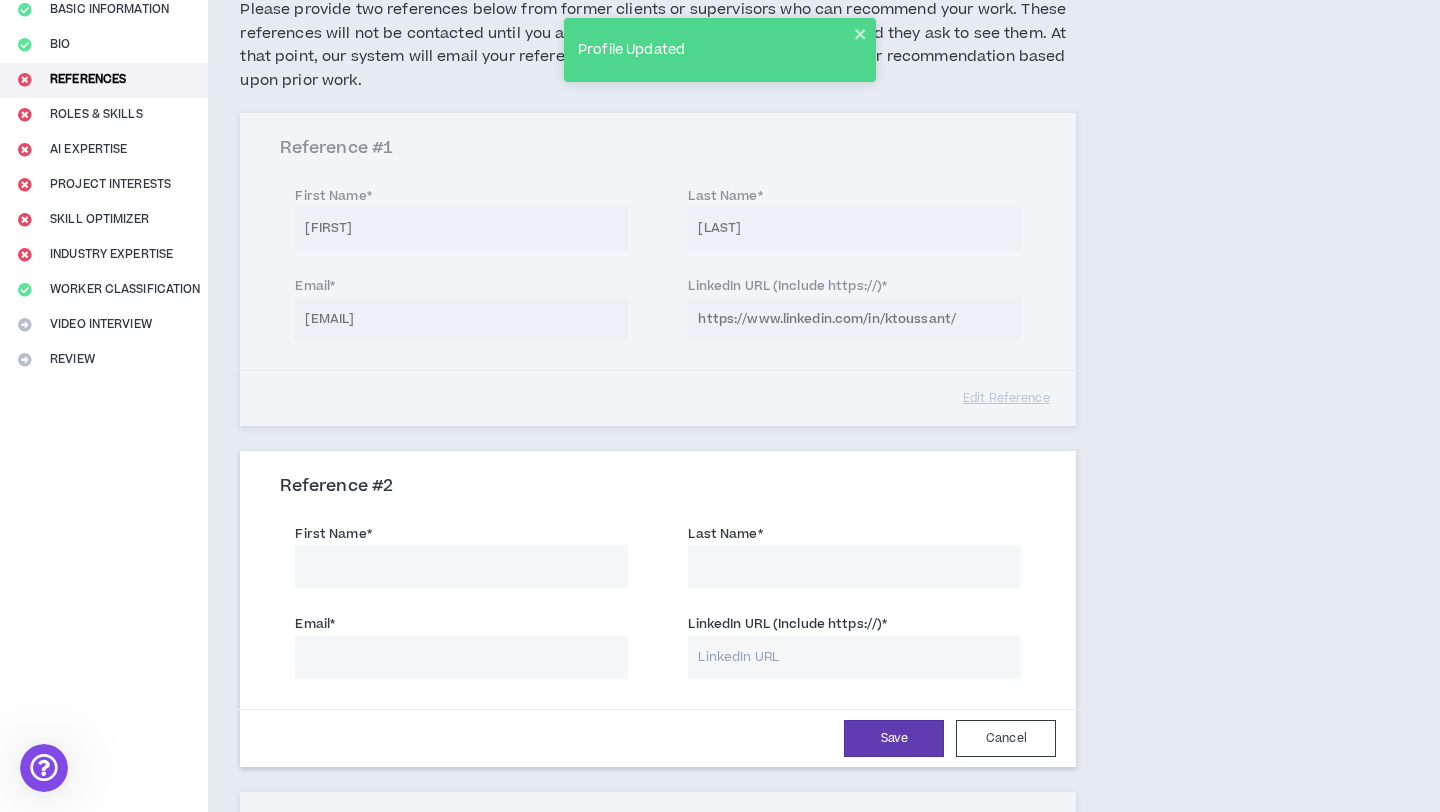 click on "First Name  *" at bounding box center (461, 566) 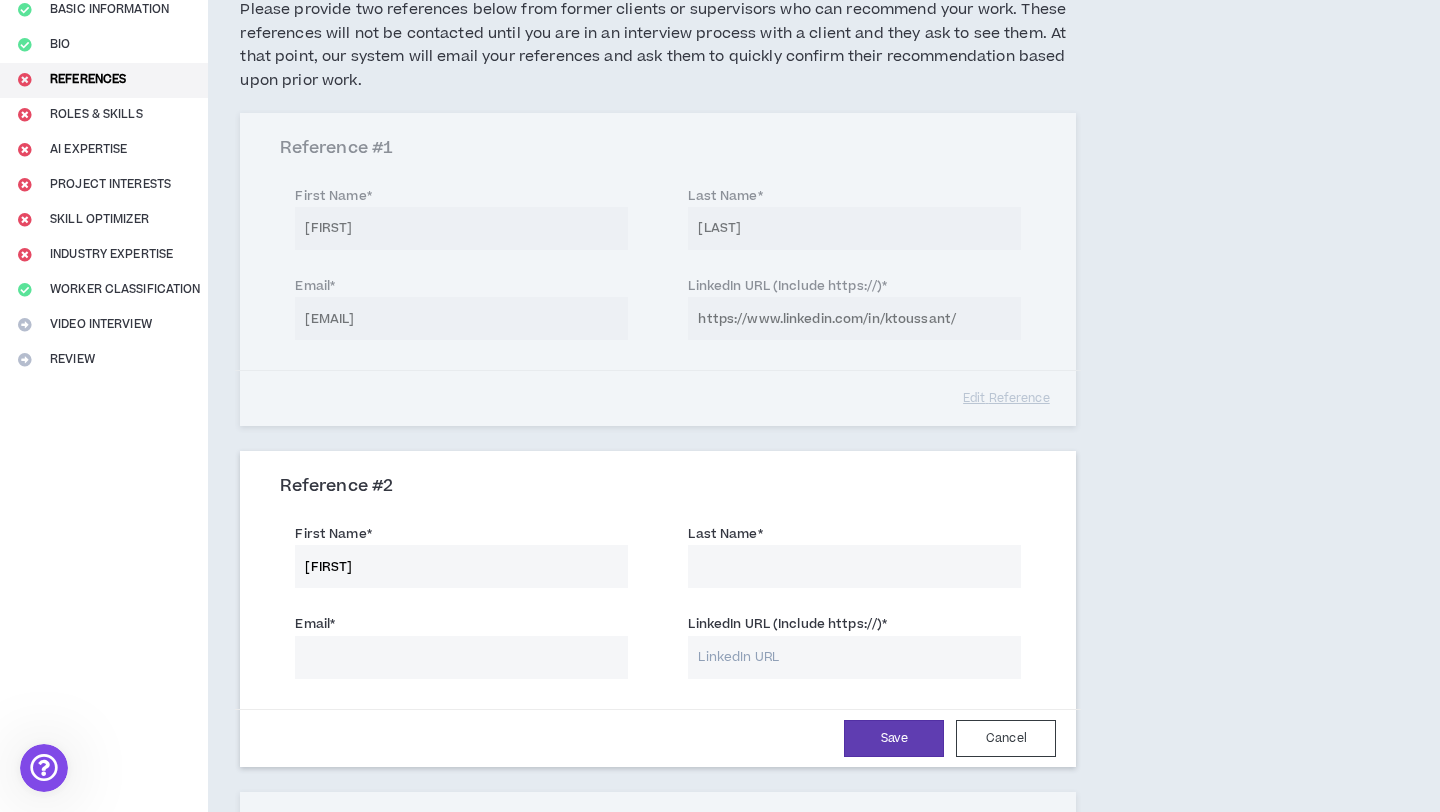 type on "[FIRST]" 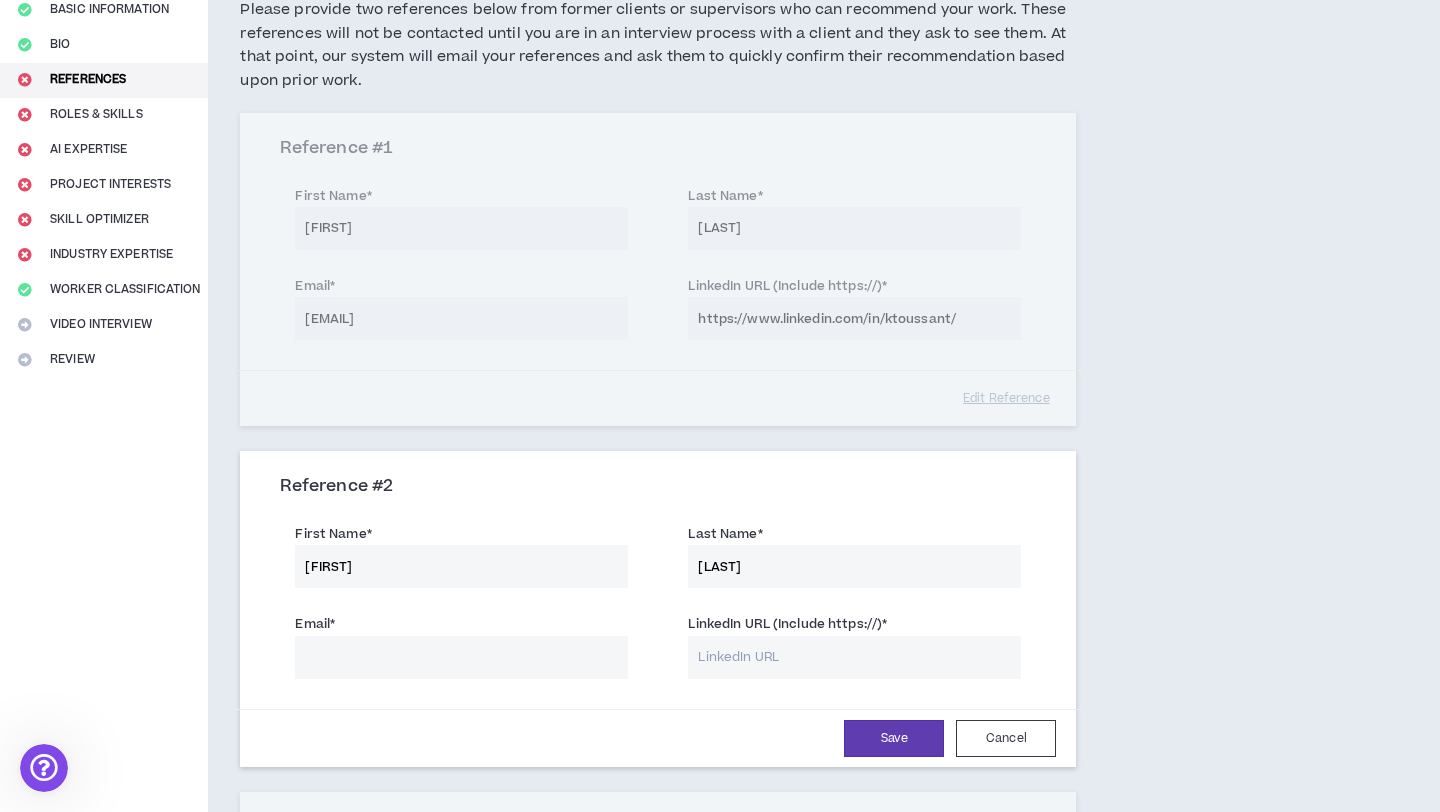 type on "[LAST]" 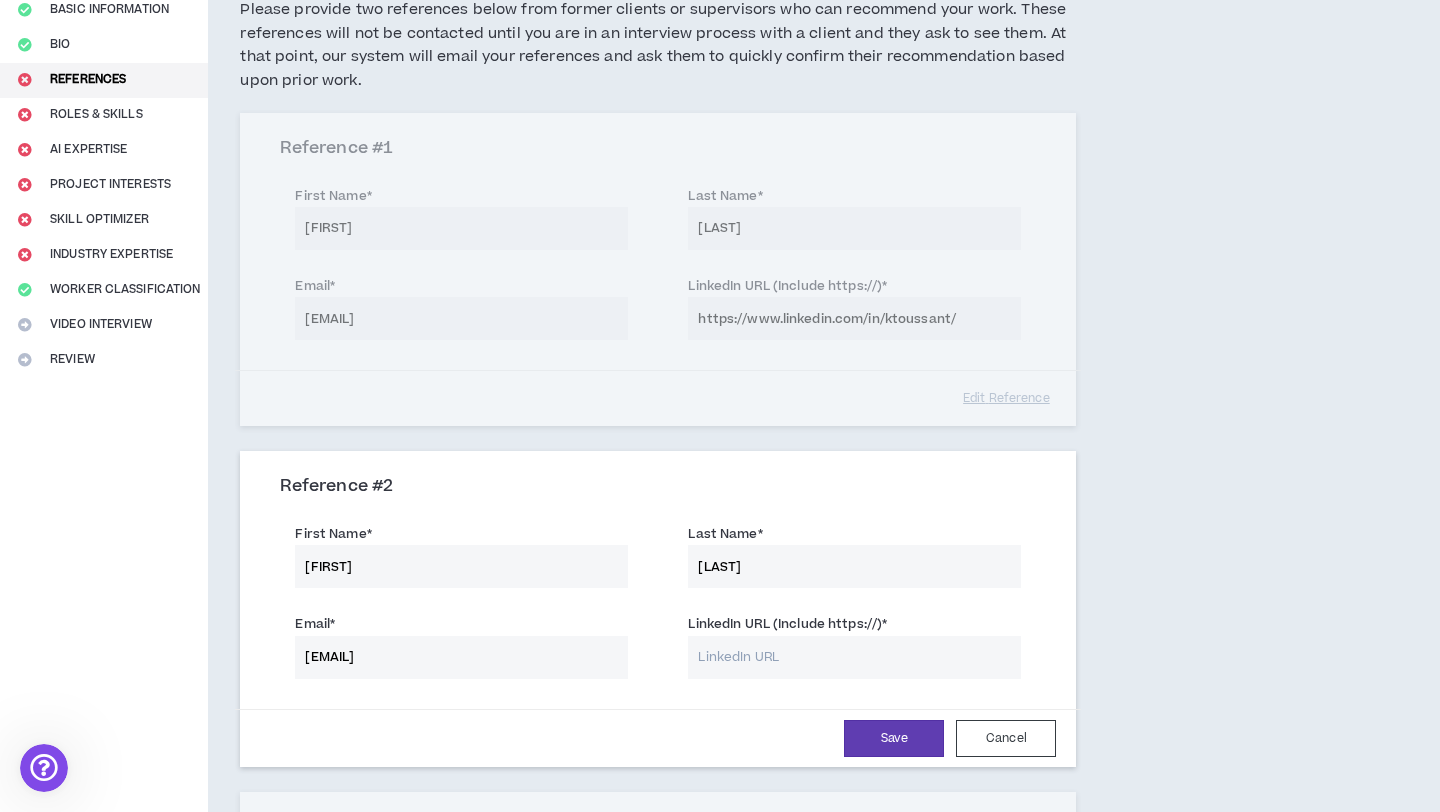 type on "[EMAIL]" 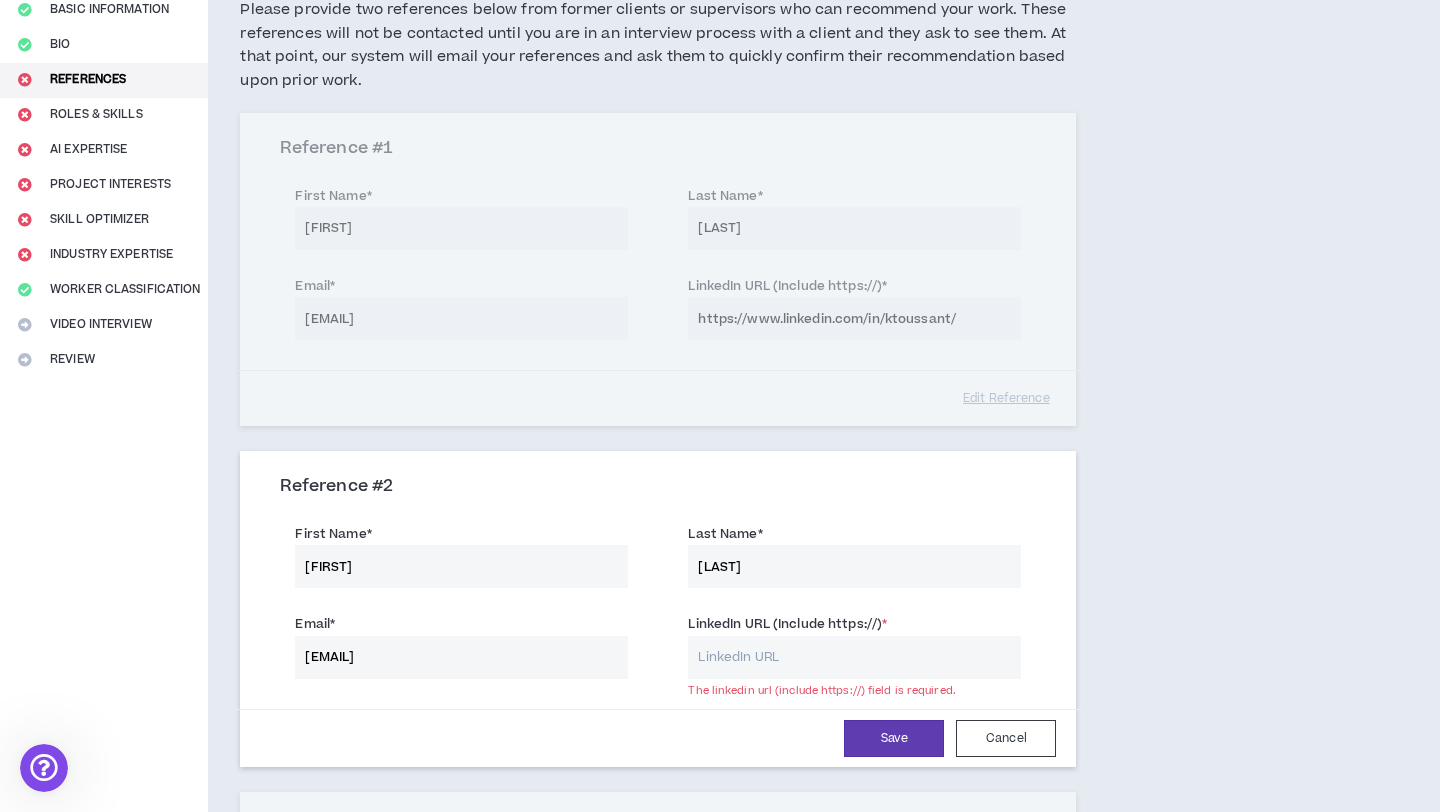 click on "LinkedIn URL (Include https://)  *" at bounding box center (854, 657) 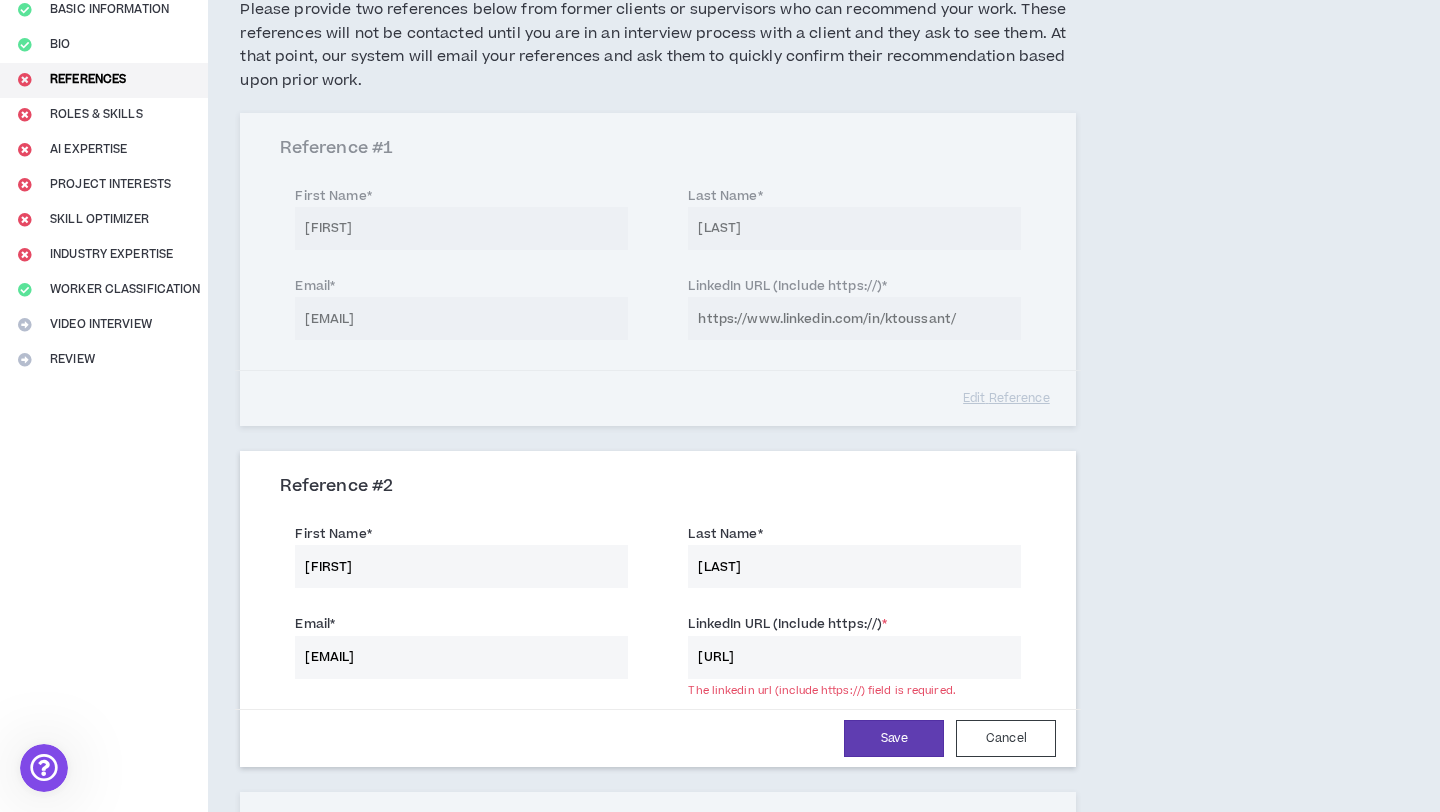 scroll, scrollTop: 0, scrollLeft: 37, axis: horizontal 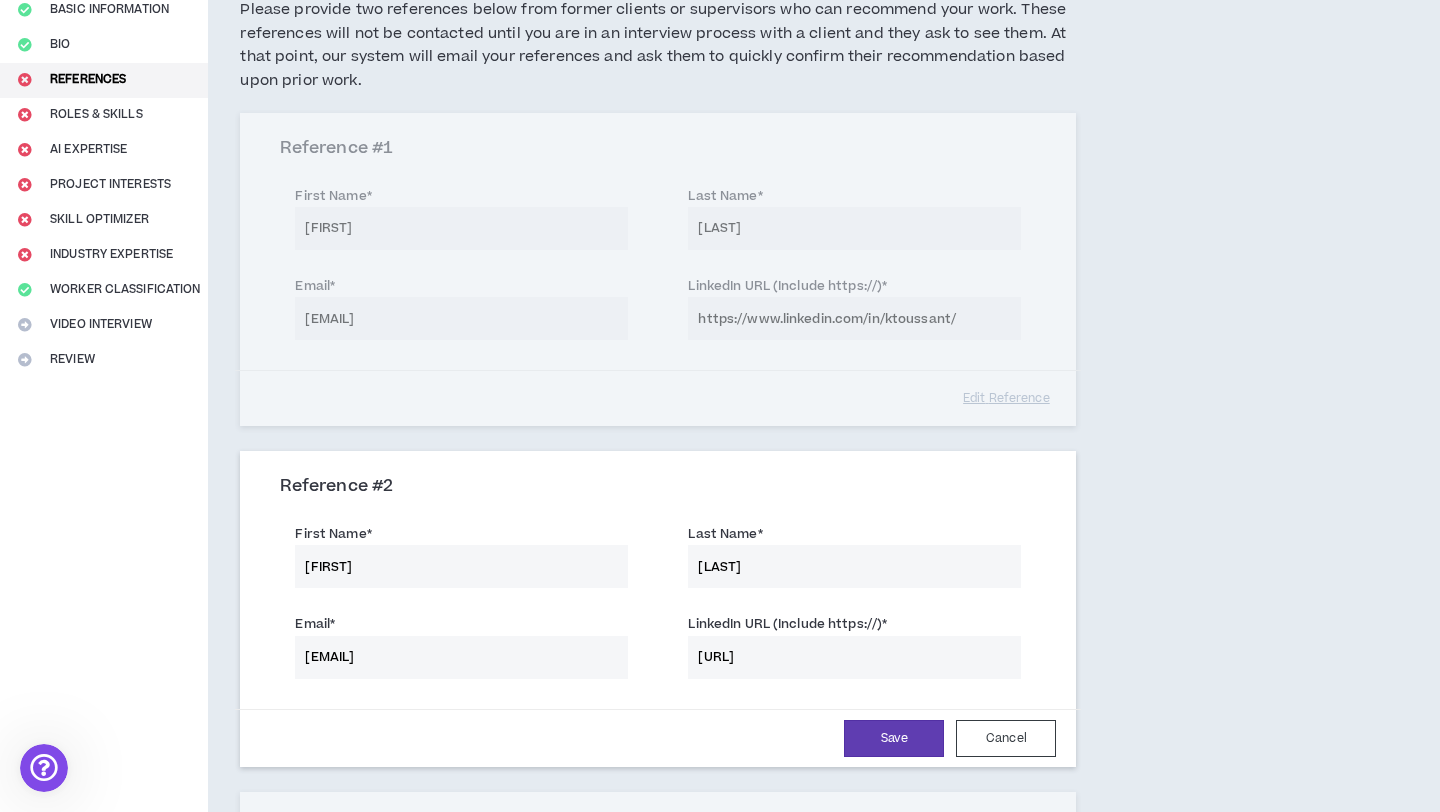 type on "[URL]" 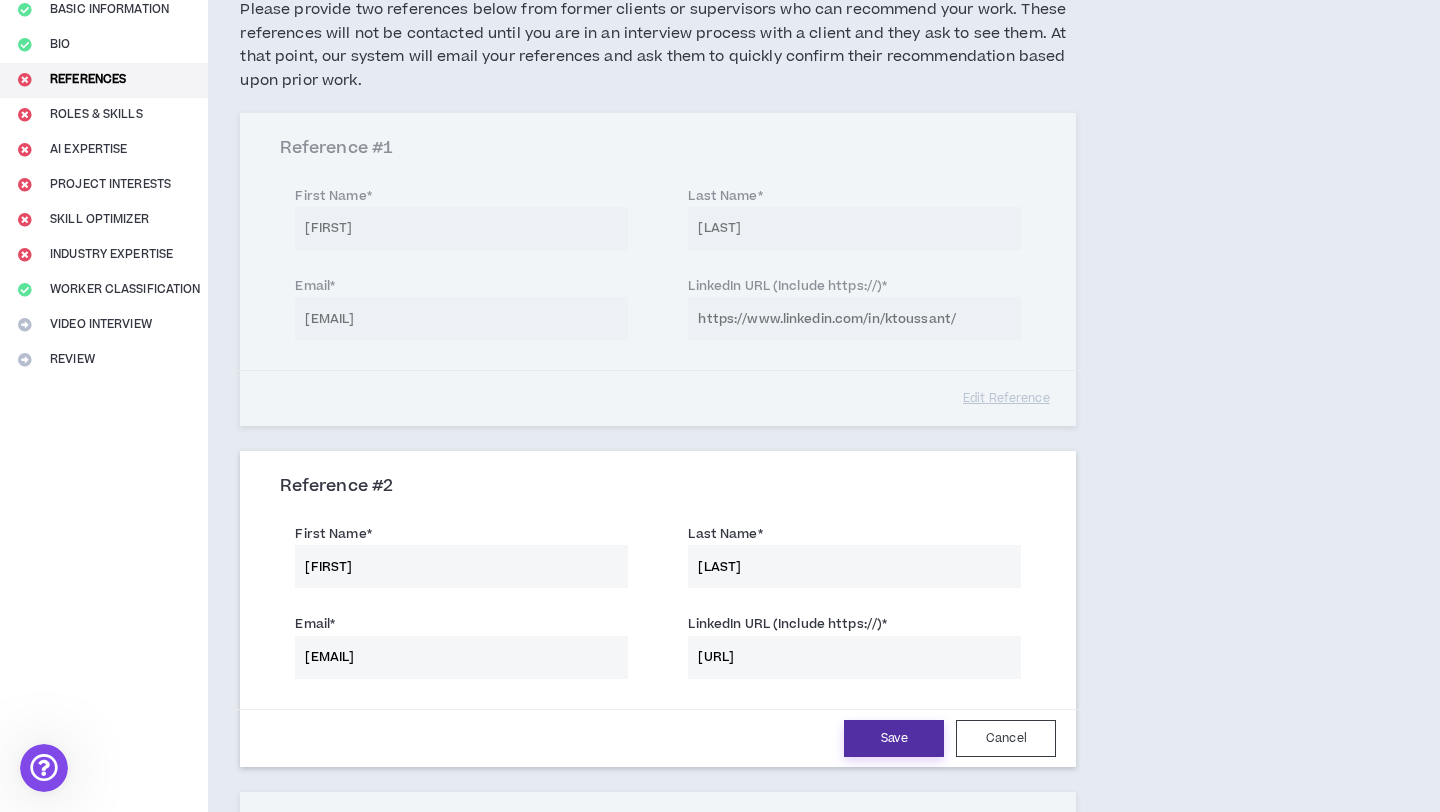 click on "Save" at bounding box center [894, 738] 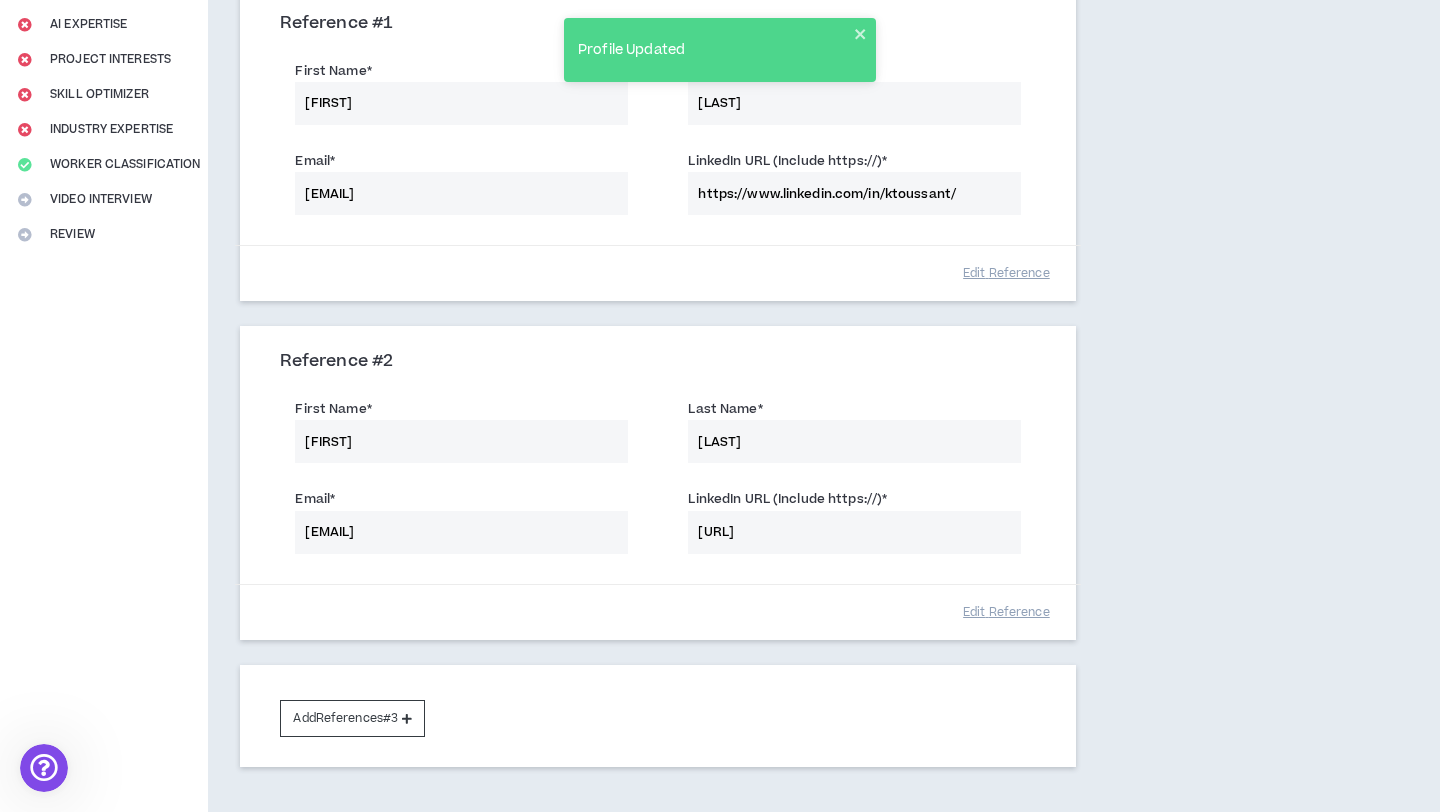 scroll, scrollTop: 437, scrollLeft: 0, axis: vertical 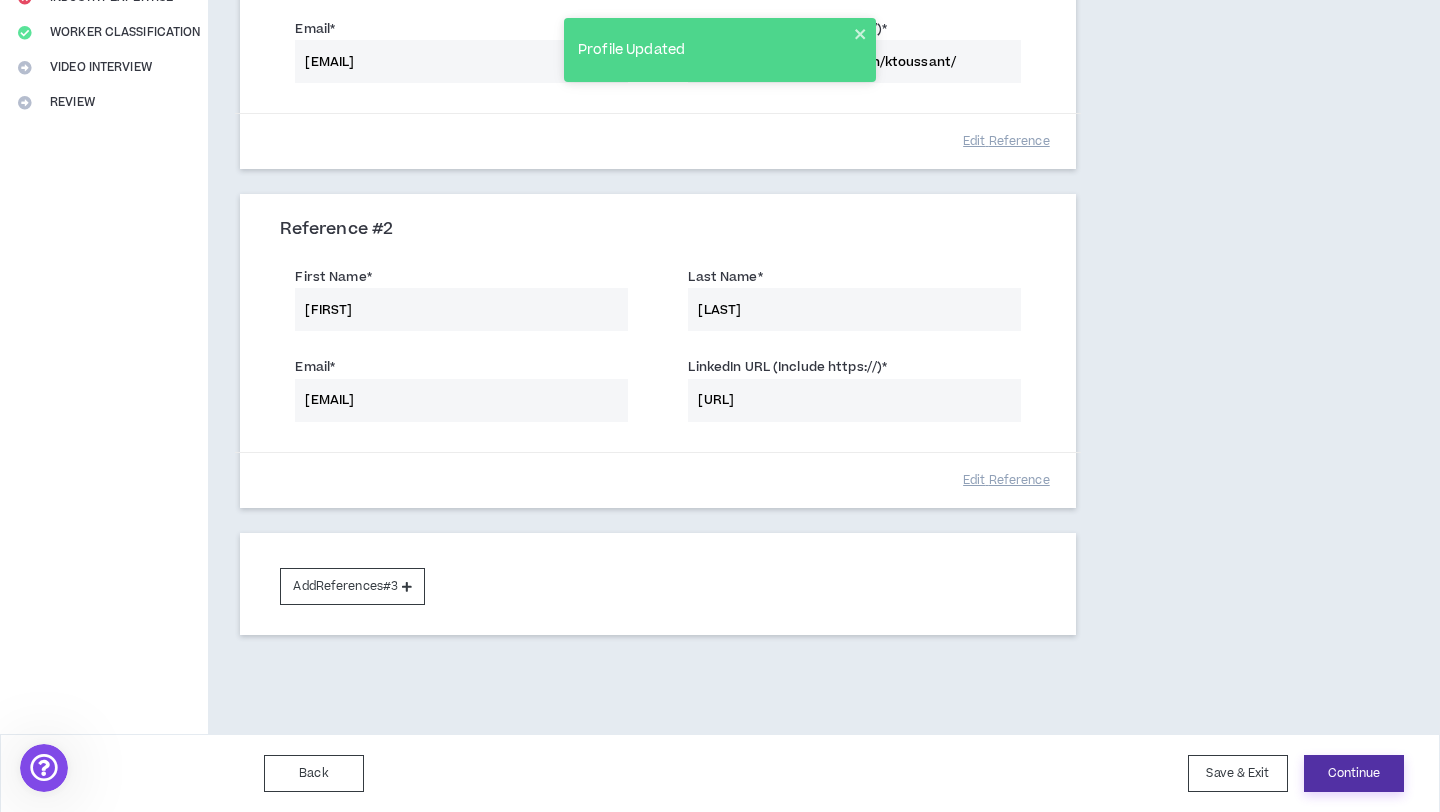 click on "Continue" at bounding box center (1354, 773) 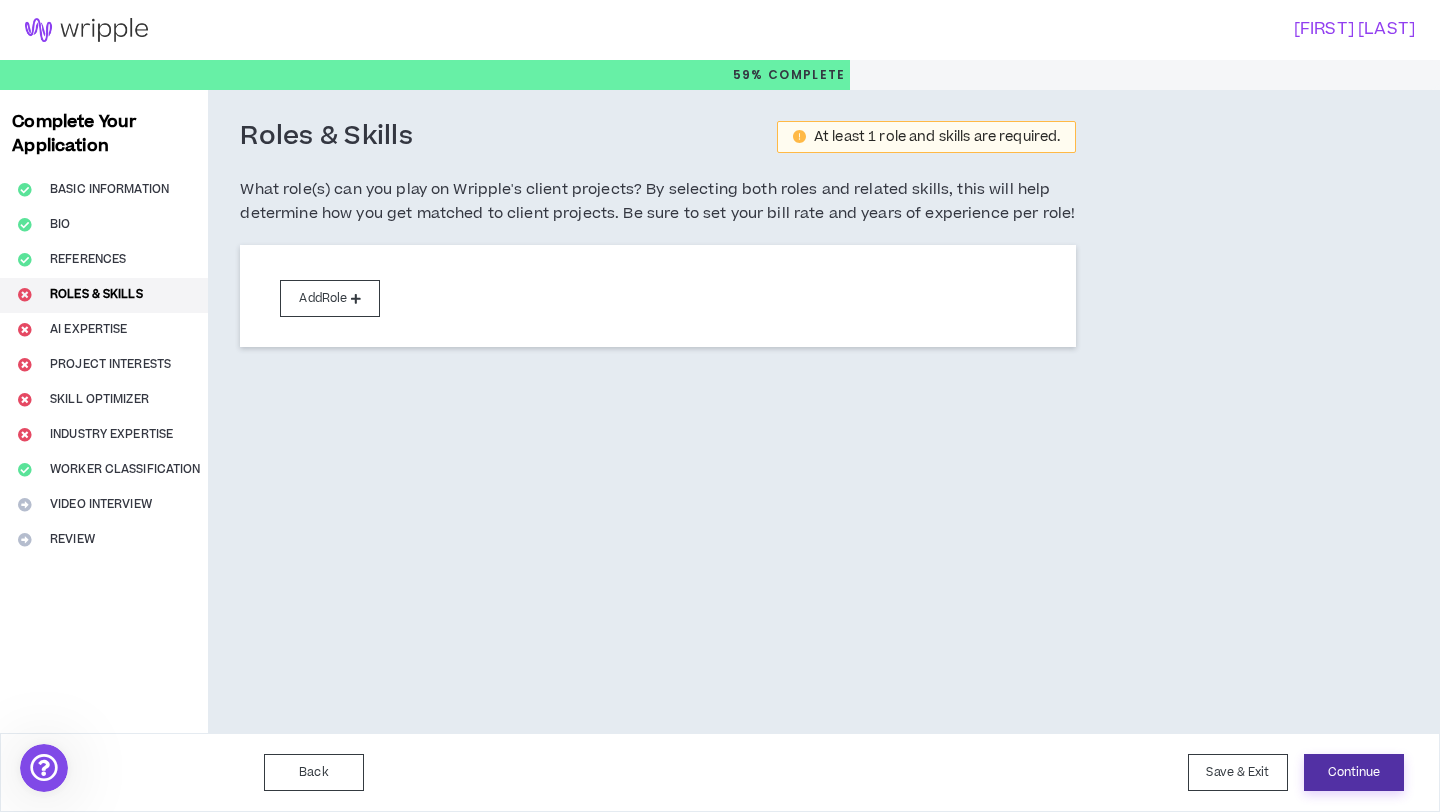 scroll, scrollTop: 0, scrollLeft: 0, axis: both 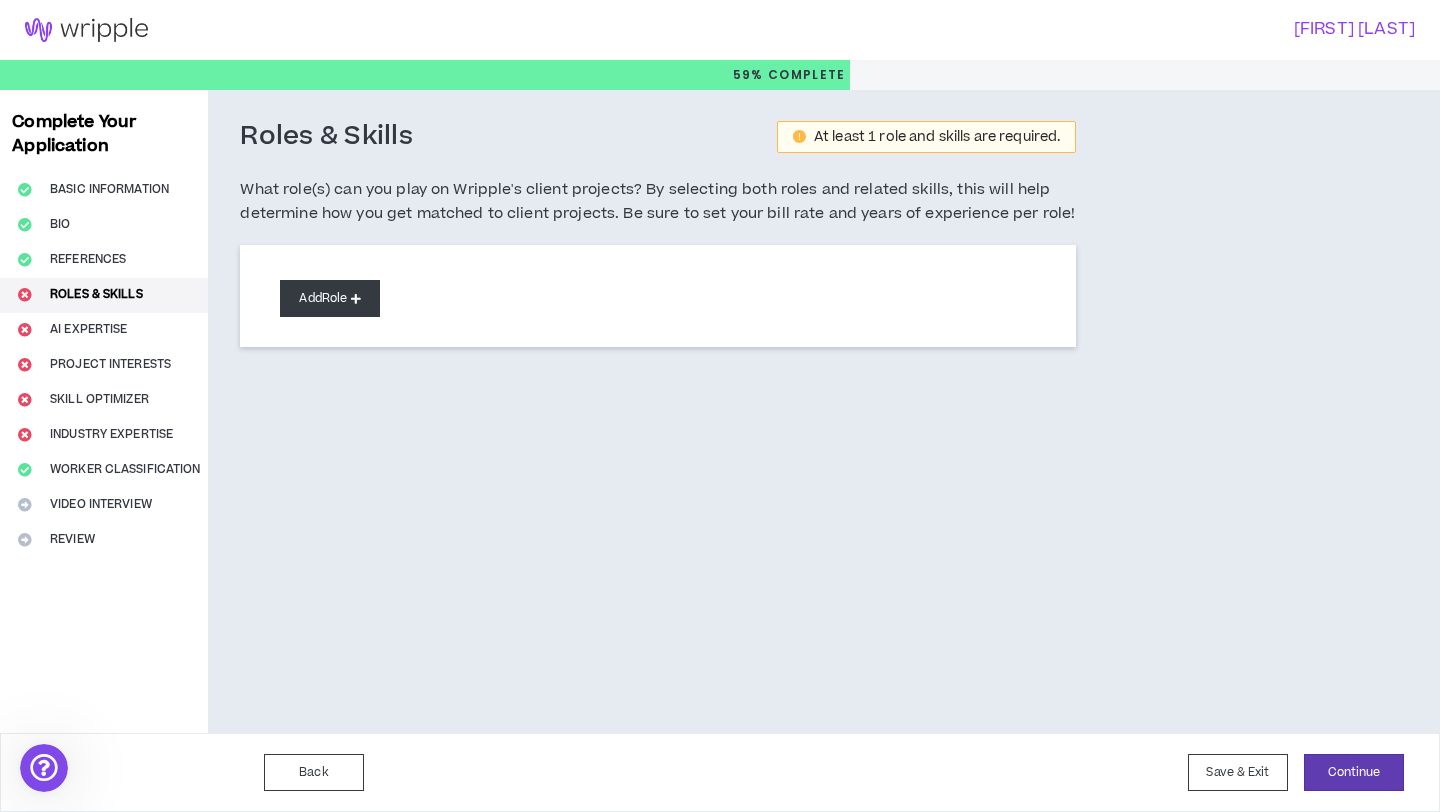 click on "Role" at bounding box center [330, 298] 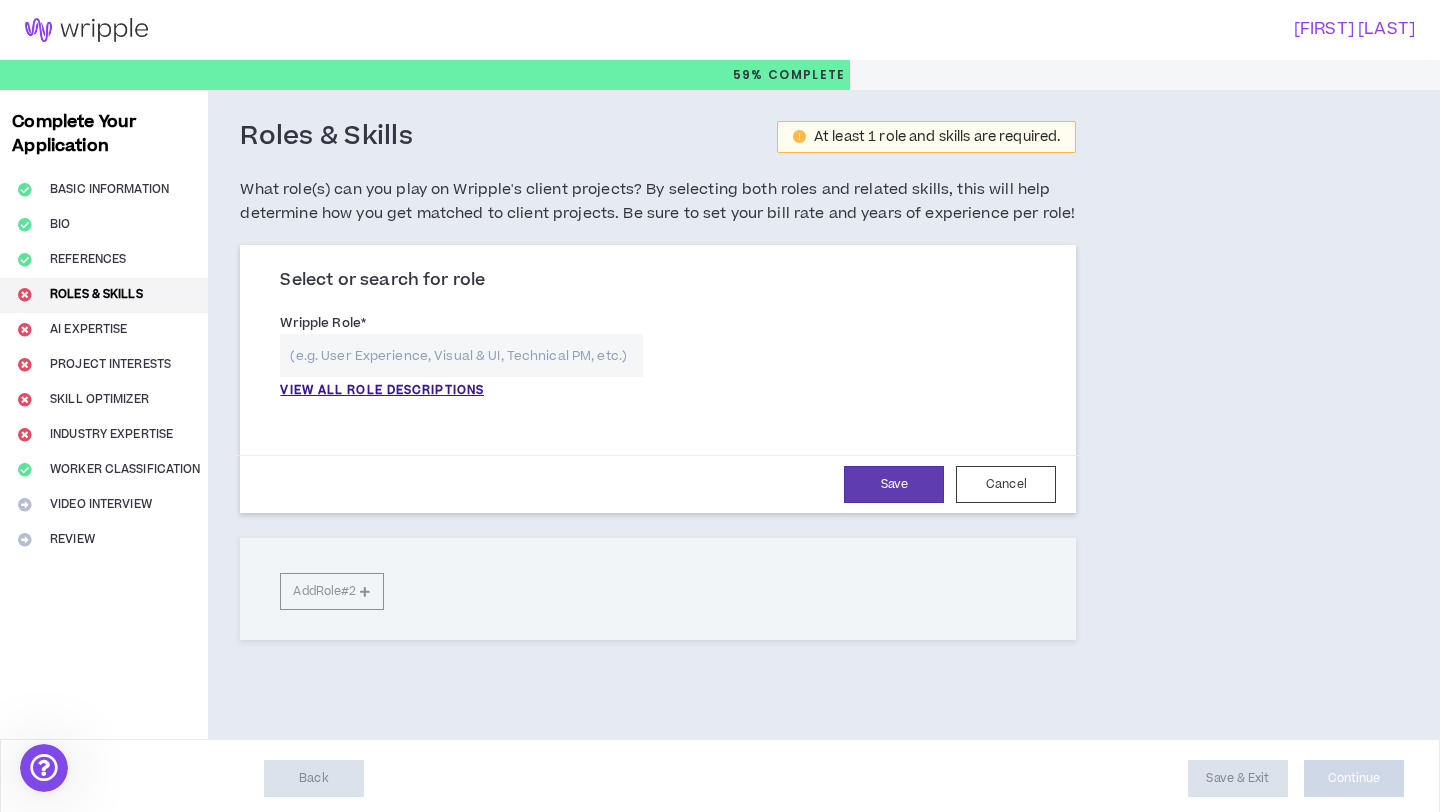 click at bounding box center [461, 355] 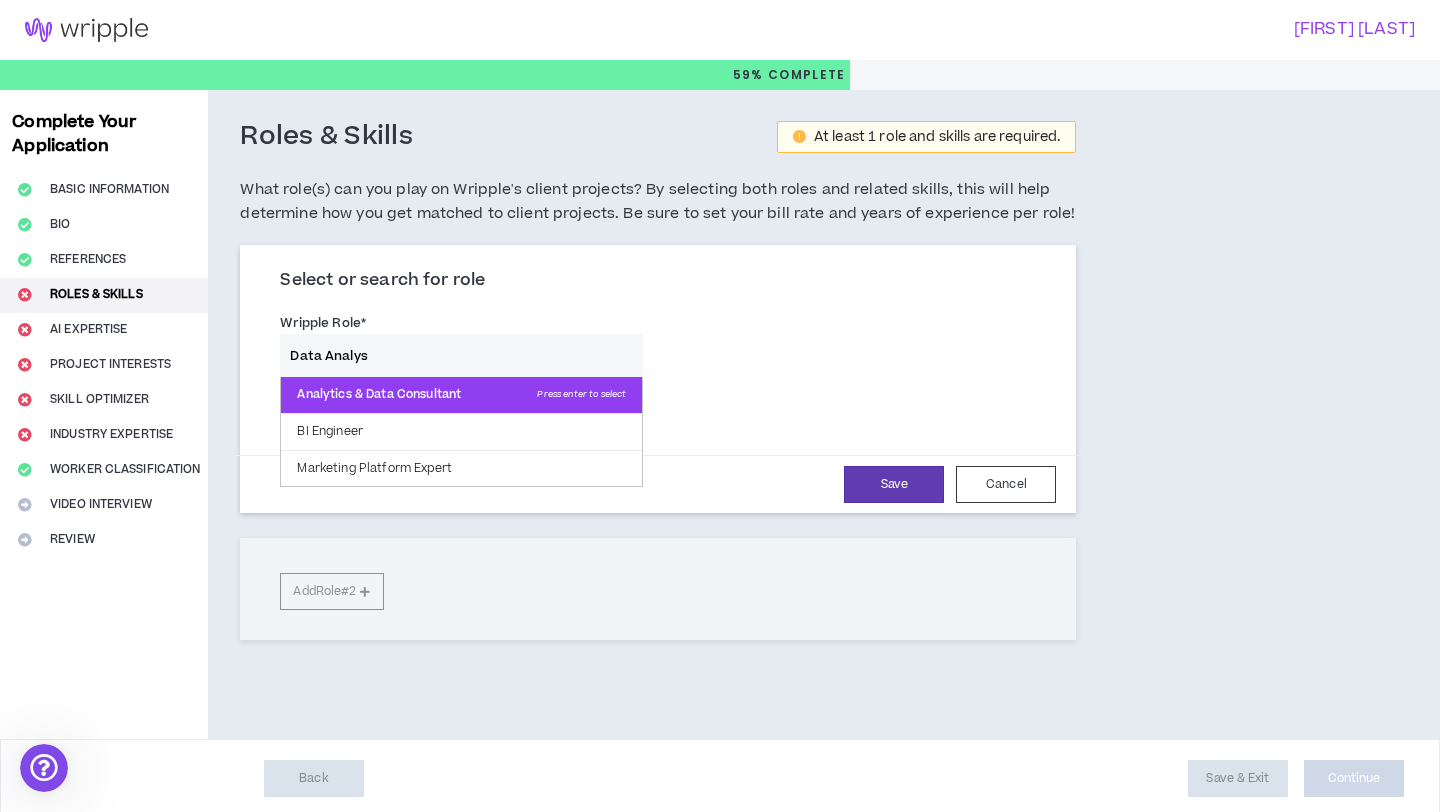 click on "Analytics & Data Consultant Press enter to select" at bounding box center [461, 395] 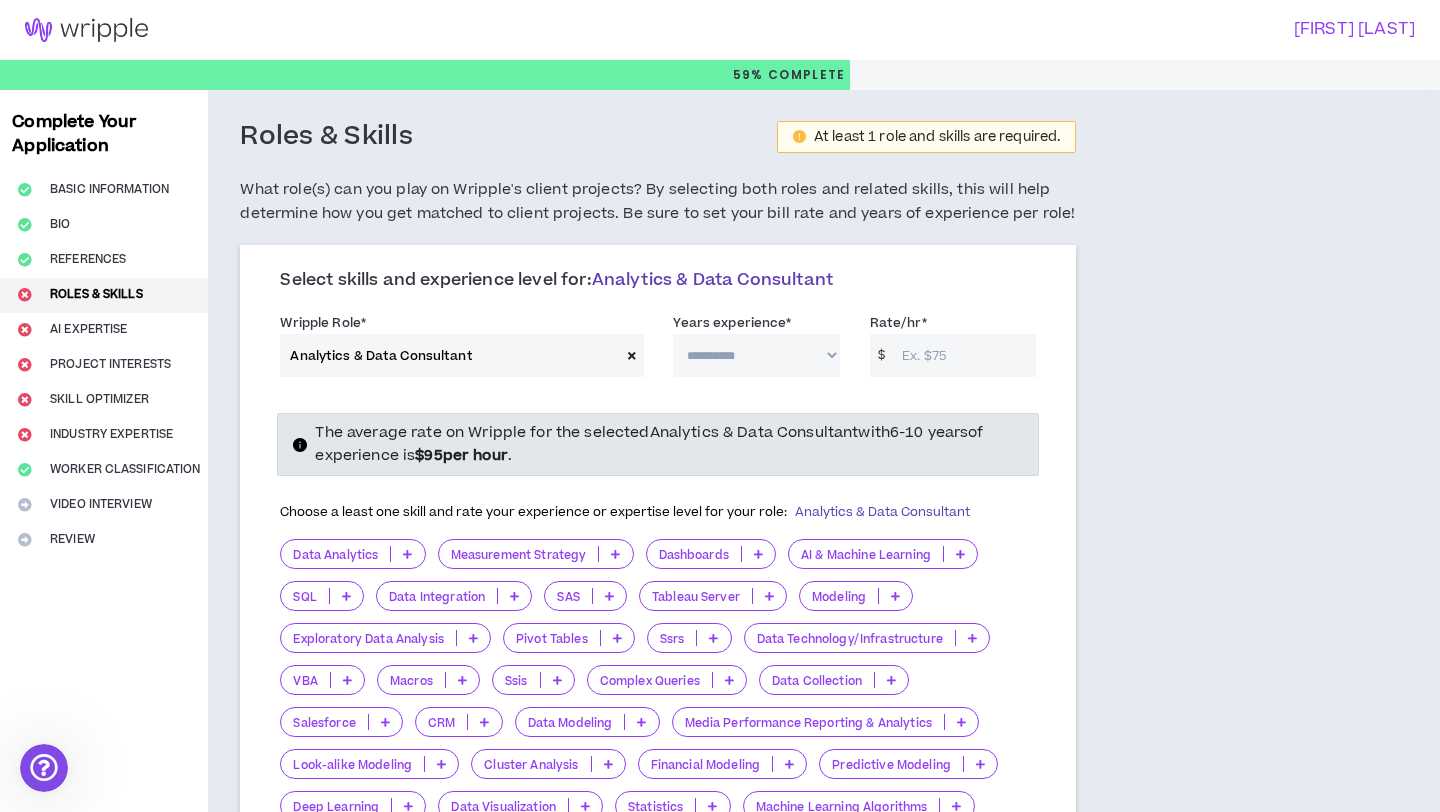 click on "**********" at bounding box center (756, 355) 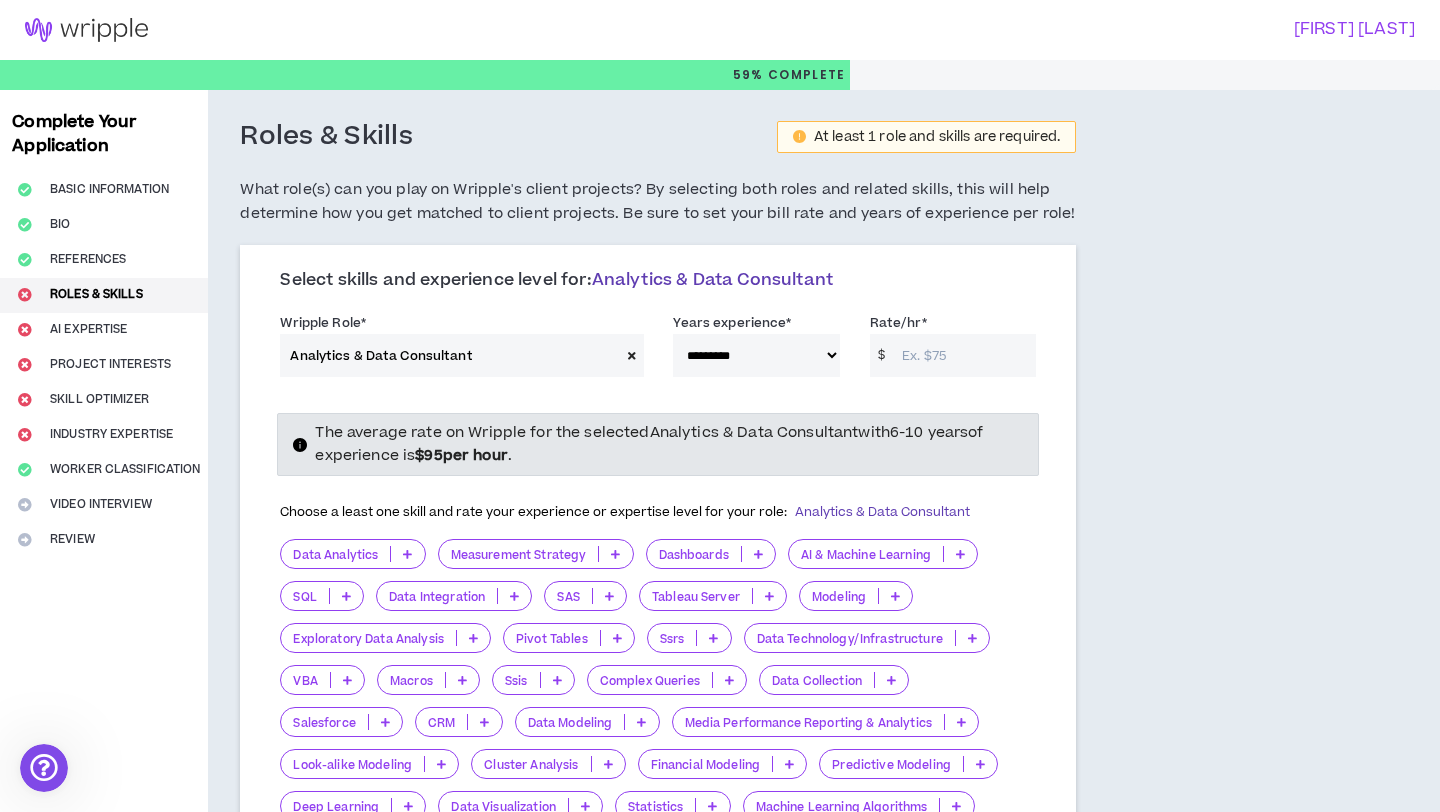 click on "**********" at bounding box center (658, 349) 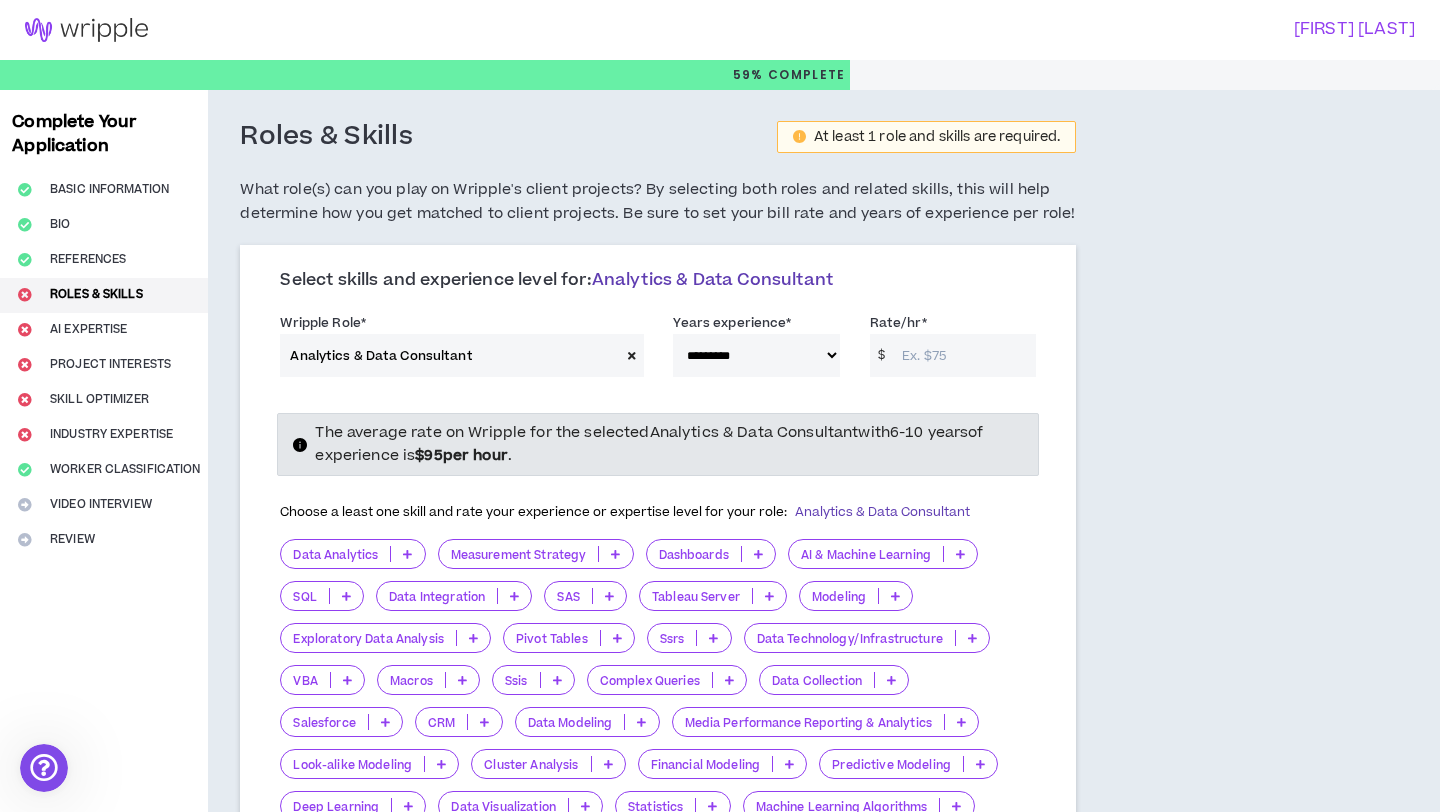click on "**********" at bounding box center [748, 717] 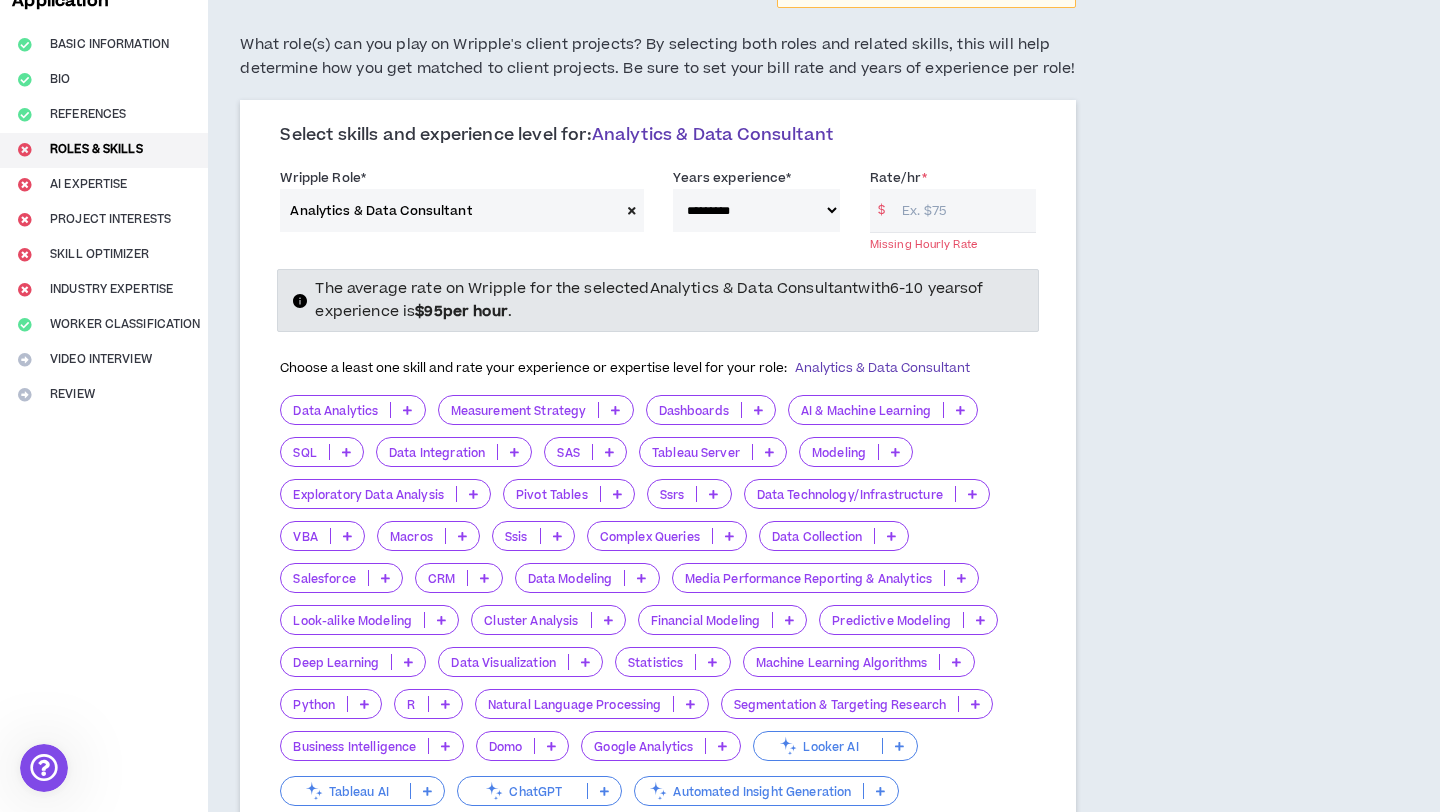 scroll, scrollTop: 116, scrollLeft: 0, axis: vertical 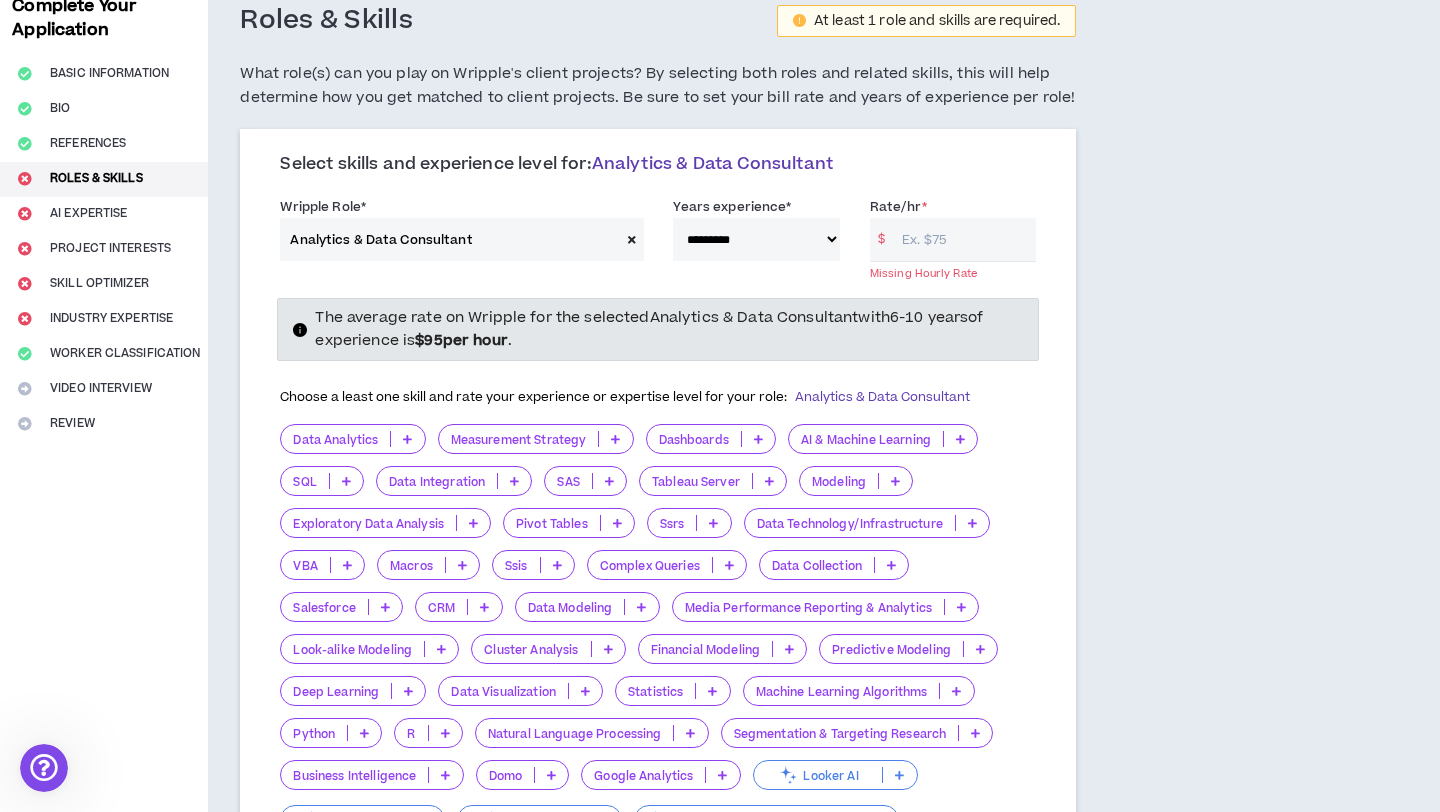 click at bounding box center (632, 239) 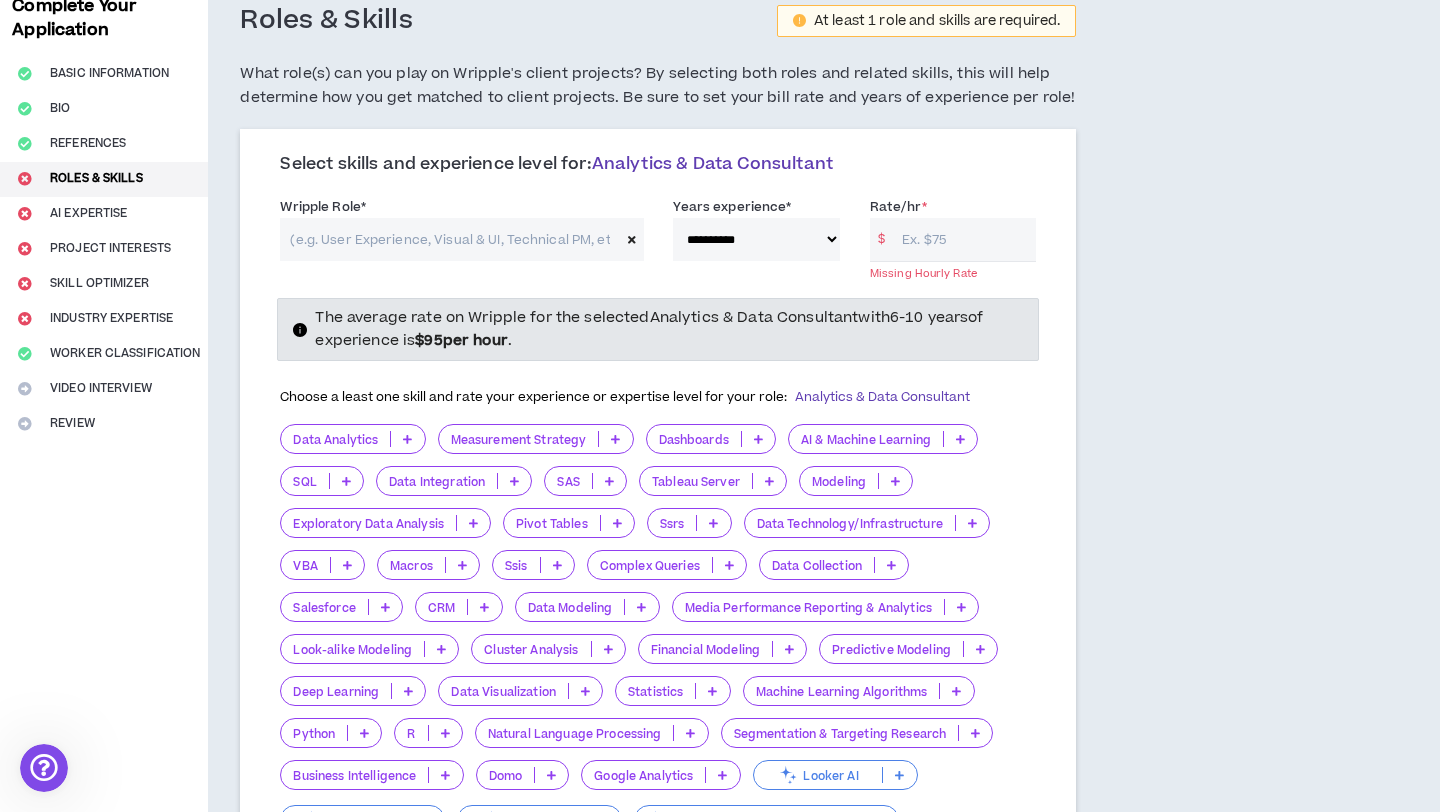 scroll, scrollTop: 6, scrollLeft: 0, axis: vertical 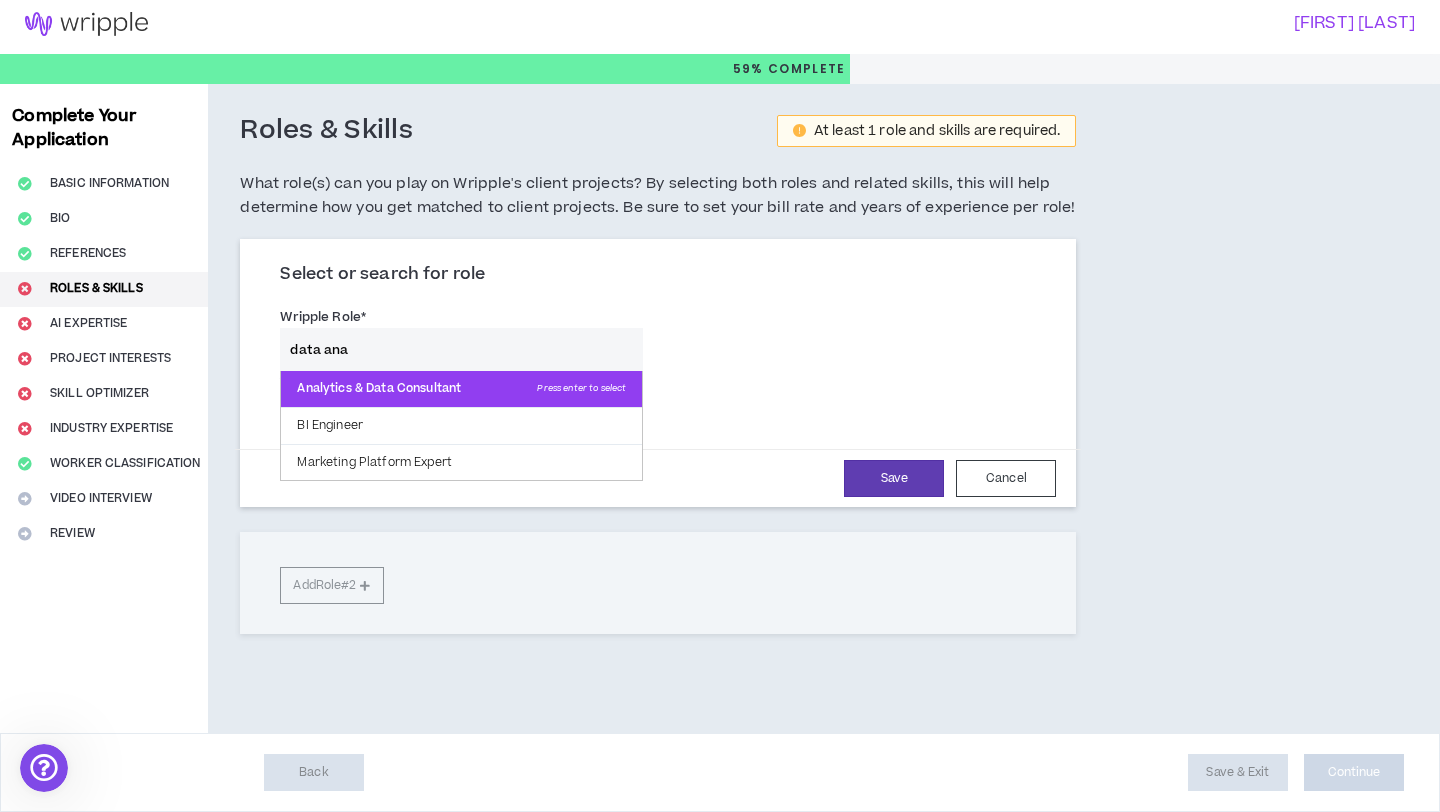 click on "Analytics & Data Consultant Press enter to select" at bounding box center [461, 389] 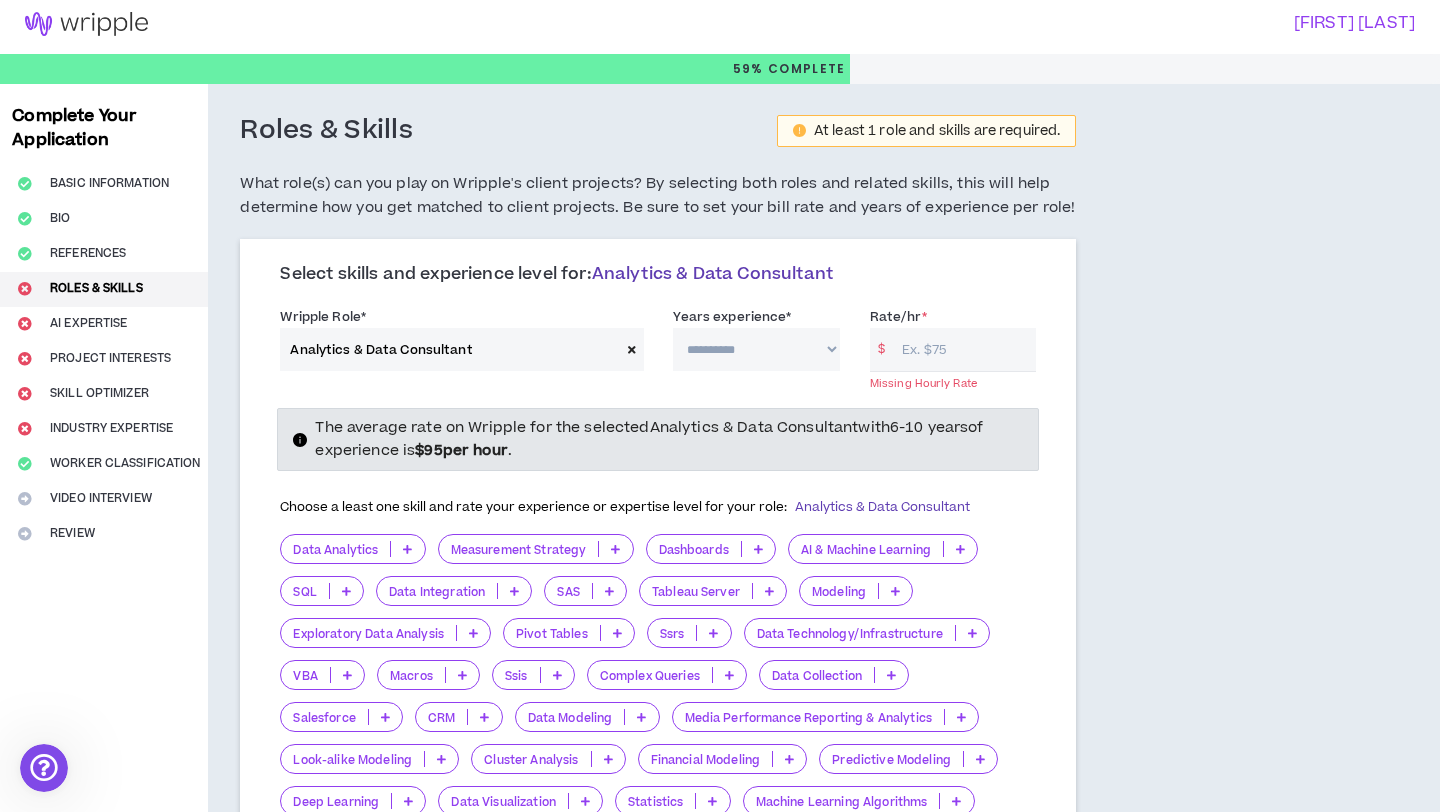 click on "**********" at bounding box center [756, 349] 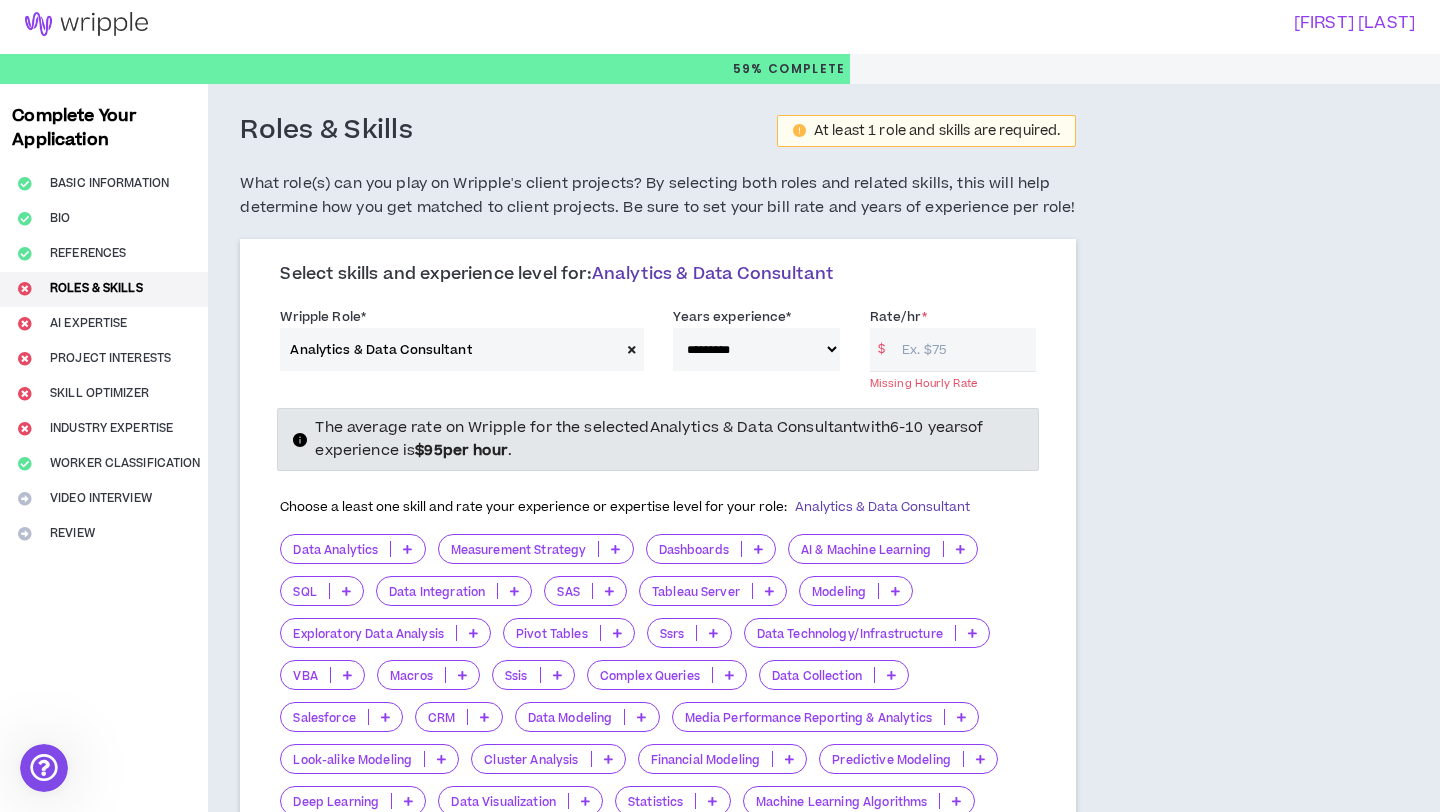 click on "**********" at bounding box center (658, 344) 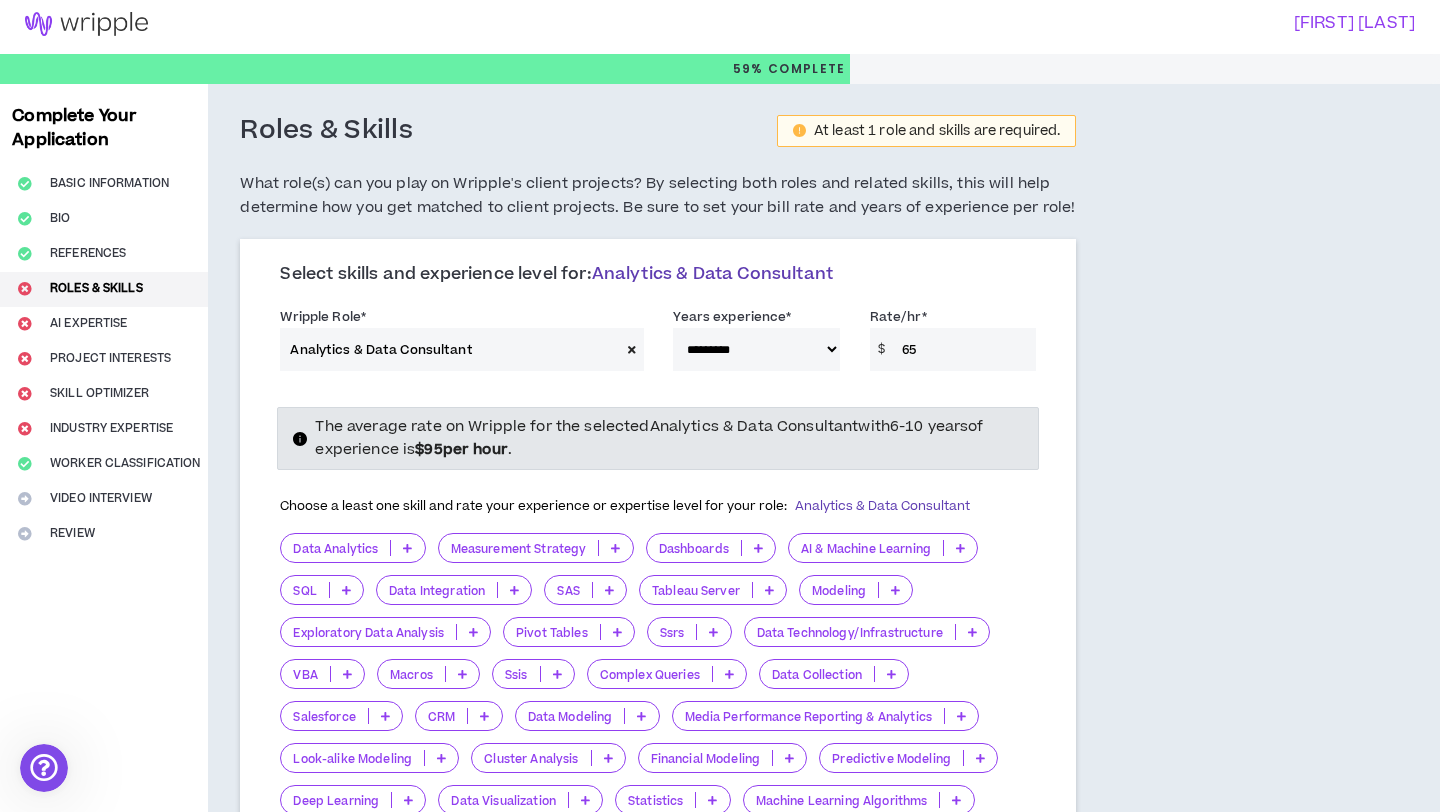 type on "65" 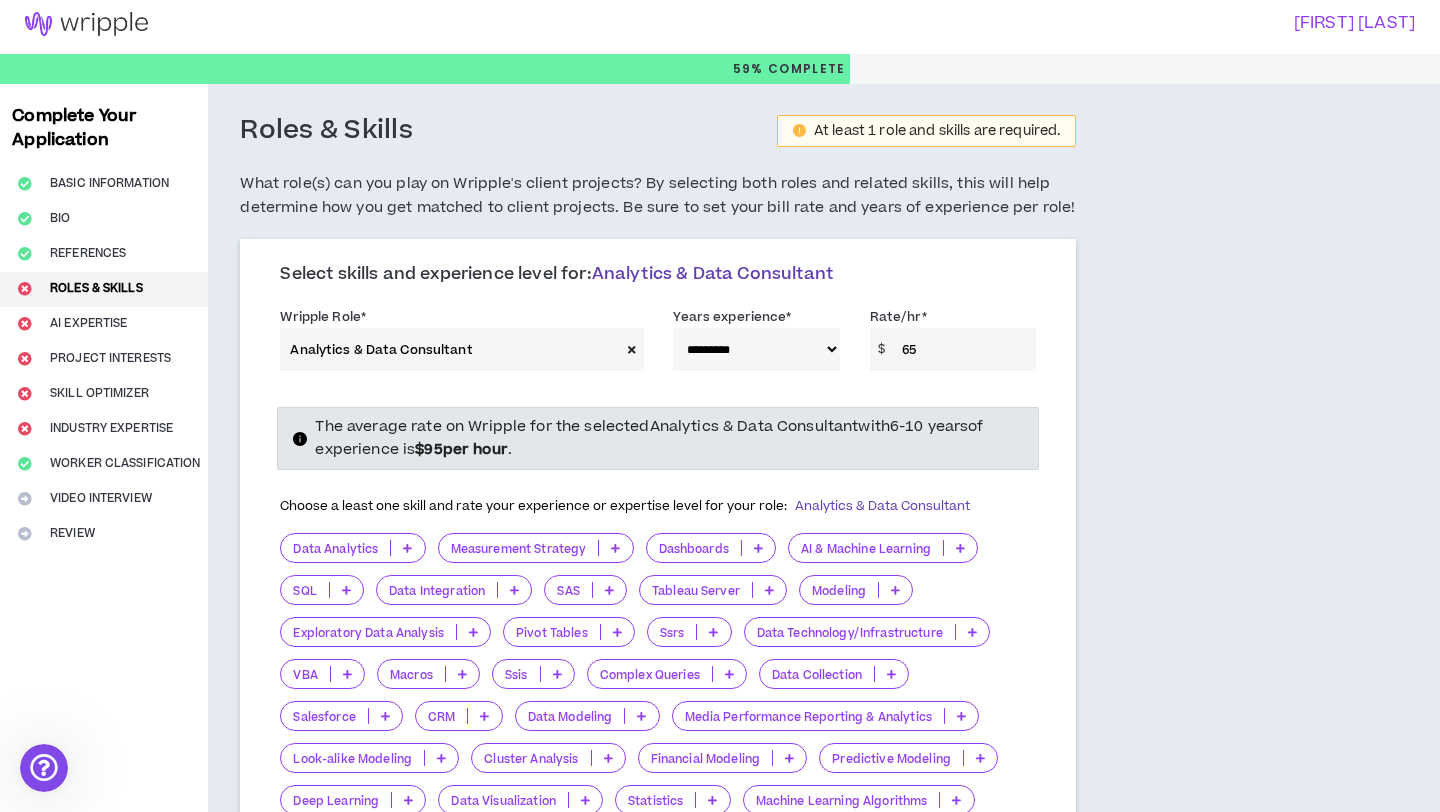 click on "**********" at bounding box center (756, 349) 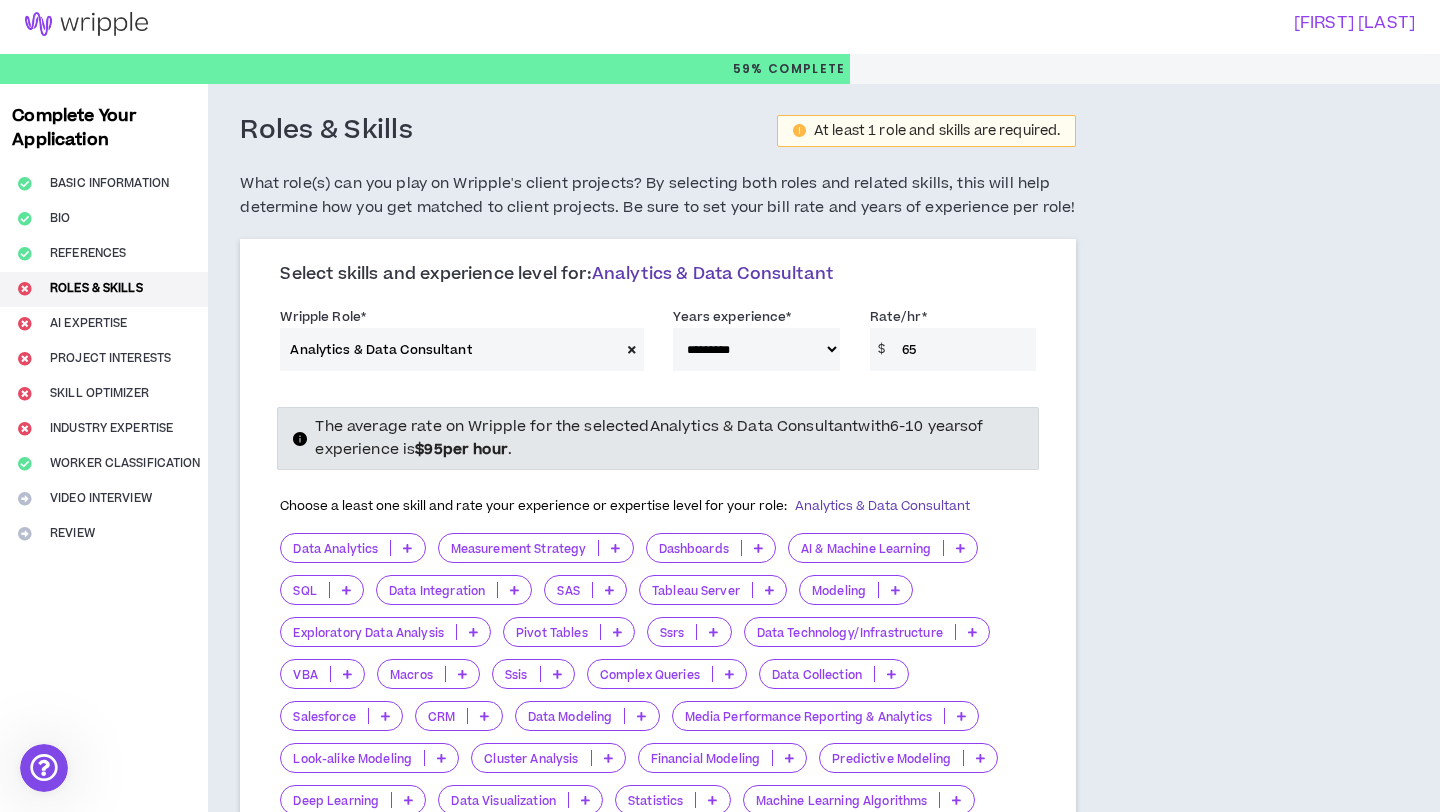 click on "**********" at bounding box center [748, 711] 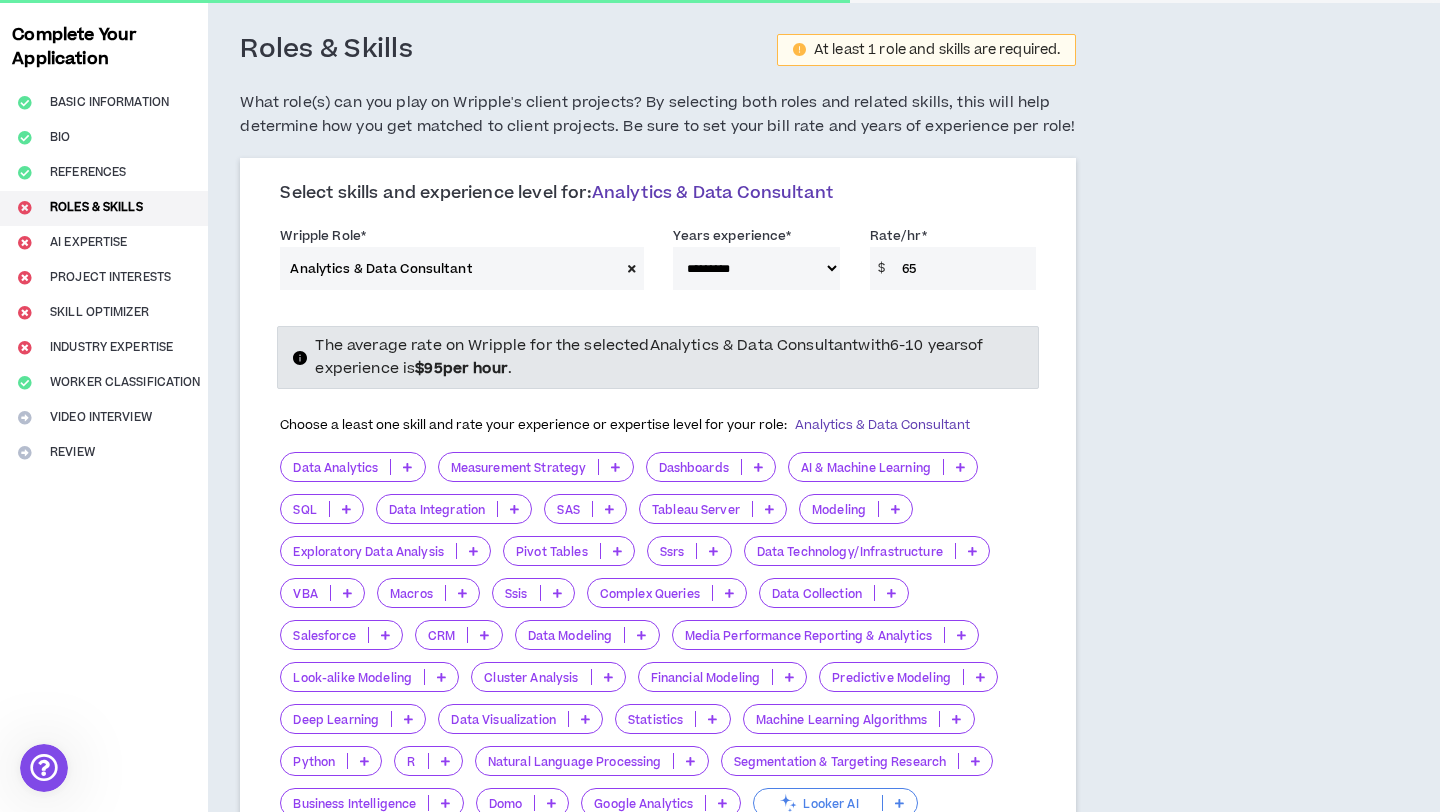 scroll, scrollTop: 96, scrollLeft: 0, axis: vertical 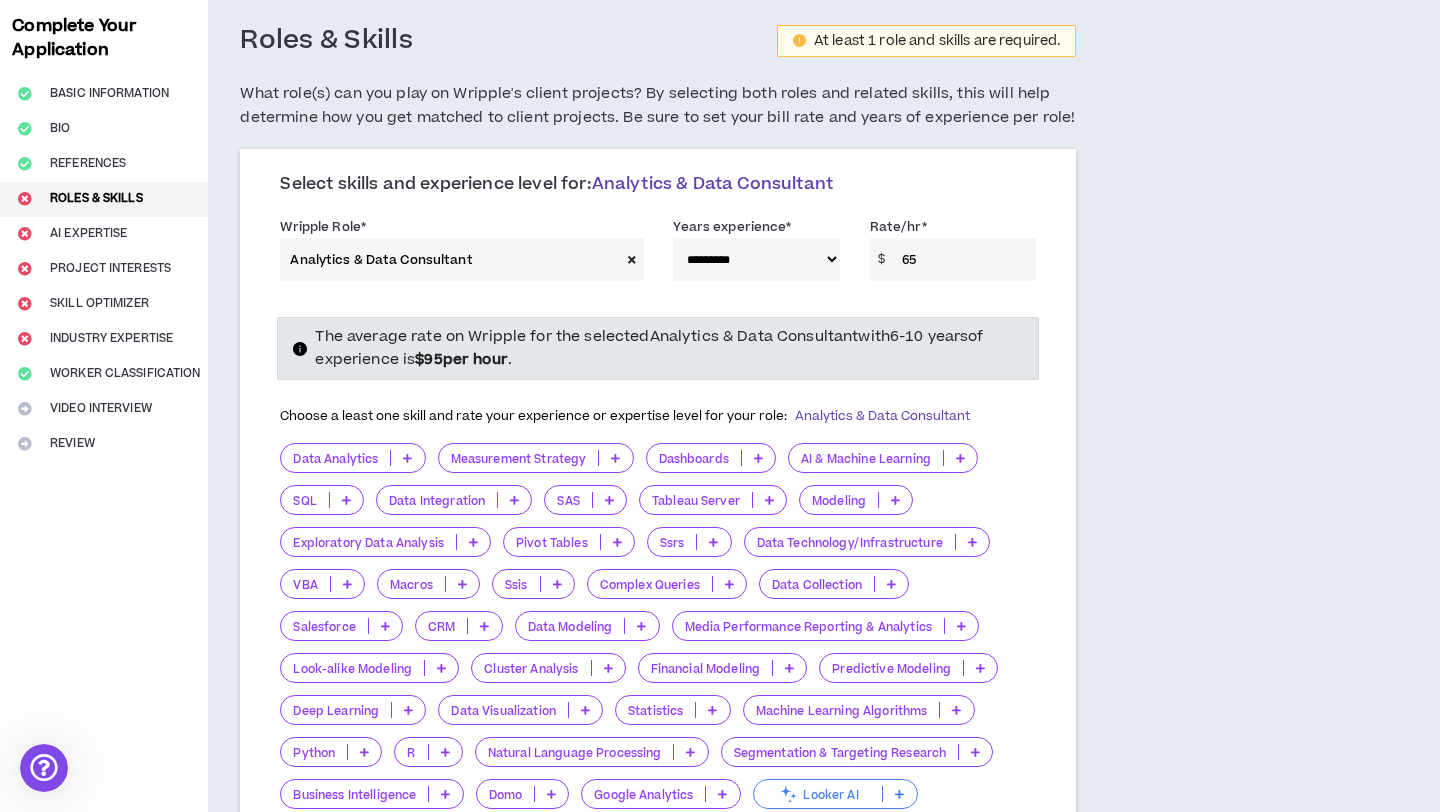 click on "**********" at bounding box center [756, 259] 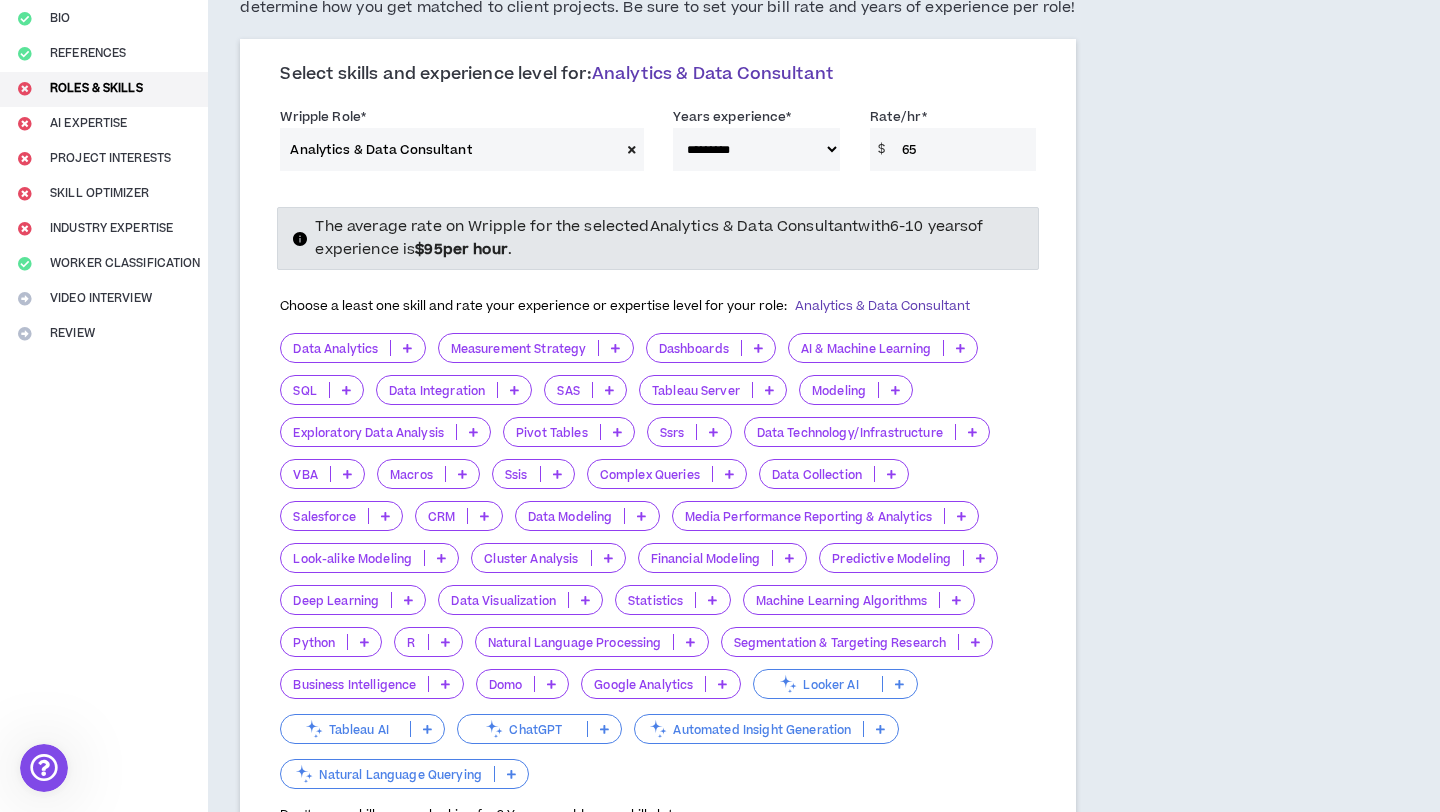 scroll, scrollTop: 268, scrollLeft: 0, axis: vertical 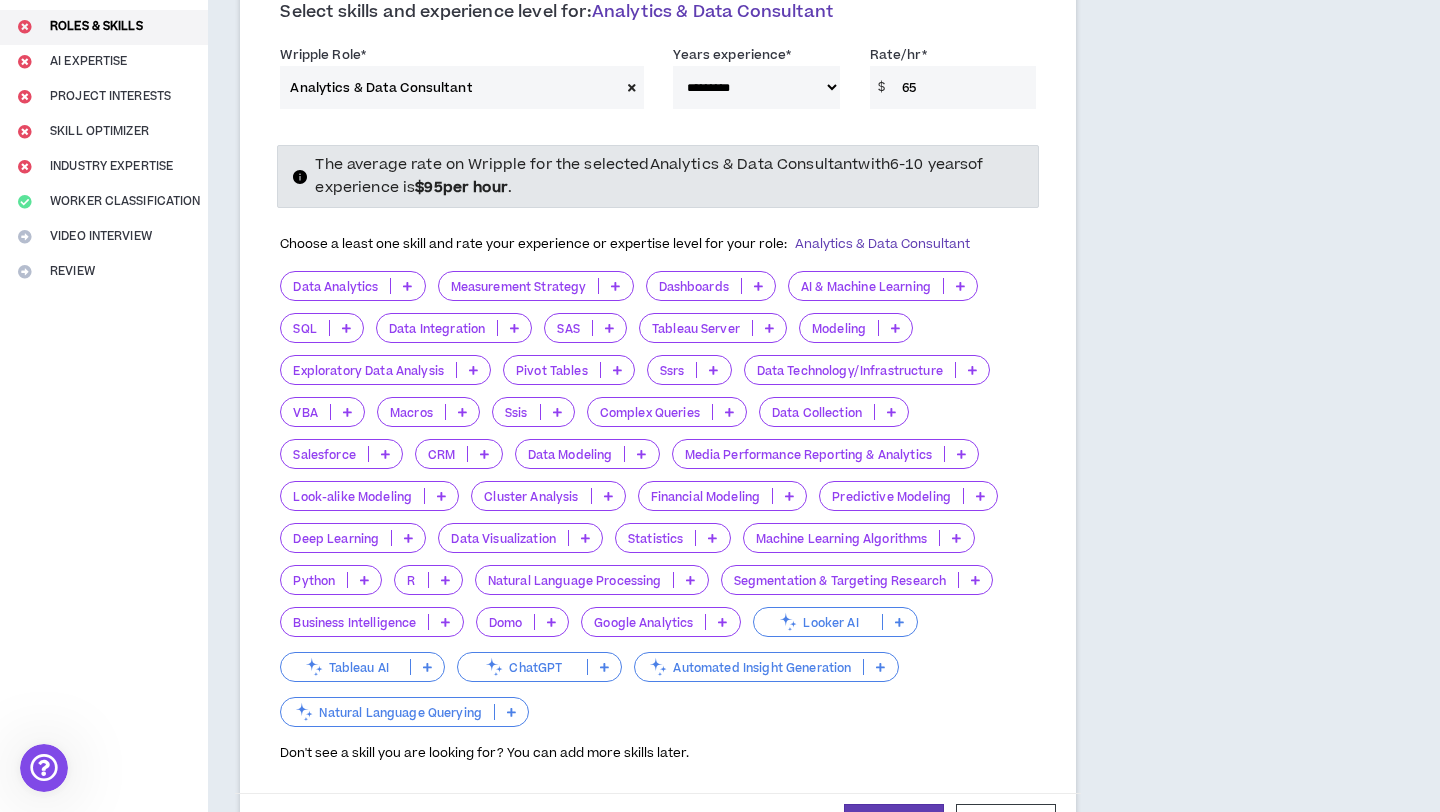 click at bounding box center [407, 286] 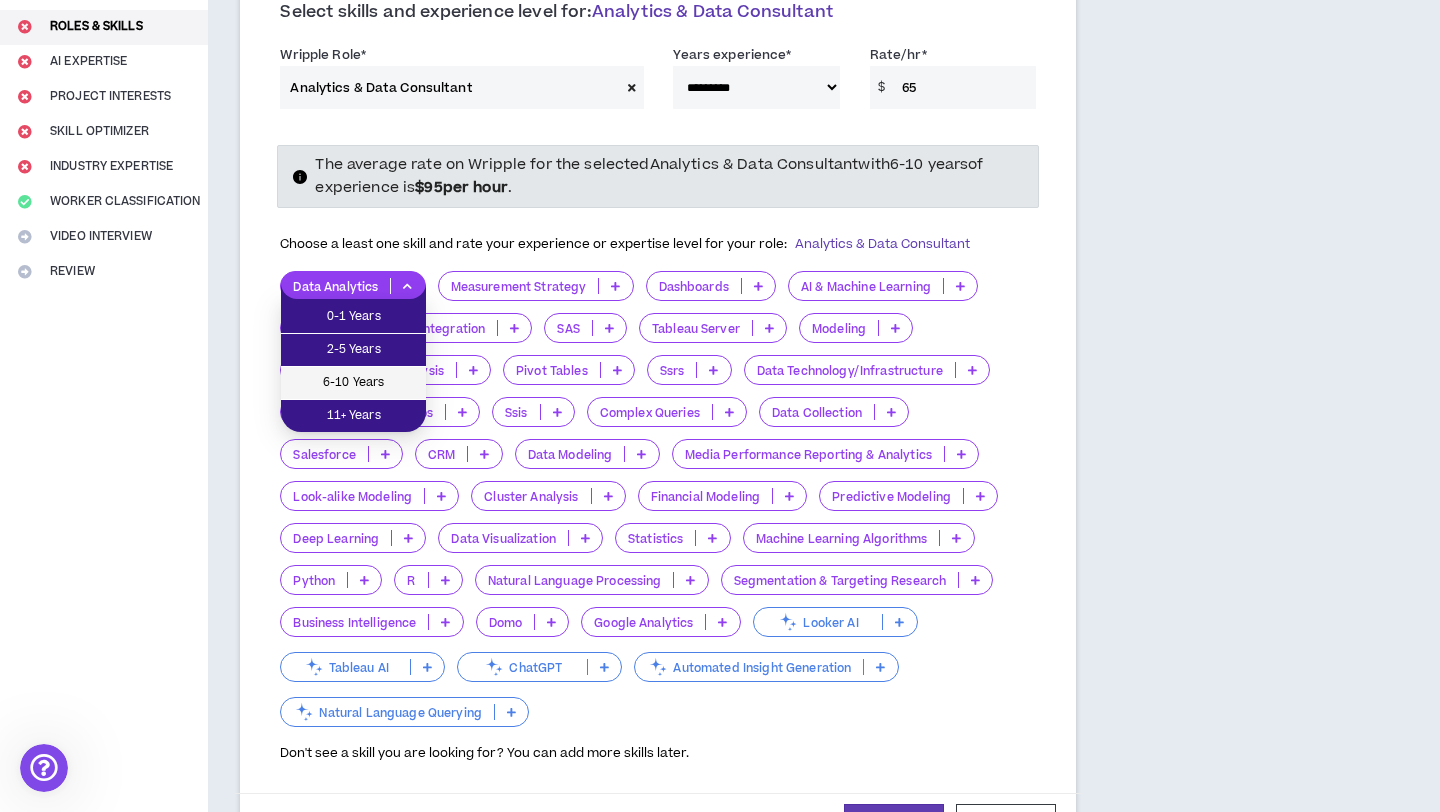 click on "6-10 Years" at bounding box center (353, 383) 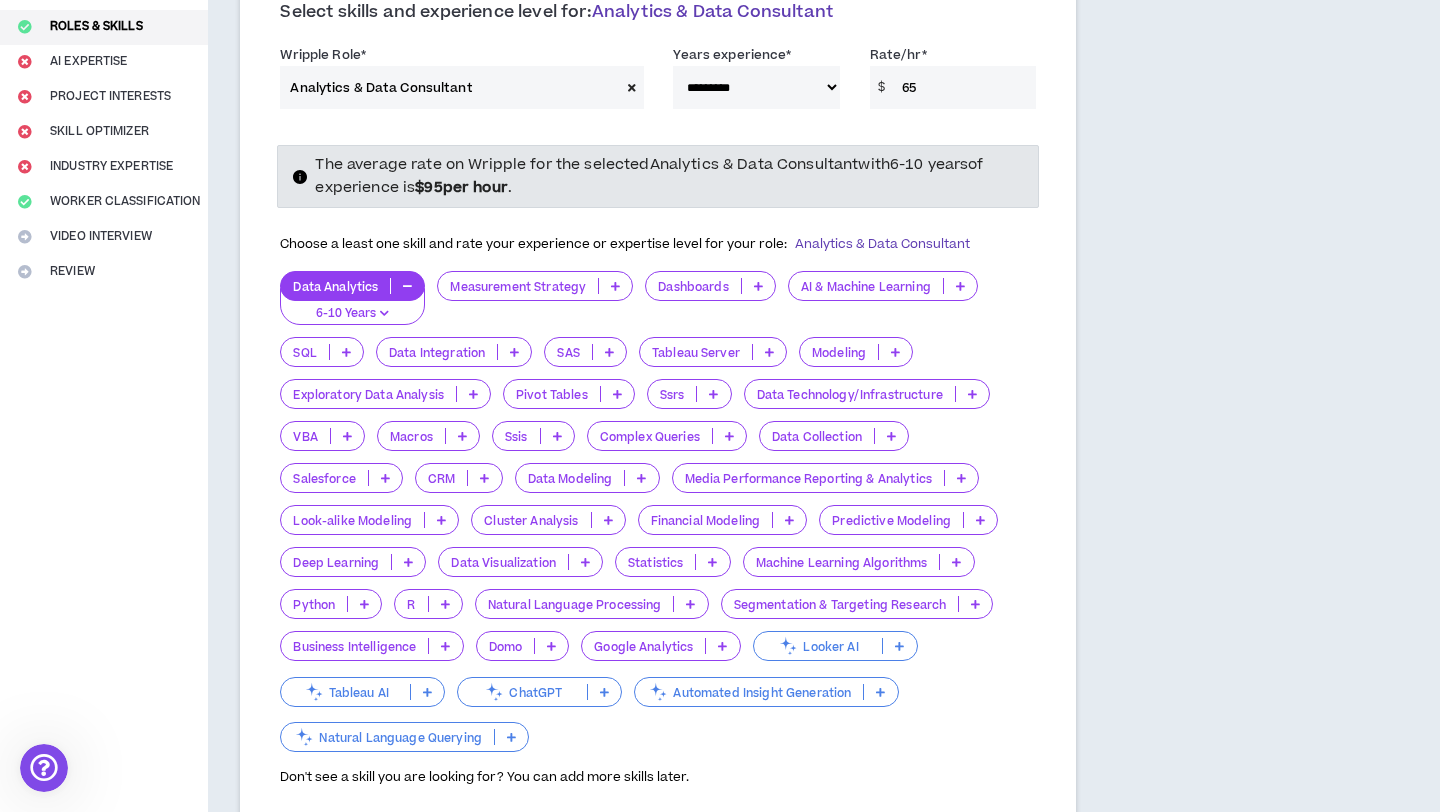 click at bounding box center [758, 286] 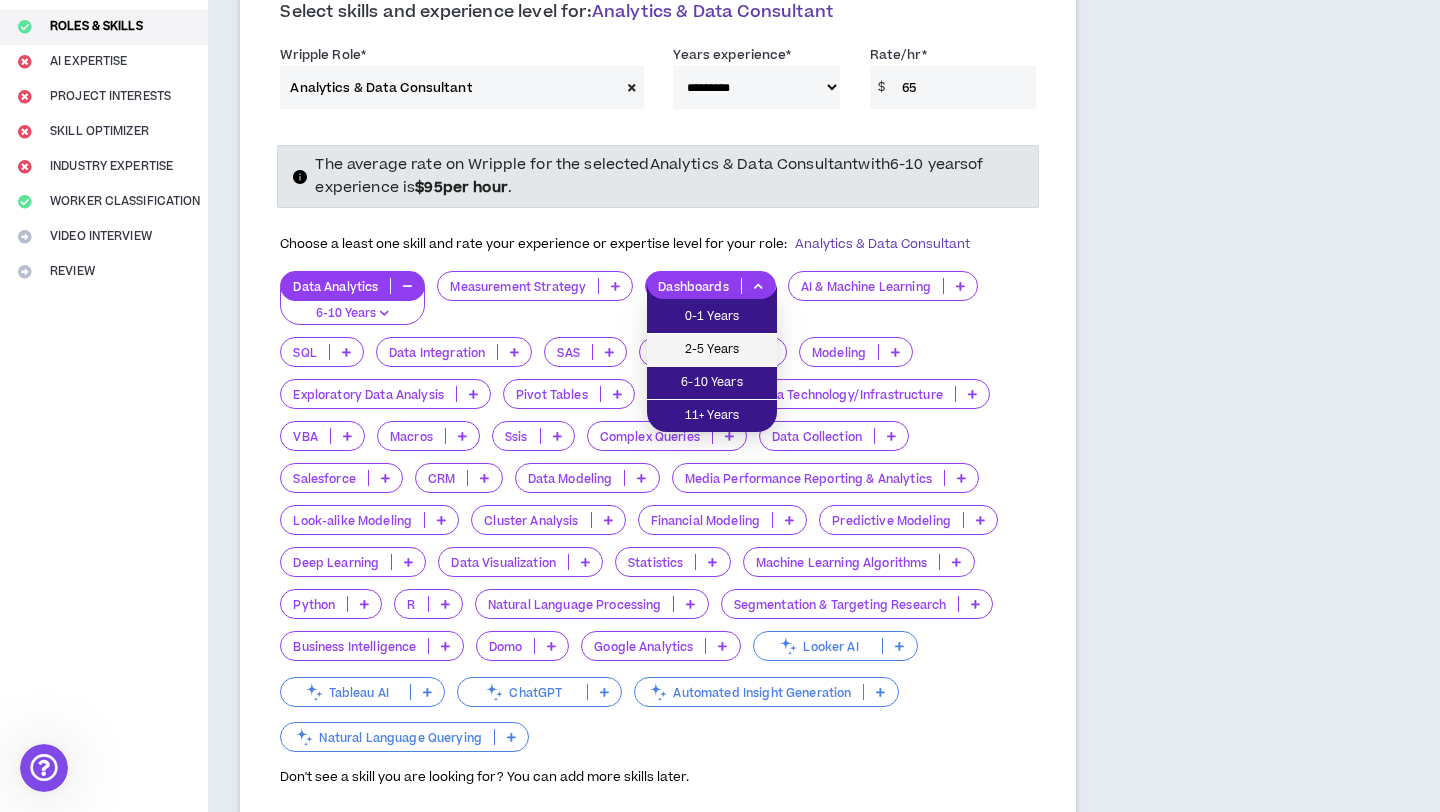 click on "2-5 Years" at bounding box center (712, 350) 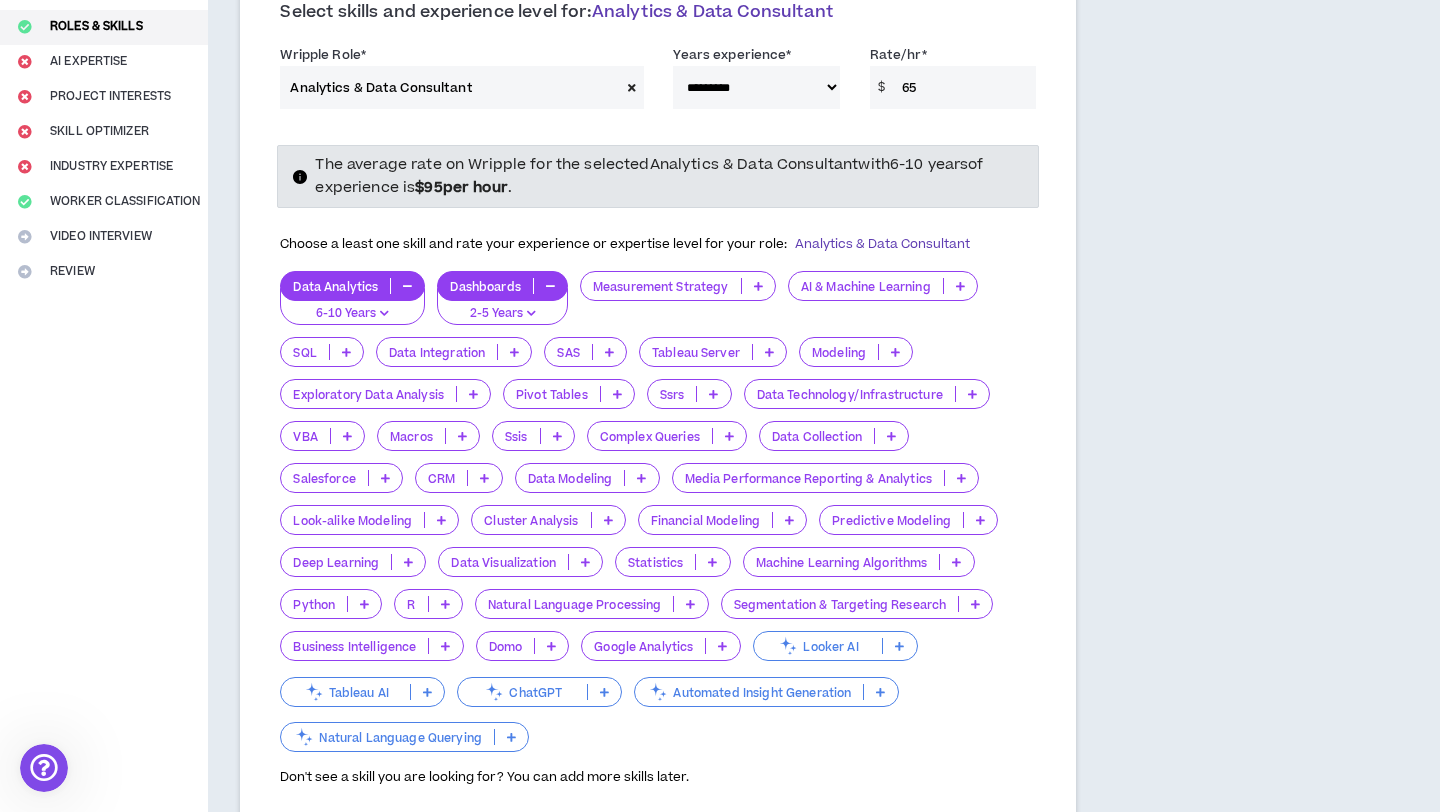 click at bounding box center [960, 286] 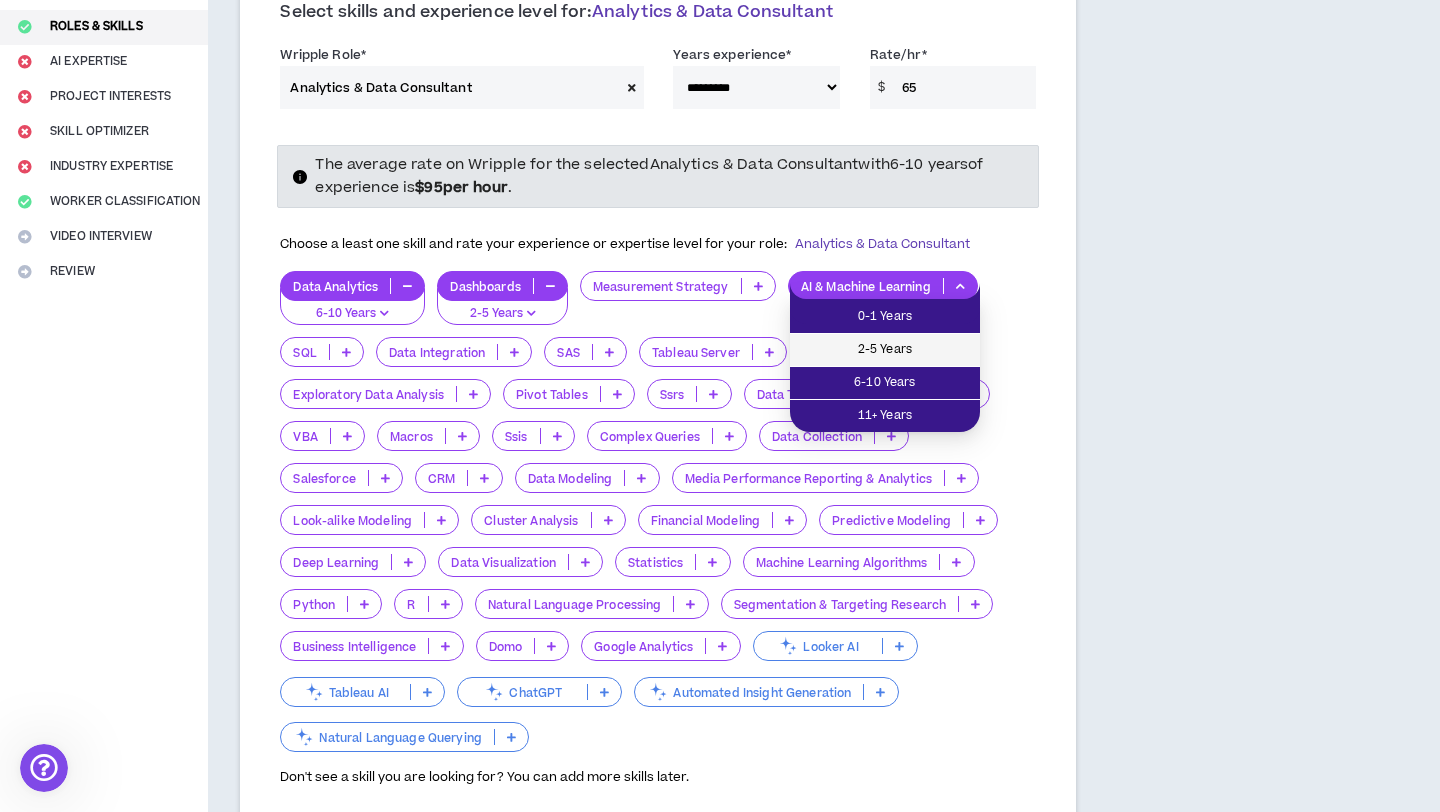 click on "2-5 Years" at bounding box center [885, 350] 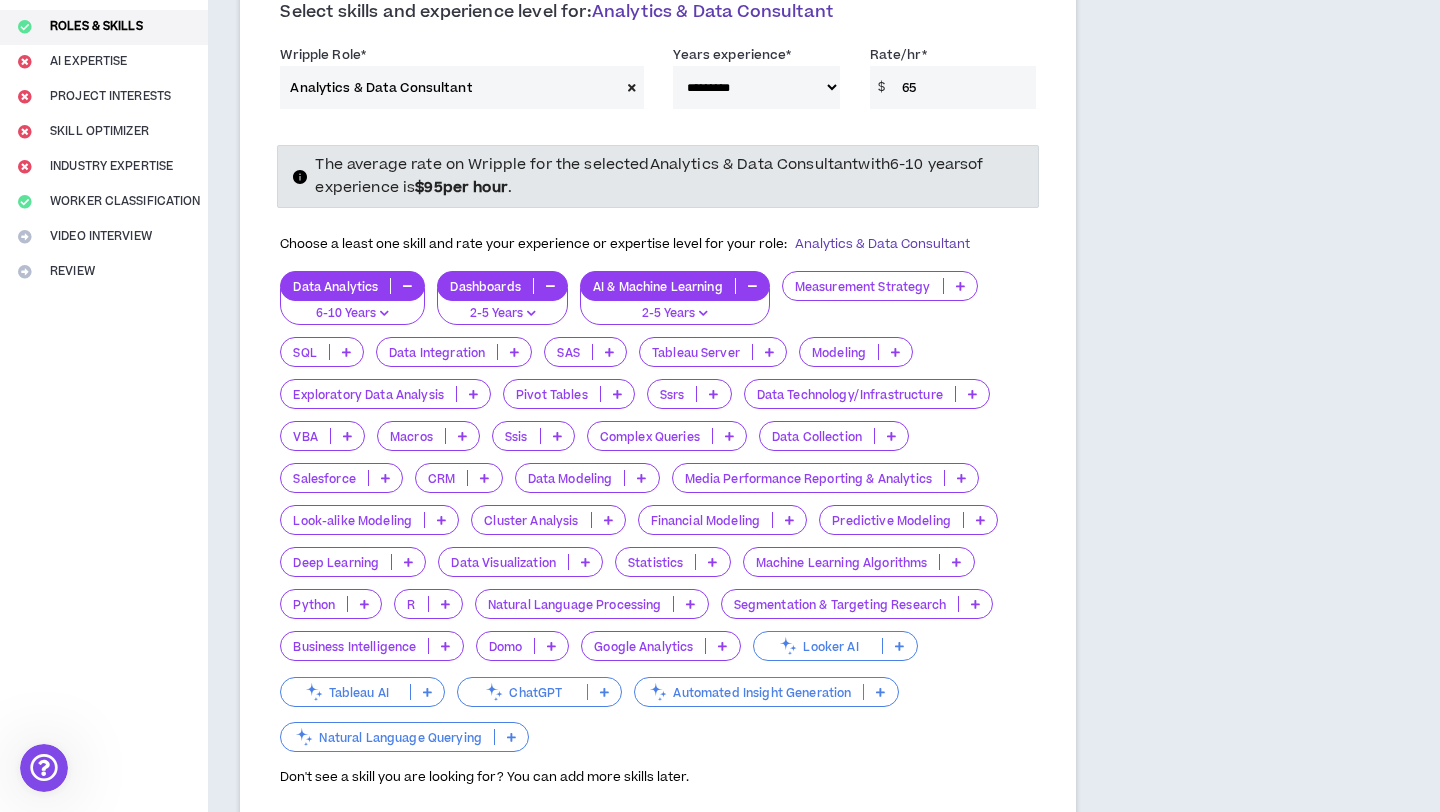 click at bounding box center [346, 352] 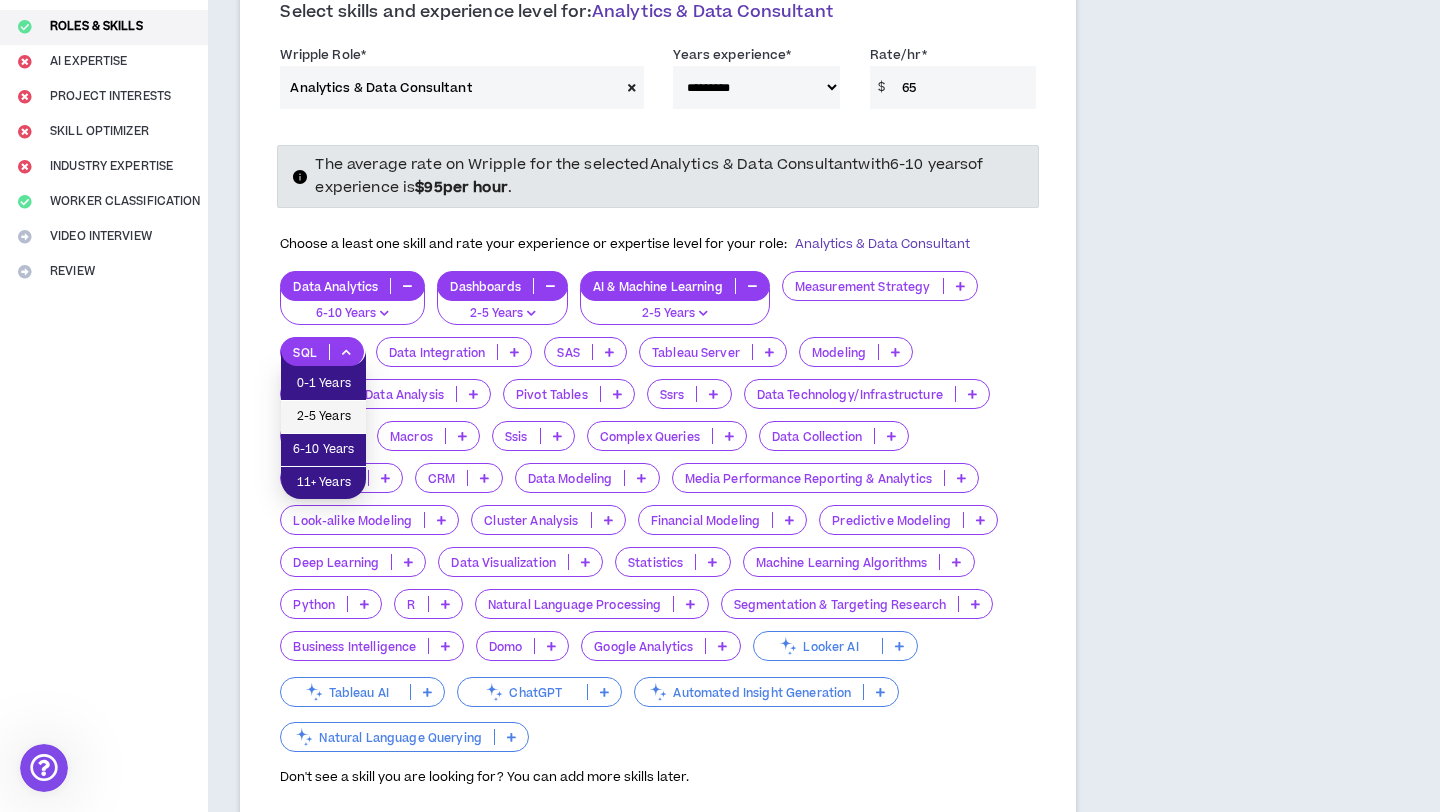 click on "2-5 Years" at bounding box center (323, 417) 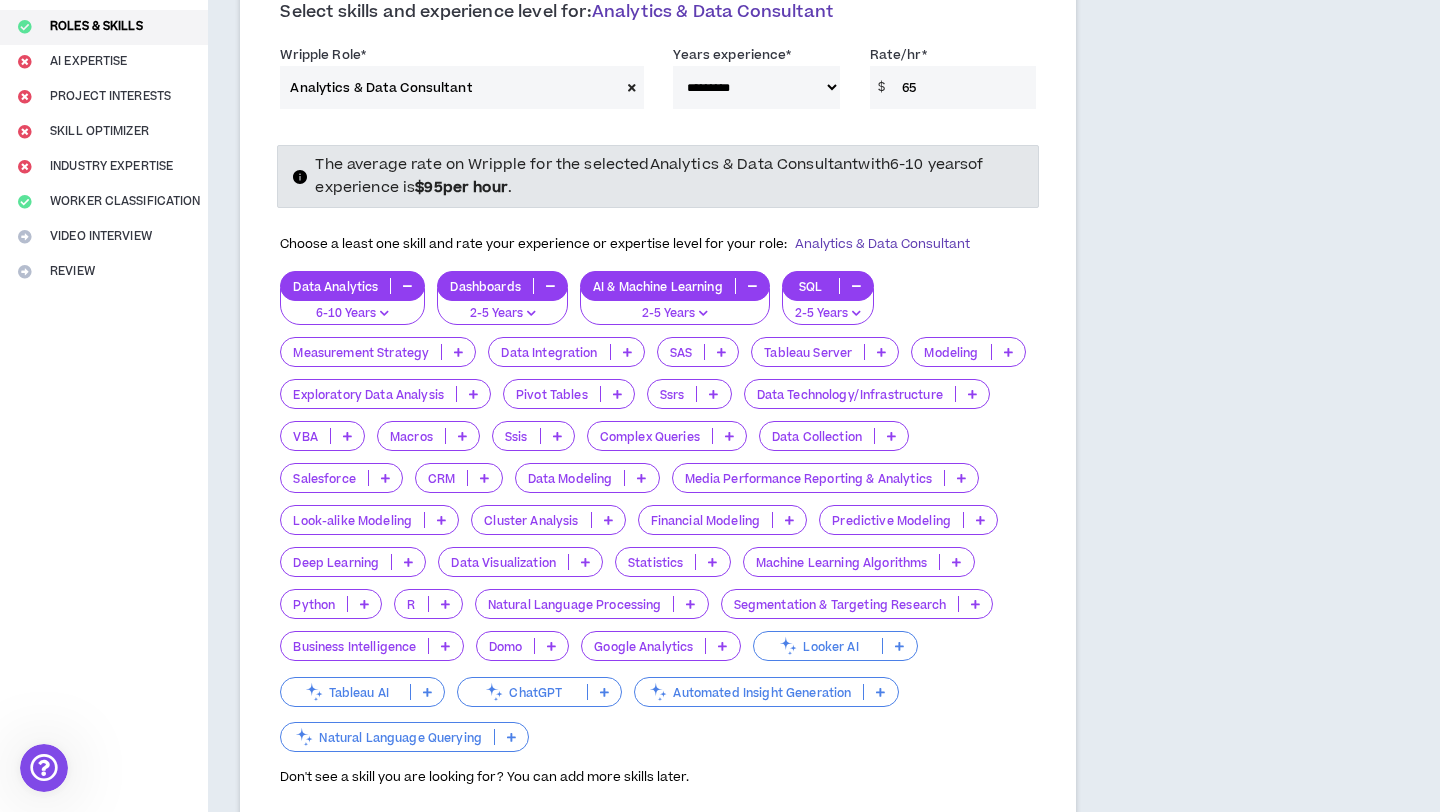 click at bounding box center [881, 352] 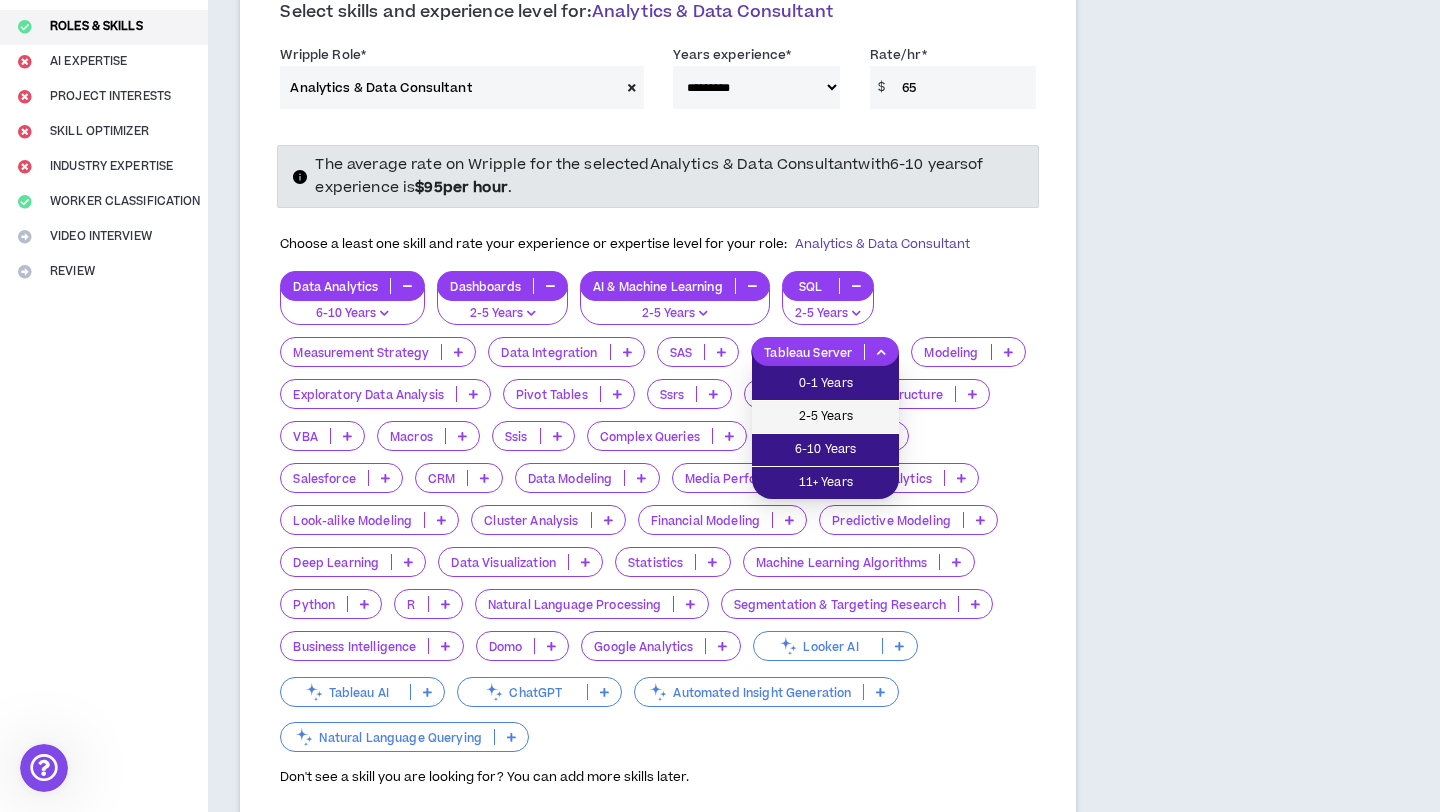 click on "2-5 Years" at bounding box center [825, 417] 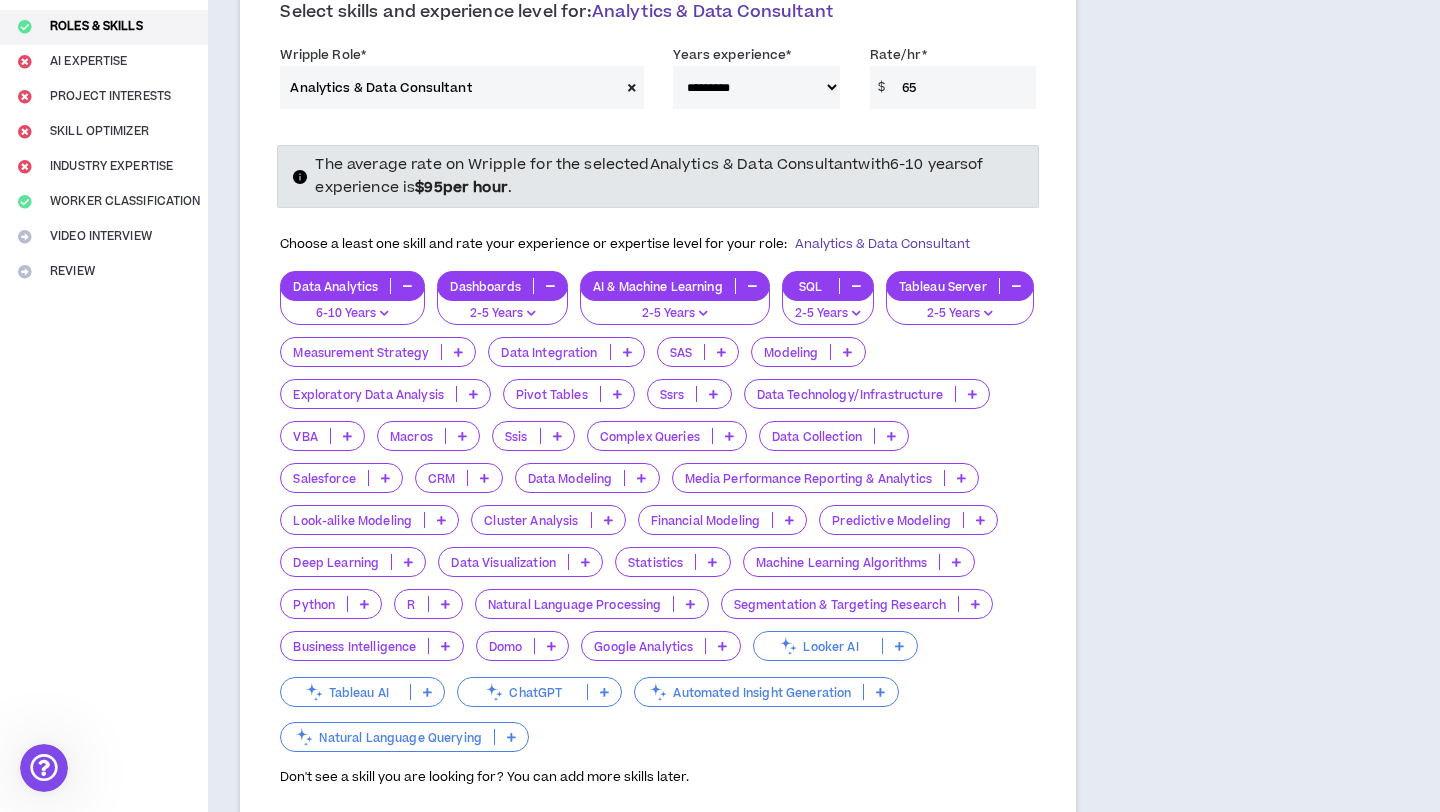 click at bounding box center (617, 394) 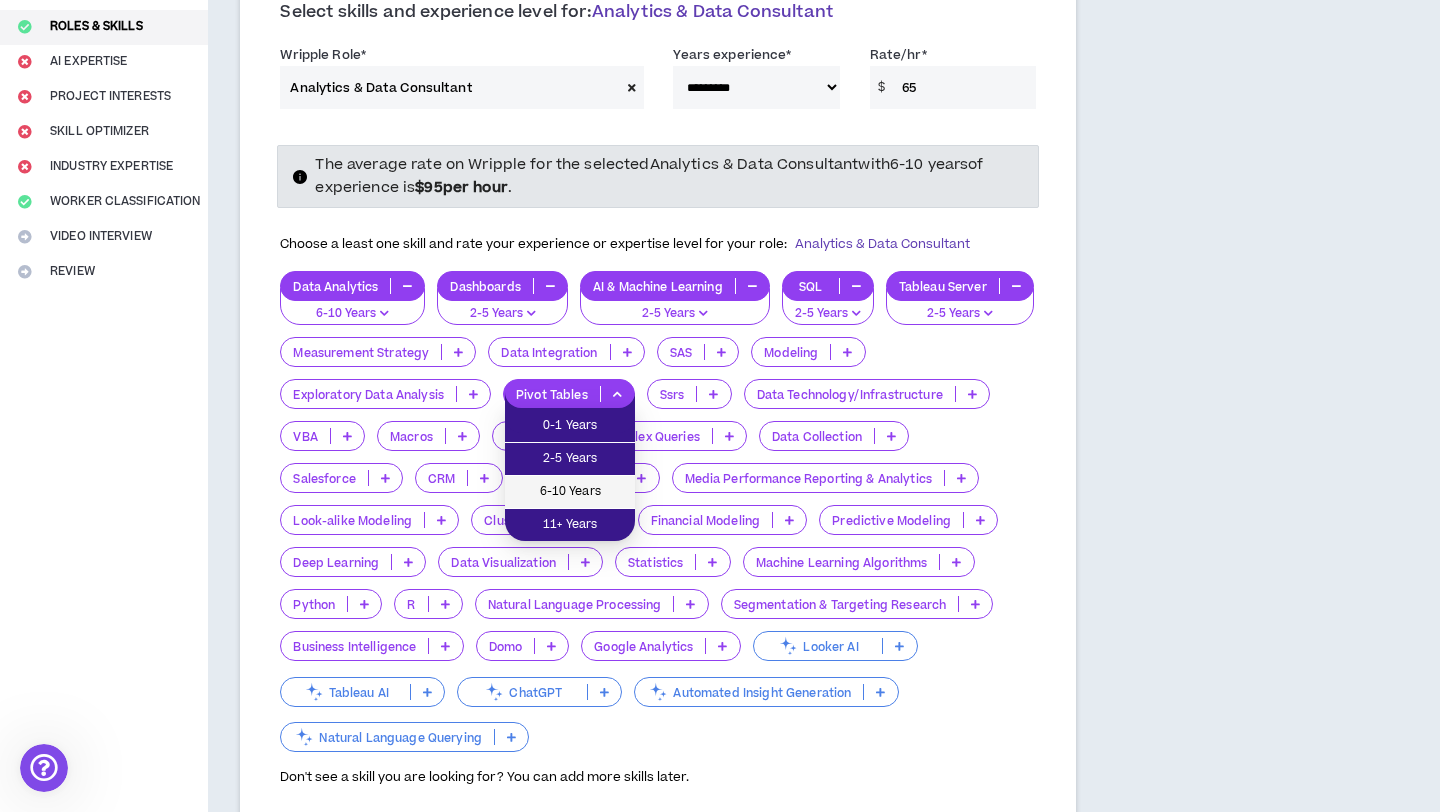 click on "6-10 Years" at bounding box center [570, 492] 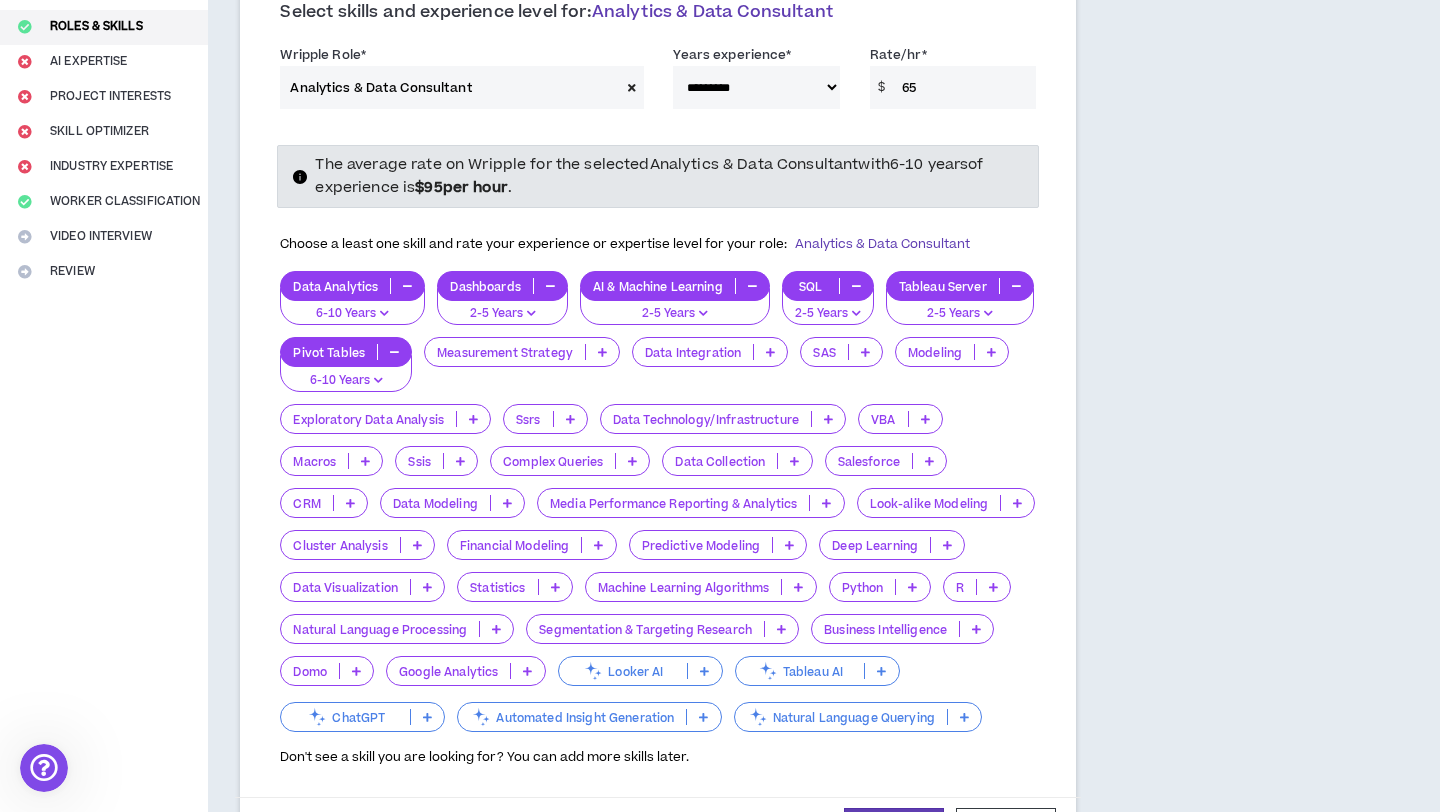 click at bounding box center (473, 419) 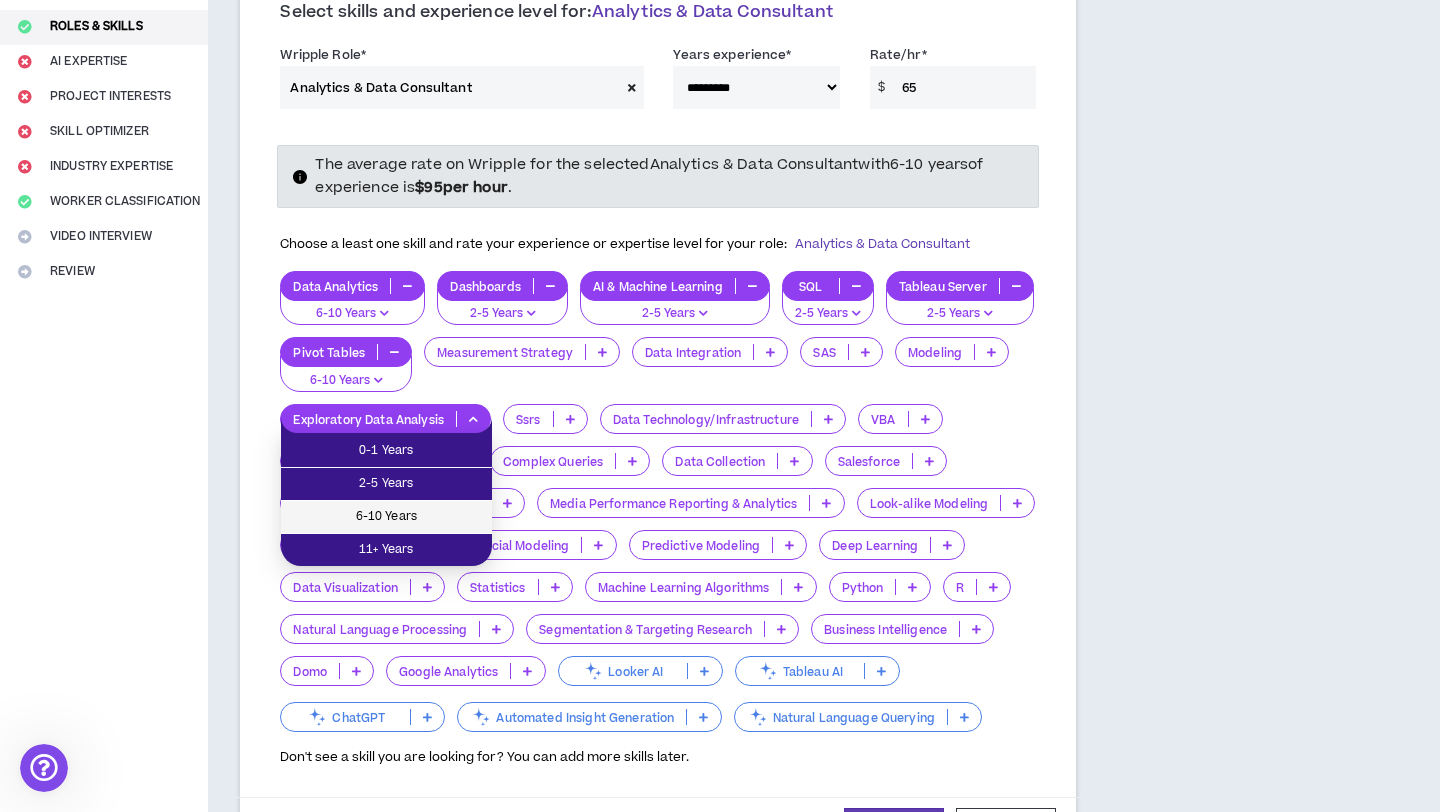 click on "6-10 Years" at bounding box center [386, 517] 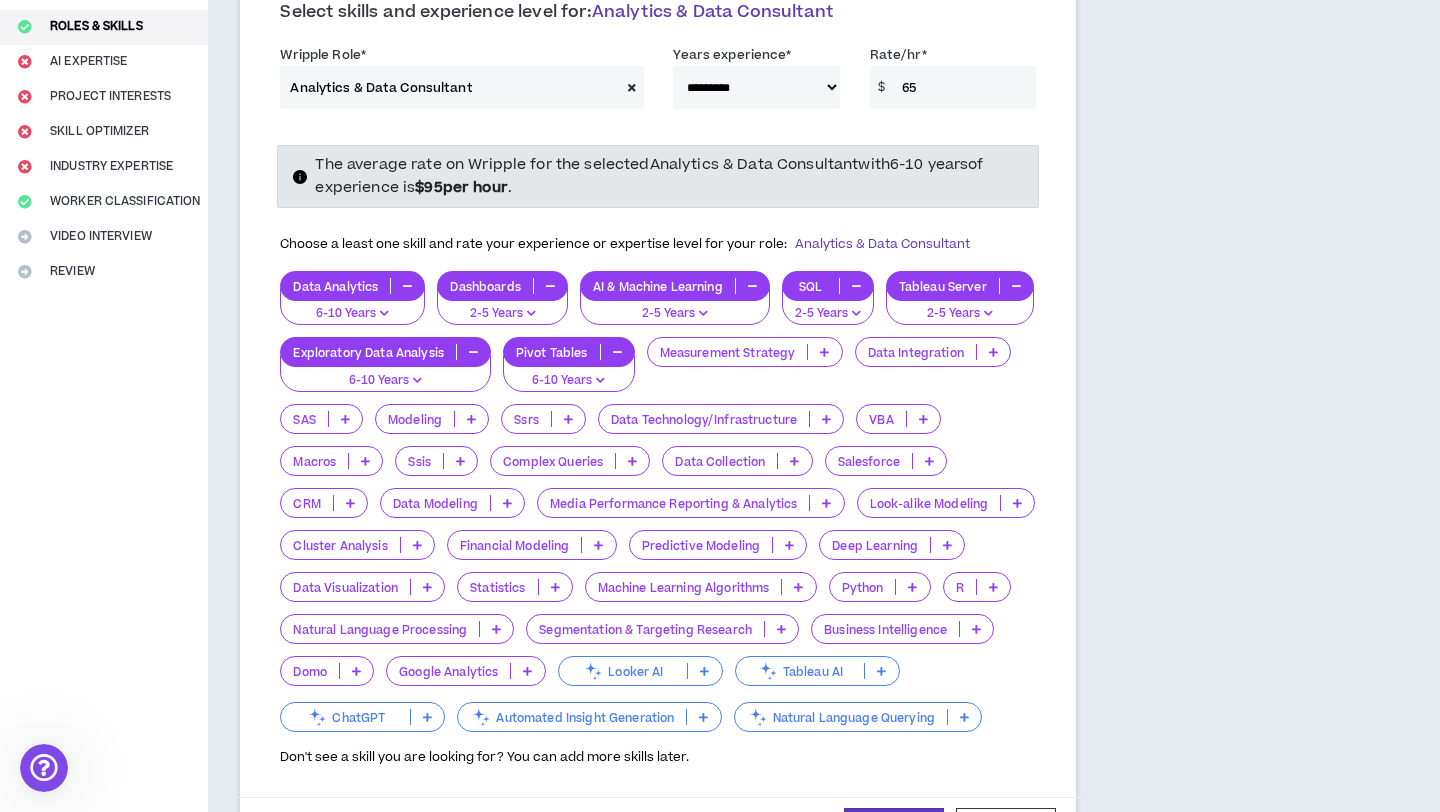 click at bounding box center [496, 629] 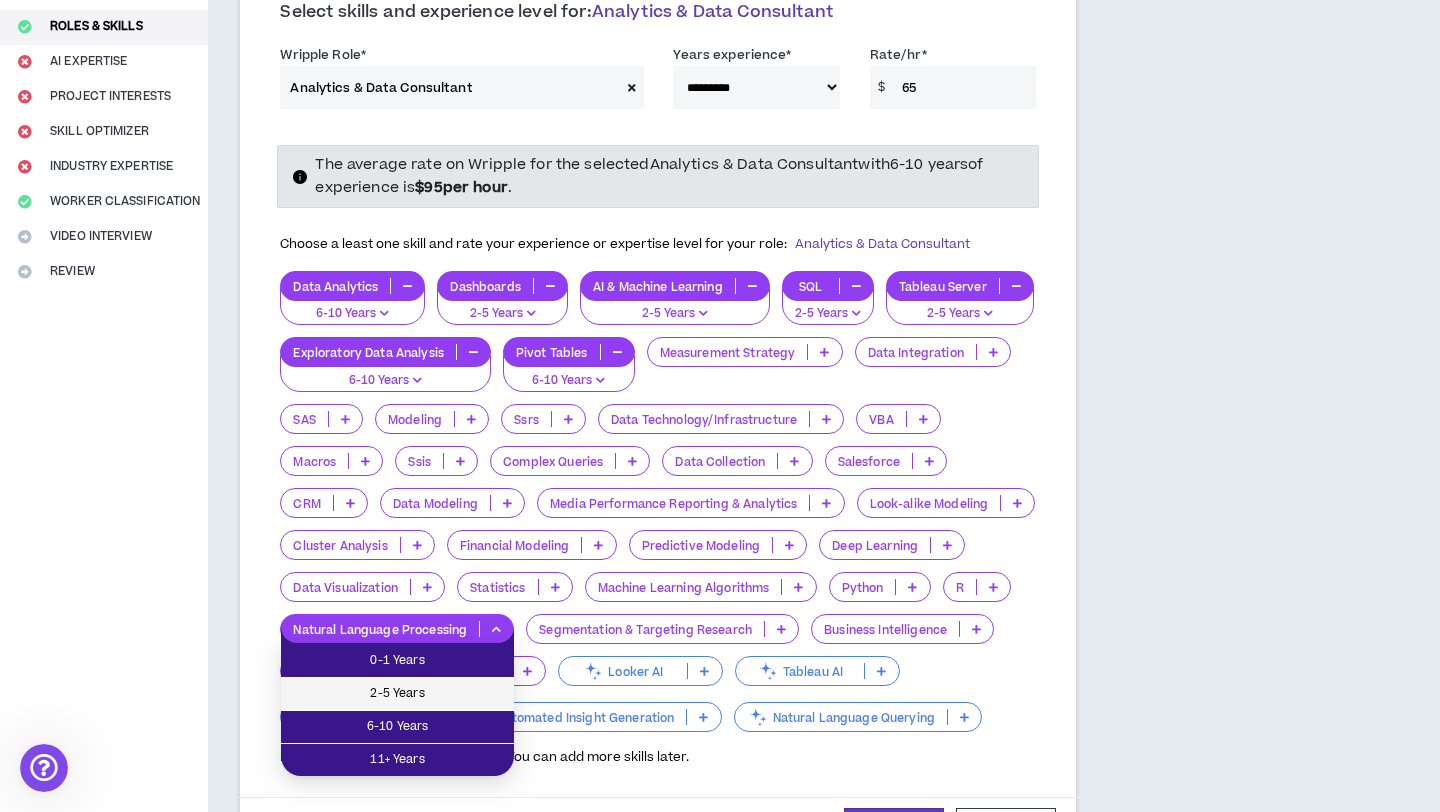 click on "2-5 Years" at bounding box center [397, 694] 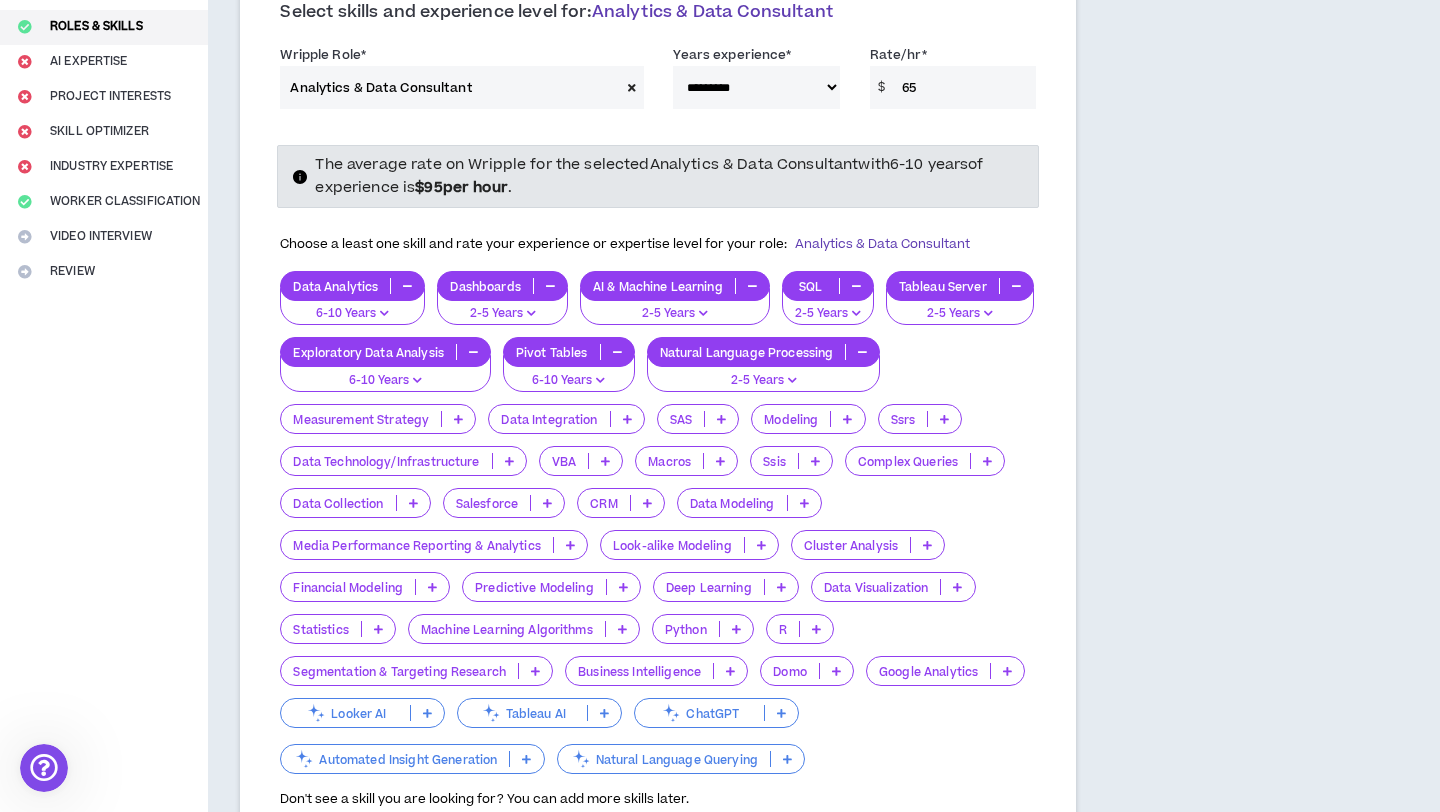 click at bounding box center [957, 587] 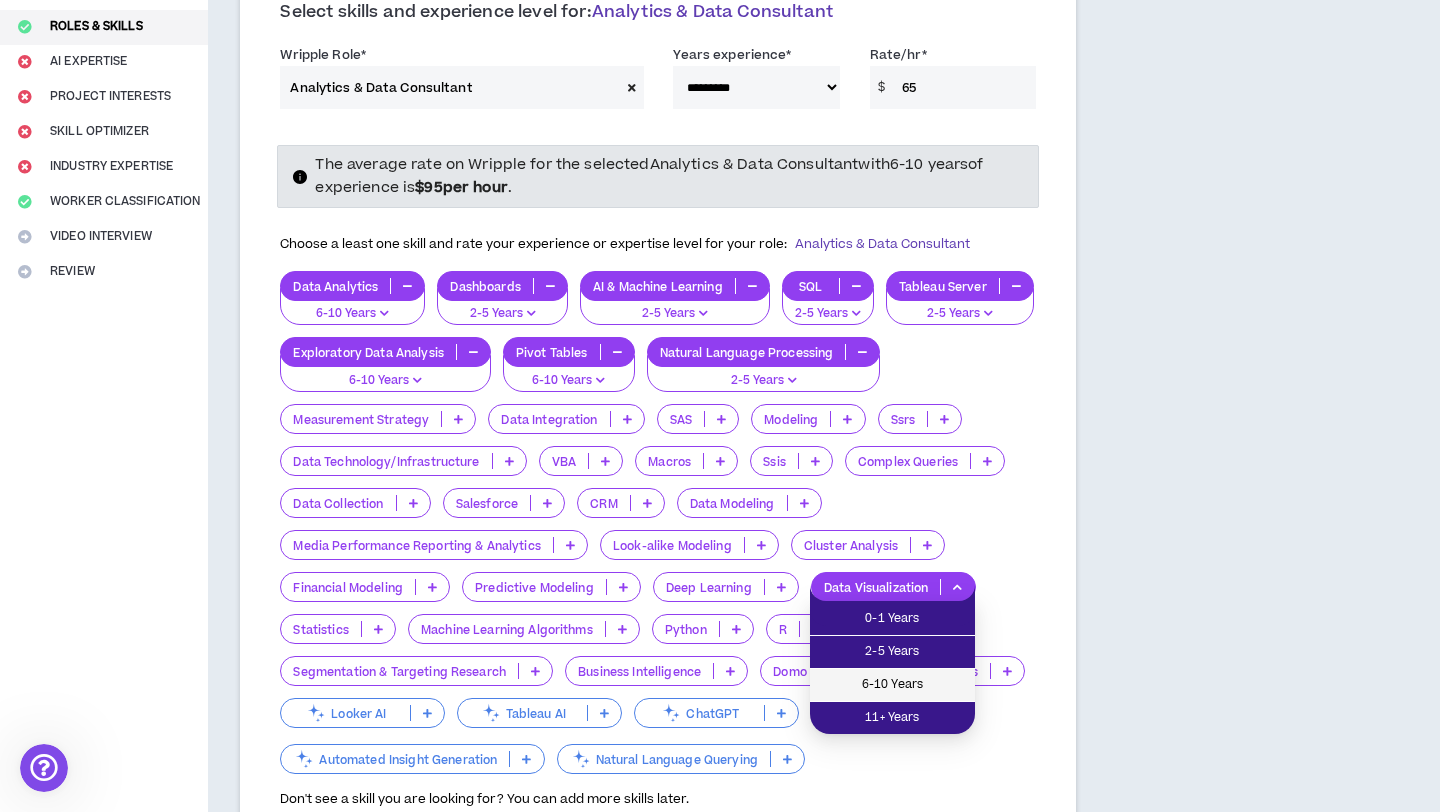 click on "6-10 Years" at bounding box center [892, 685] 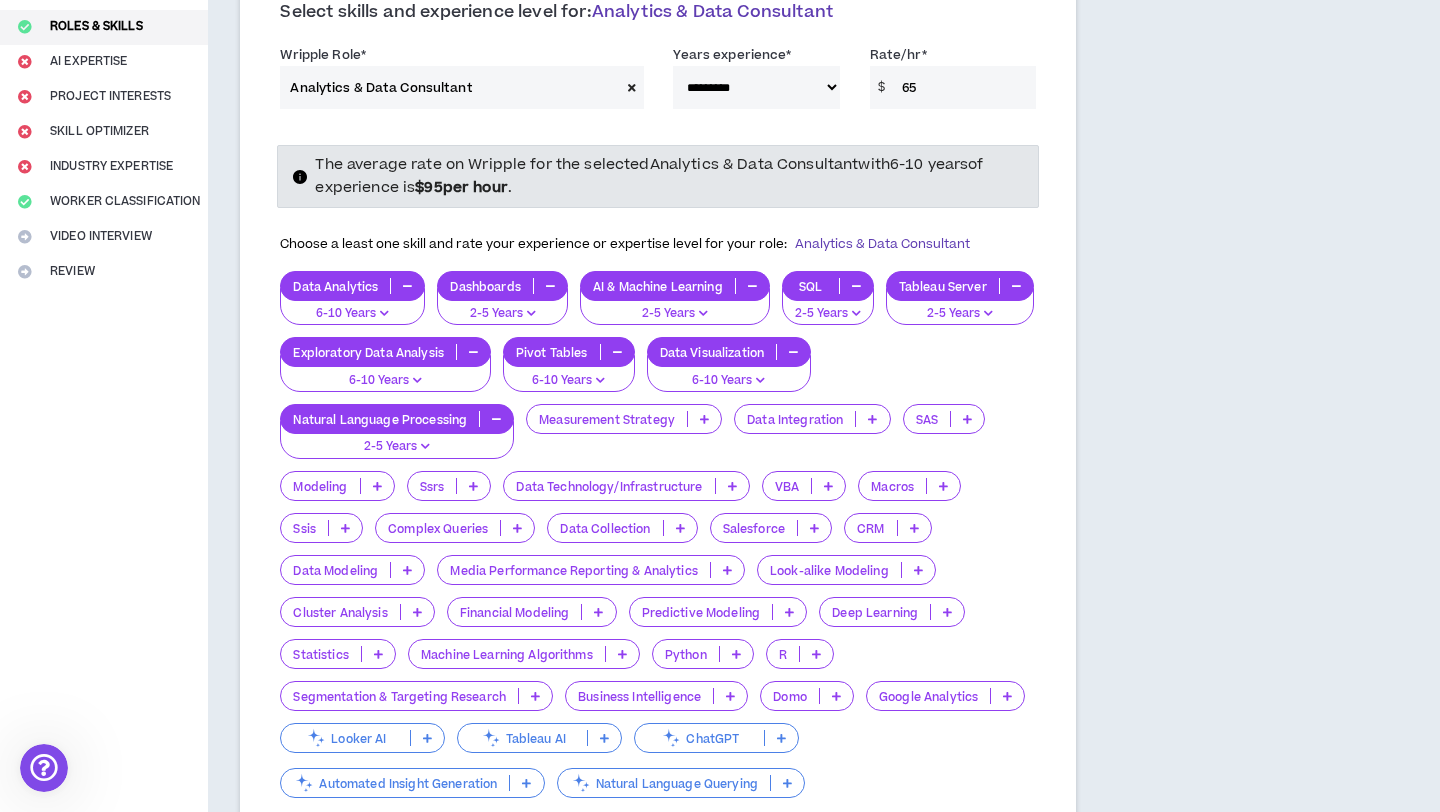 click at bounding box center (736, 654) 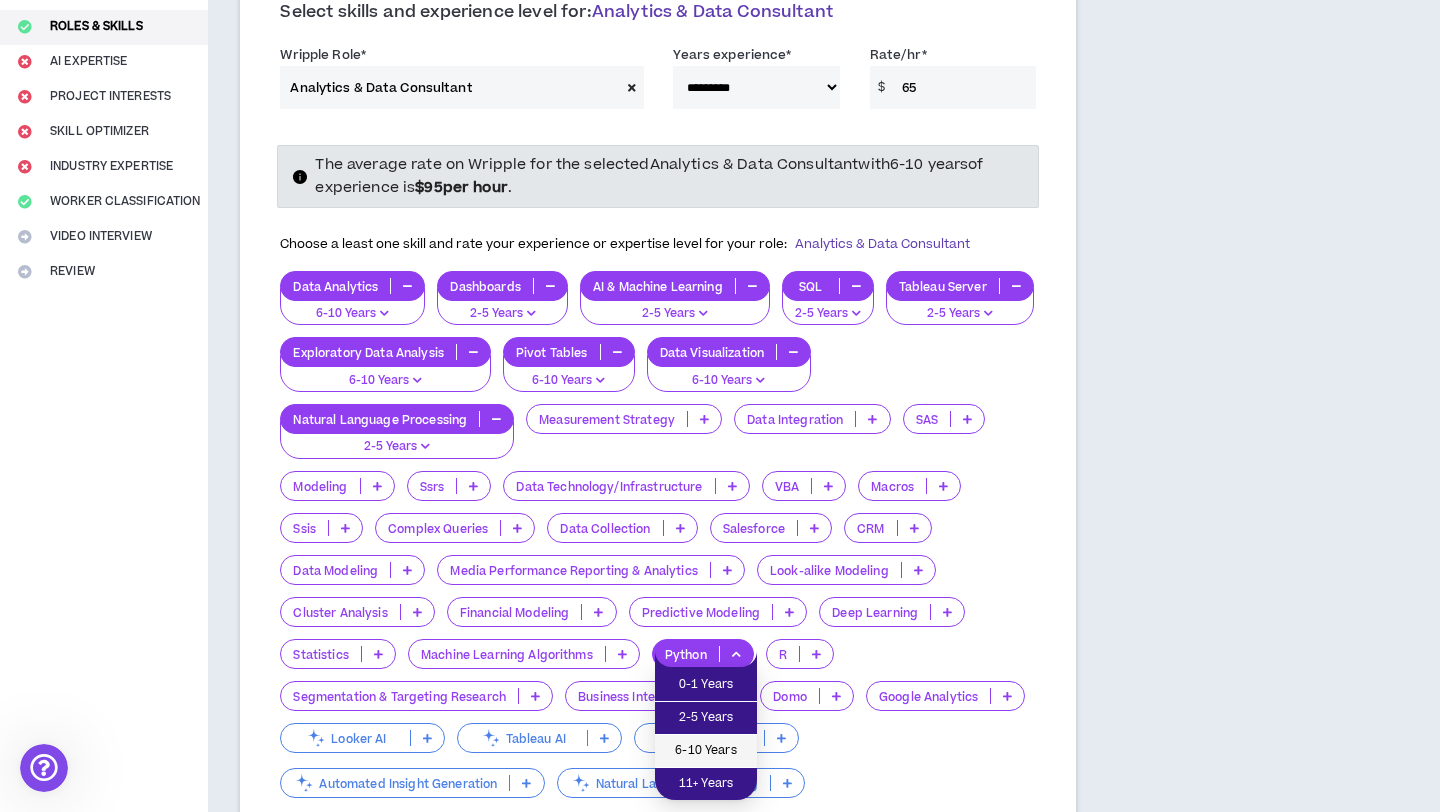 click on "6-10 Years" at bounding box center (706, 751) 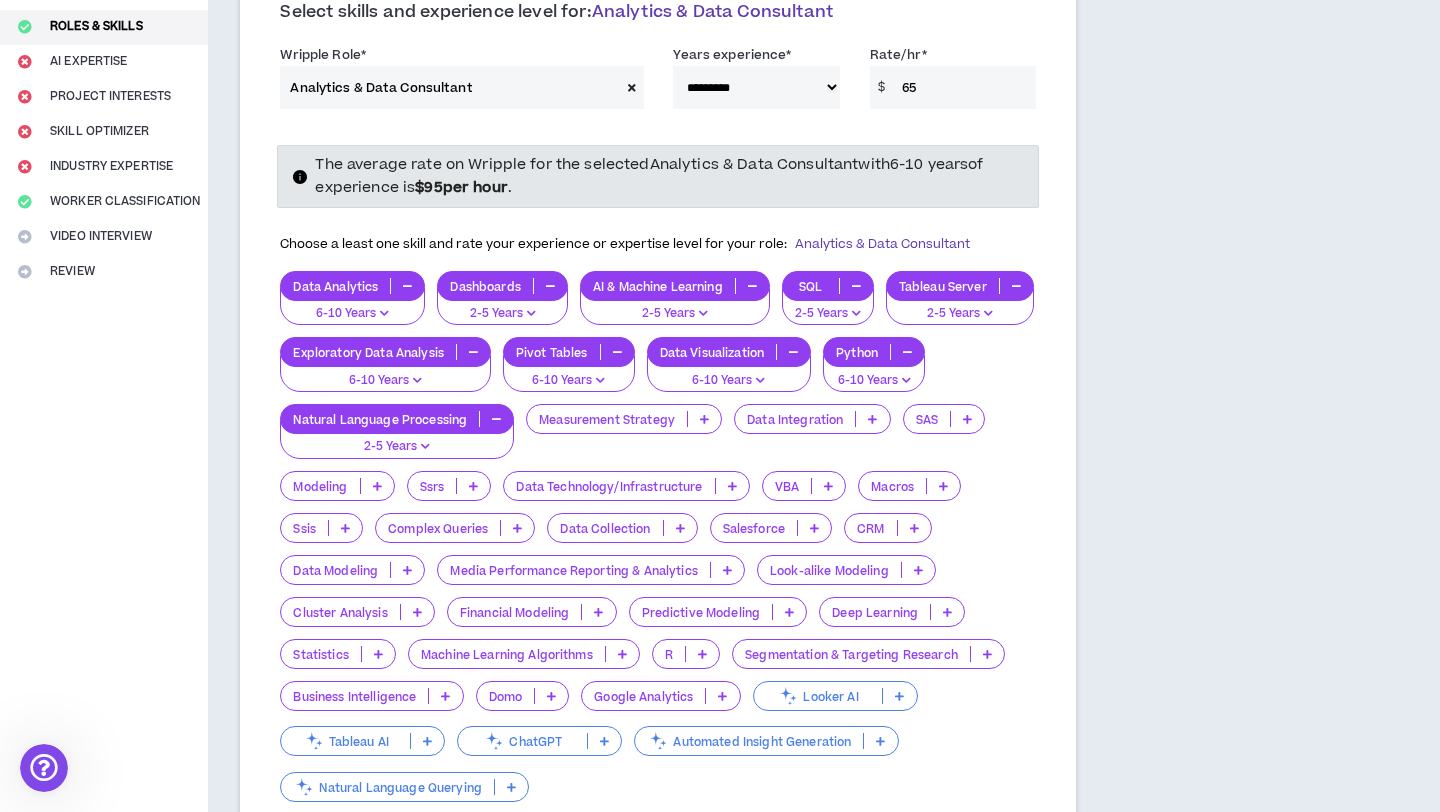 click at bounding box center (702, 654) 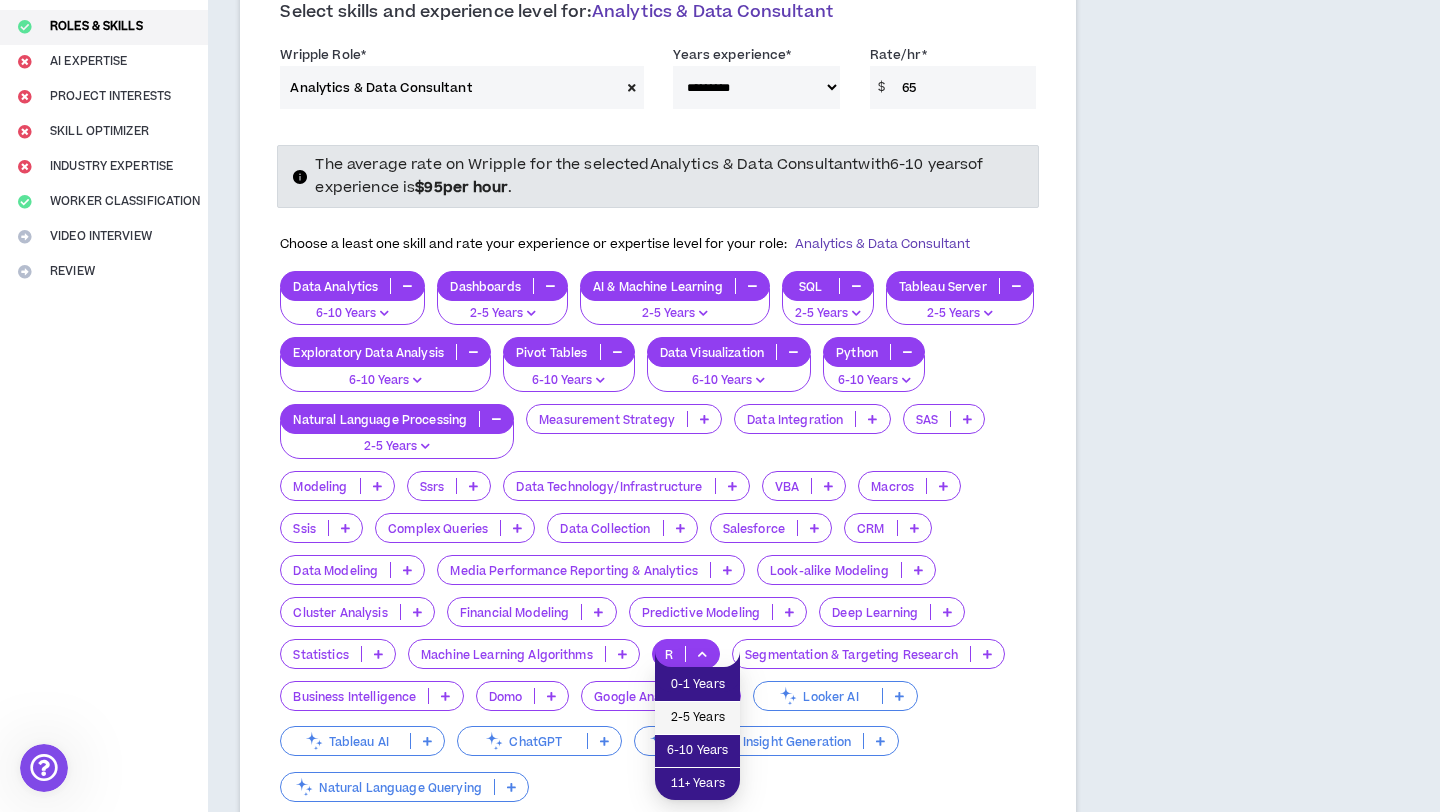 click on "2-5 Years" at bounding box center (697, 718) 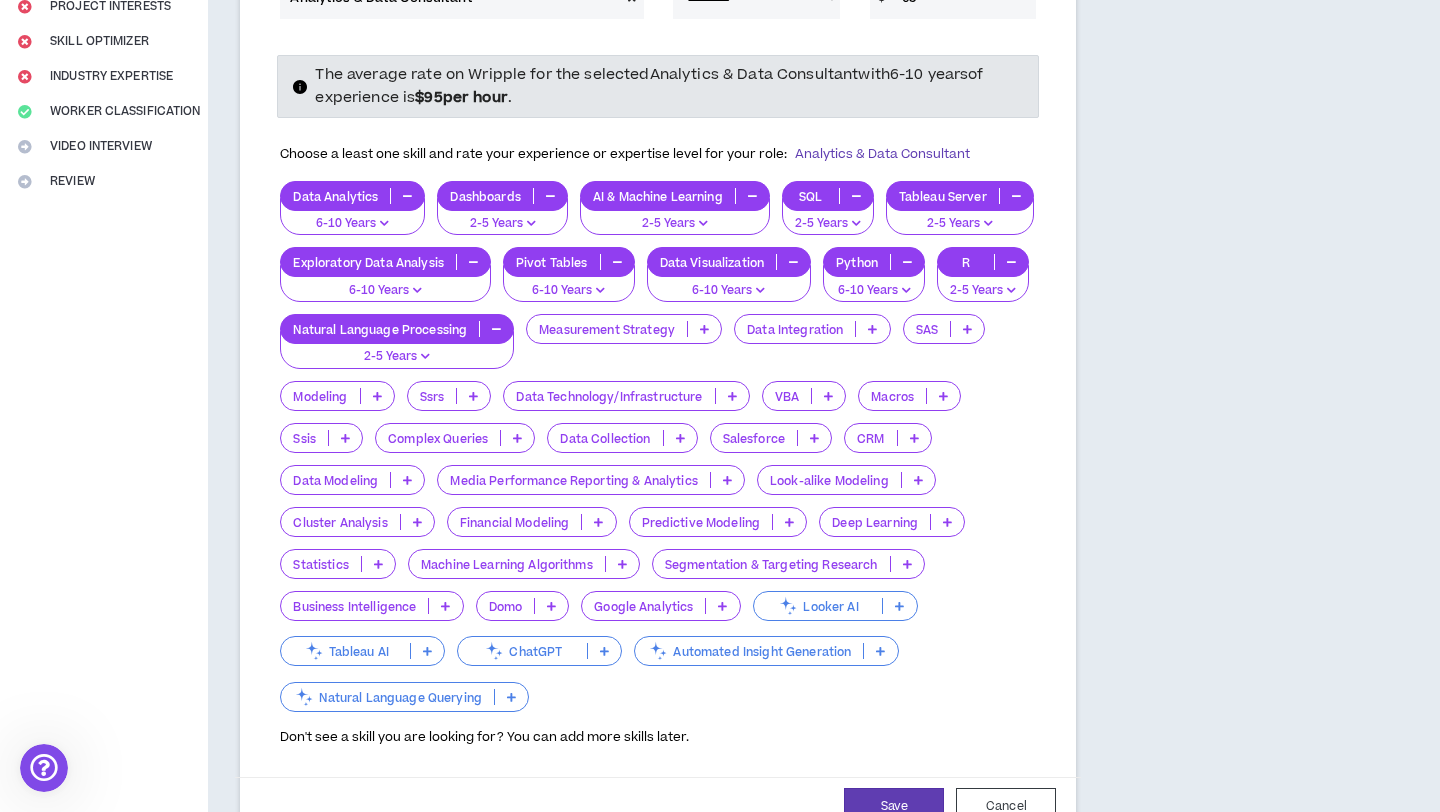 scroll, scrollTop: 360, scrollLeft: 0, axis: vertical 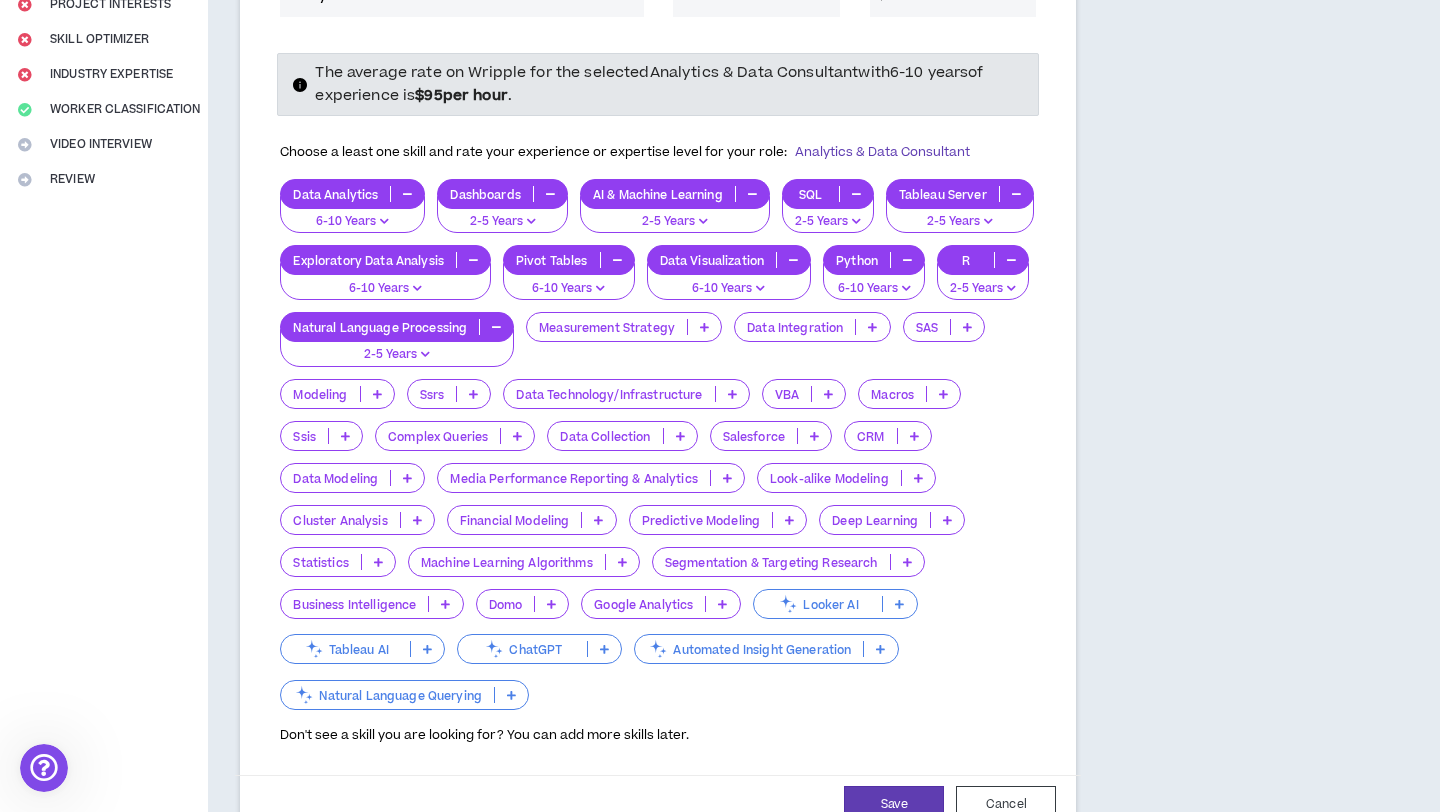 click at bounding box center [378, 562] 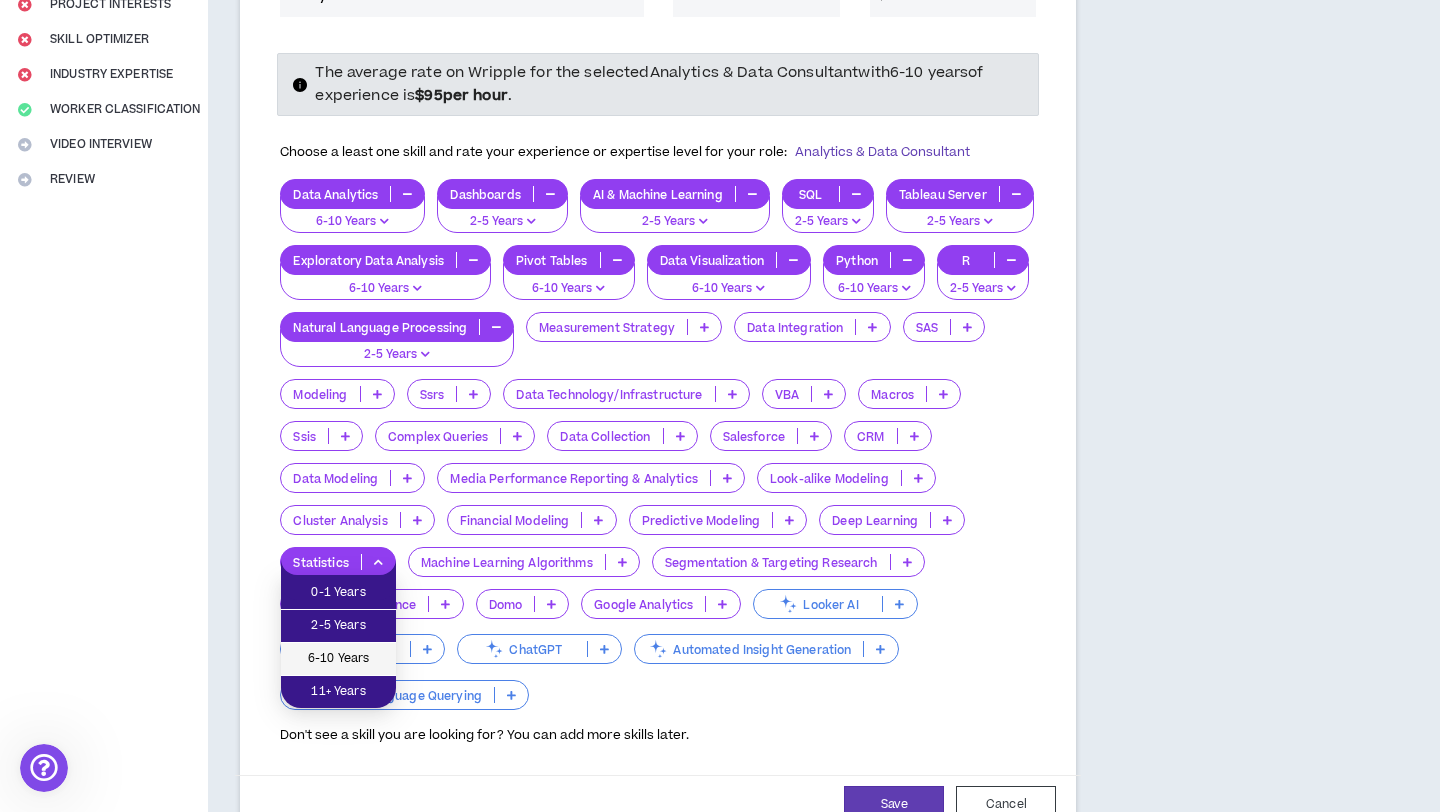 click on "6-10 Years" at bounding box center (338, 659) 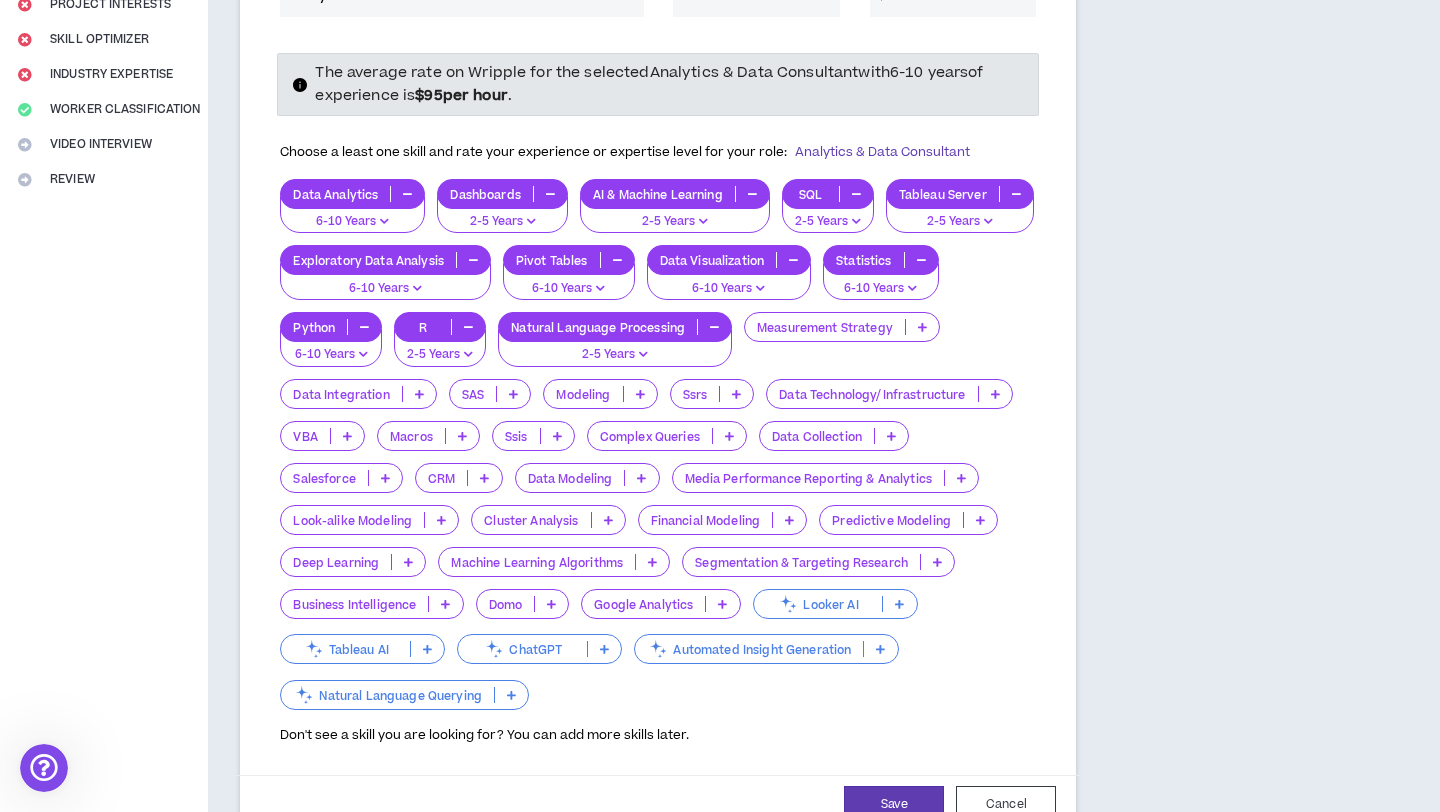 click at bounding box center (652, 562) 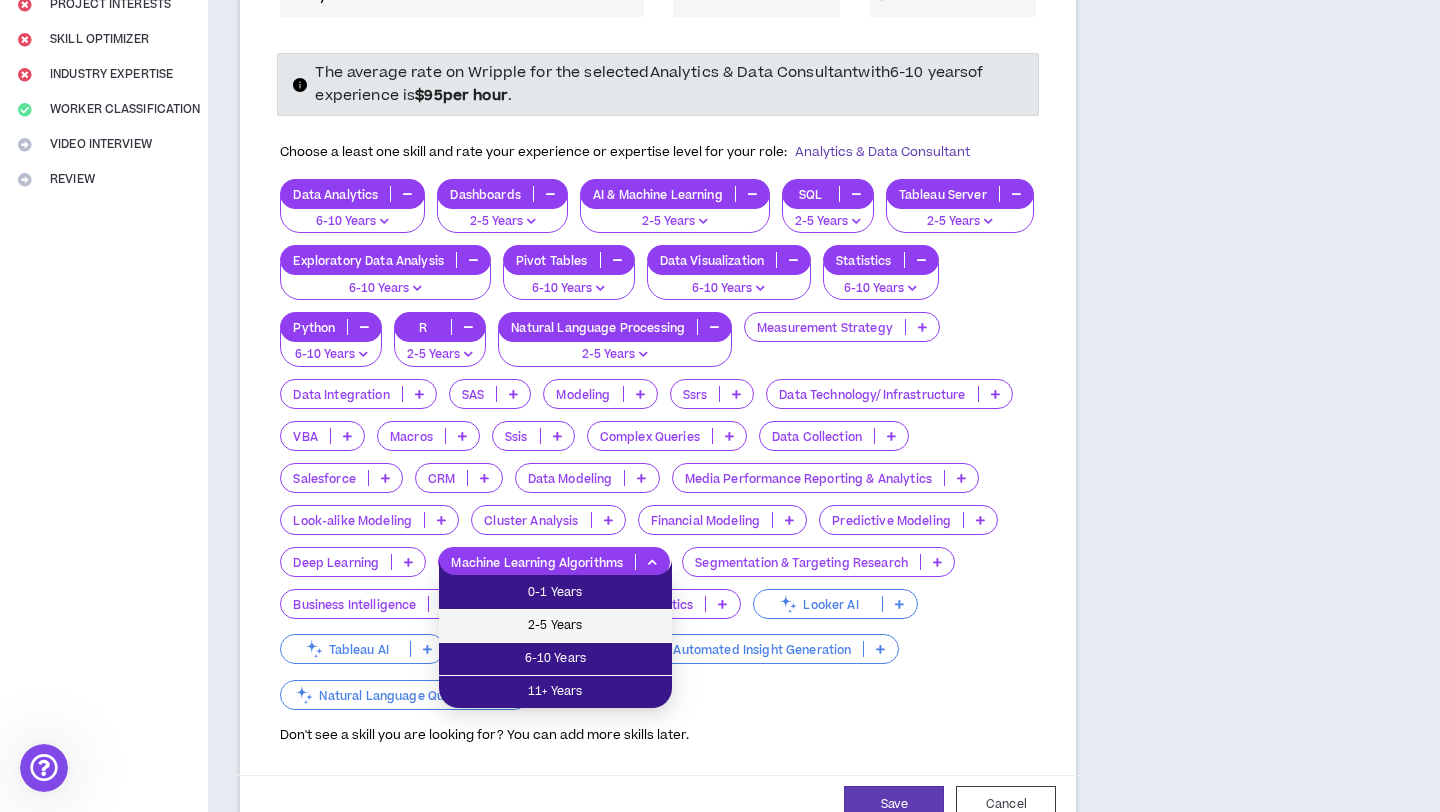 click on "2-5 Years" at bounding box center [555, 626] 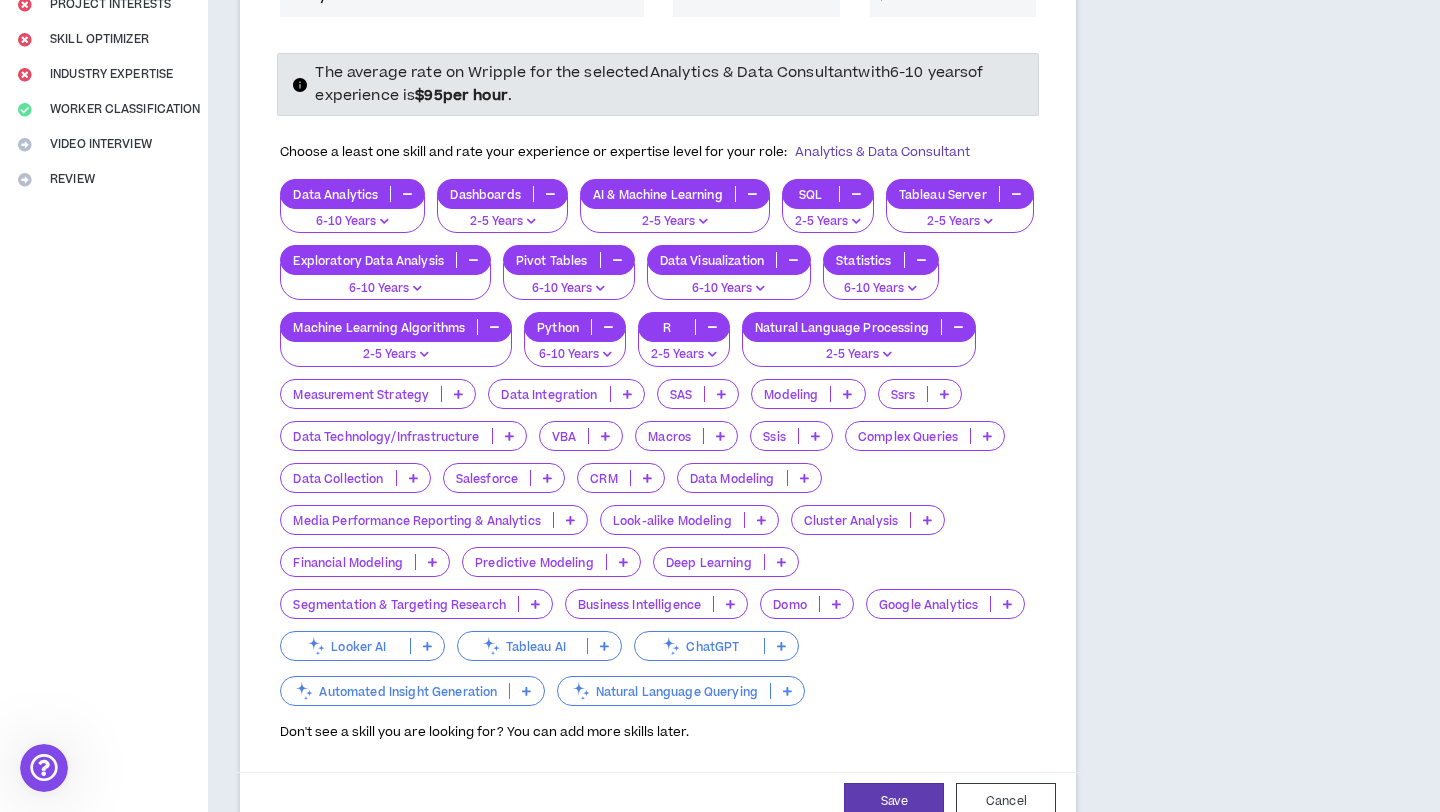 click at bounding box center (413, 478) 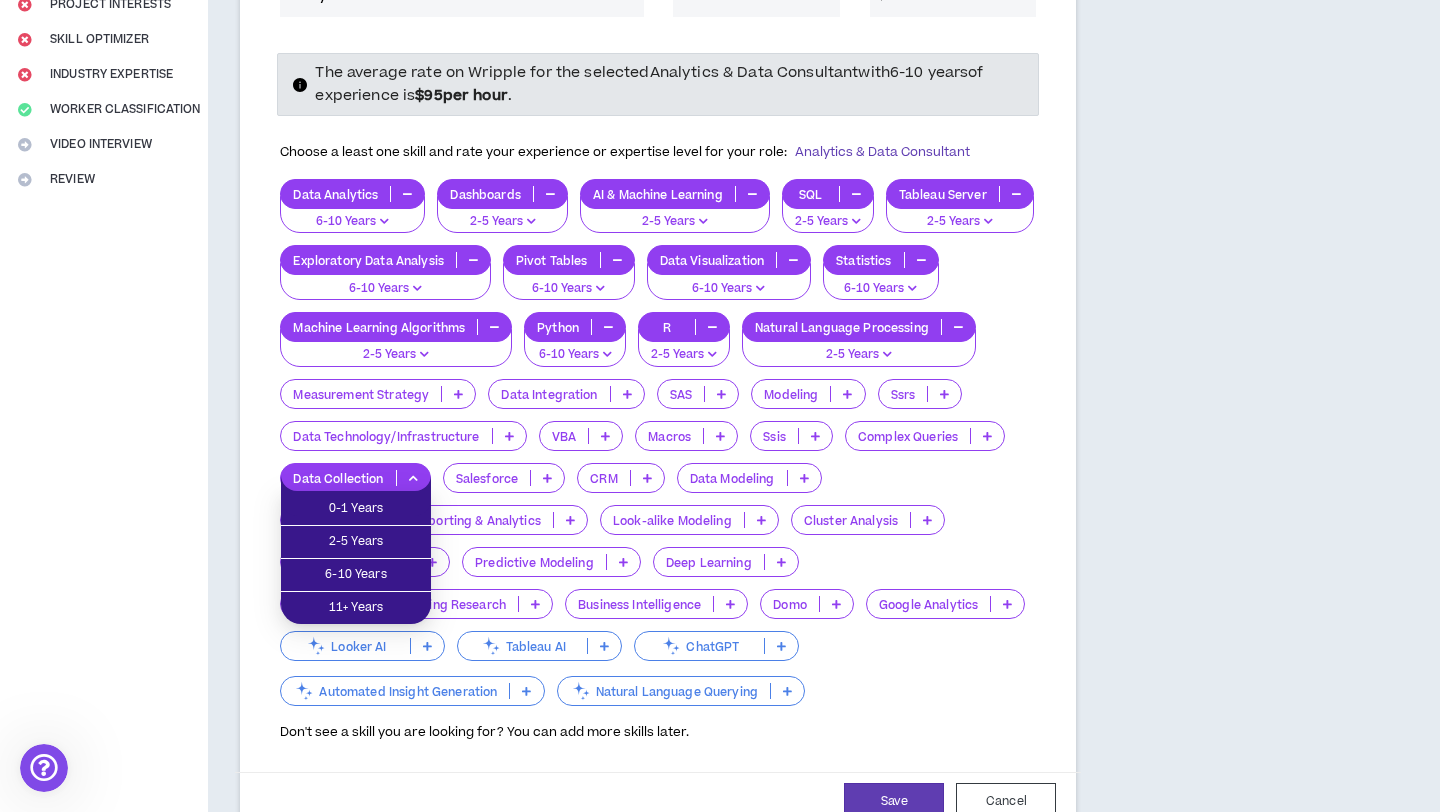 click on "**********" at bounding box center (658, 630) 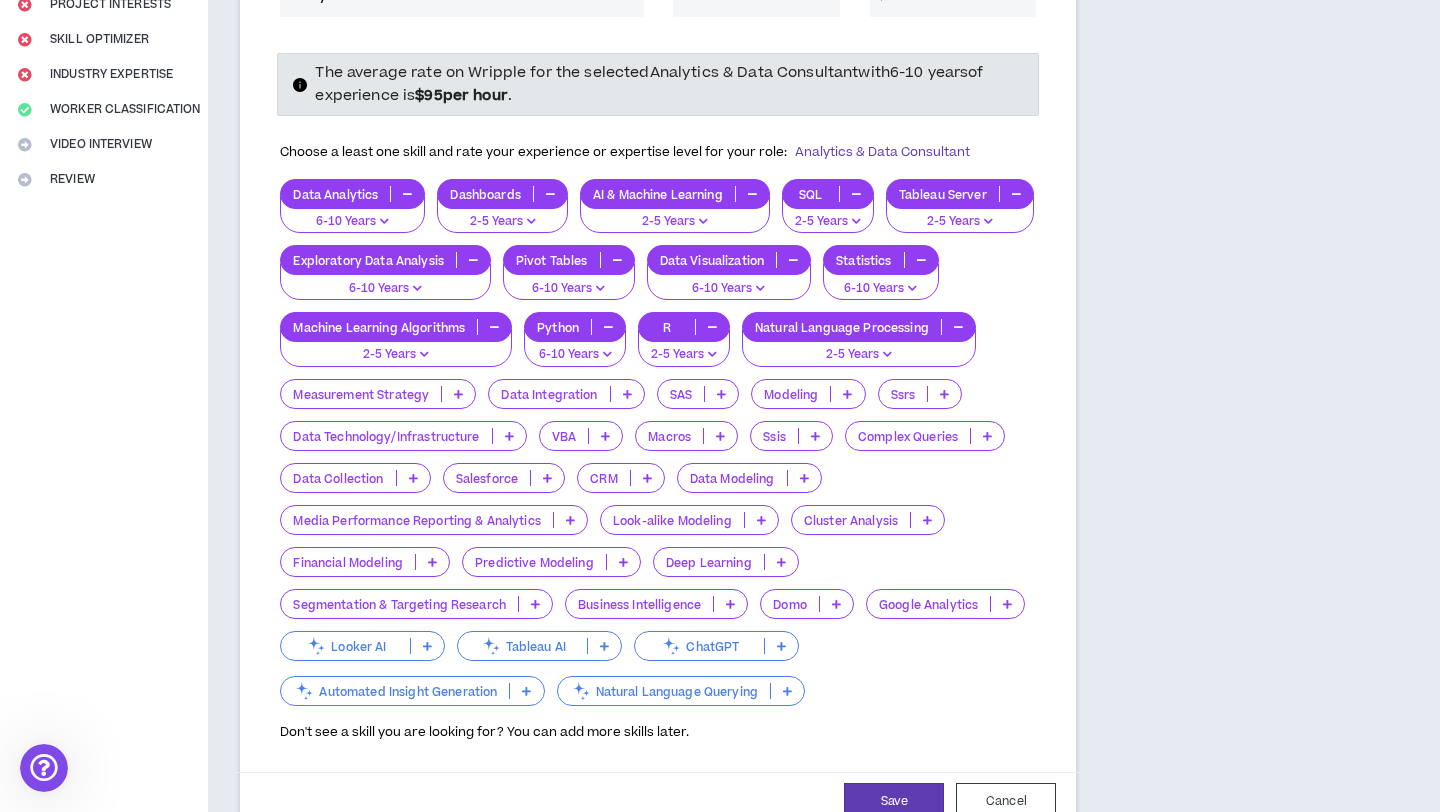 click at bounding box center (927, 520) 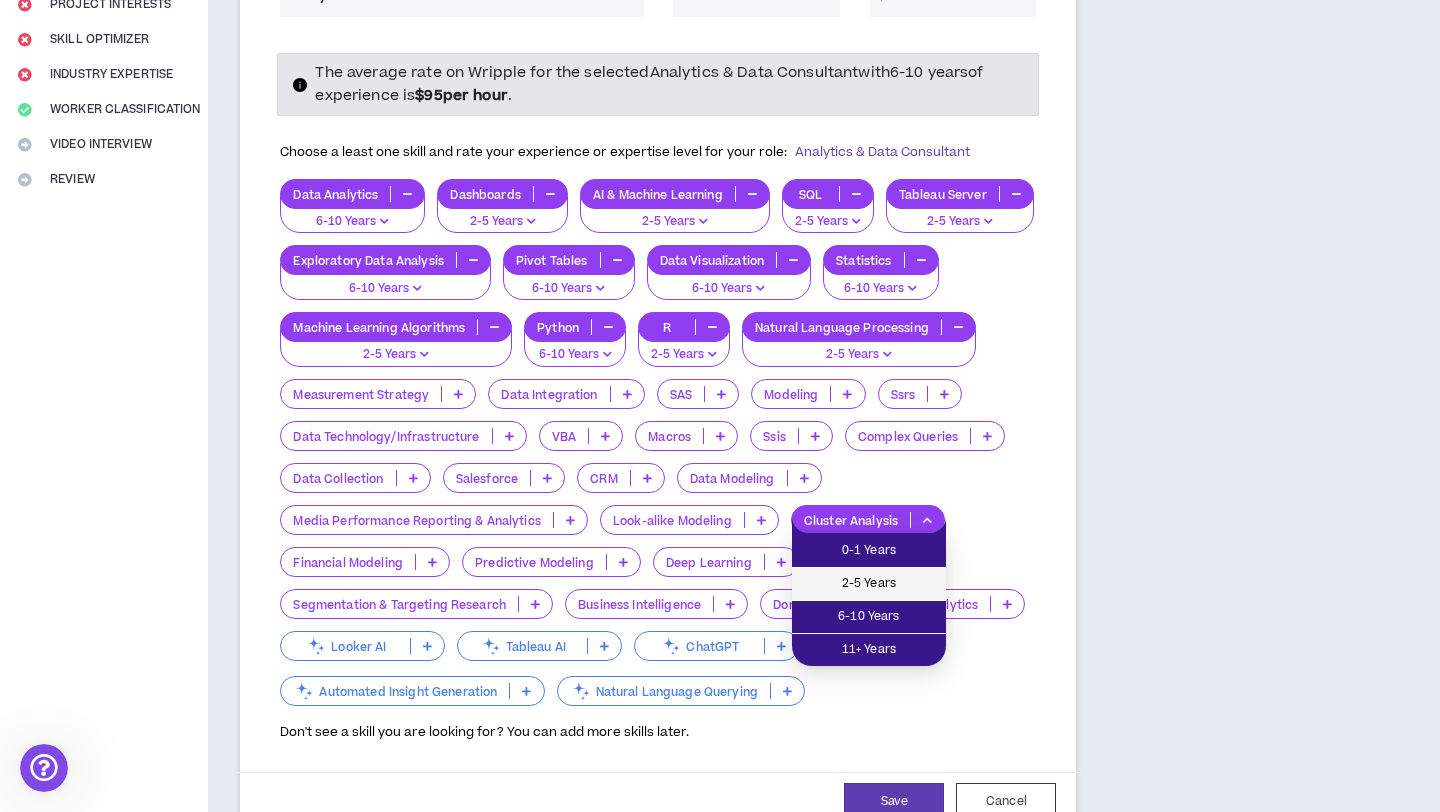 click on "2-5 Years" at bounding box center (869, 584) 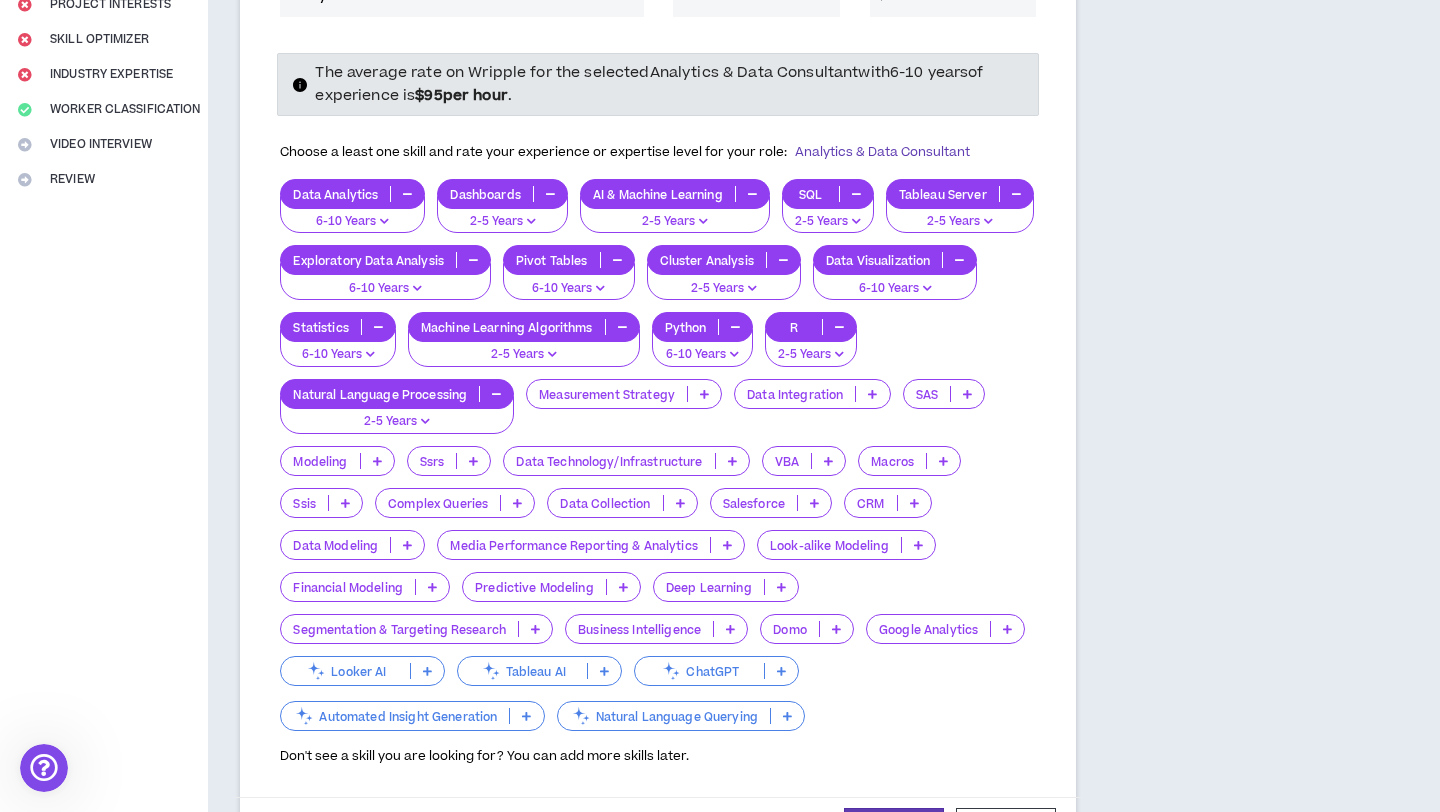 click at bounding box center (781, 587) 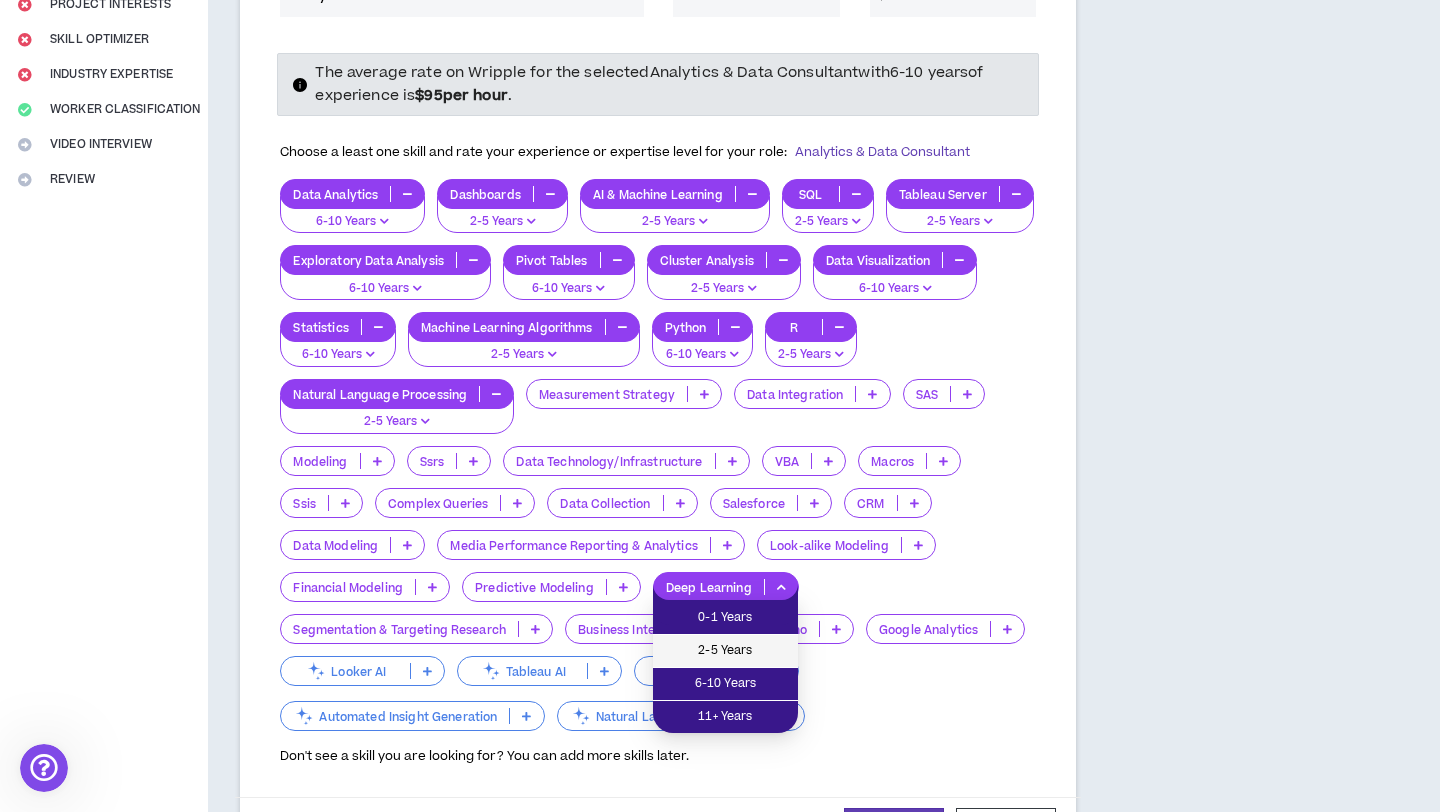 click on "2-5 Years" at bounding box center [725, 651] 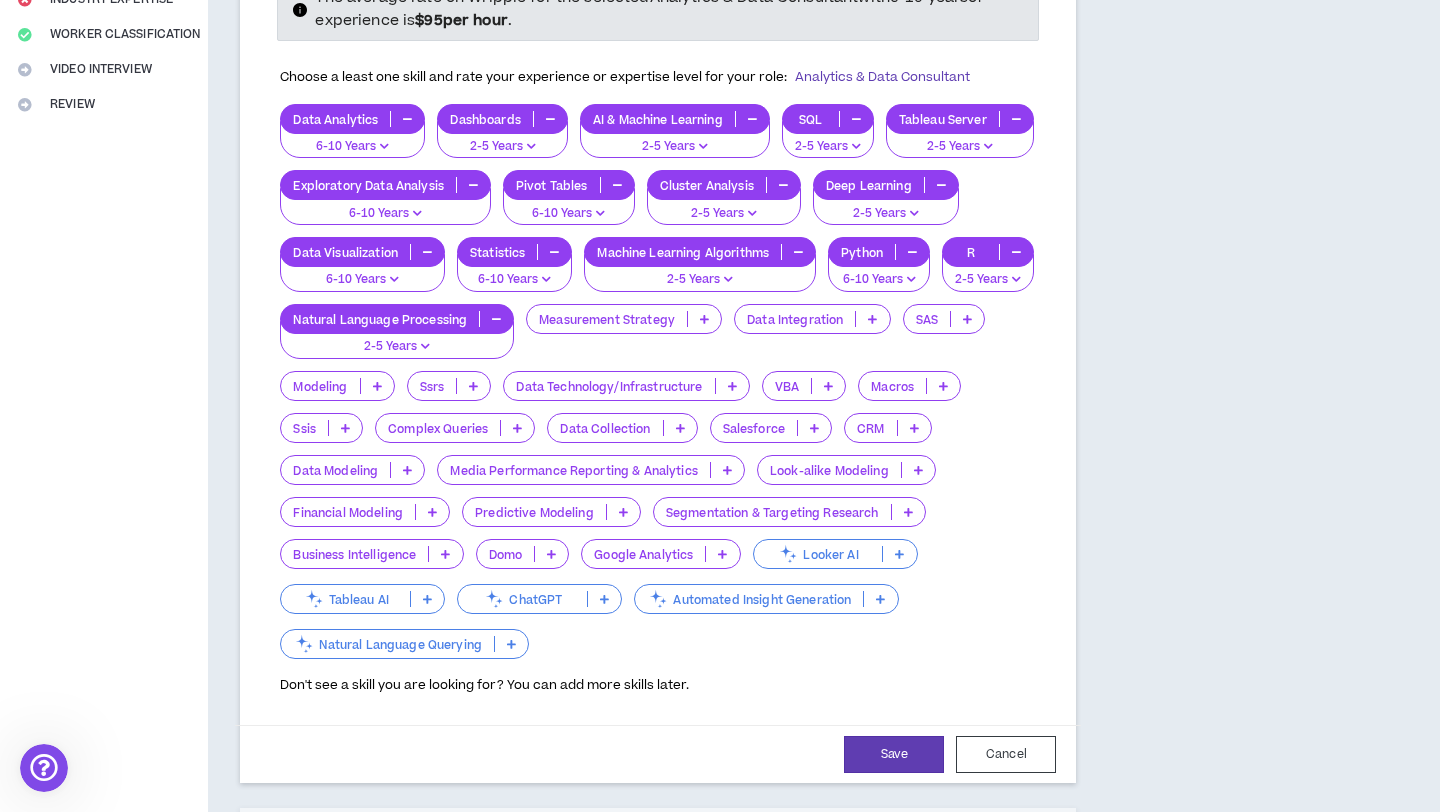 scroll, scrollTop: 446, scrollLeft: 0, axis: vertical 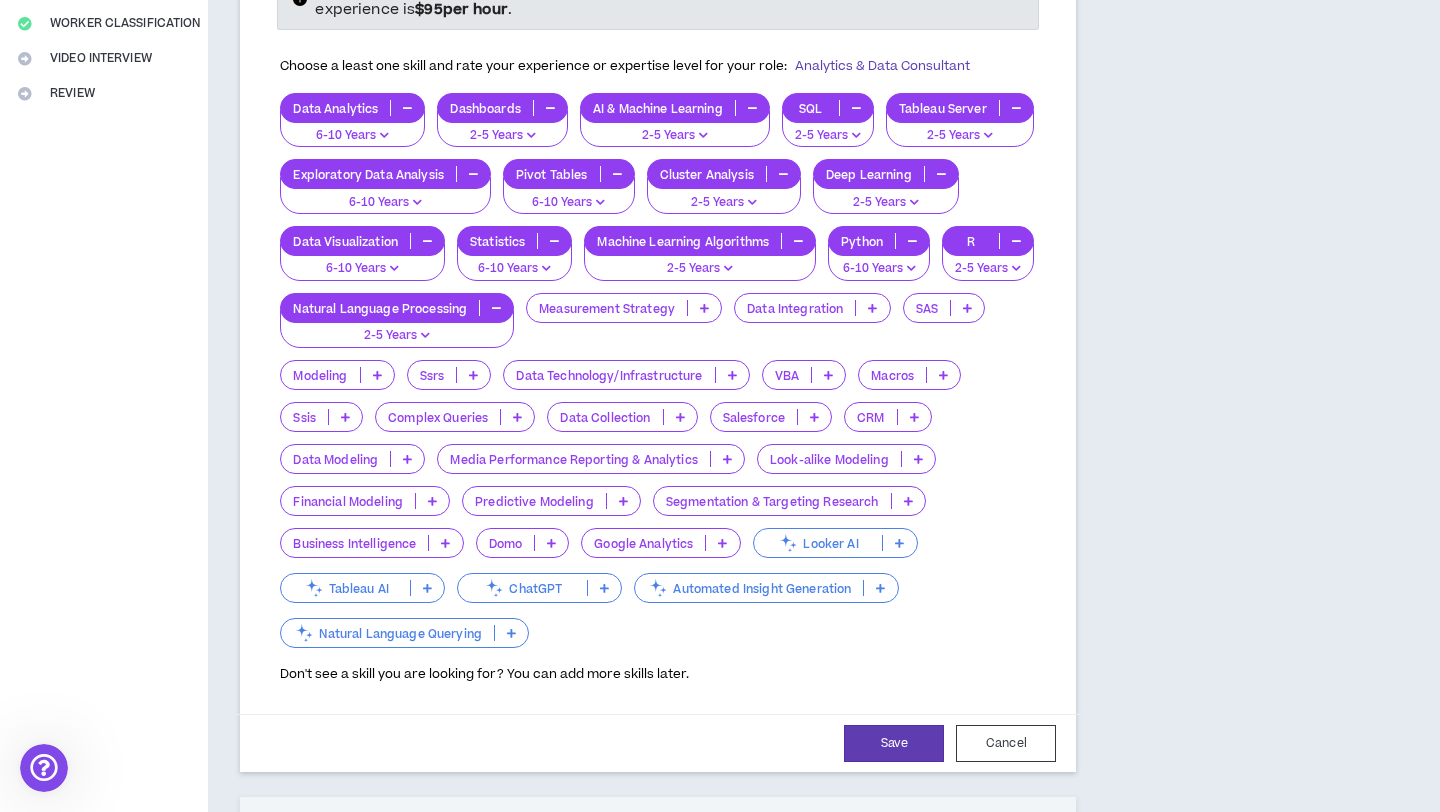 click on "Don't see a skill you are looking for? You can add more skills later." at bounding box center [484, 668] 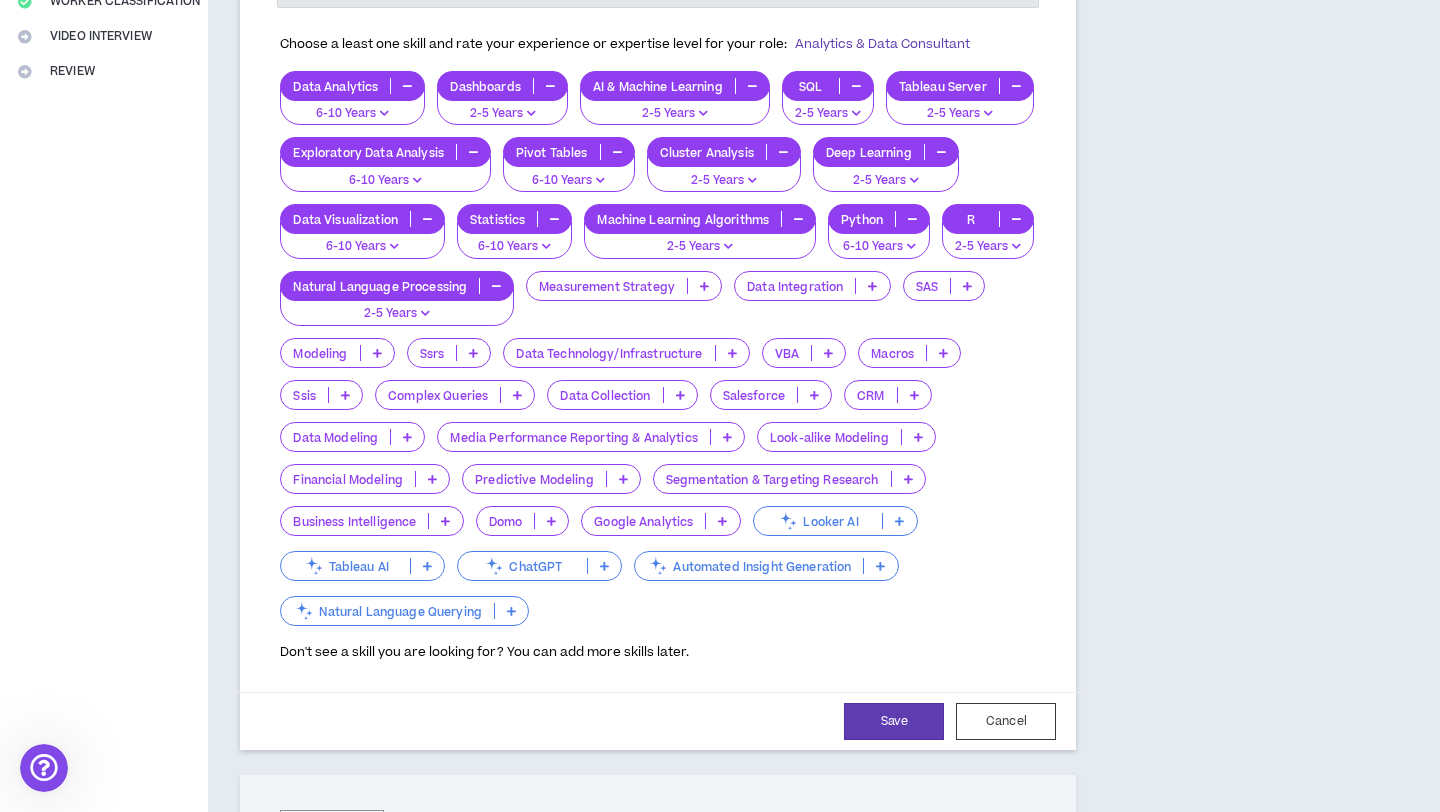 scroll, scrollTop: 471, scrollLeft: 0, axis: vertical 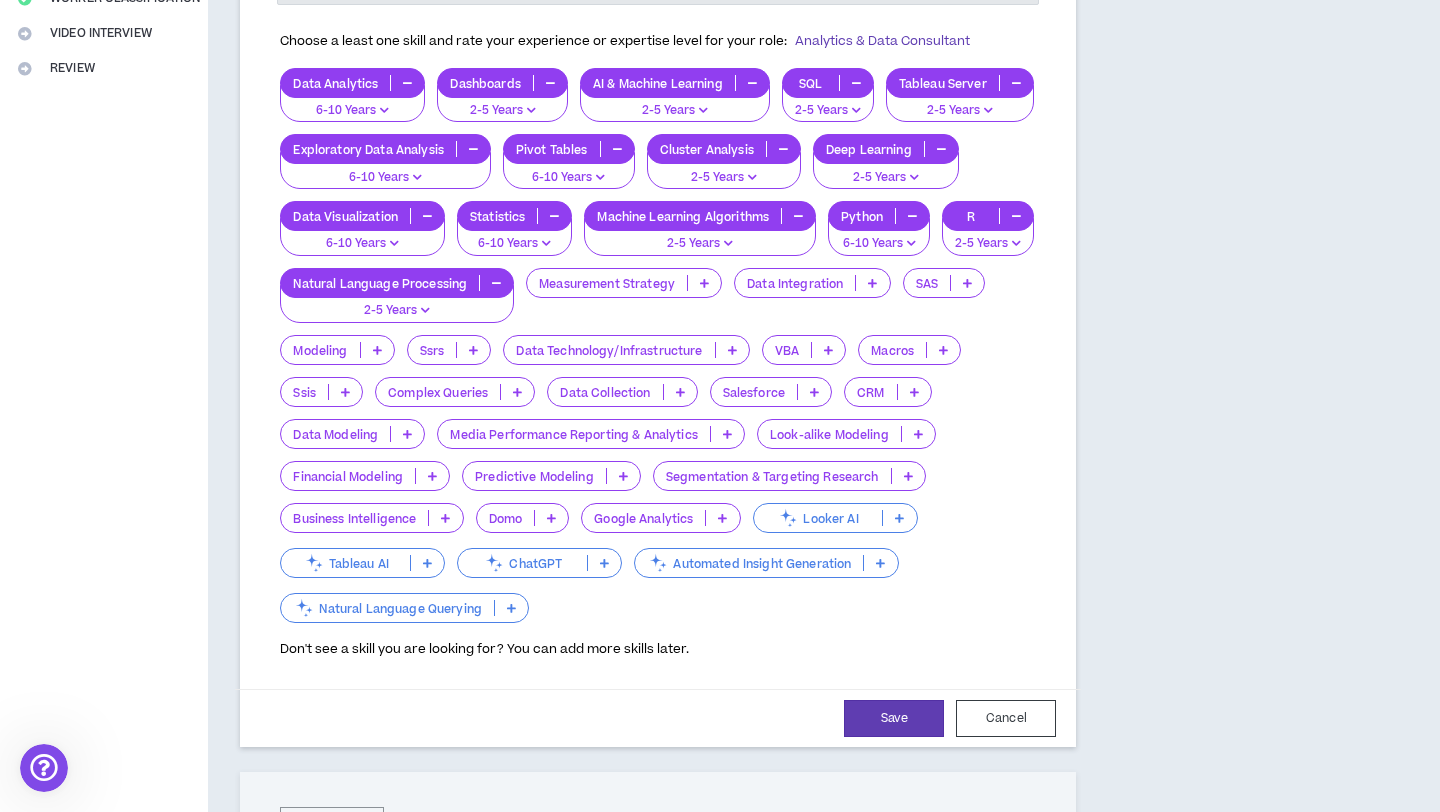 click at bounding box center (445, 518) 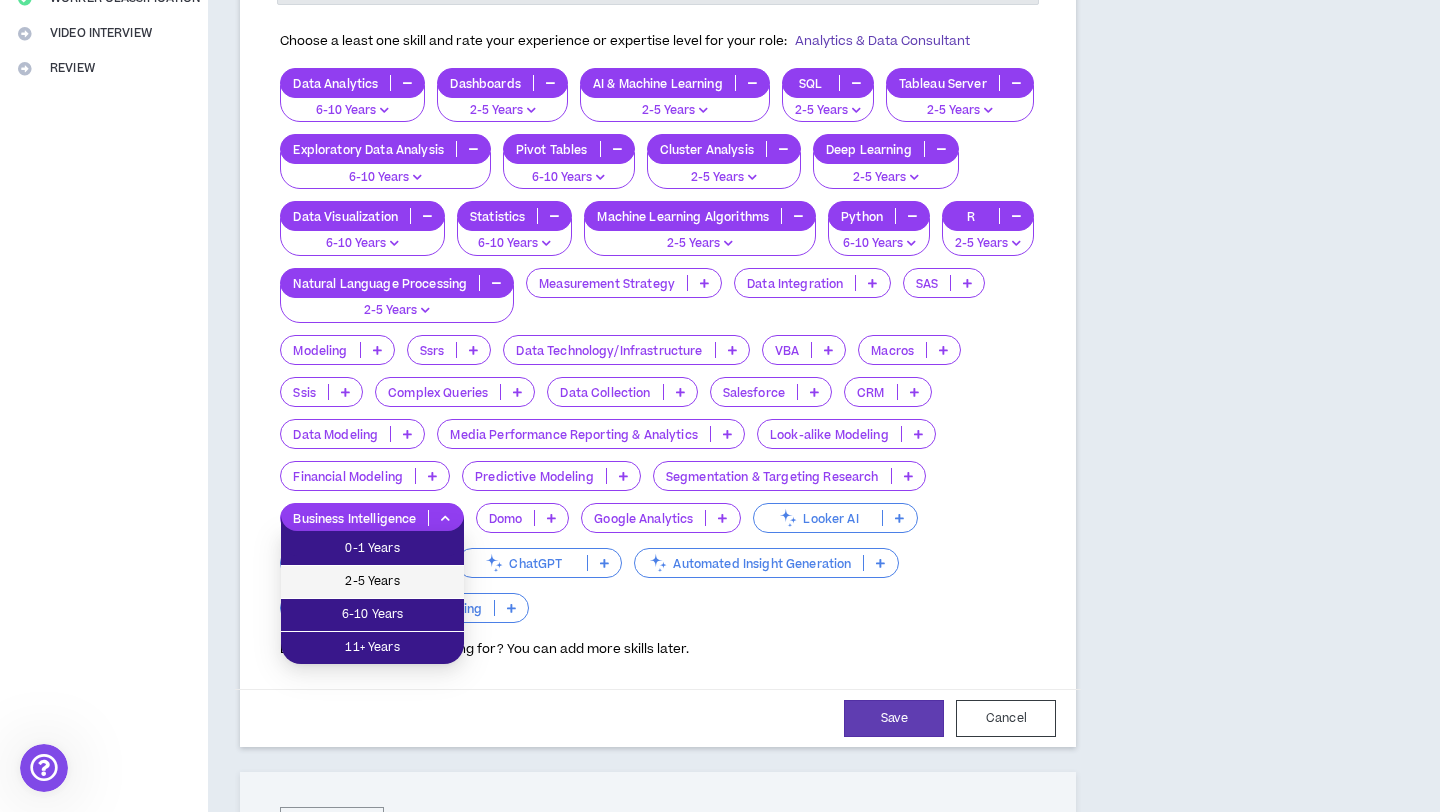 click on "2-5 Years" at bounding box center (372, 582) 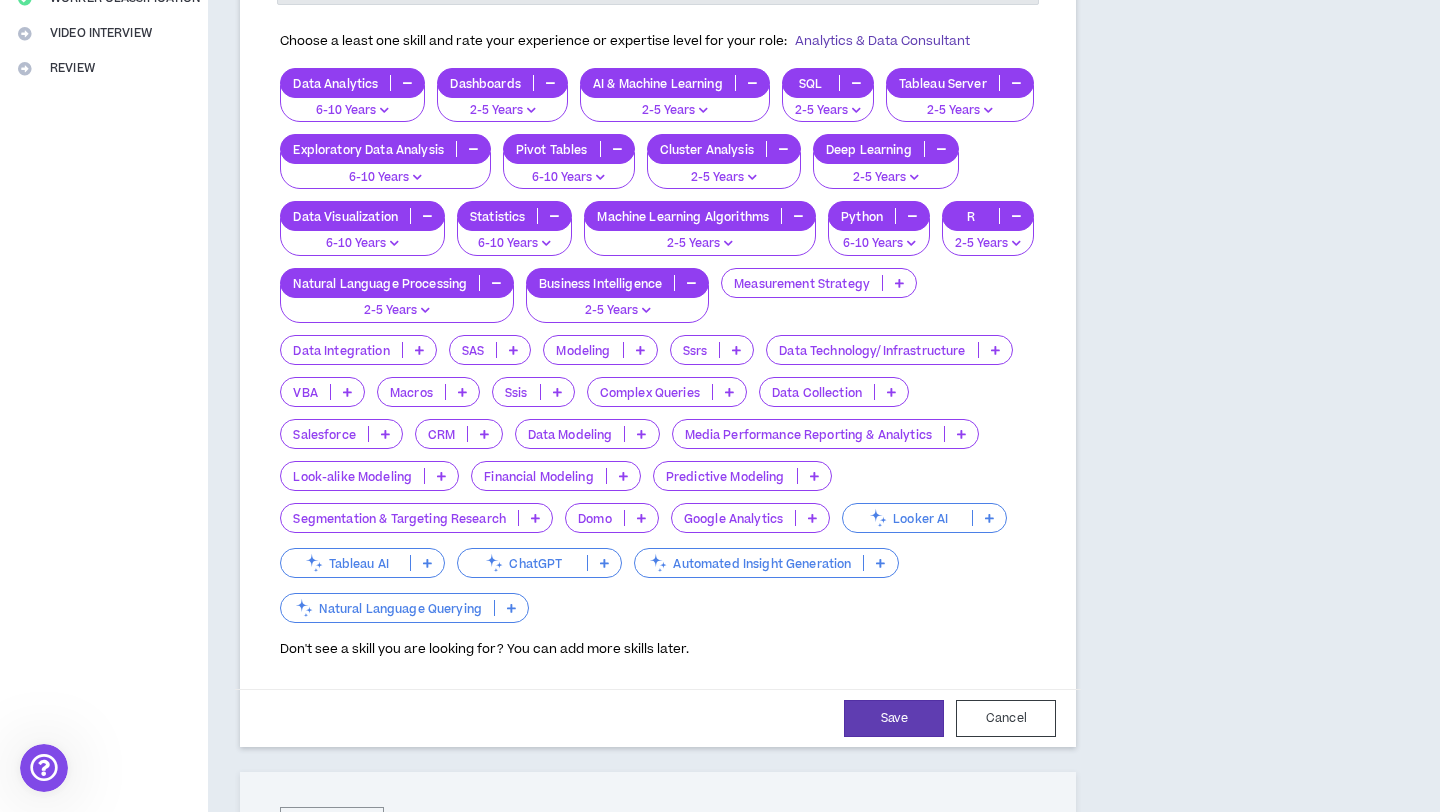 click on "SAS" at bounding box center [658, 347] 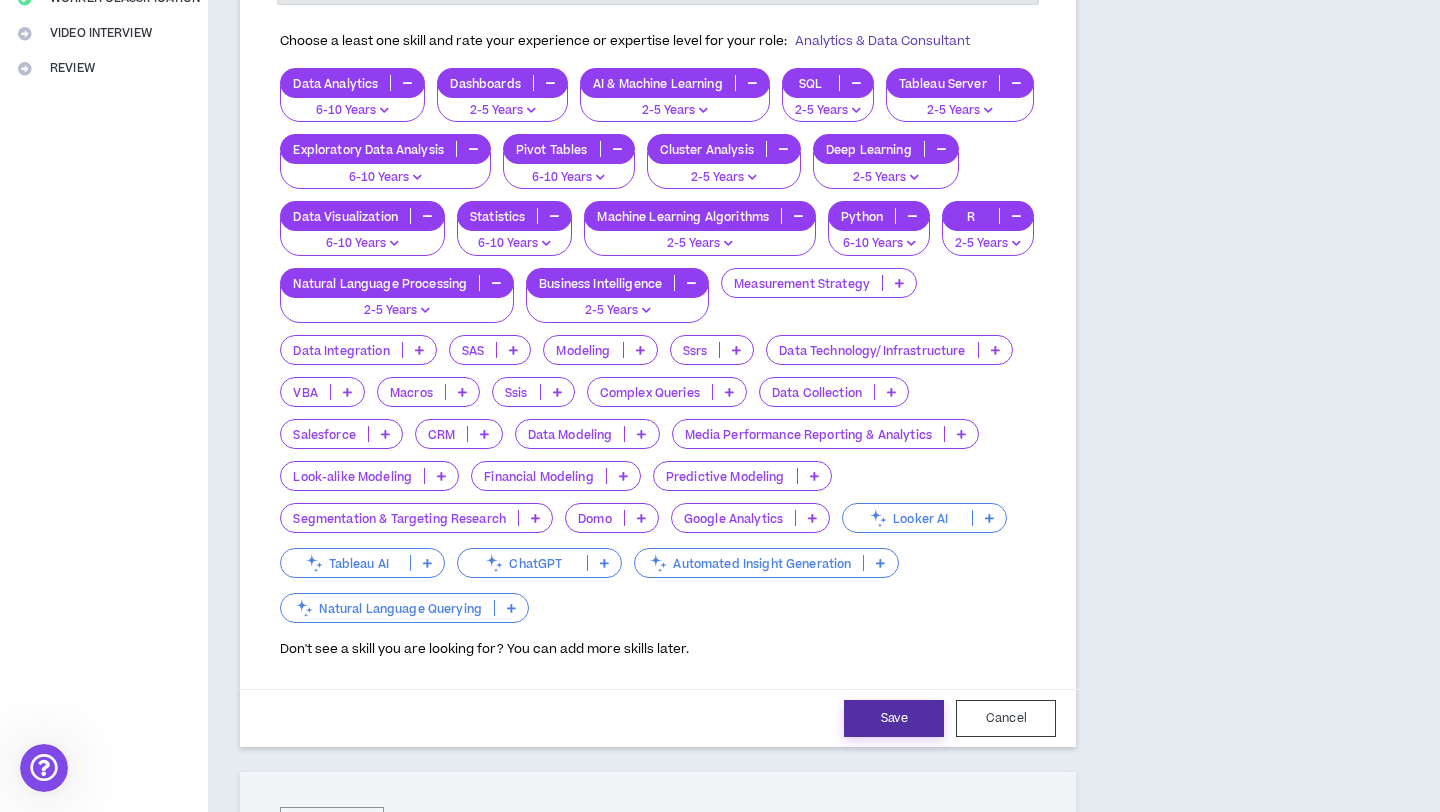 click on "Save" at bounding box center [894, 718] 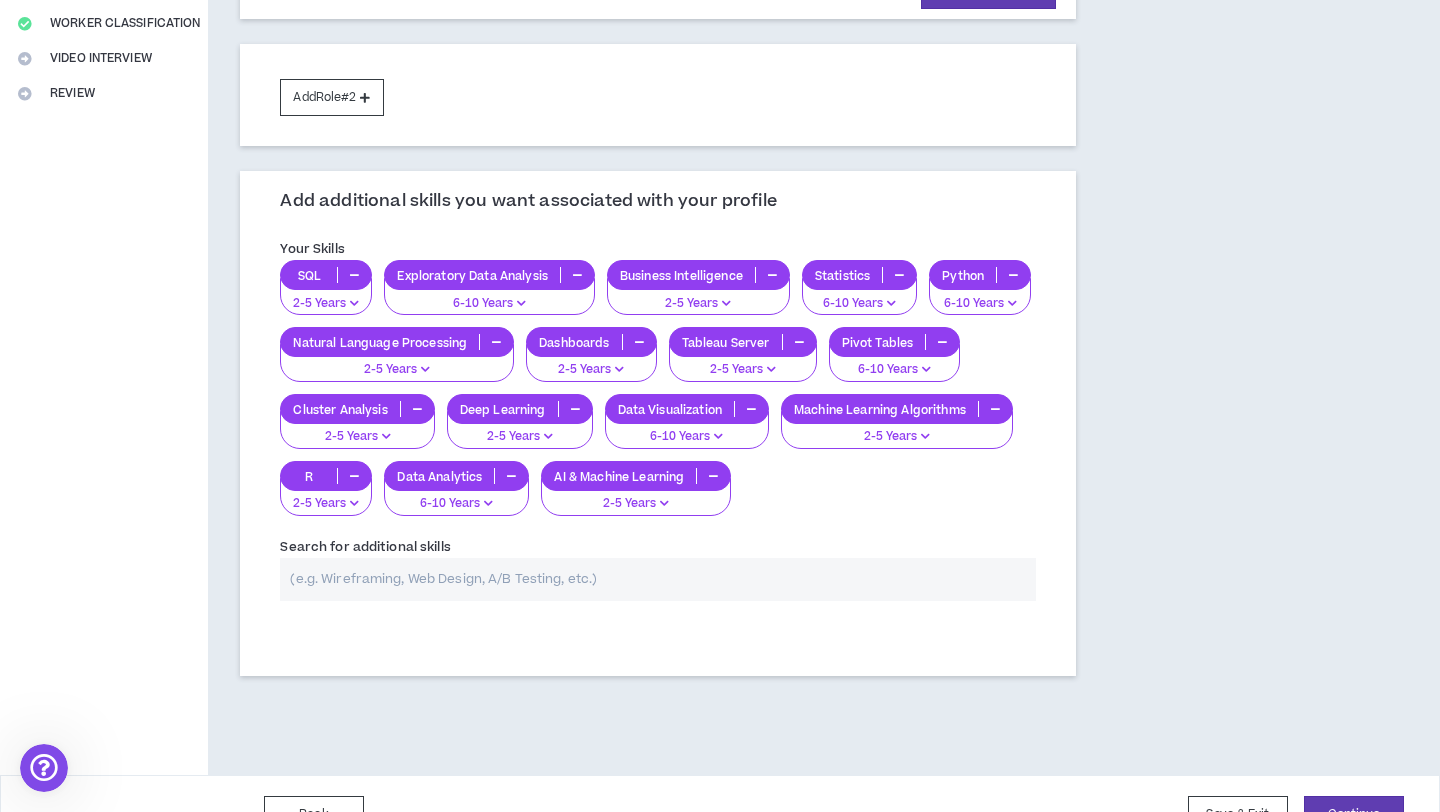 scroll, scrollTop: 488, scrollLeft: 0, axis: vertical 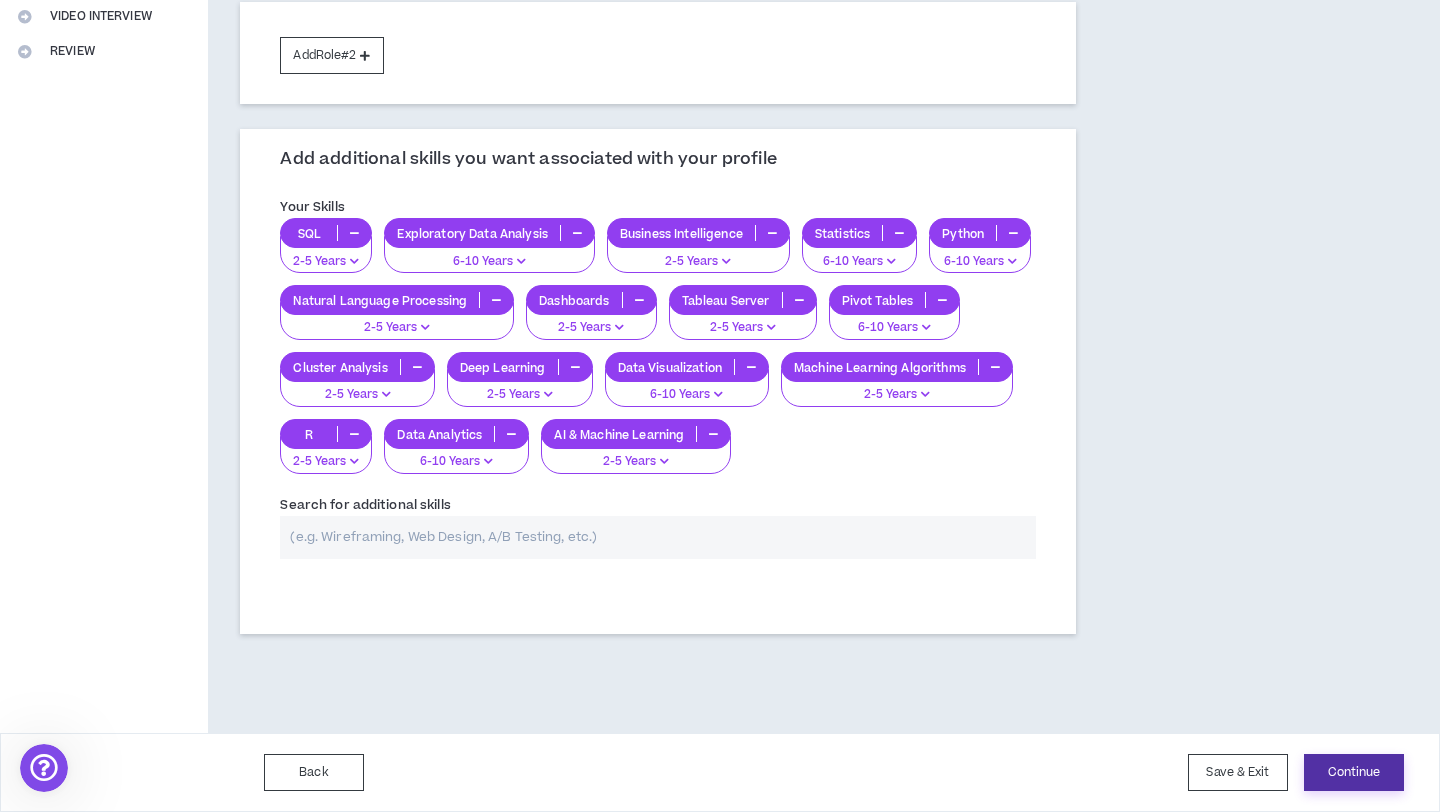click on "Continue" at bounding box center (1354, 772) 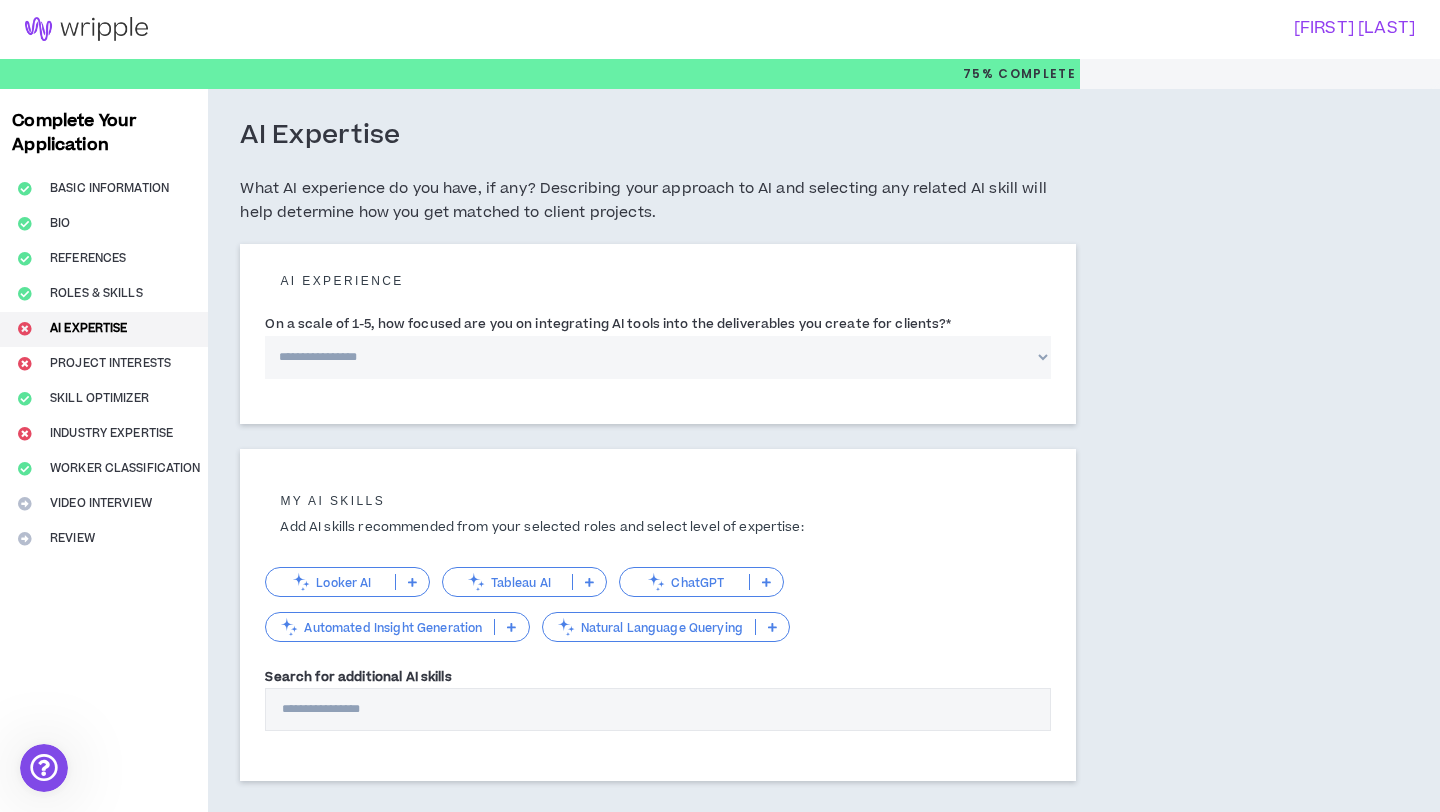 scroll, scrollTop: 0, scrollLeft: 0, axis: both 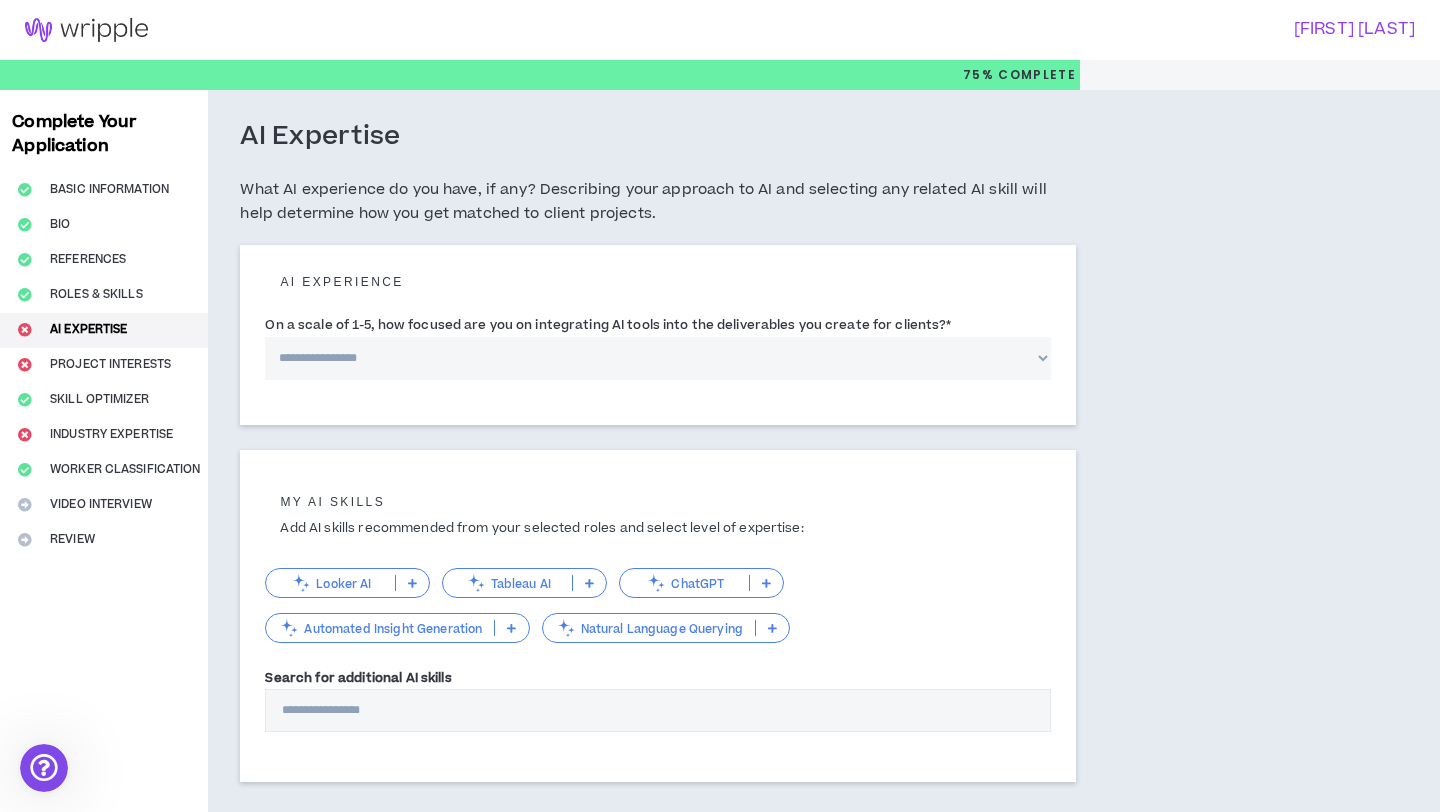 click on "**********" at bounding box center (658, 358) 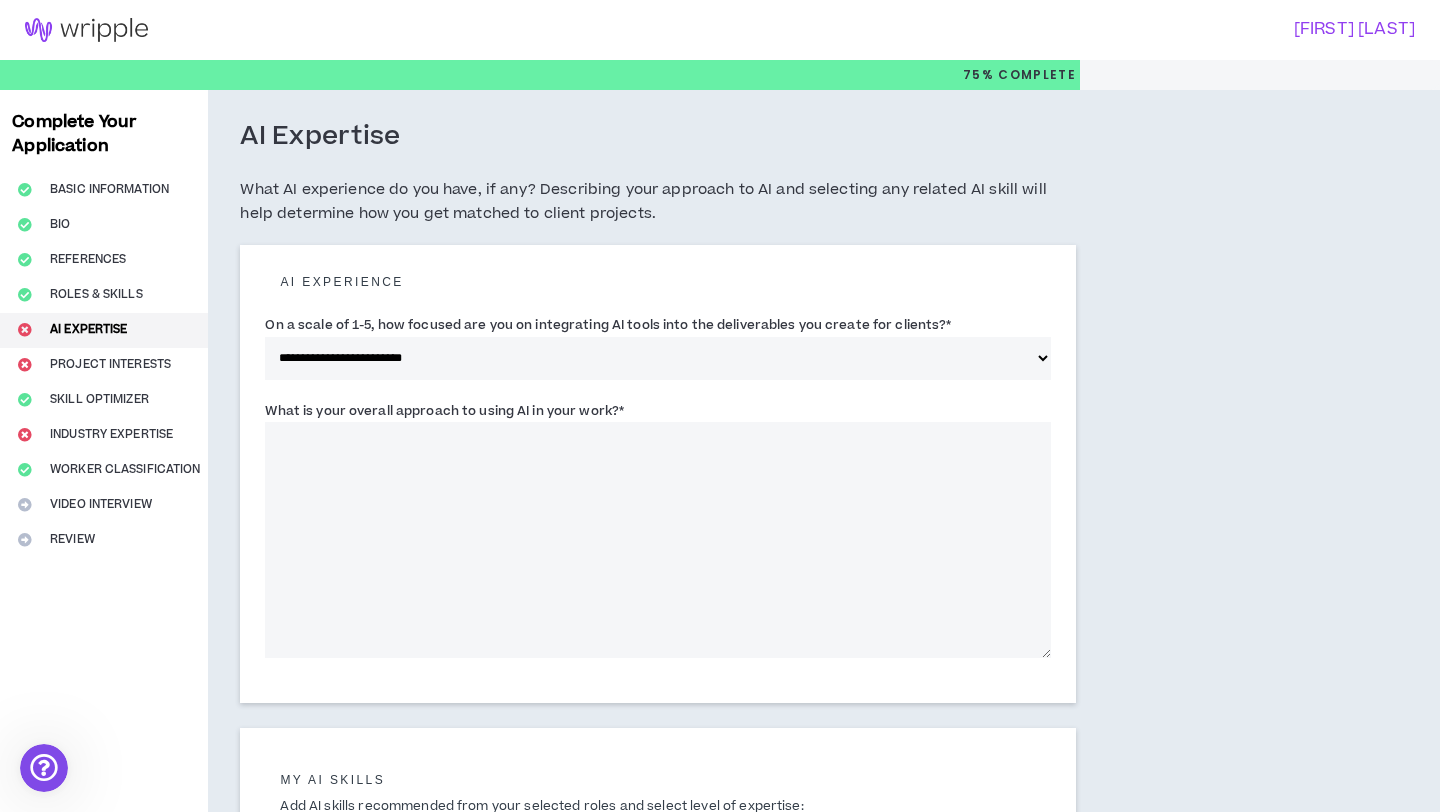 click on "**********" at bounding box center [748, 608] 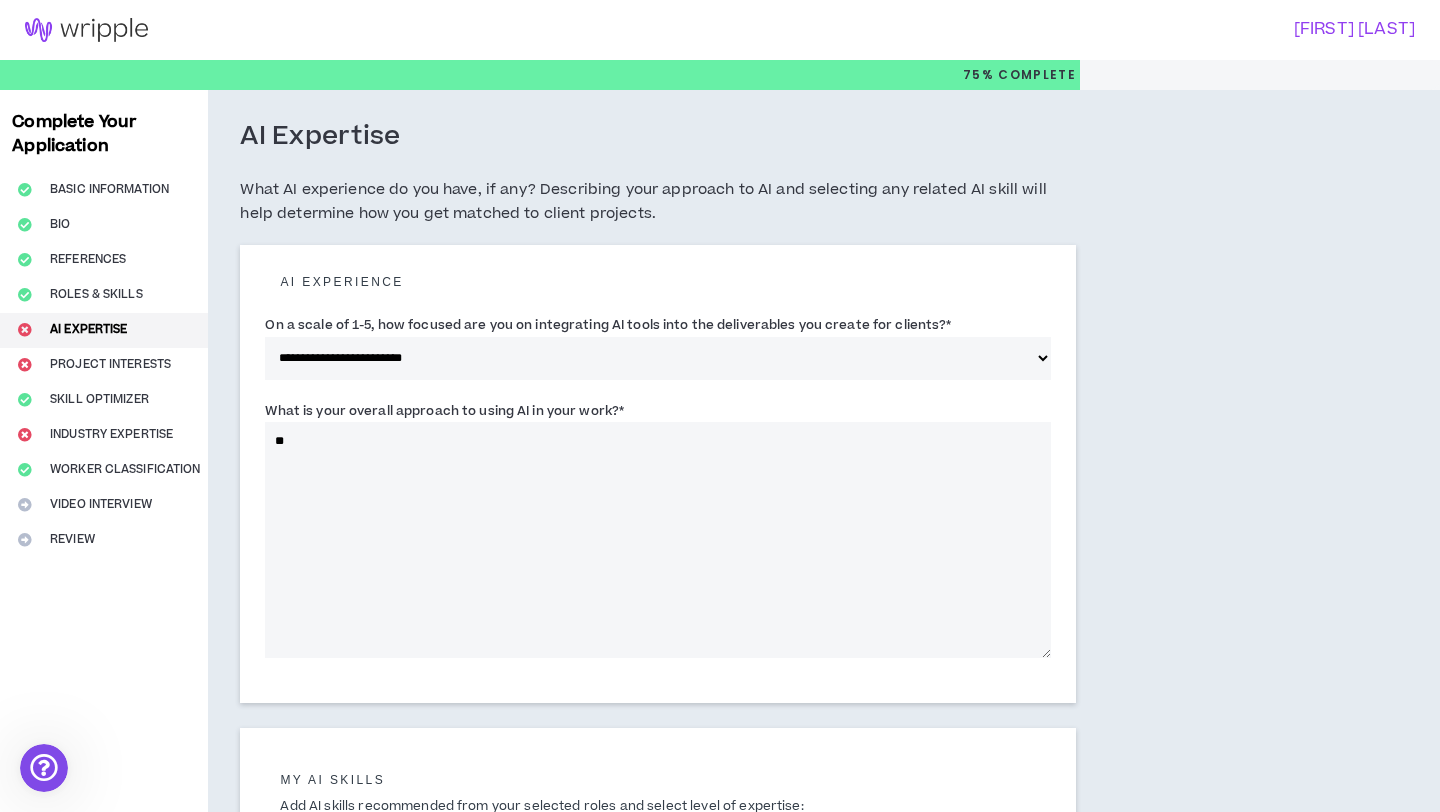 type on "*" 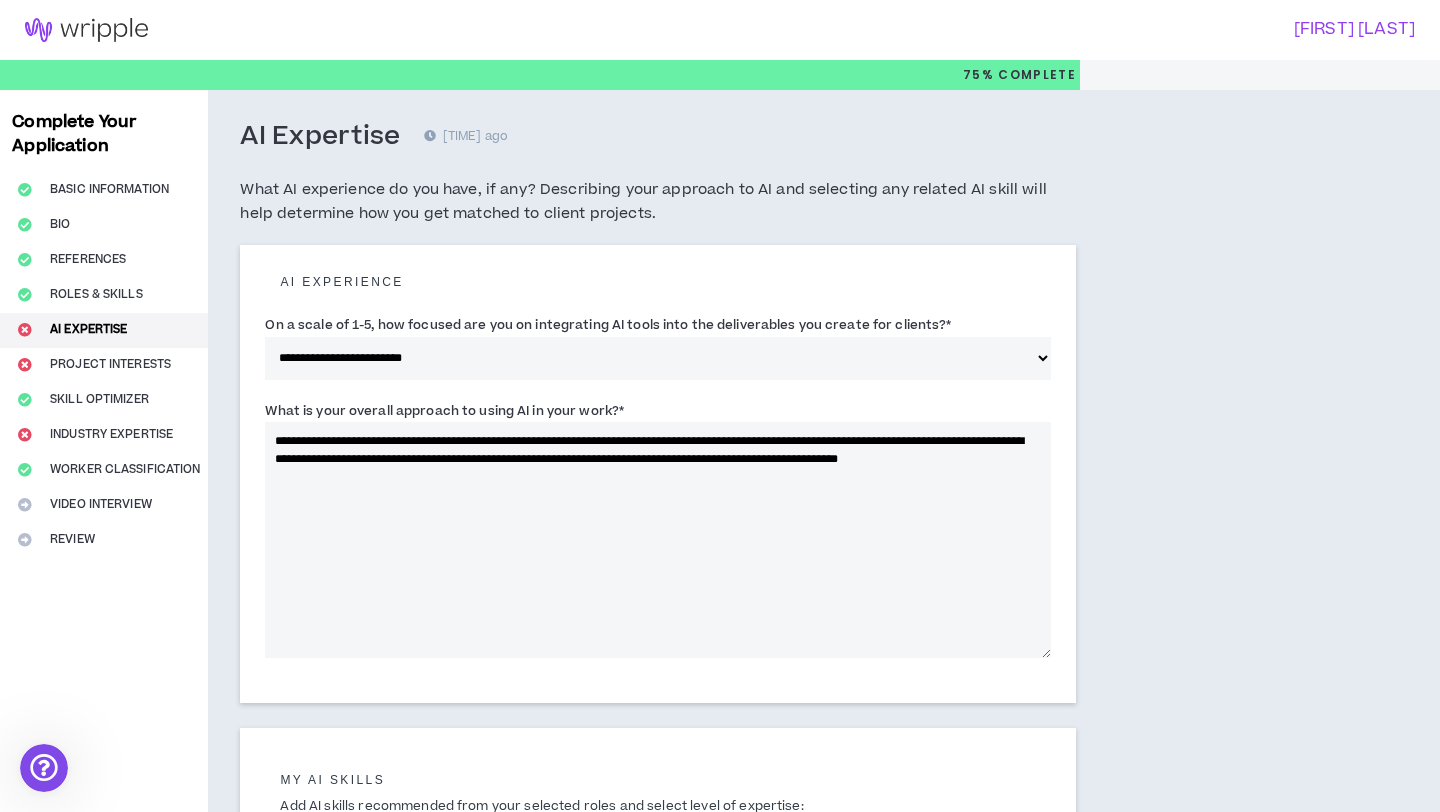 click on "**********" at bounding box center (658, 540) 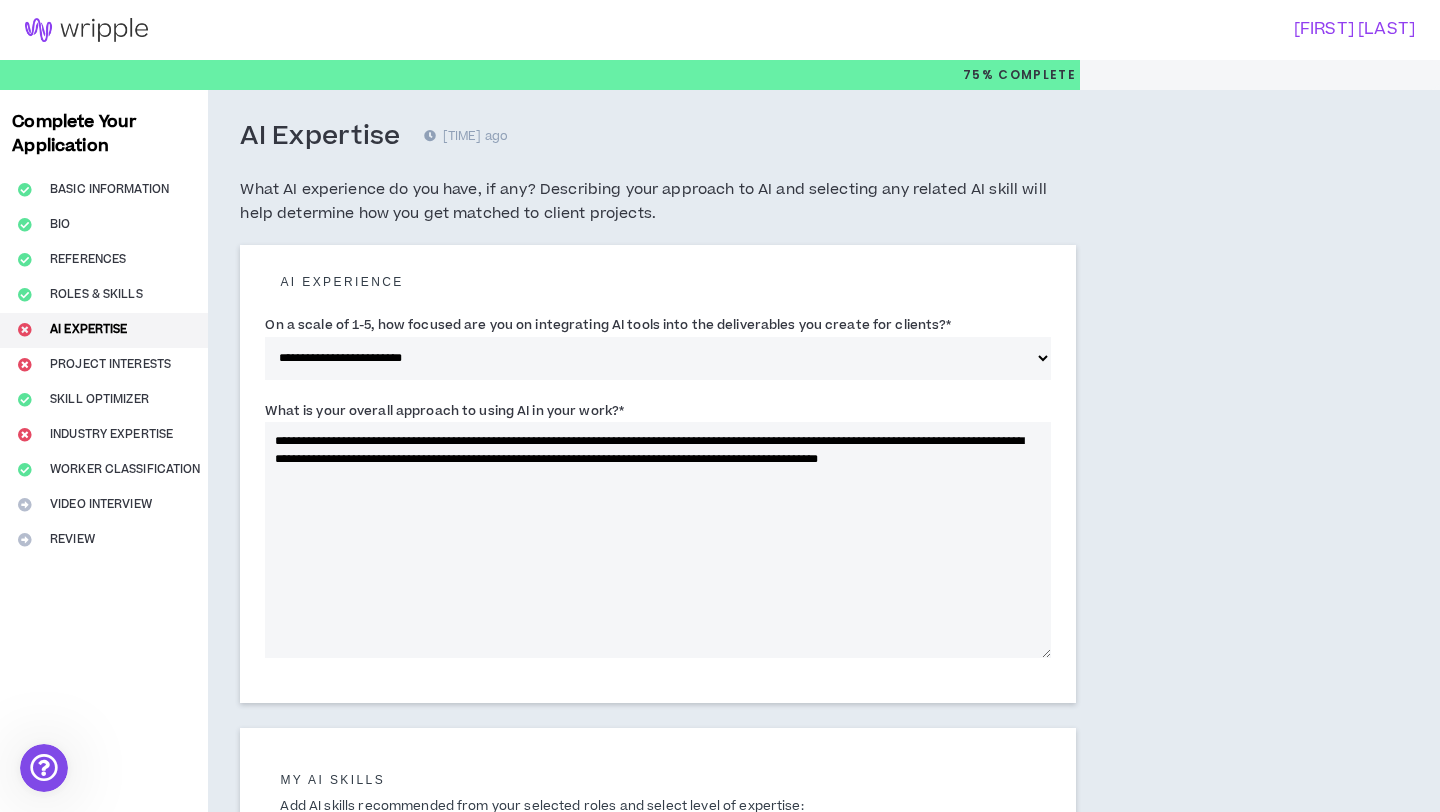 click on "**********" at bounding box center (658, 540) 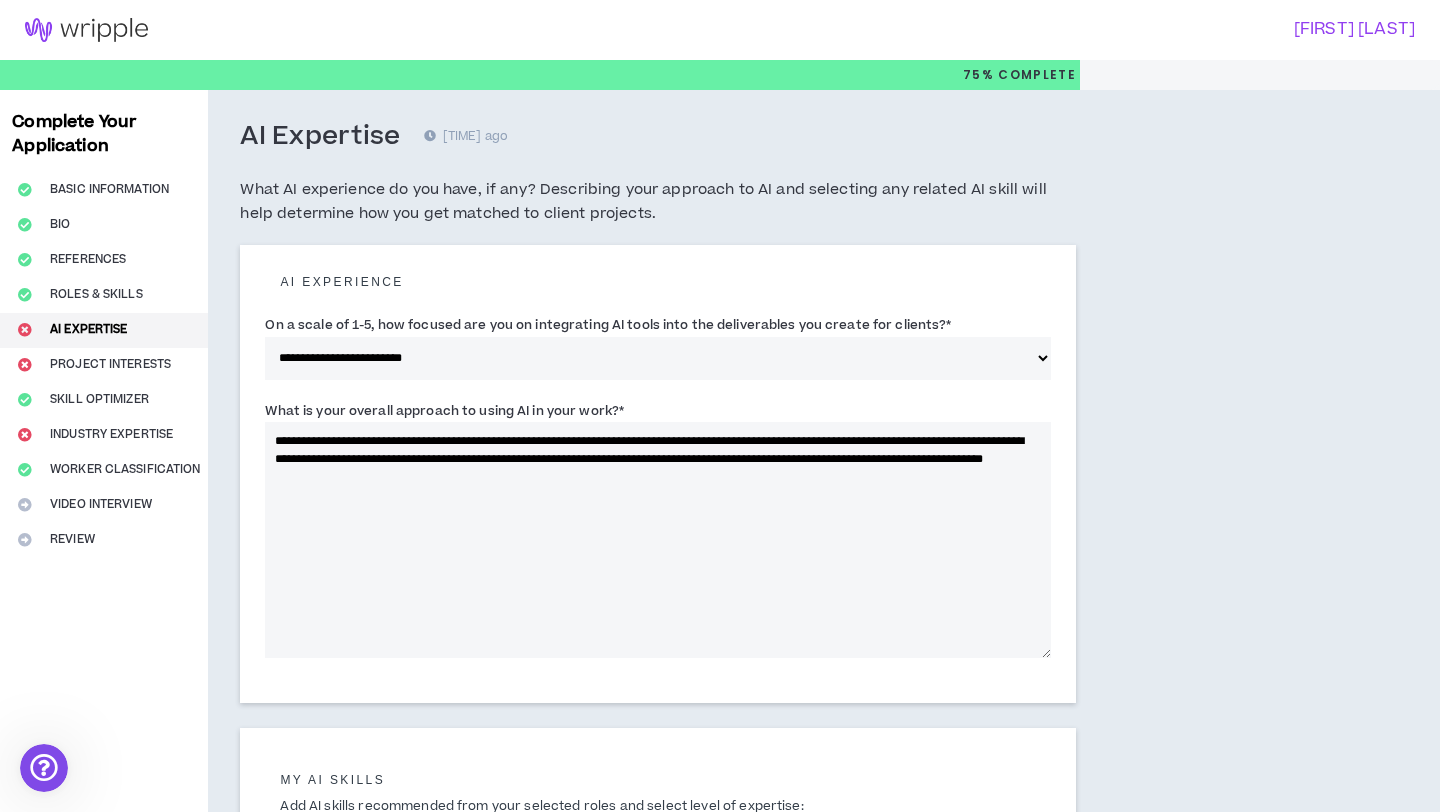 click on "**********" at bounding box center [658, 540] 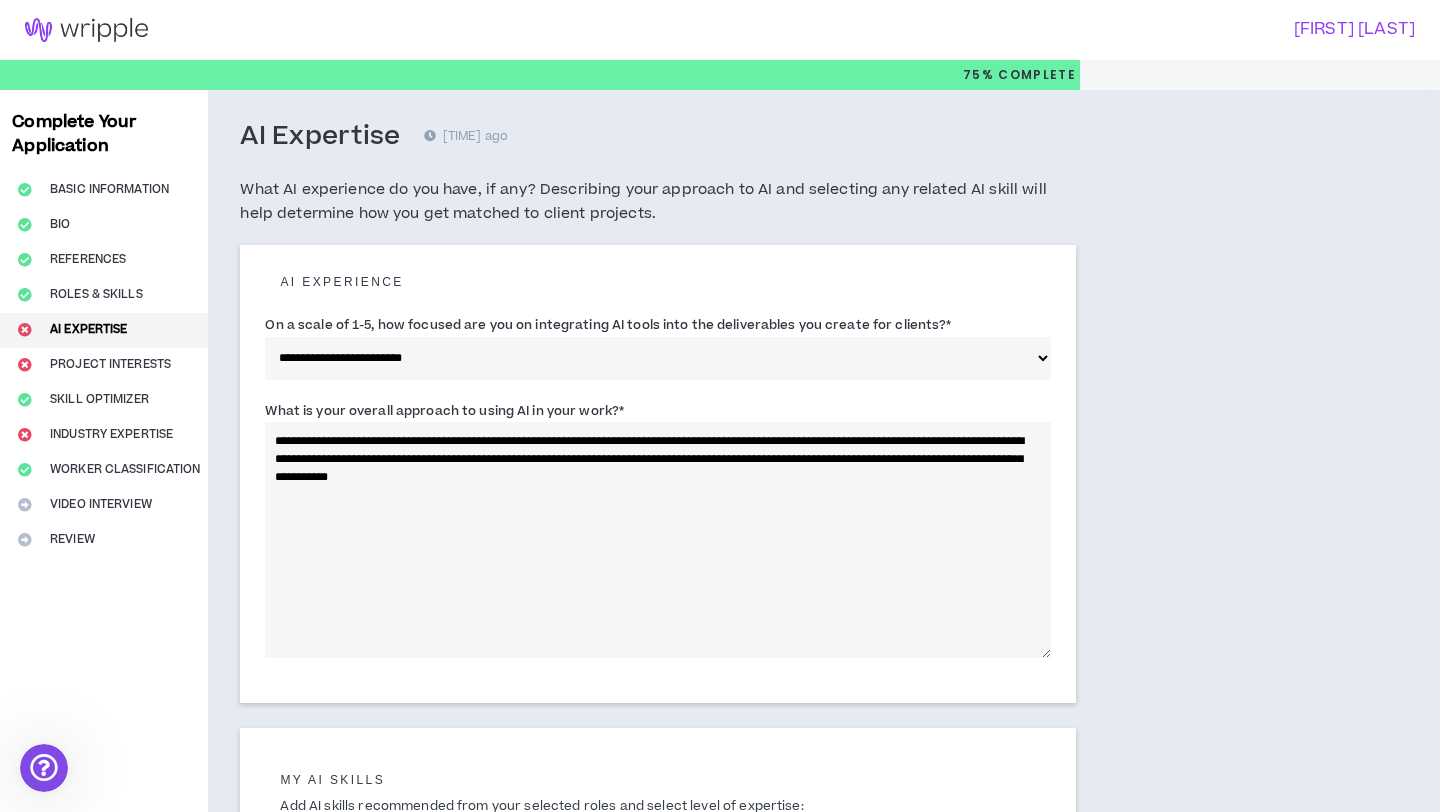 click on "**********" at bounding box center (658, 540) 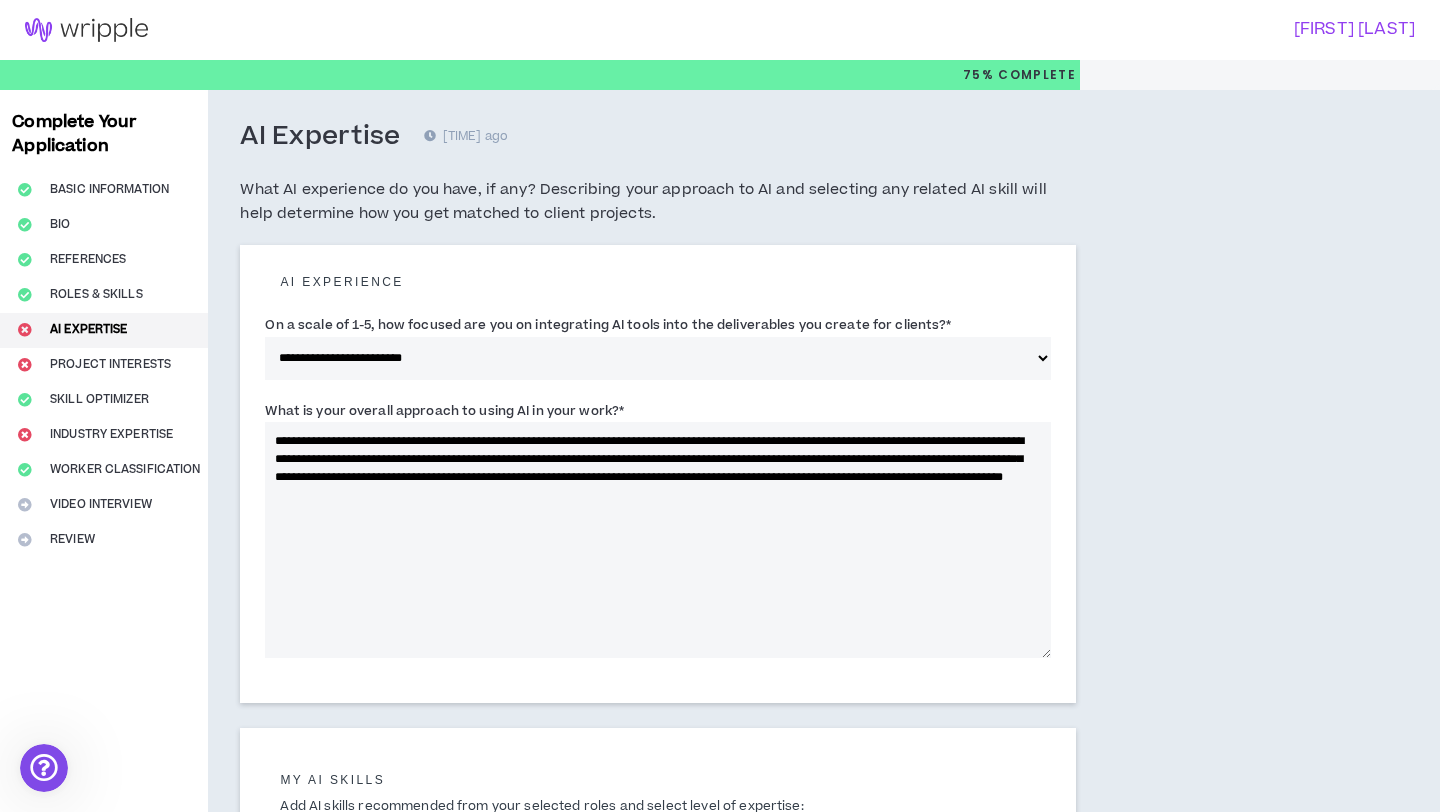 drag, startPoint x: 771, startPoint y: 498, endPoint x: 703, endPoint y: 498, distance: 68 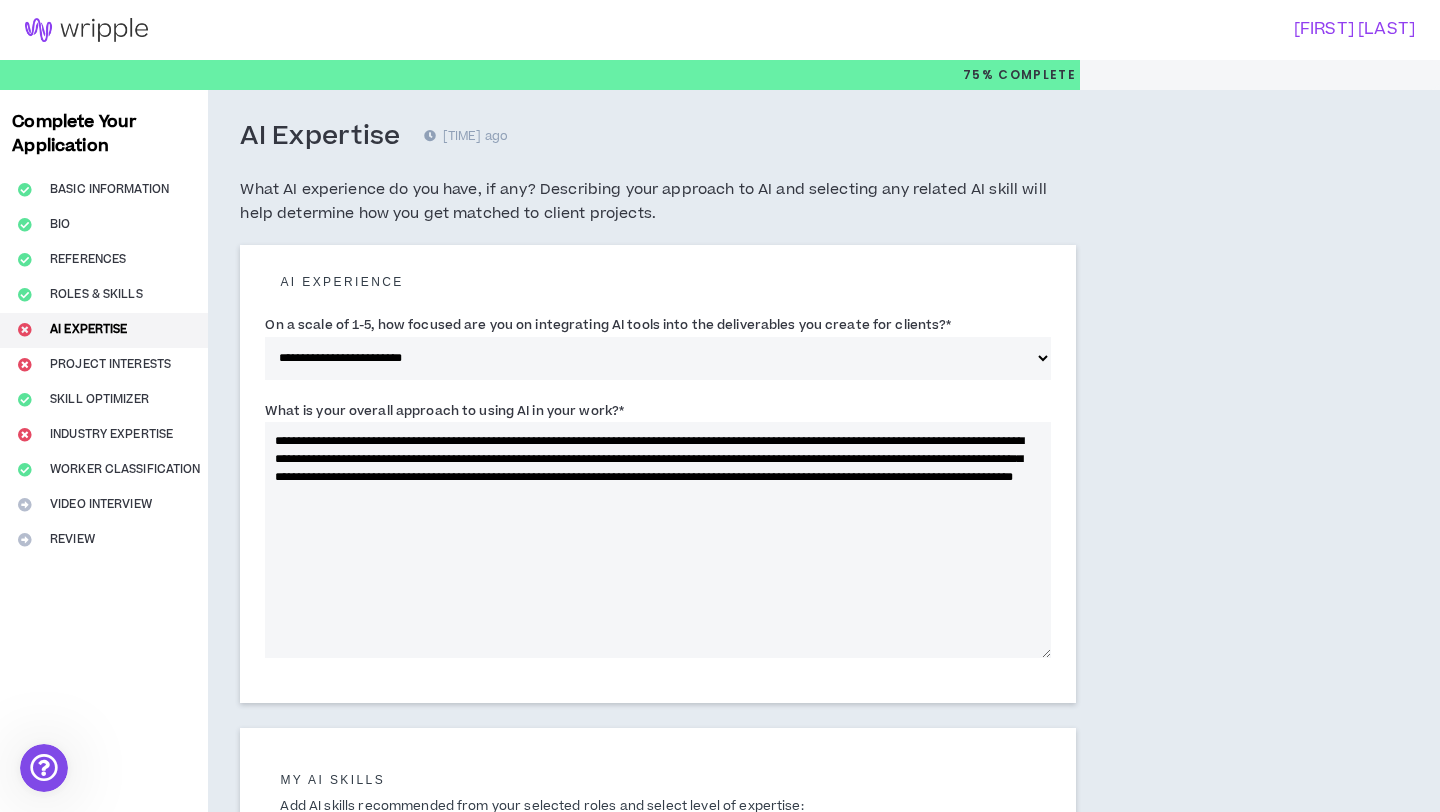 click on "**********" at bounding box center [658, 540] 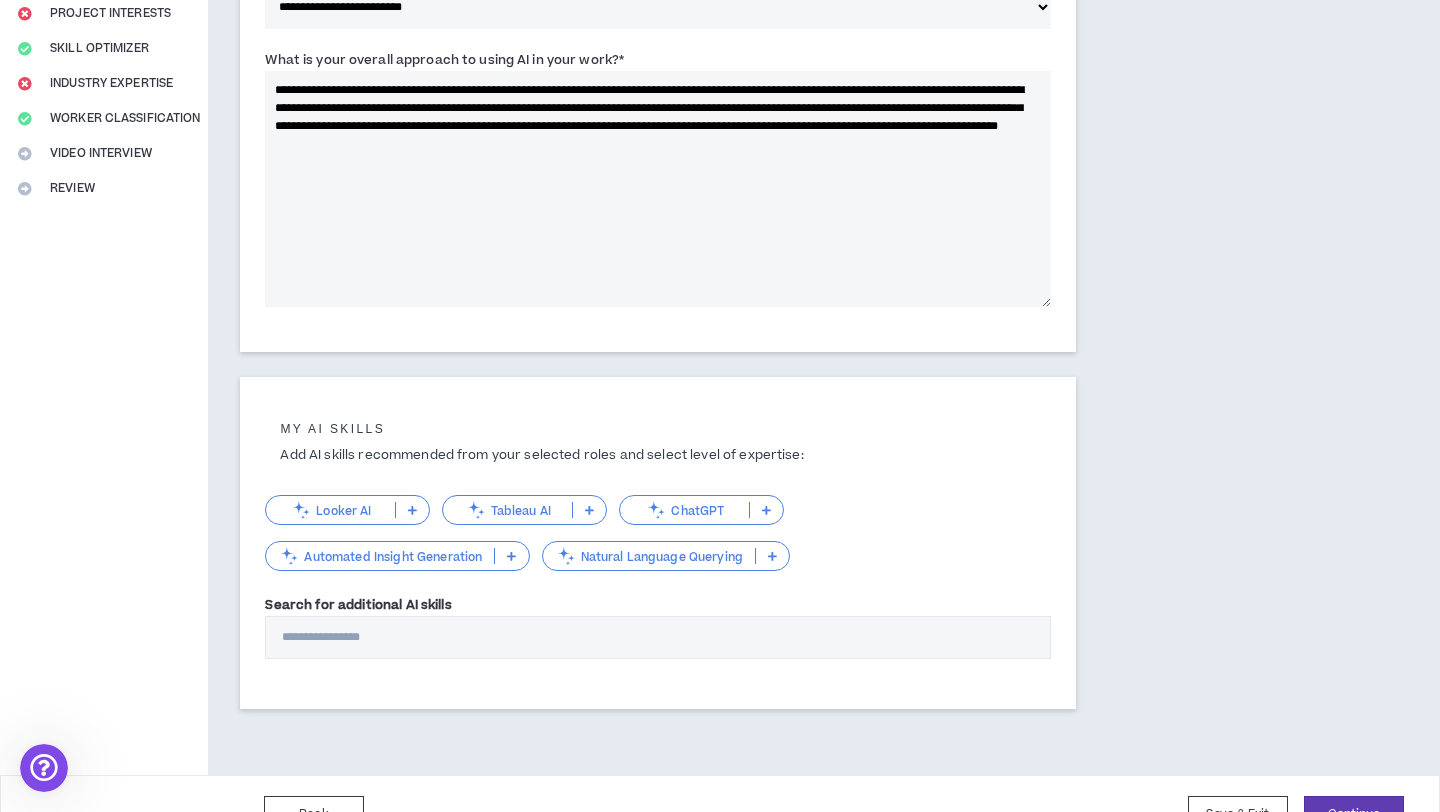 scroll, scrollTop: 392, scrollLeft: 0, axis: vertical 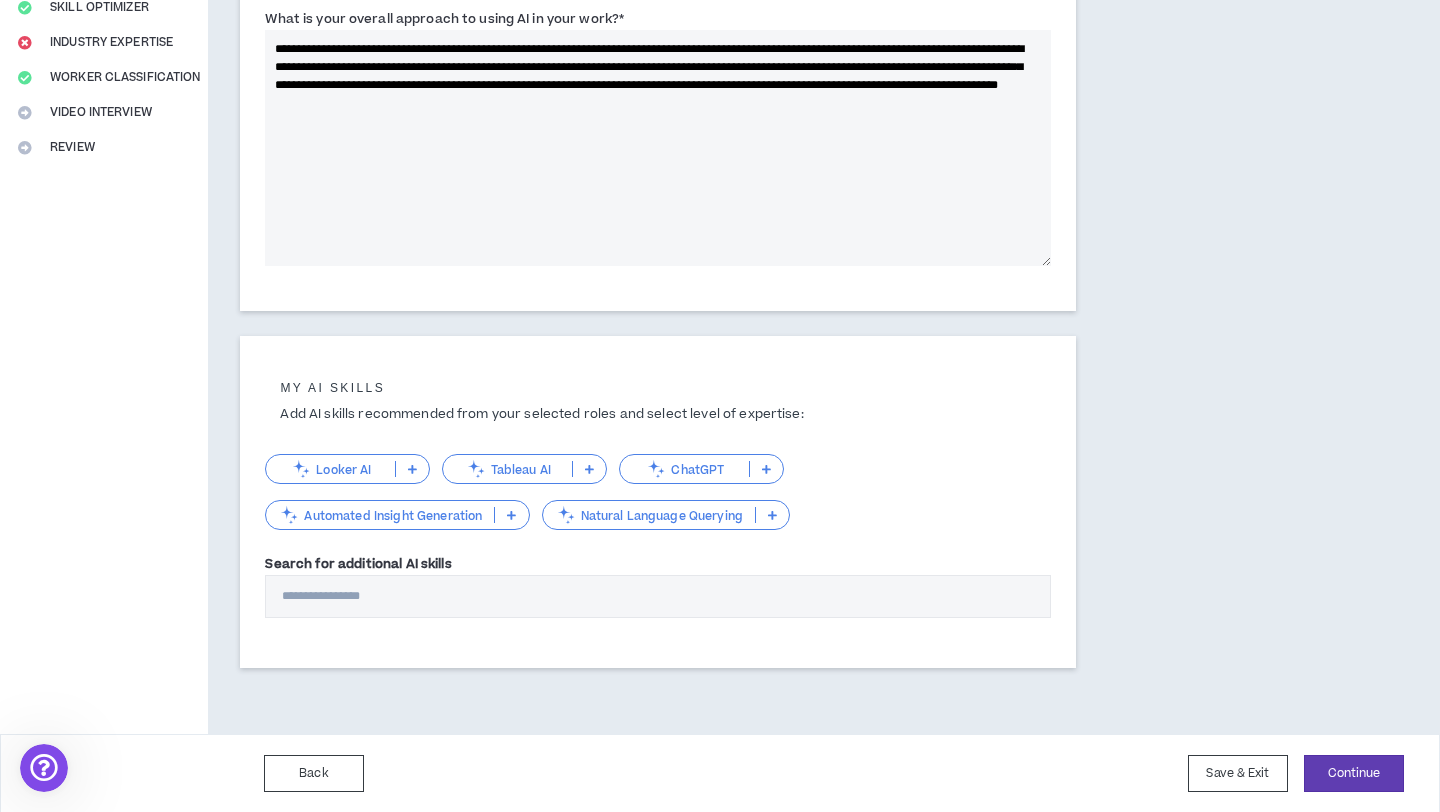 type on "**********" 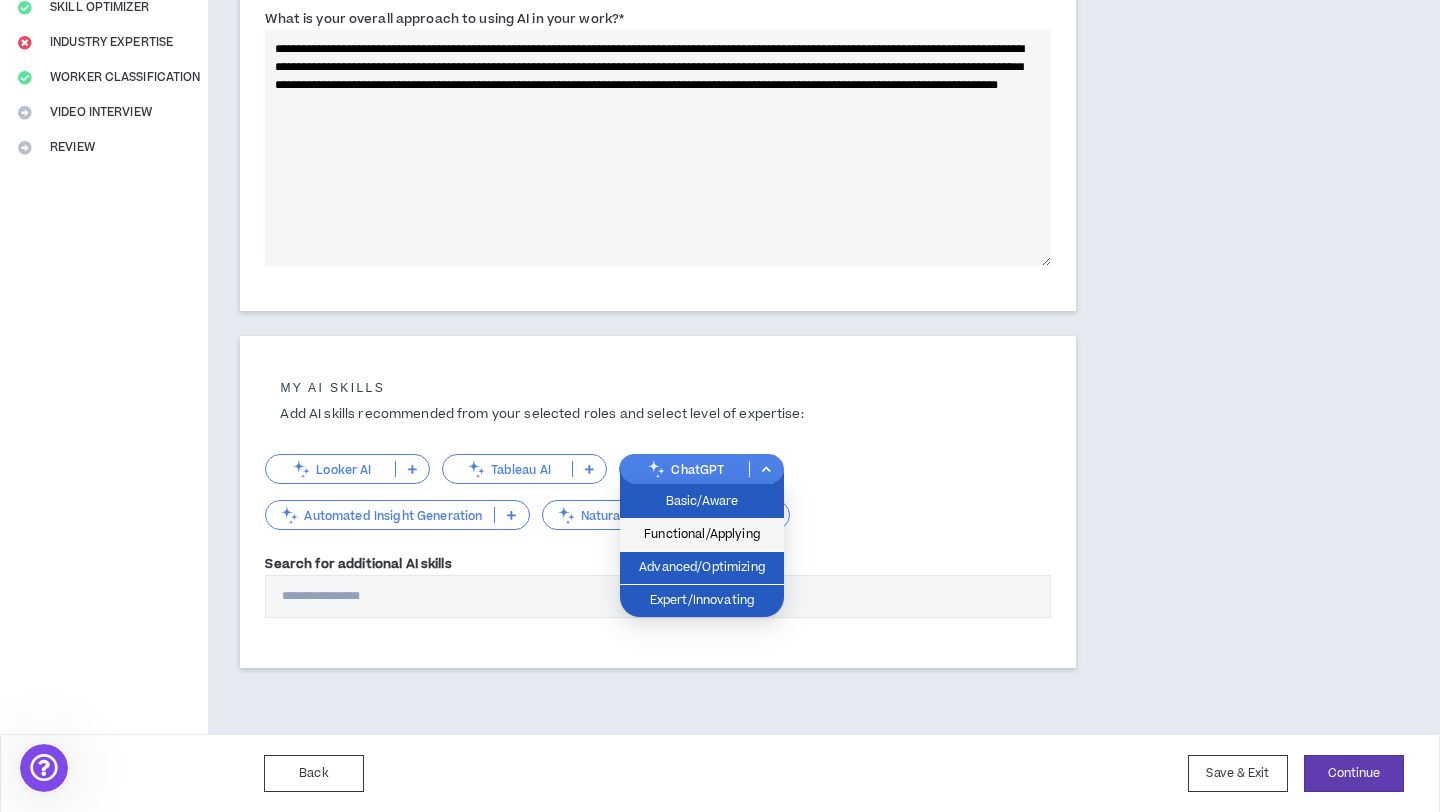 click on "Functional/Applying" at bounding box center (702, 535) 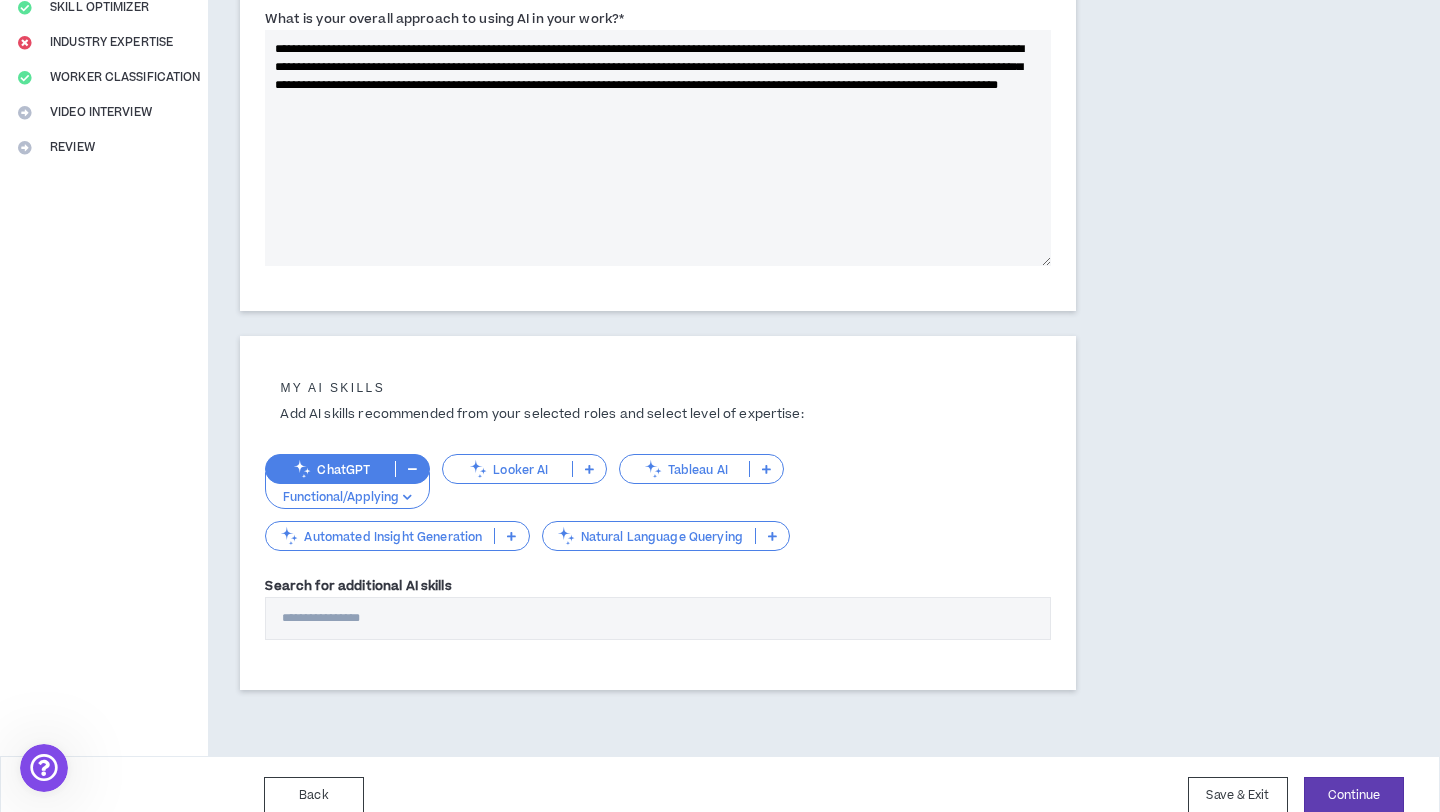 click on "Add AI skills recommended from your selected roles and select level of expertise:" at bounding box center (658, 414) 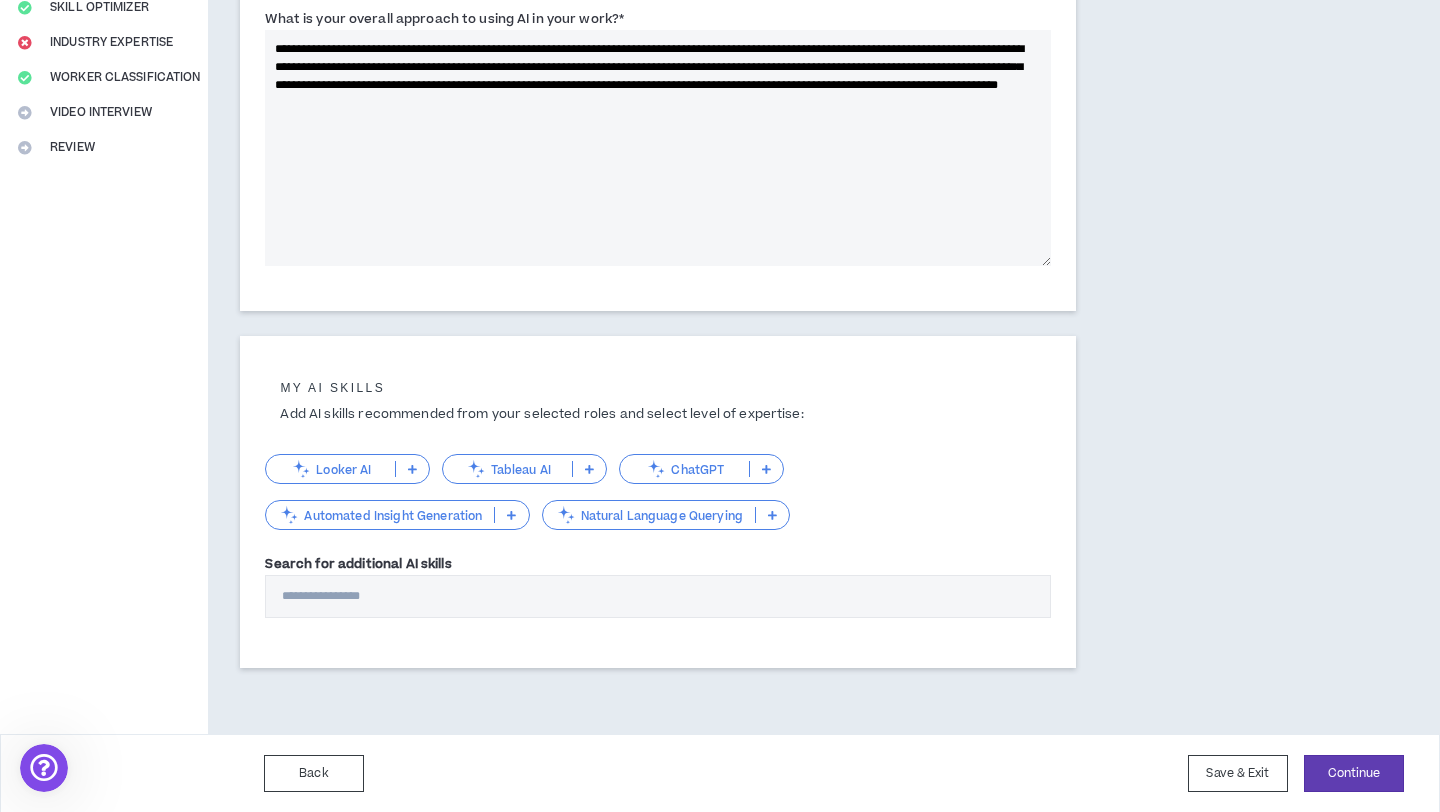 click at bounding box center (766, 469) 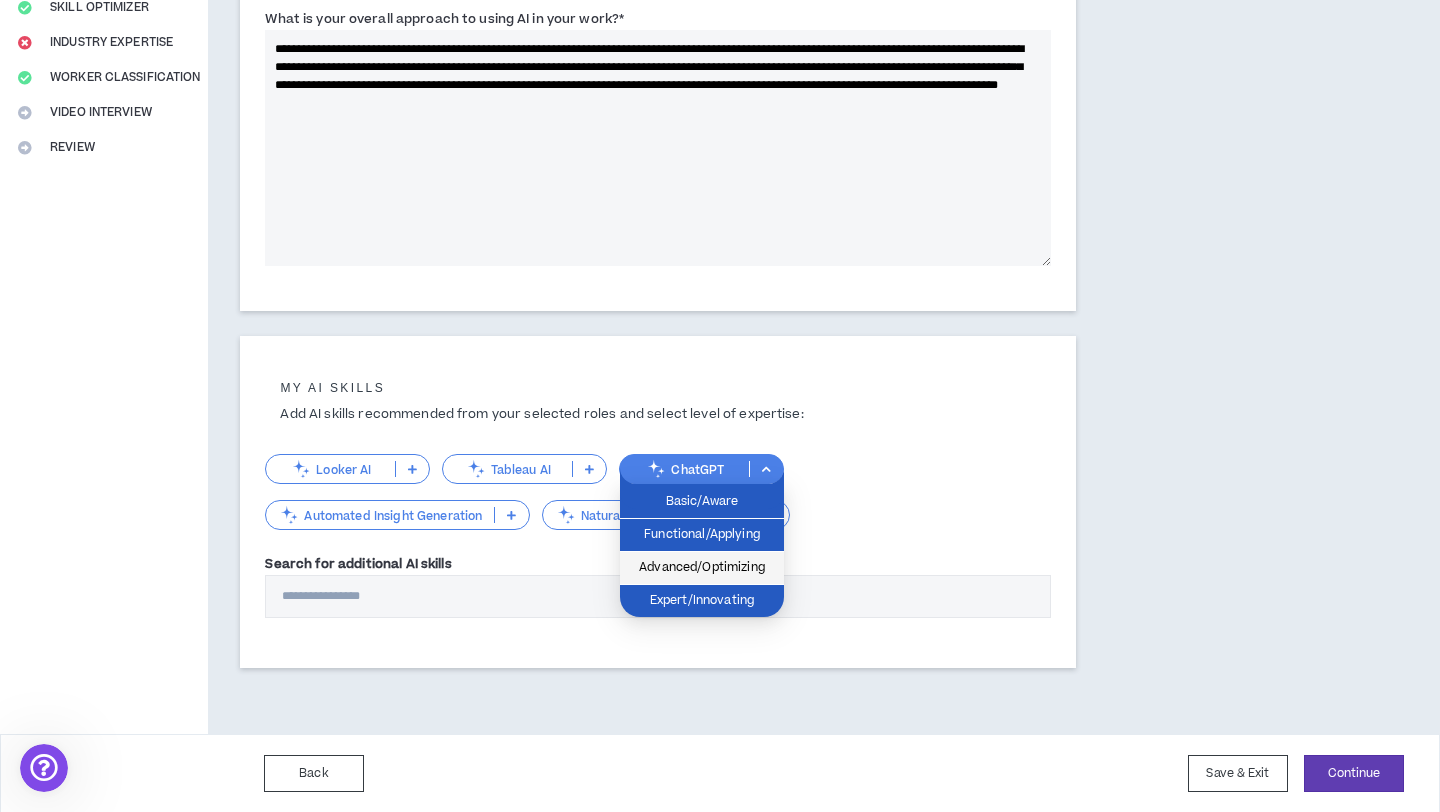click on "Advanced/Optimizing" at bounding box center [702, 568] 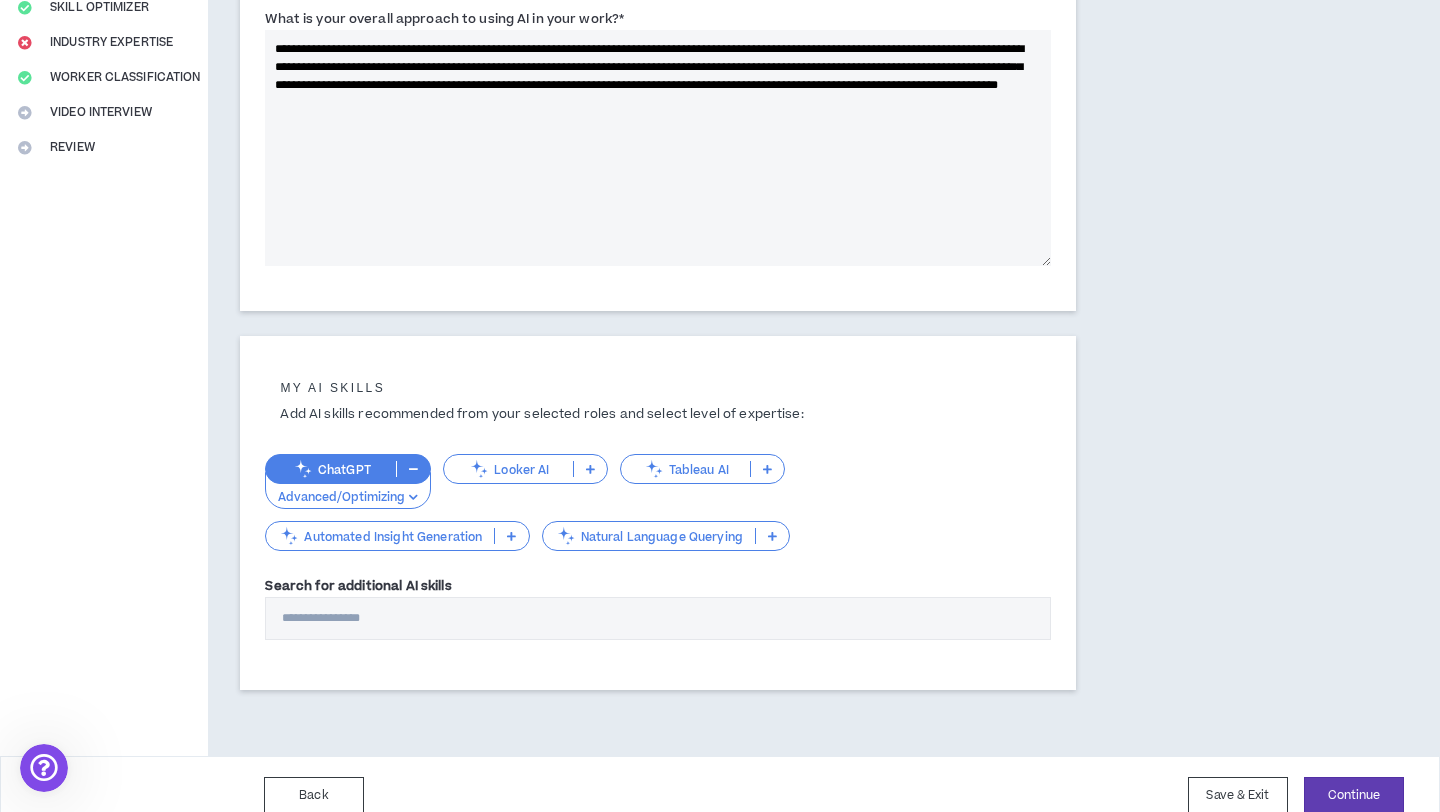 click on "ChatGPT Advanced/Optimizing Looker AI Tableau AI Automated Insight Generation Natural Language Querying" at bounding box center (658, 494) 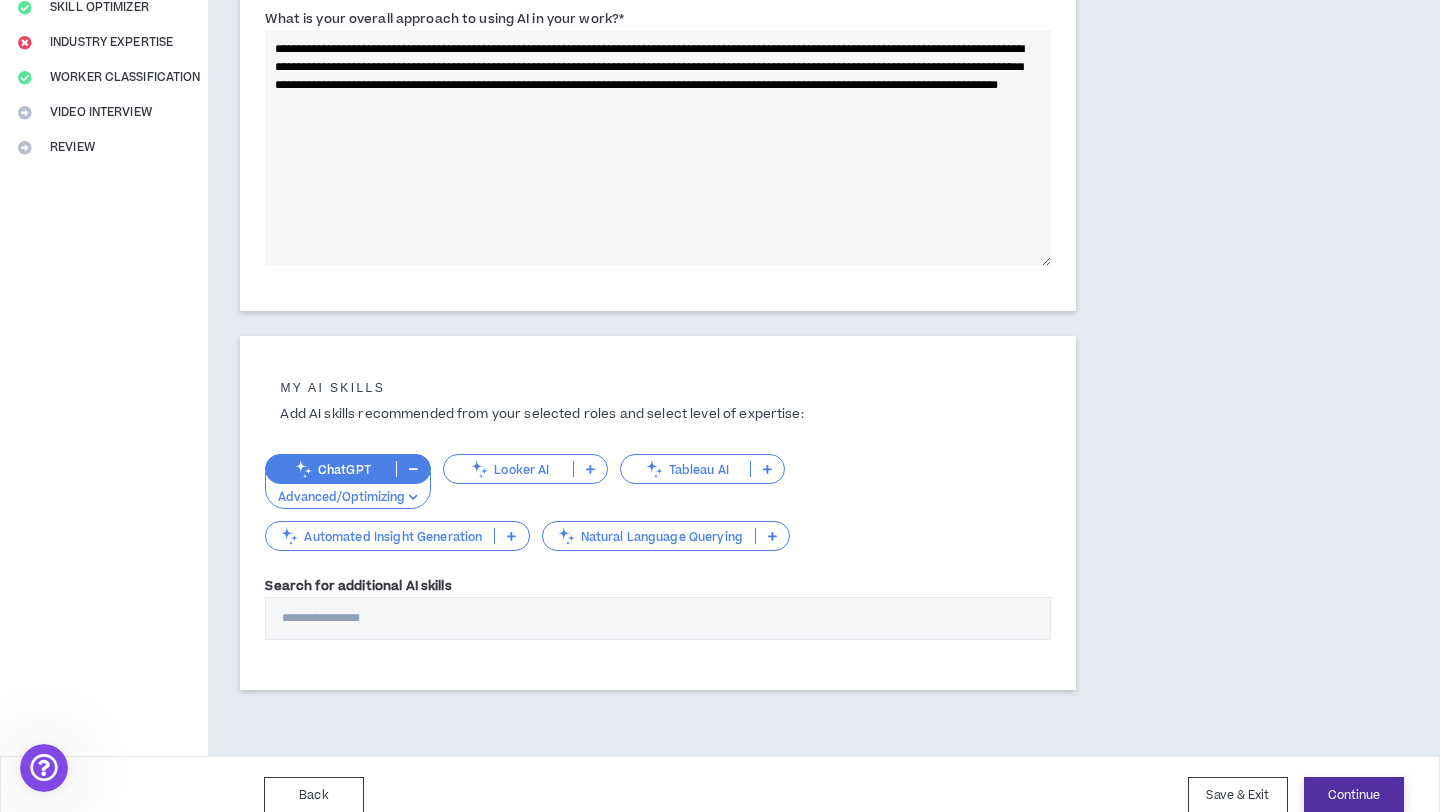 click on "Continue" at bounding box center (1354, 795) 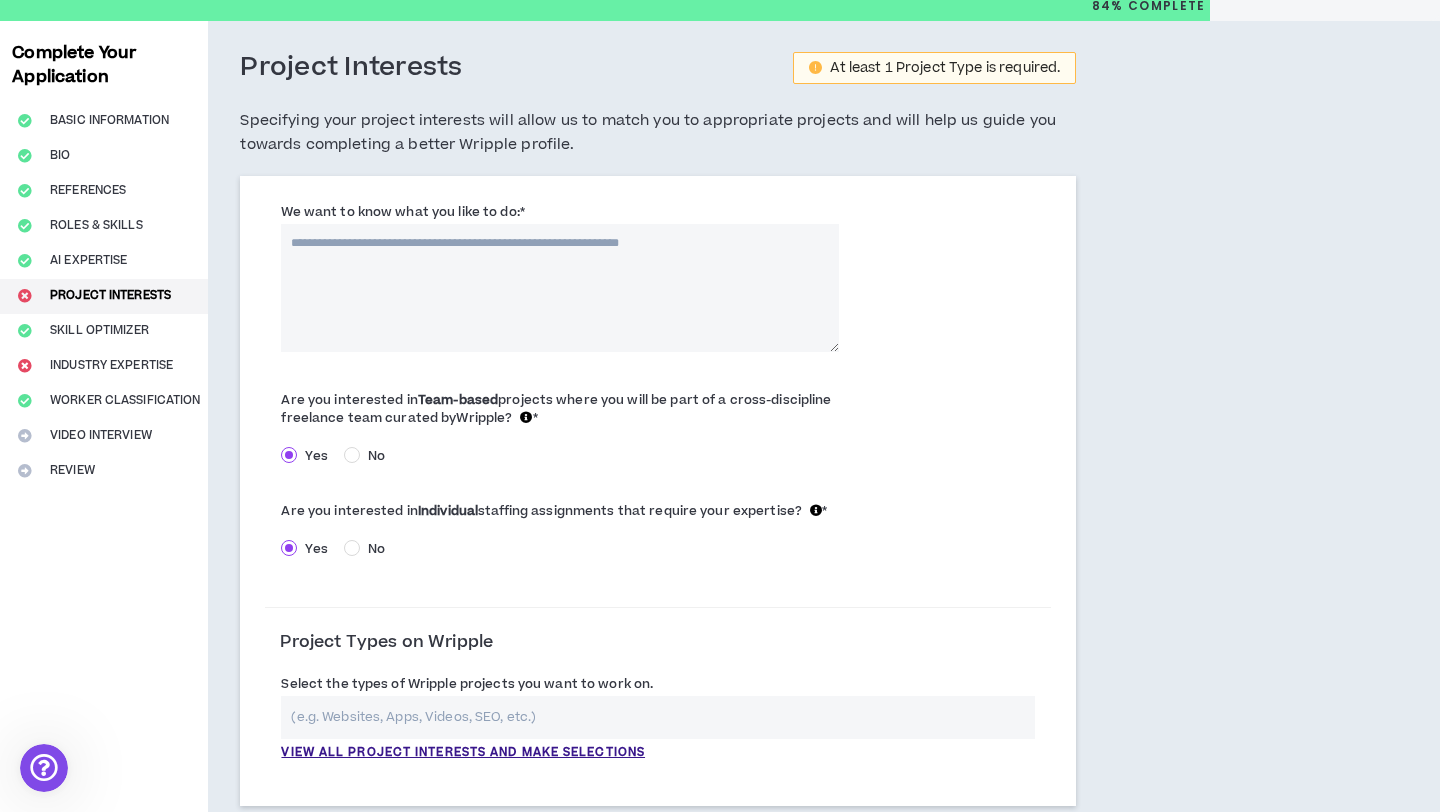 scroll, scrollTop: 71, scrollLeft: 0, axis: vertical 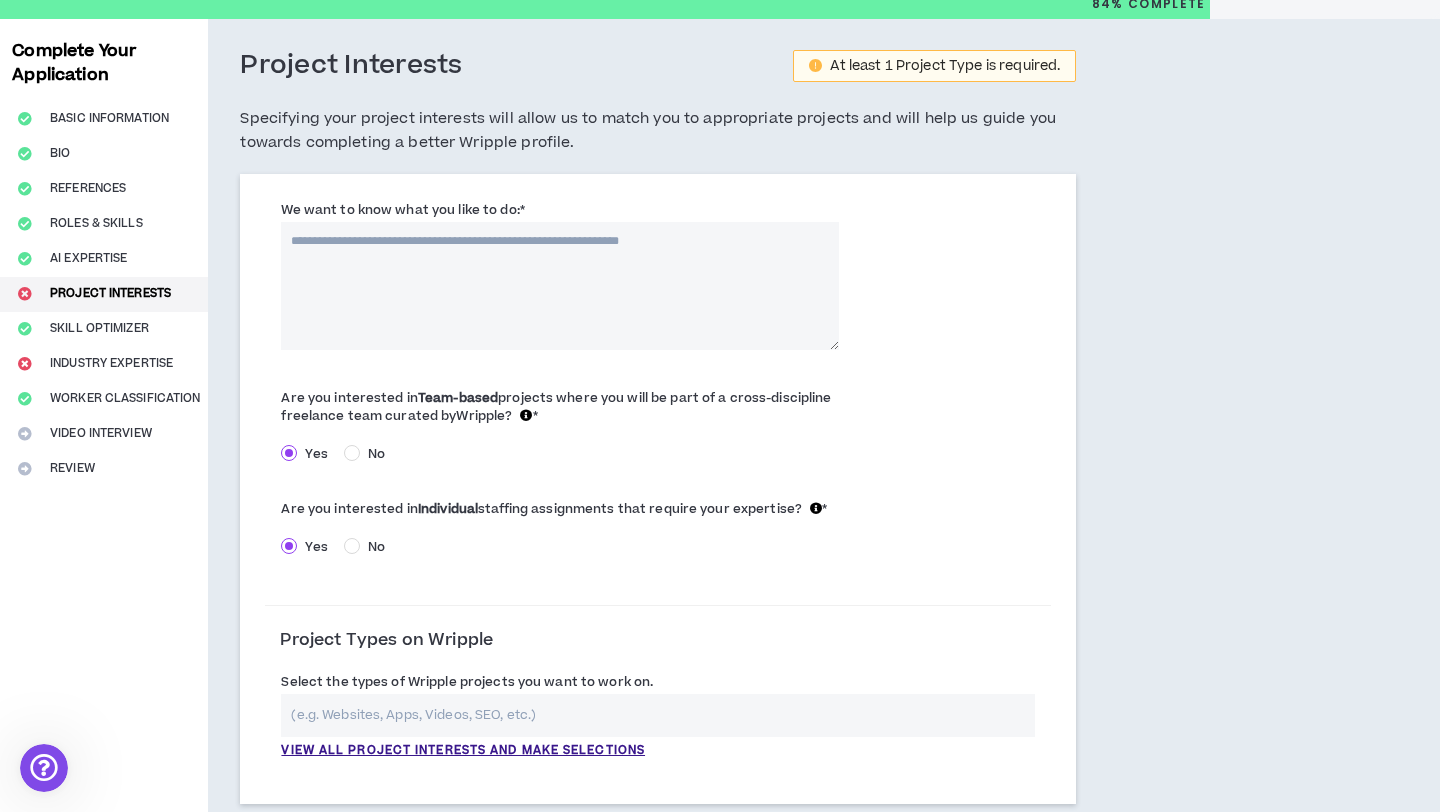 click on "We want to know what you like to do:  *" at bounding box center [560, 286] 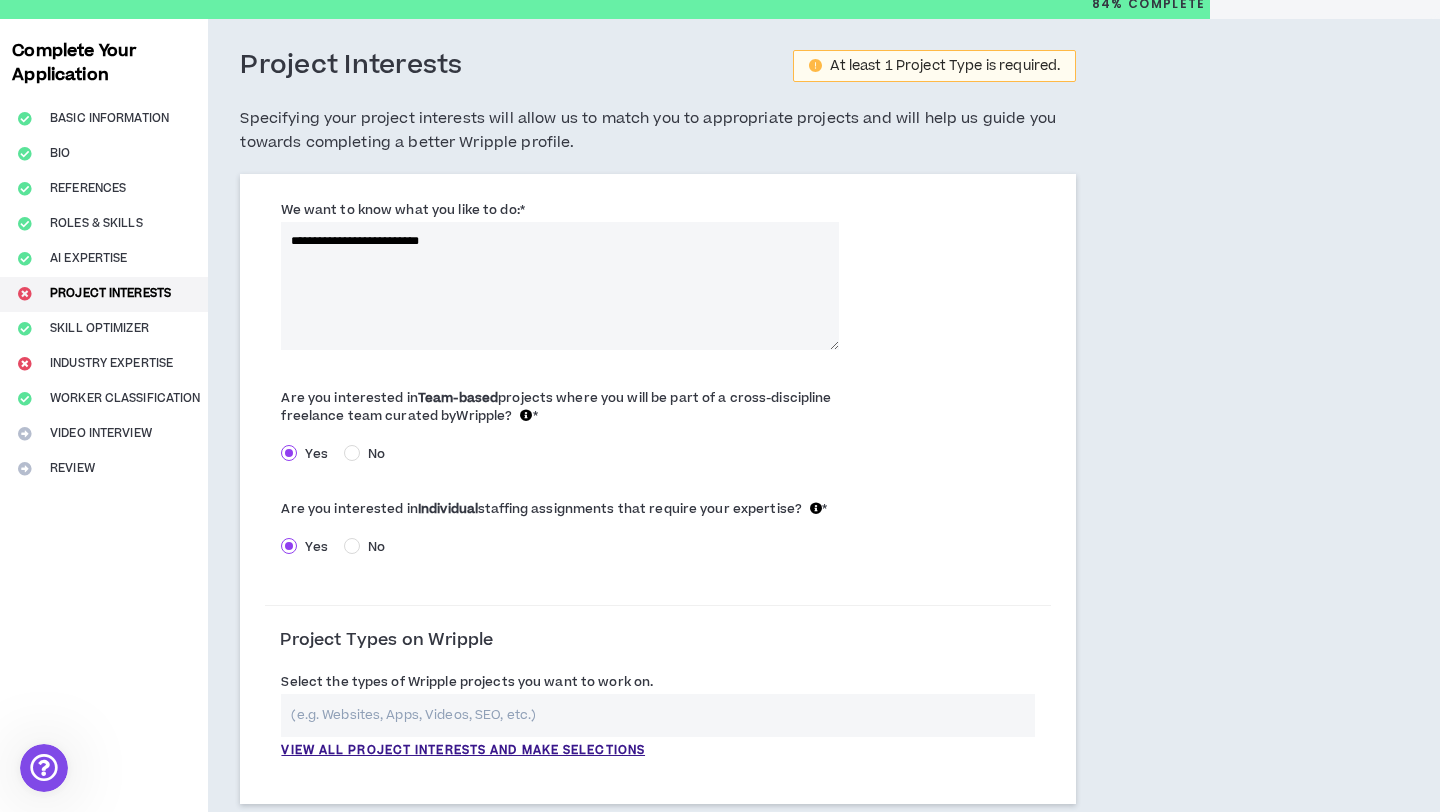 click on "**********" at bounding box center [560, 286] 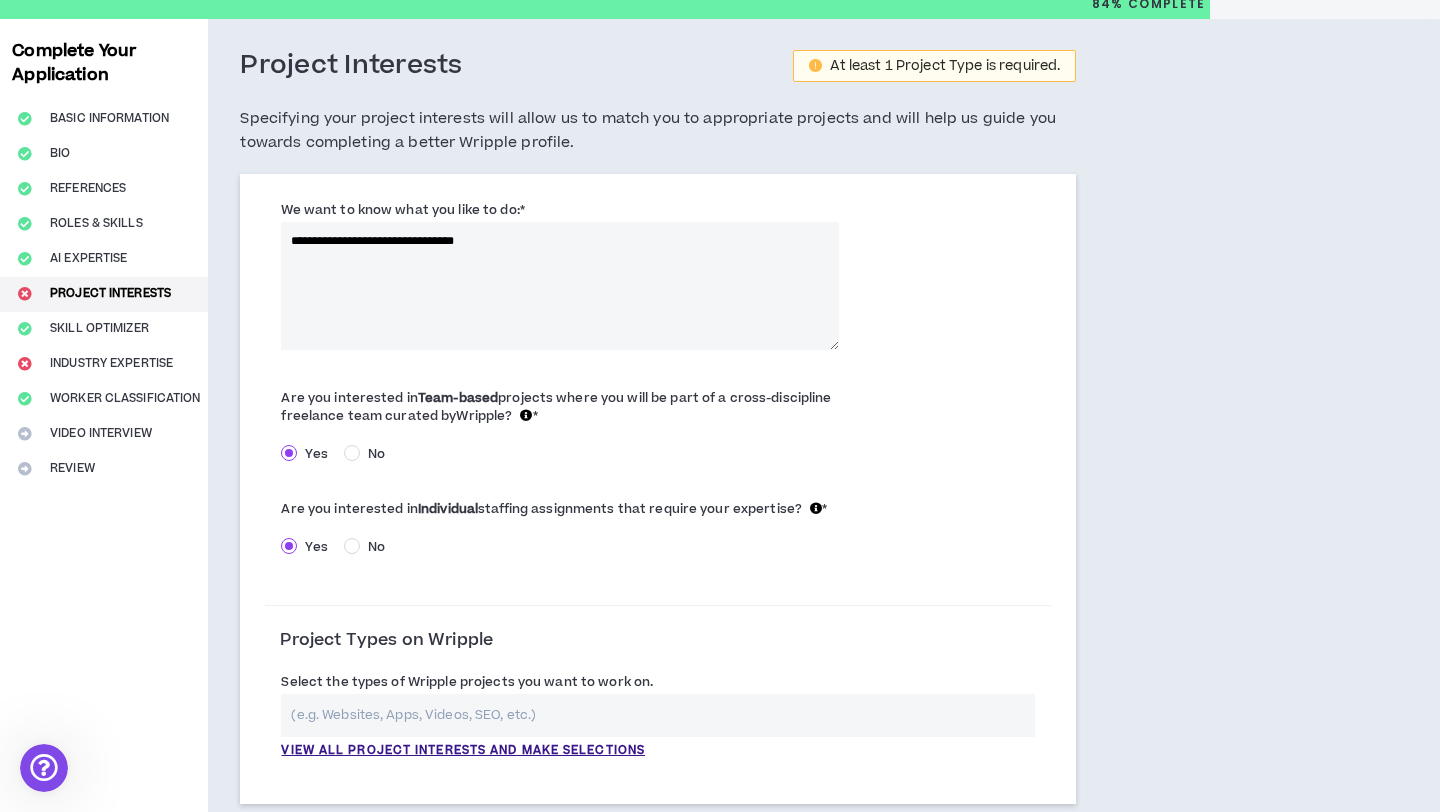 type on "**********" 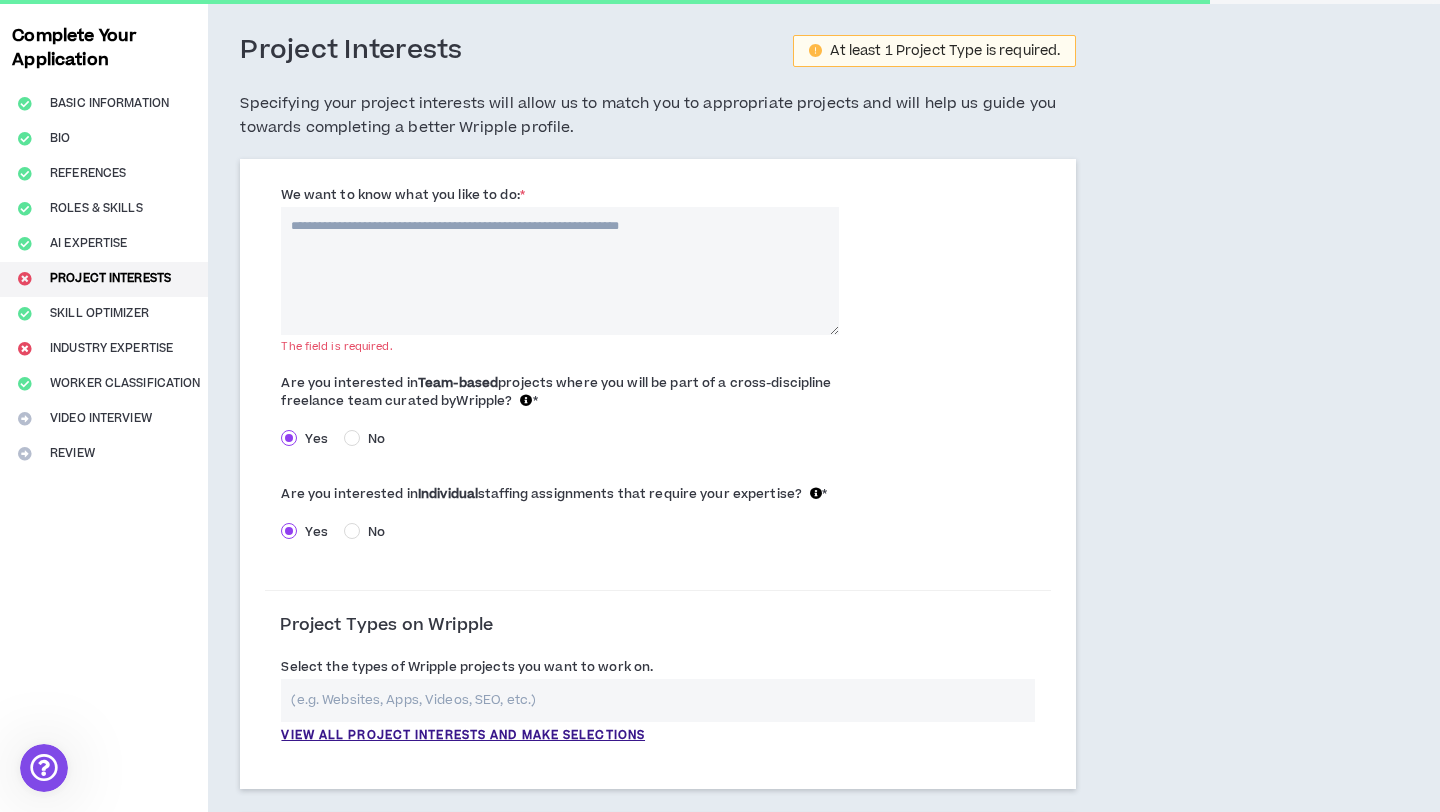 scroll, scrollTop: 85, scrollLeft: 0, axis: vertical 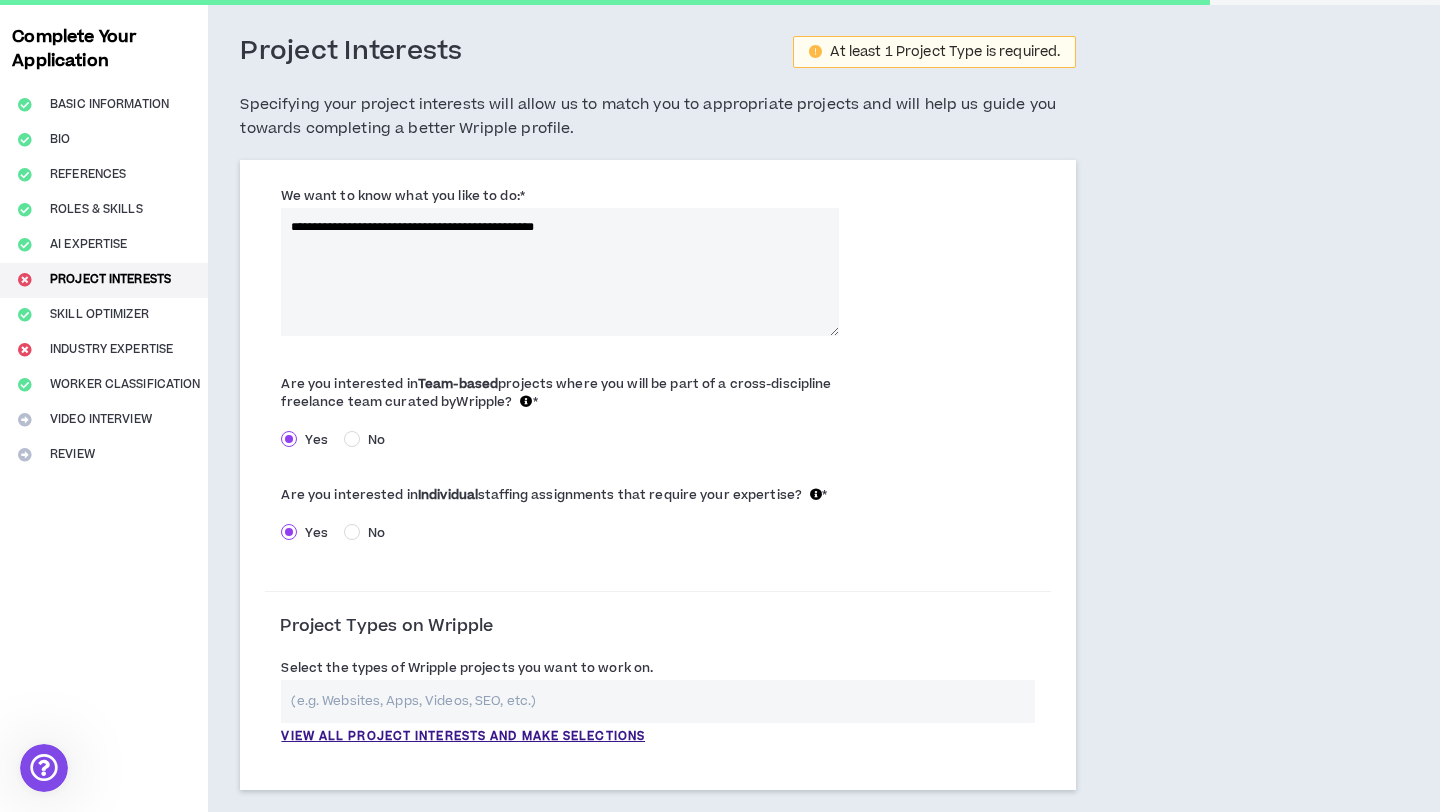 click on ". The Marketplace and its entire contents, features, and functionality (including but not limited to all information, software, text, displays, images, video, and audio, and the design, selection, and arrangement thereof) are owned by the Company, its licensors, or other providers of such material and are protected by United States and international copyright, trademark, patent, trade secret, and other intellectual property or proprietary rights laws." at bounding box center [748, 774] 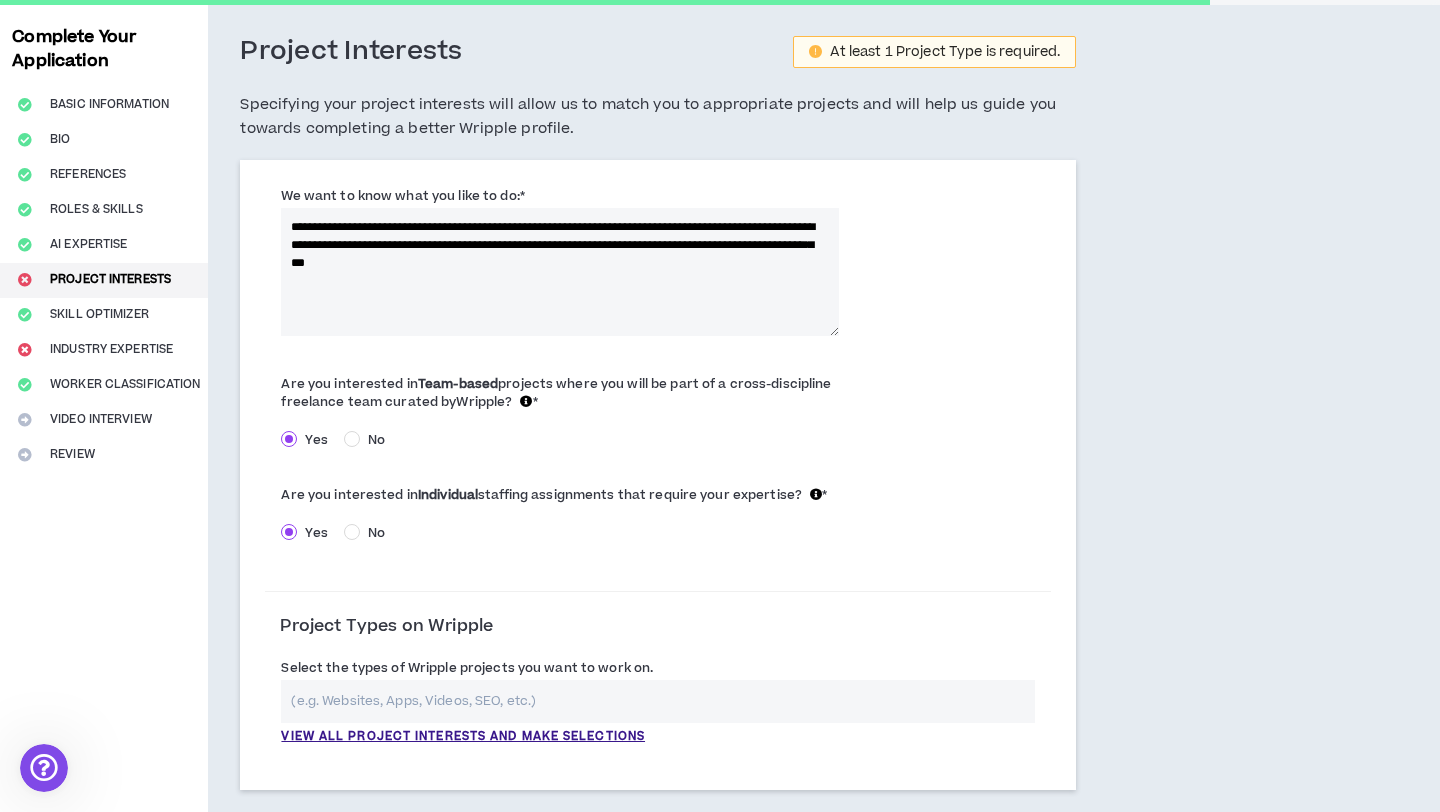 type on "**********" 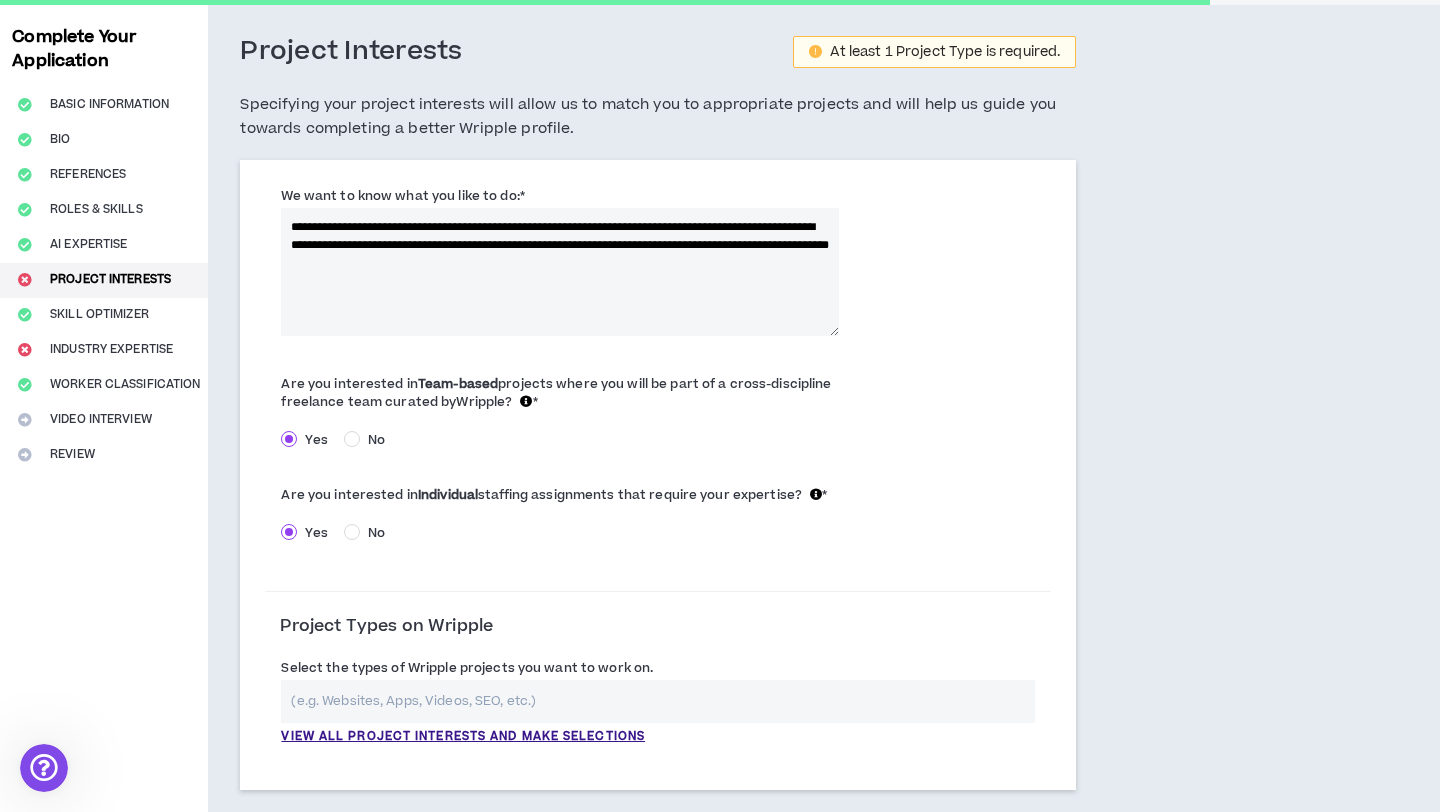 drag, startPoint x: 633, startPoint y: 278, endPoint x: 264, endPoint y: 172, distance: 383.92316 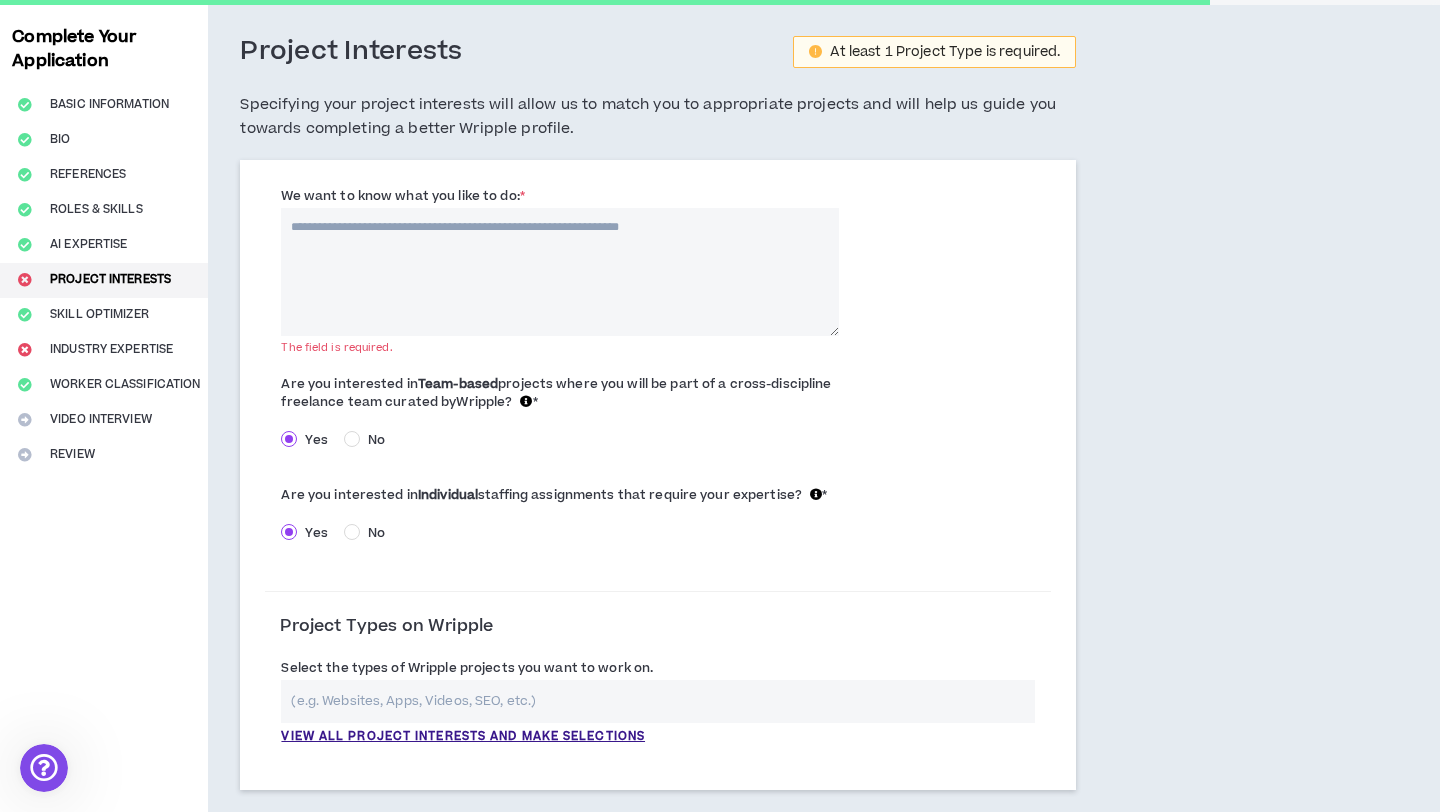 paste on "**********" 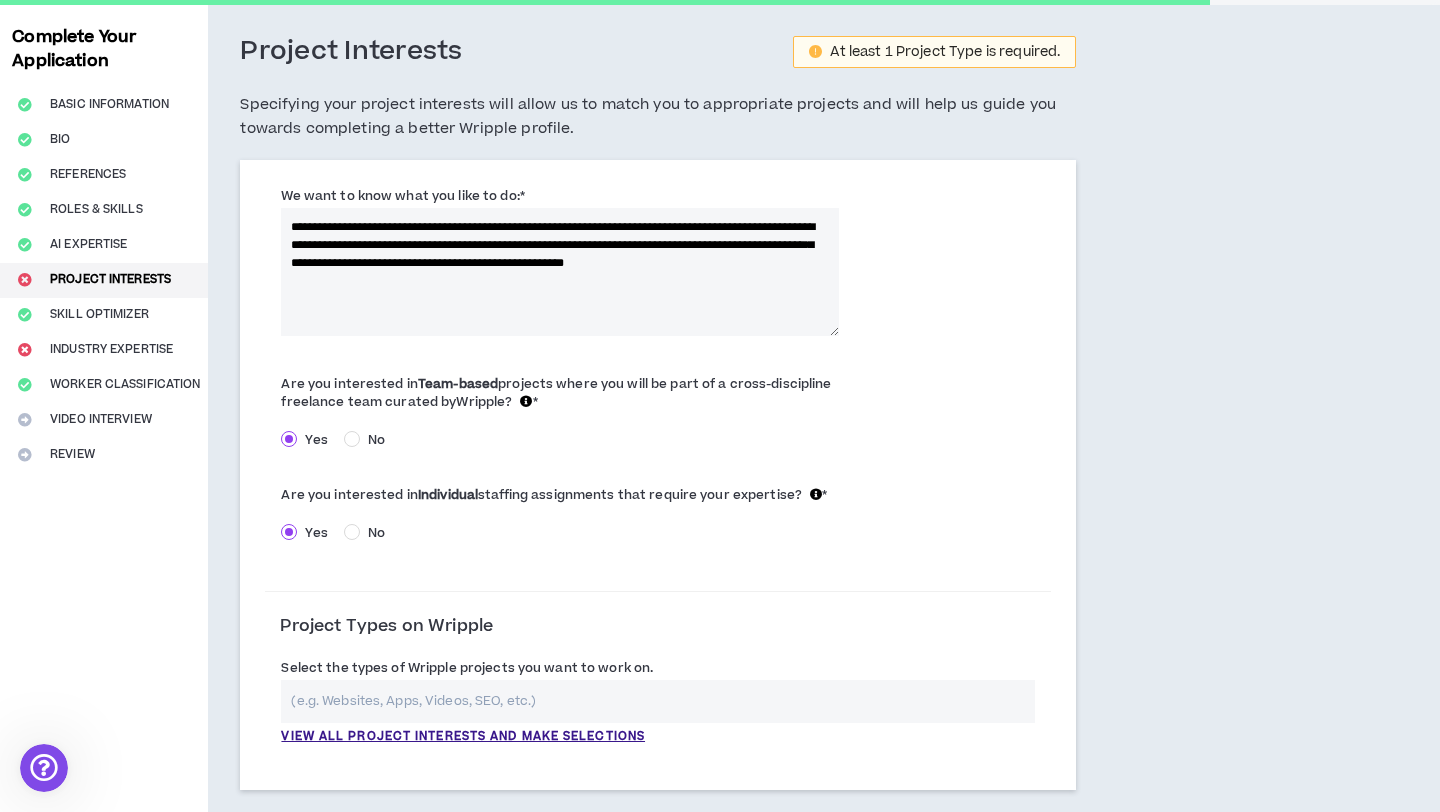 click on "**********" at bounding box center (560, 272) 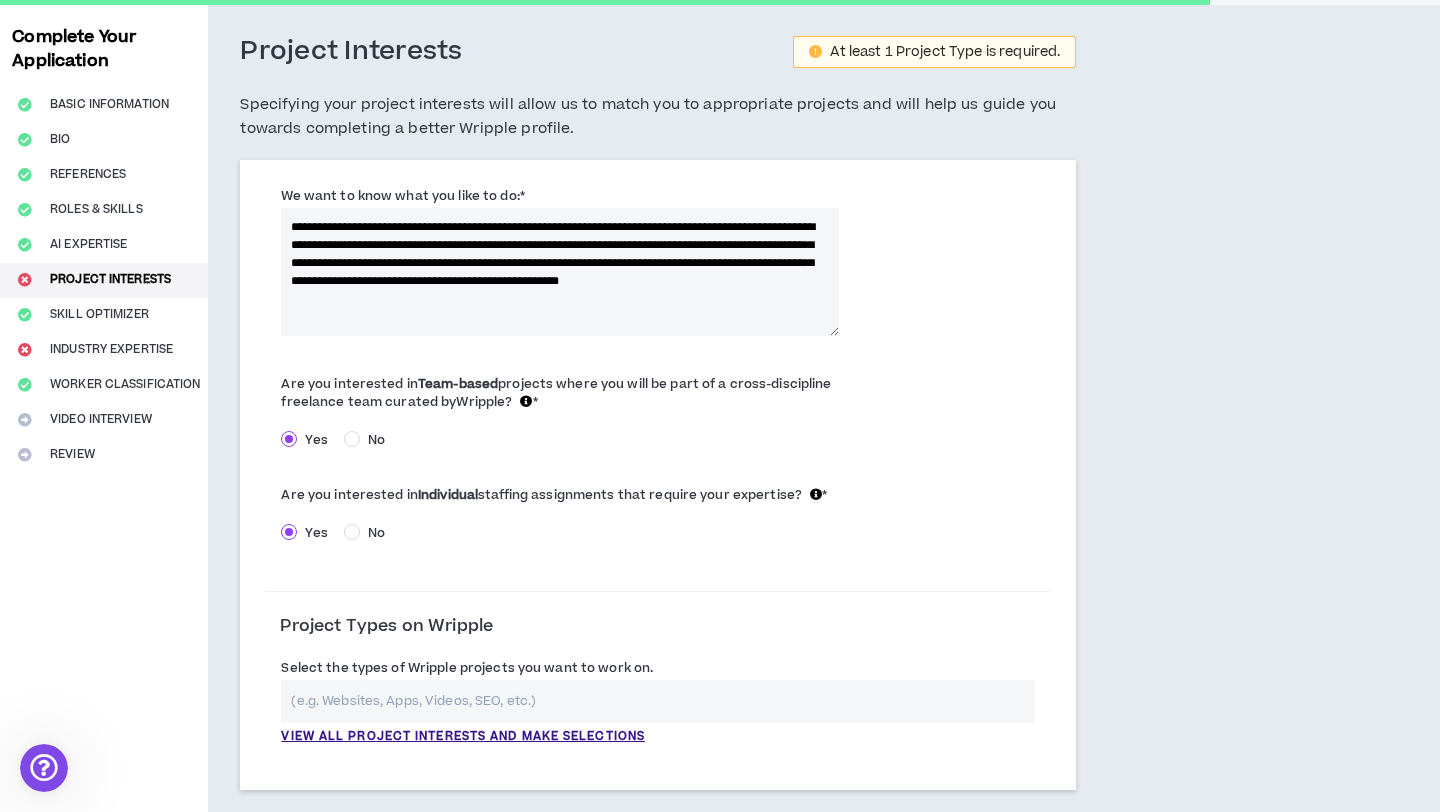 drag, startPoint x: 558, startPoint y: 281, endPoint x: 448, endPoint y: 282, distance: 110.00455 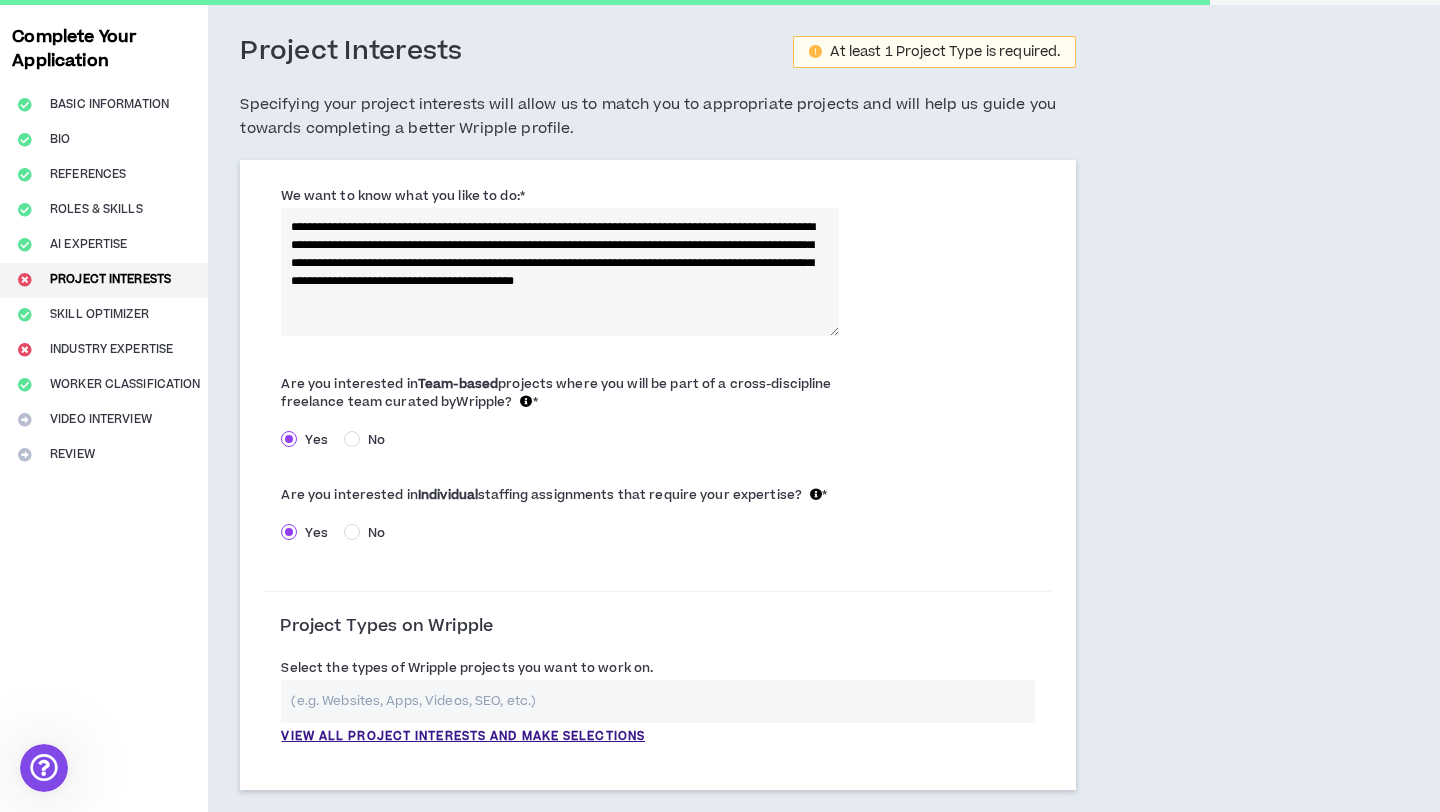 click on "**********" at bounding box center (560, 272) 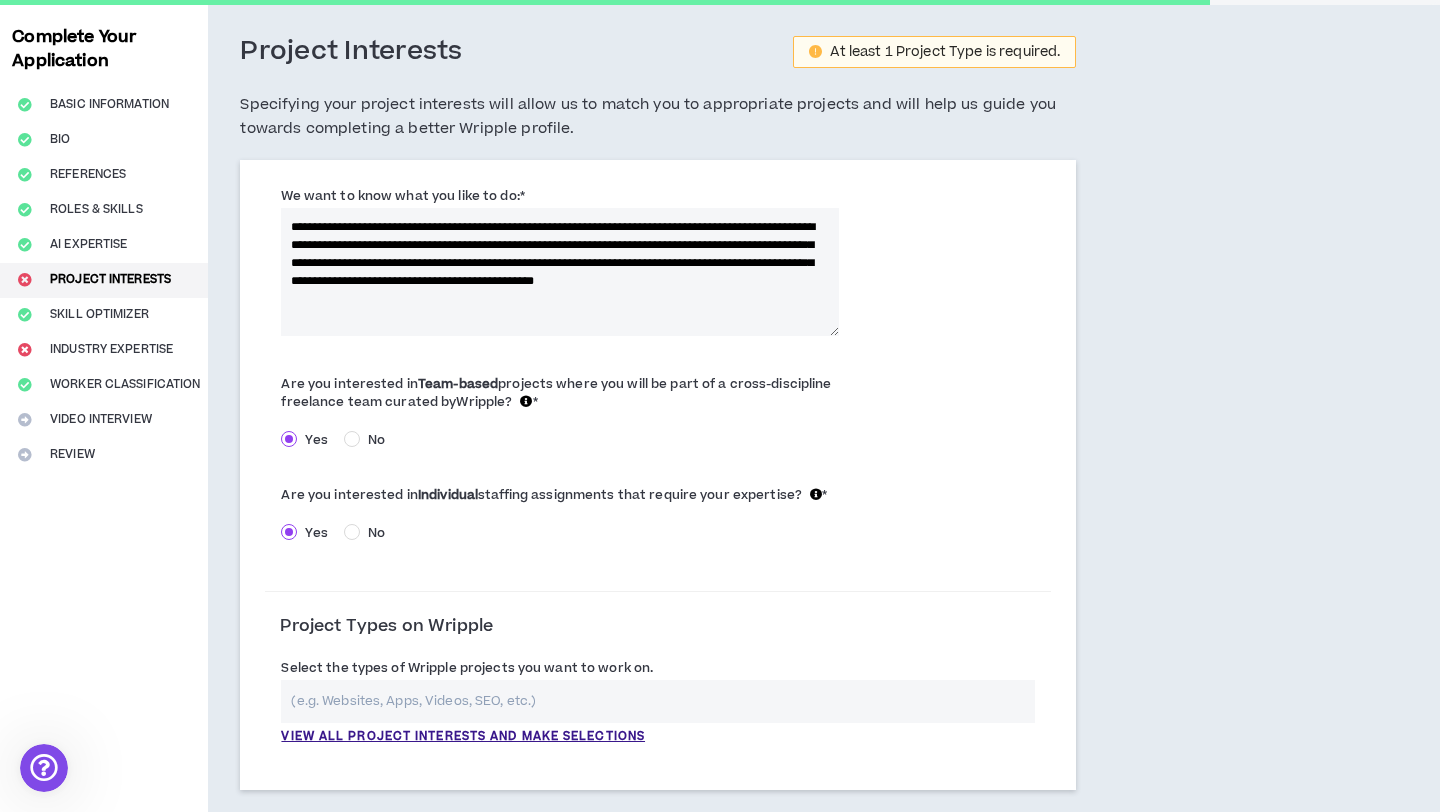 click on "**********" at bounding box center (560, 272) 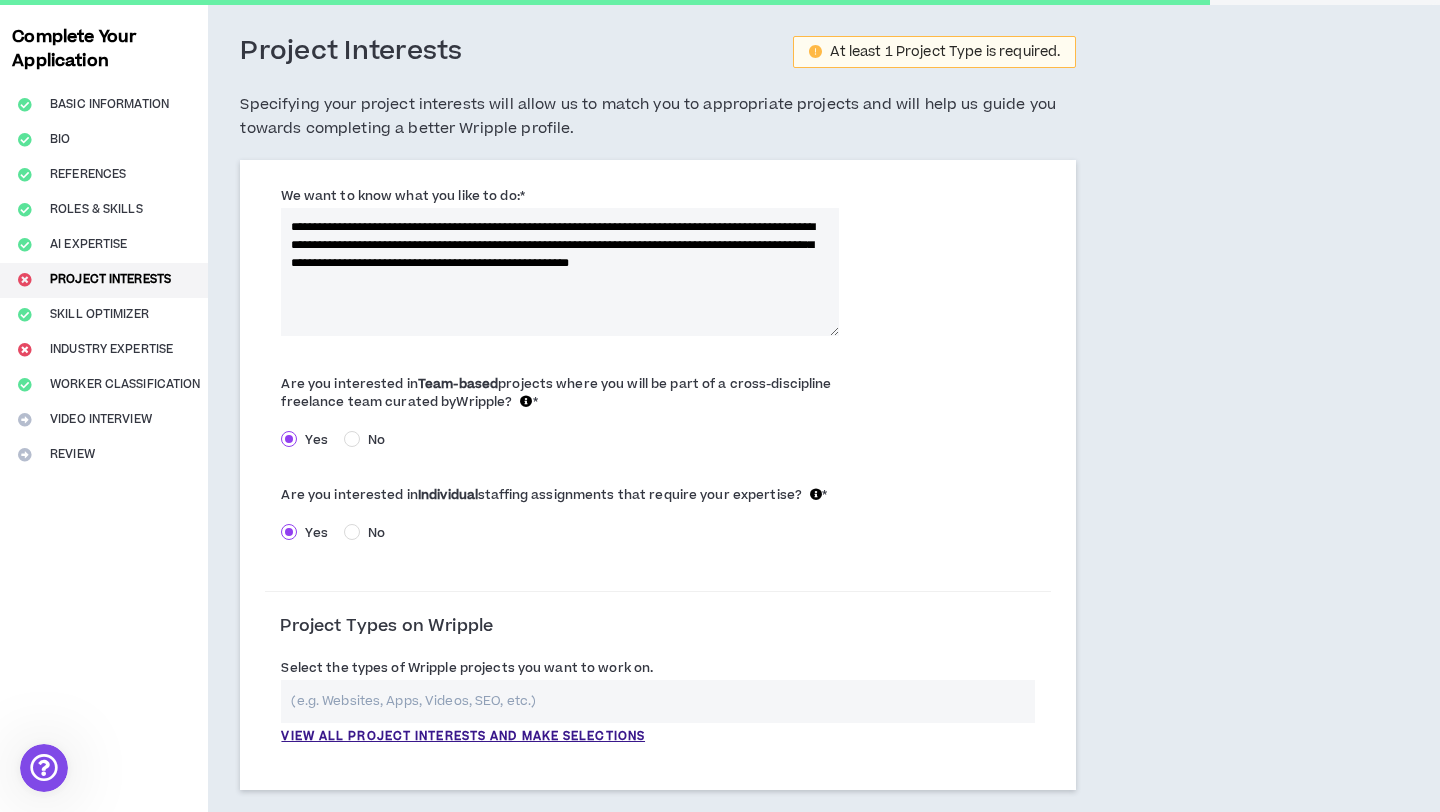 drag, startPoint x: 821, startPoint y: 261, endPoint x: 803, endPoint y: 261, distance: 18 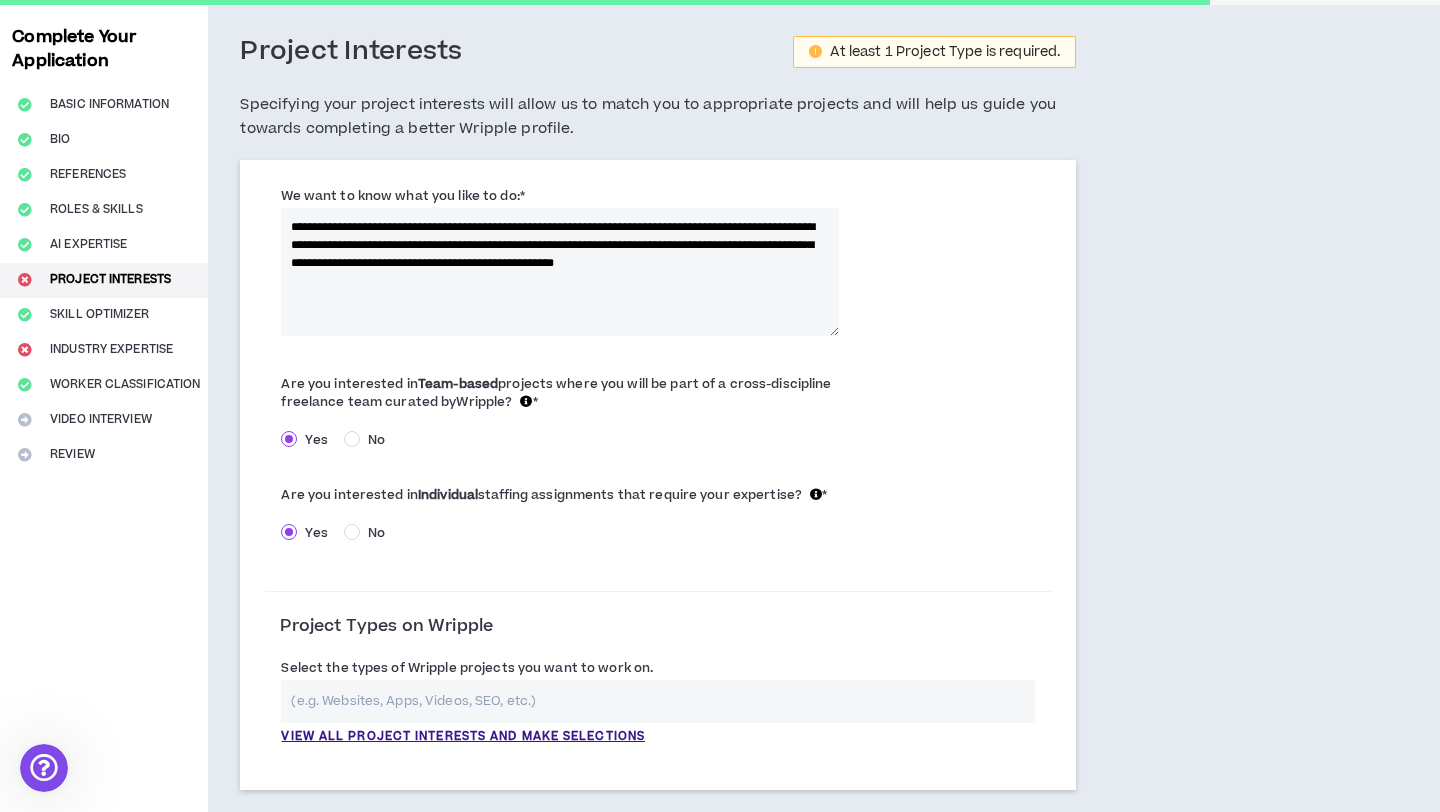 click on "**********" at bounding box center [560, 272] 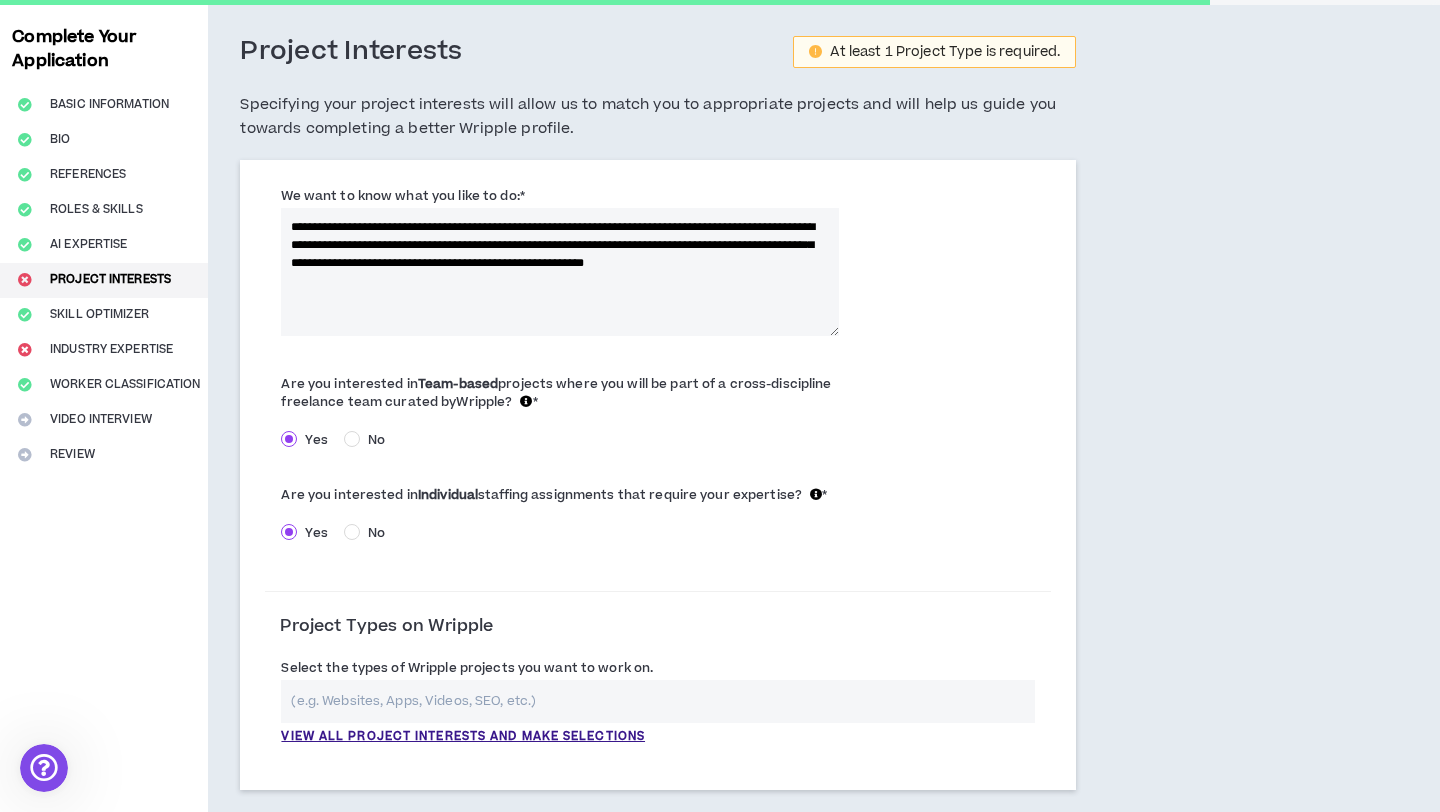 type on "**********" 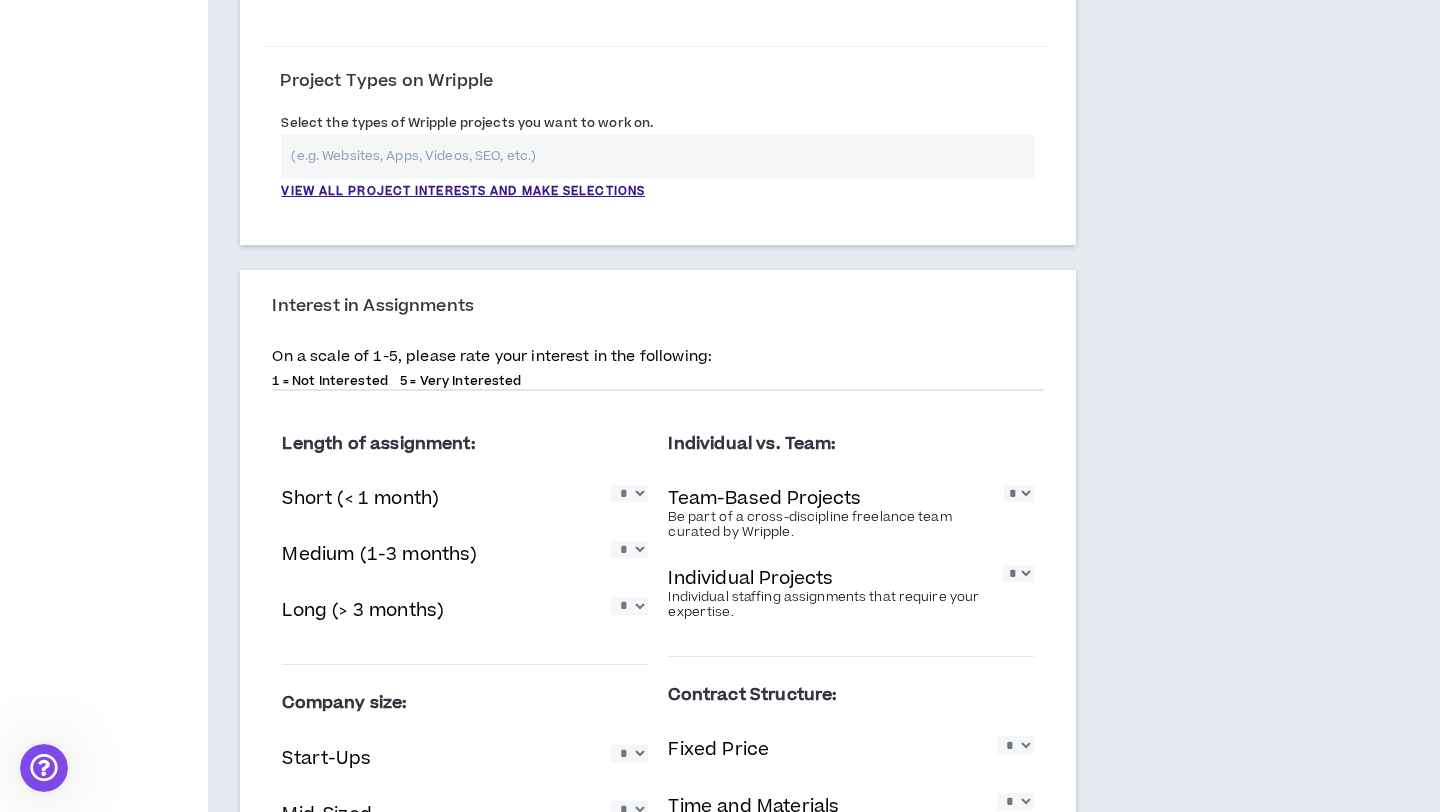 scroll, scrollTop: 628, scrollLeft: 0, axis: vertical 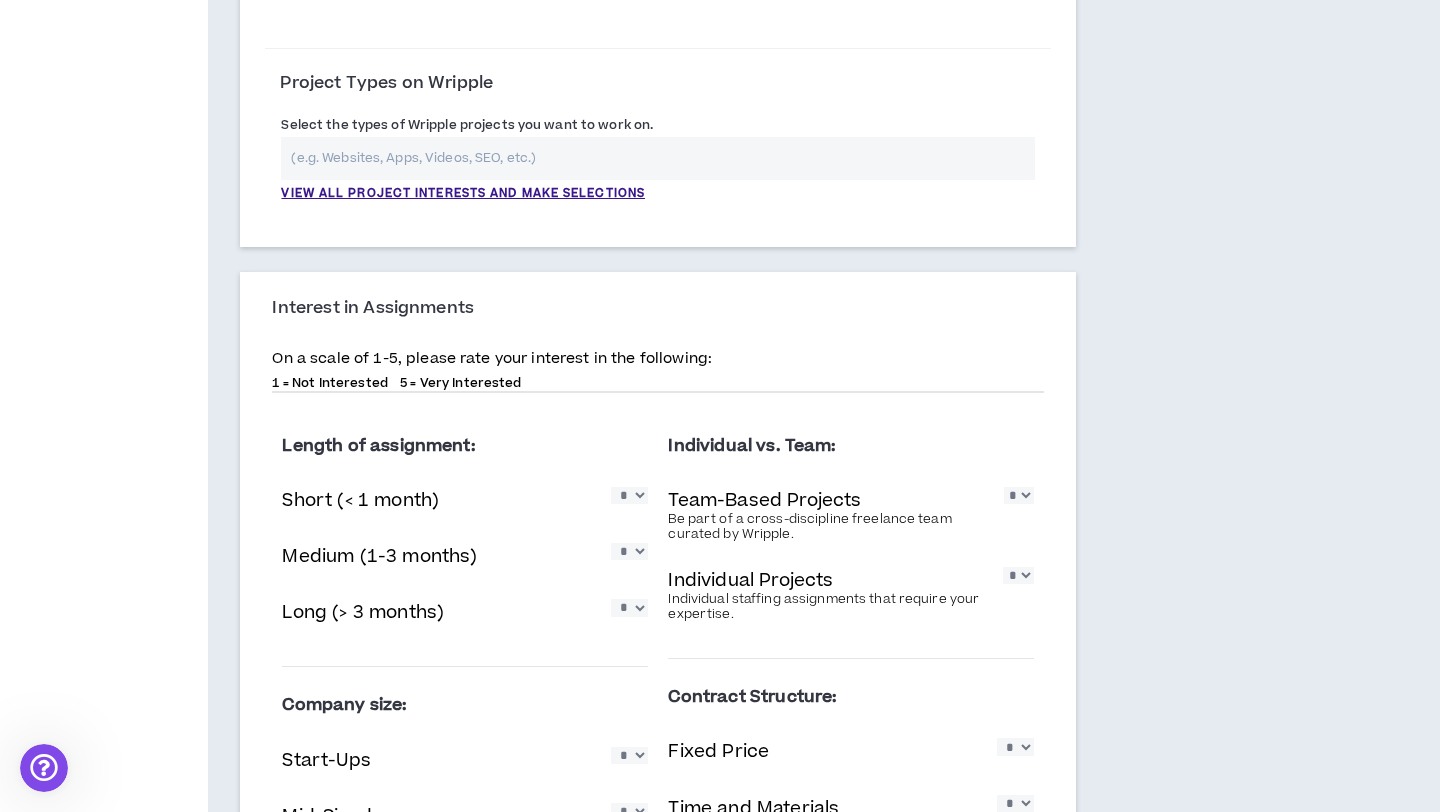 click at bounding box center (658, 158) 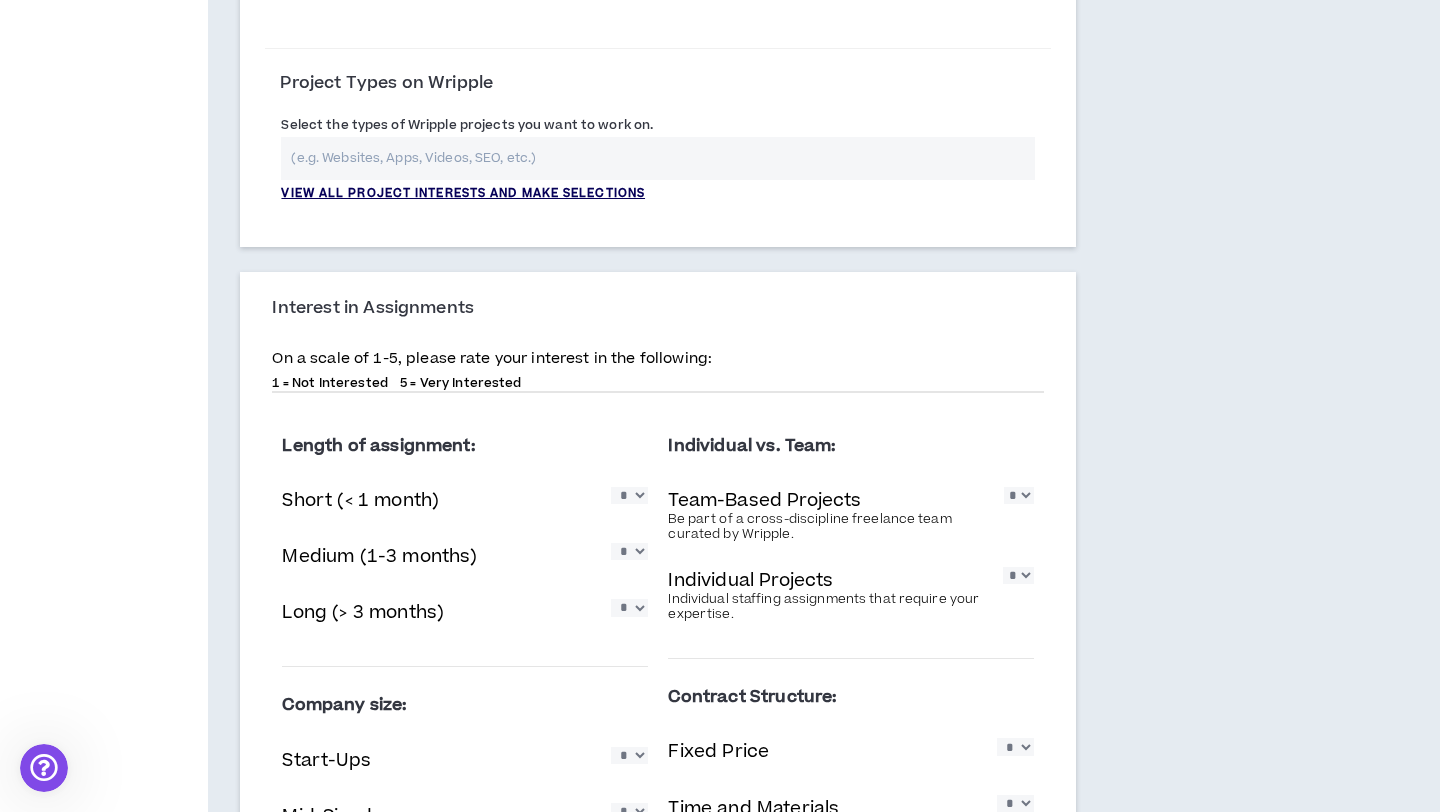 click on "View all project interests and make selections" at bounding box center [463, 194] 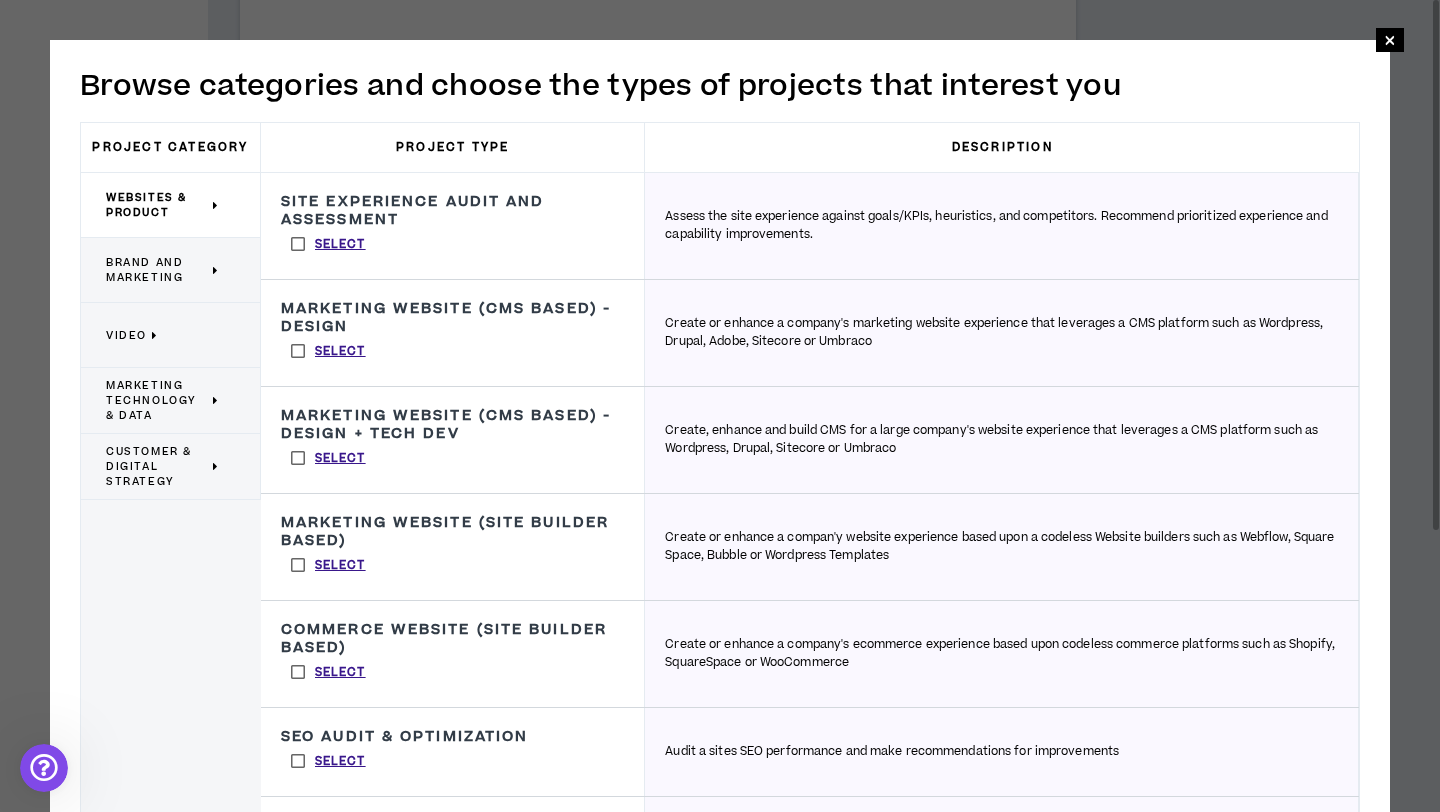 click on "Customer & Digital Strategy" at bounding box center (157, 466) 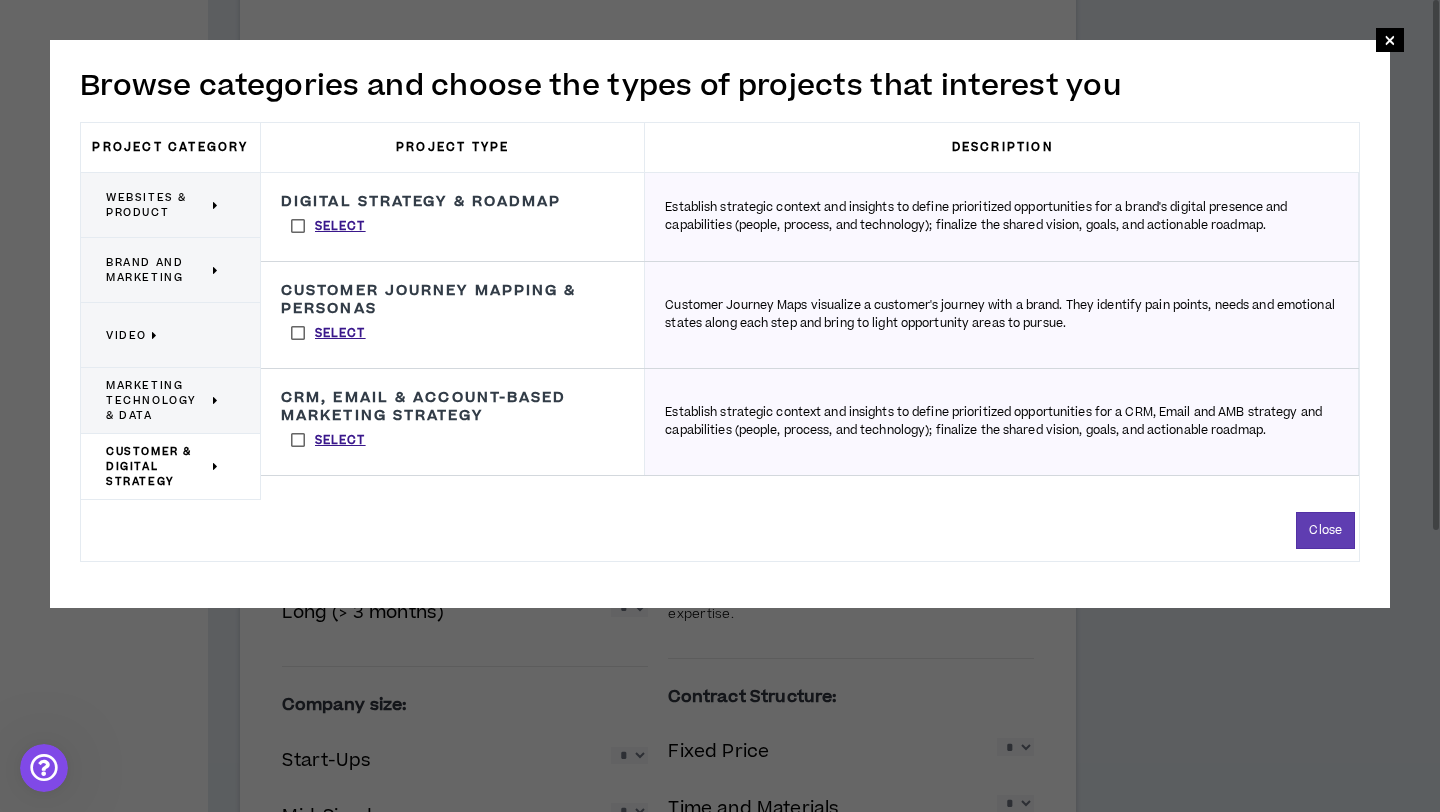 click on "Marketing Technology & Data" at bounding box center (157, 400) 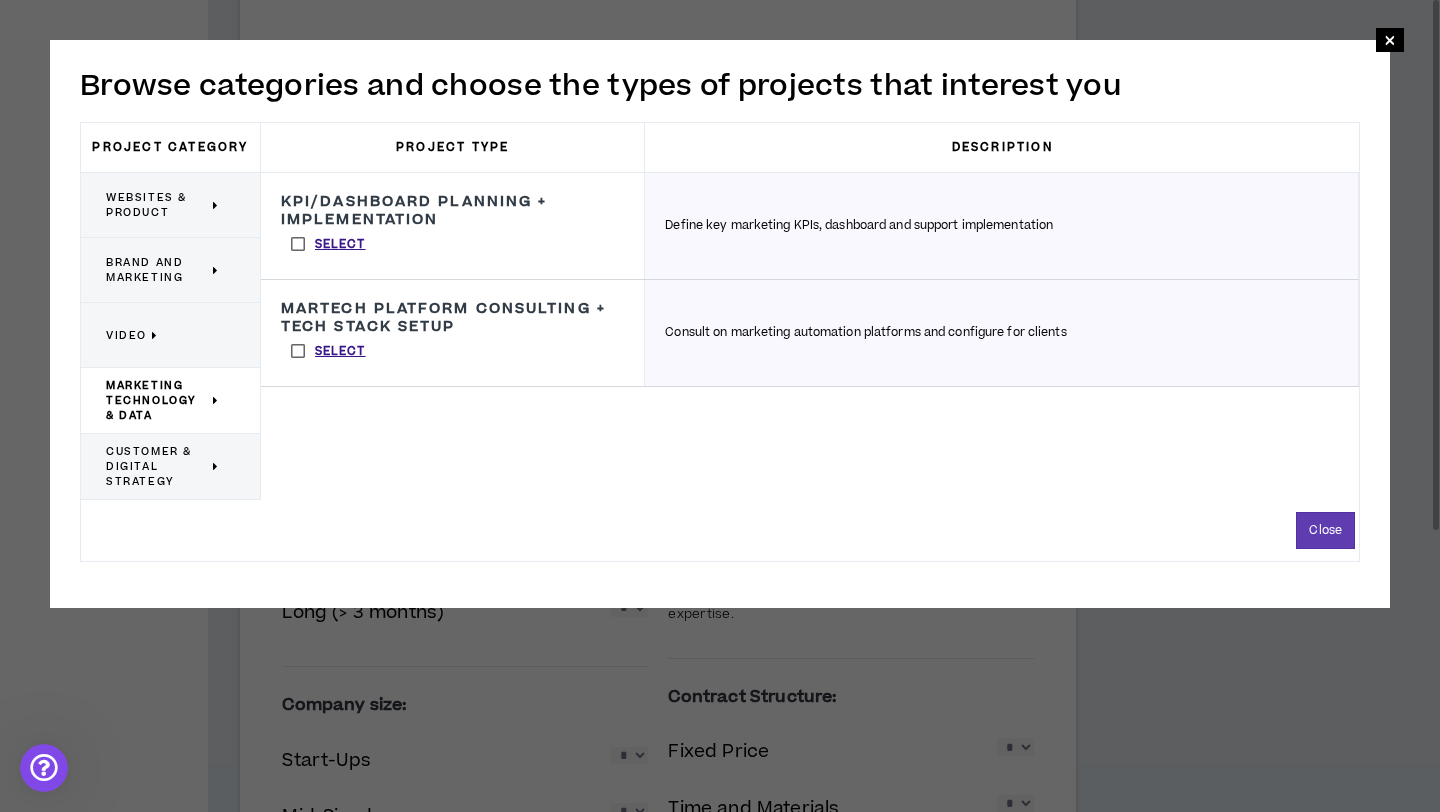 click on "Video" at bounding box center [126, 335] 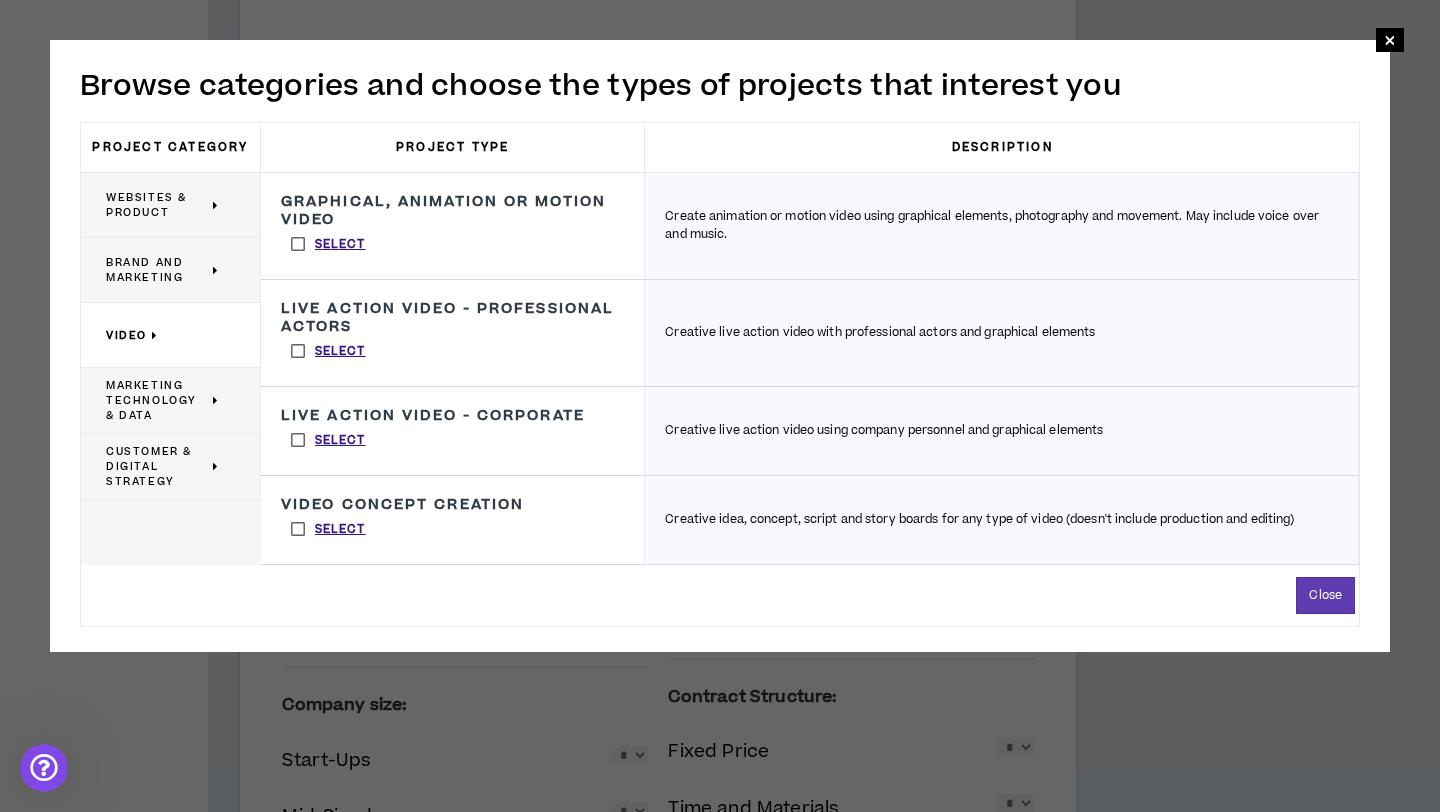 click on "Customer & Digital Strategy" at bounding box center [157, 466] 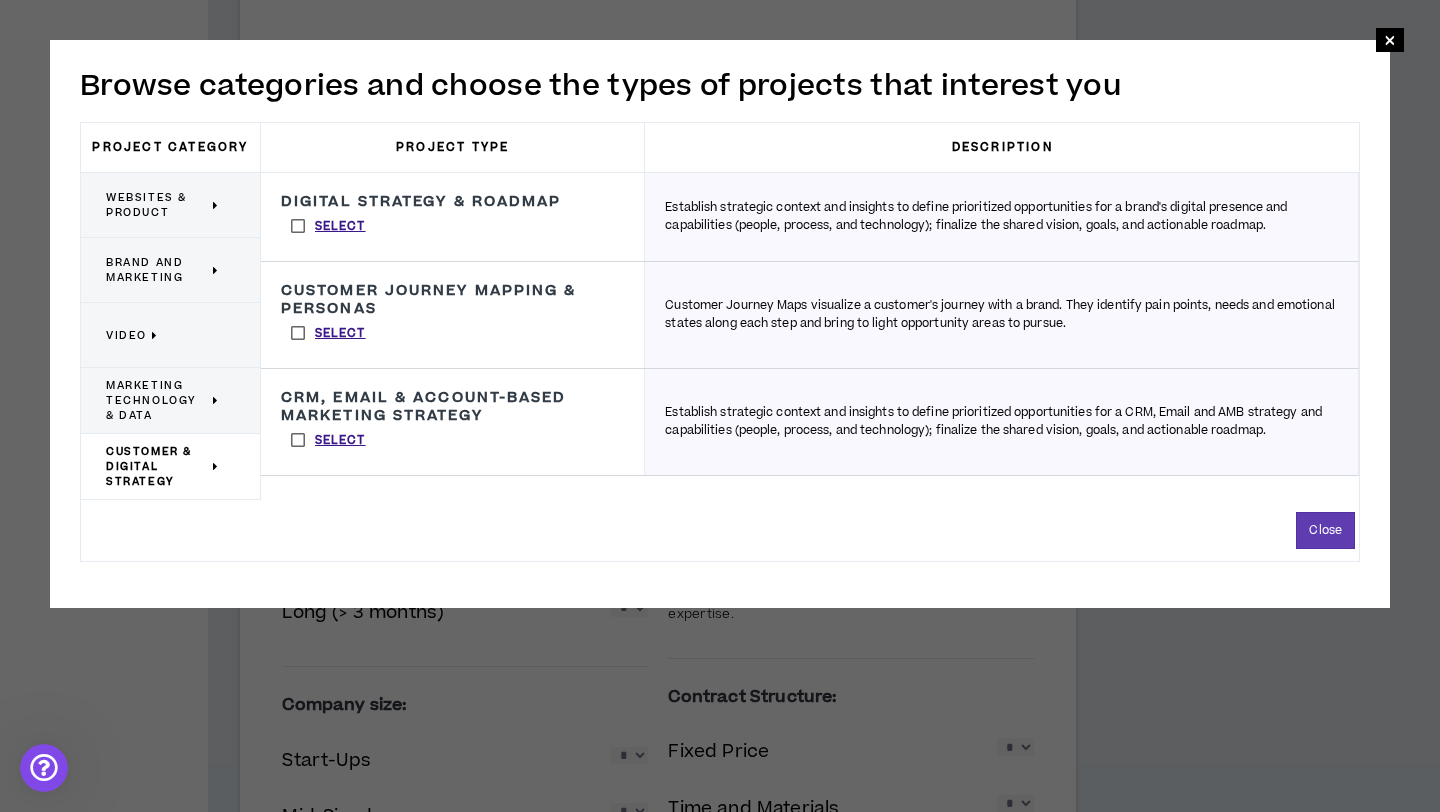 click on "Marketing Technology & Data" at bounding box center (157, 400) 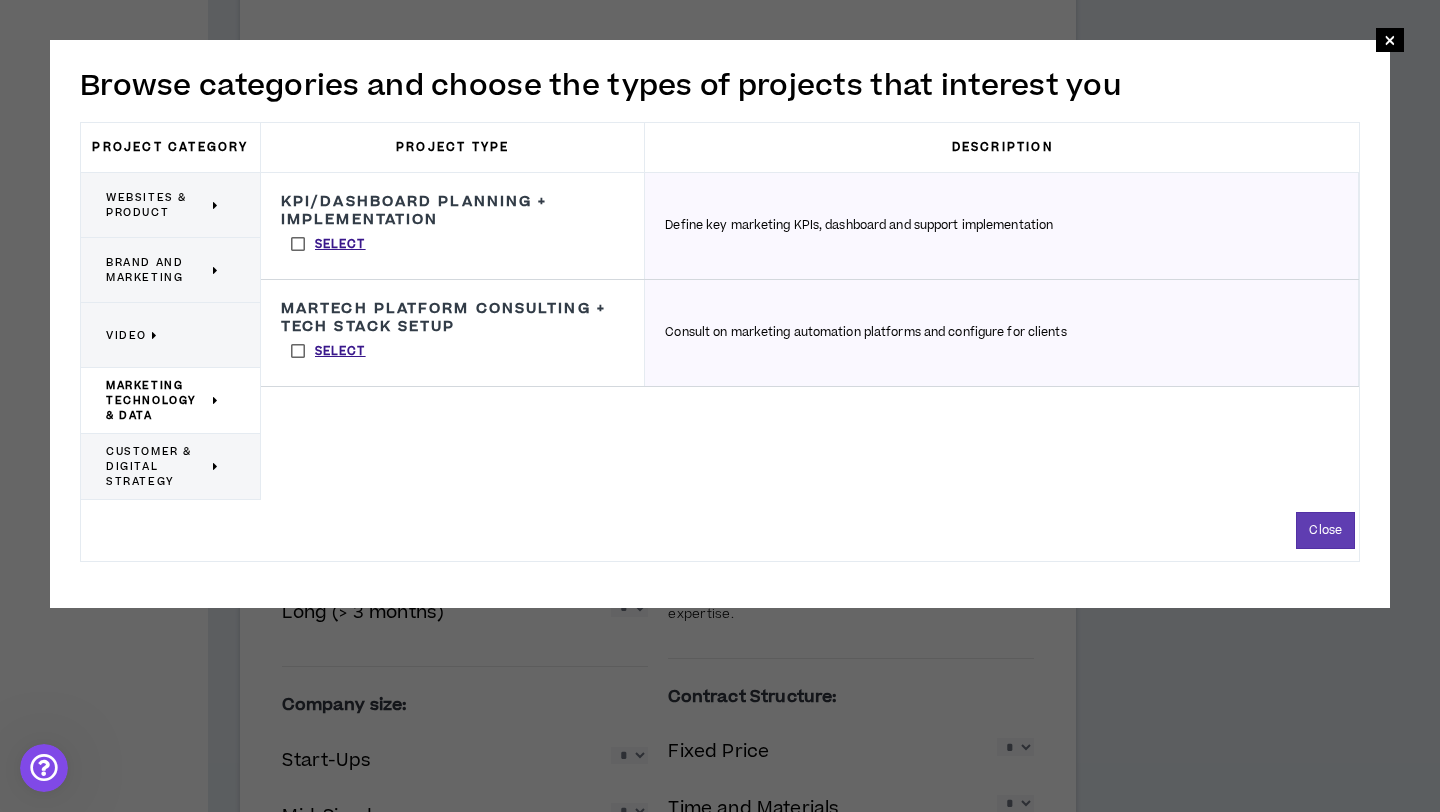 click on "Select" at bounding box center [328, 244] 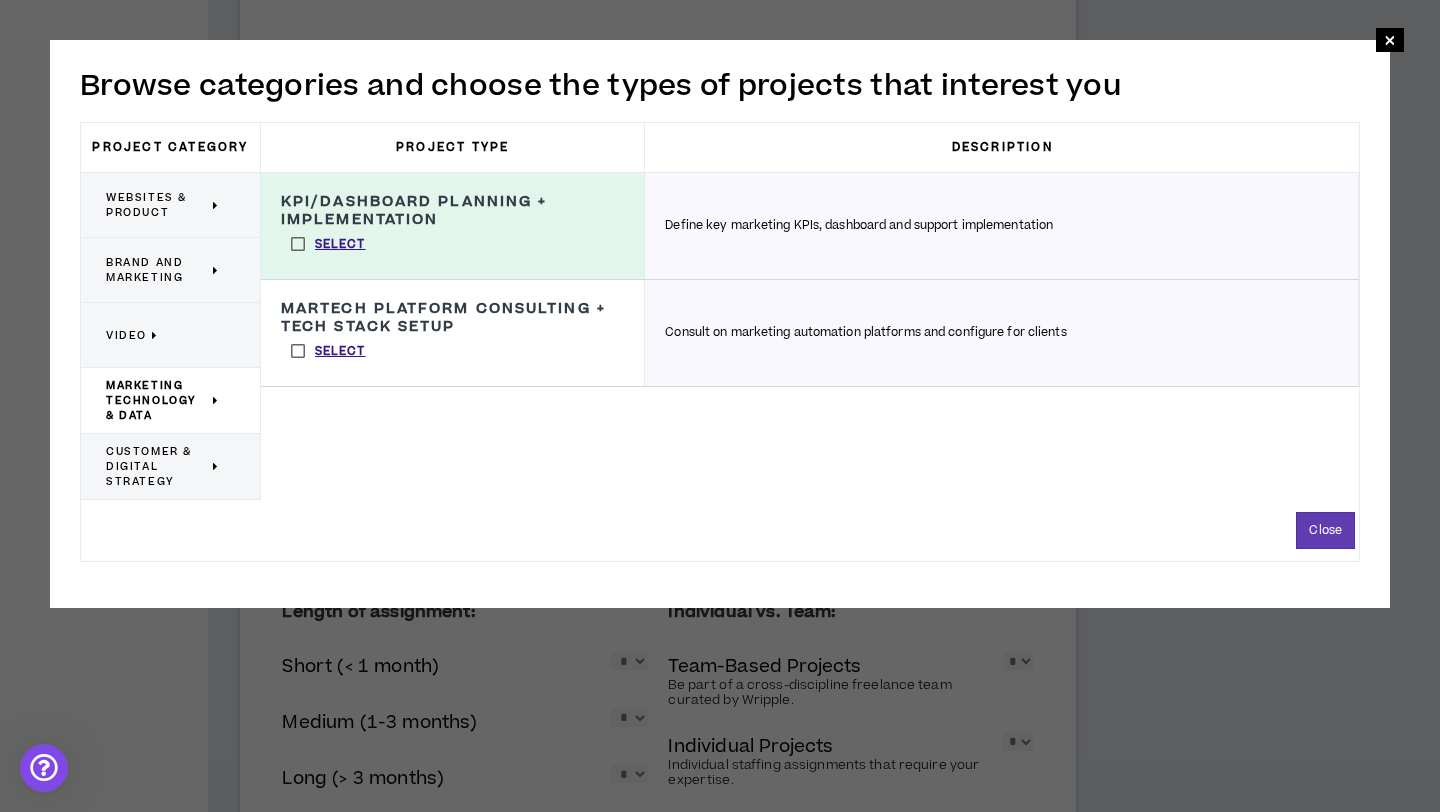 click on "Brand and Marketing" at bounding box center (163, 270) 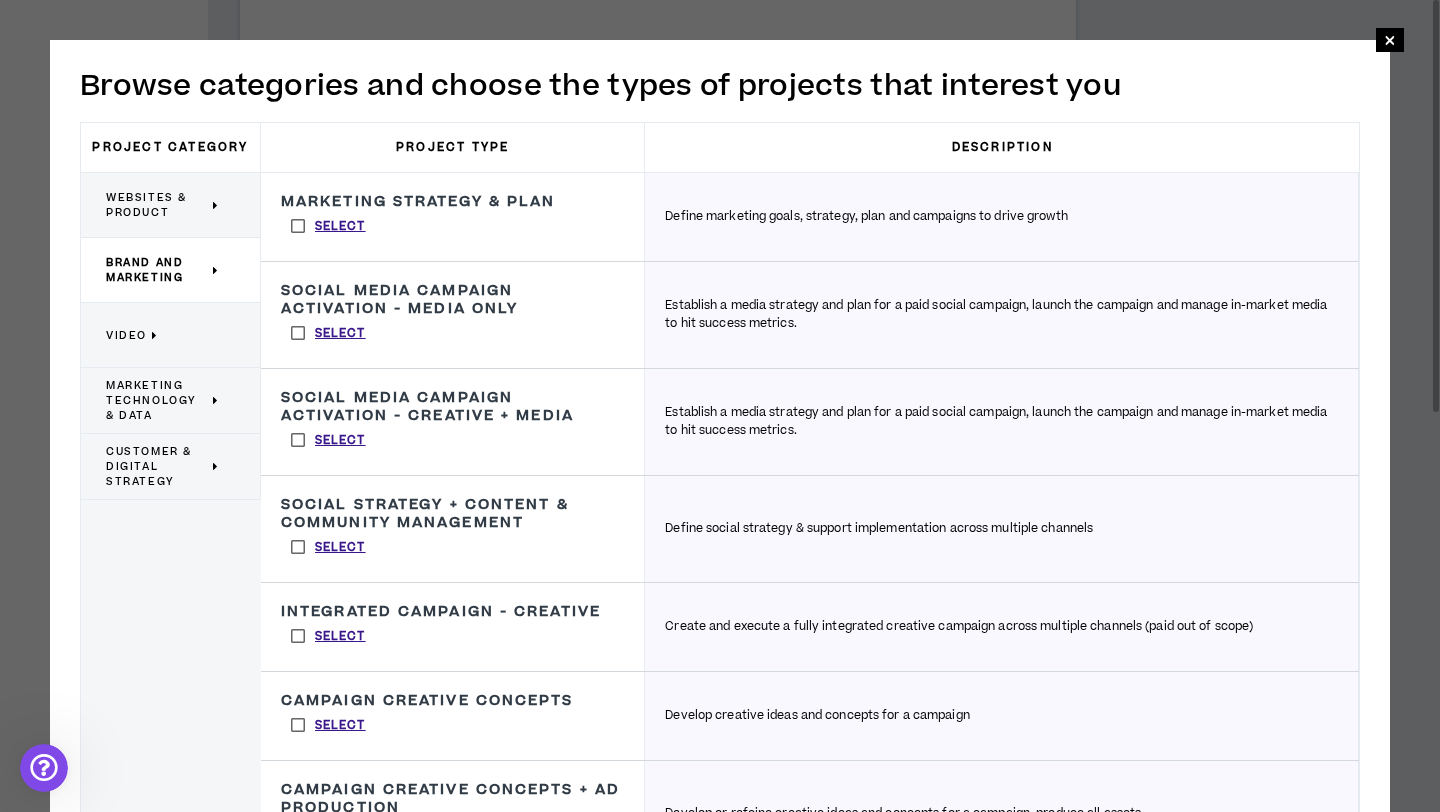 click on "**********" at bounding box center [720, 800] 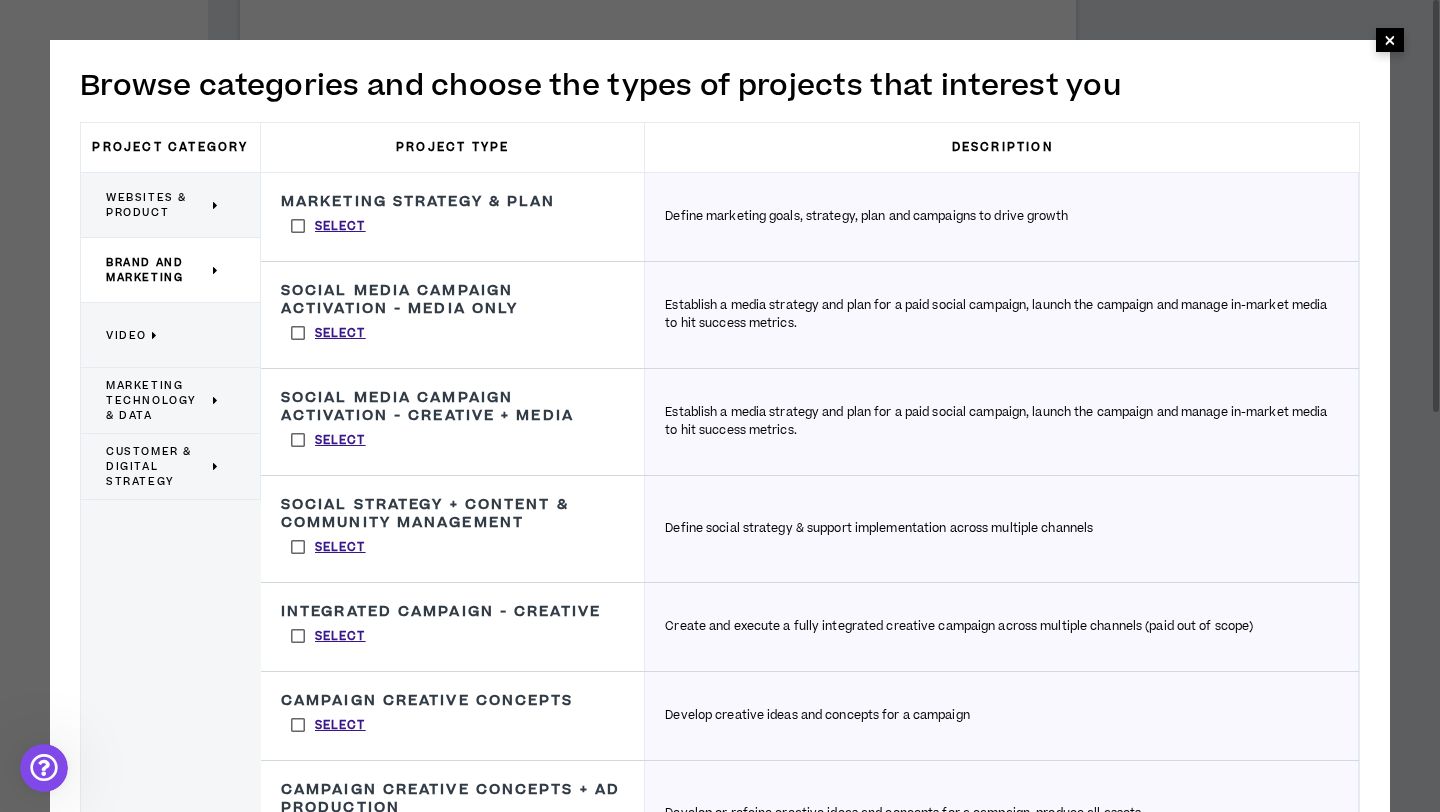 click on "×" at bounding box center (1390, 40) 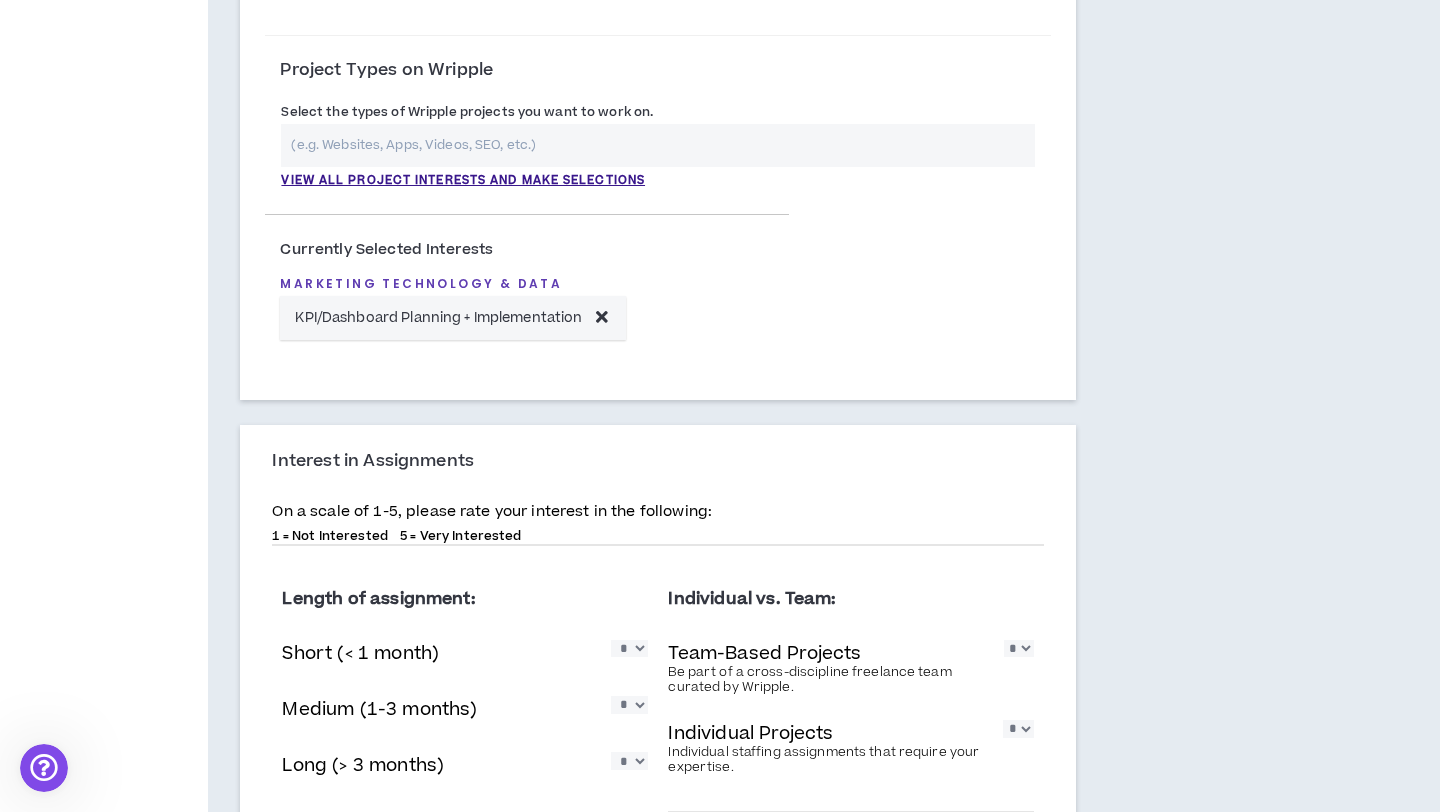 scroll, scrollTop: 646, scrollLeft: 0, axis: vertical 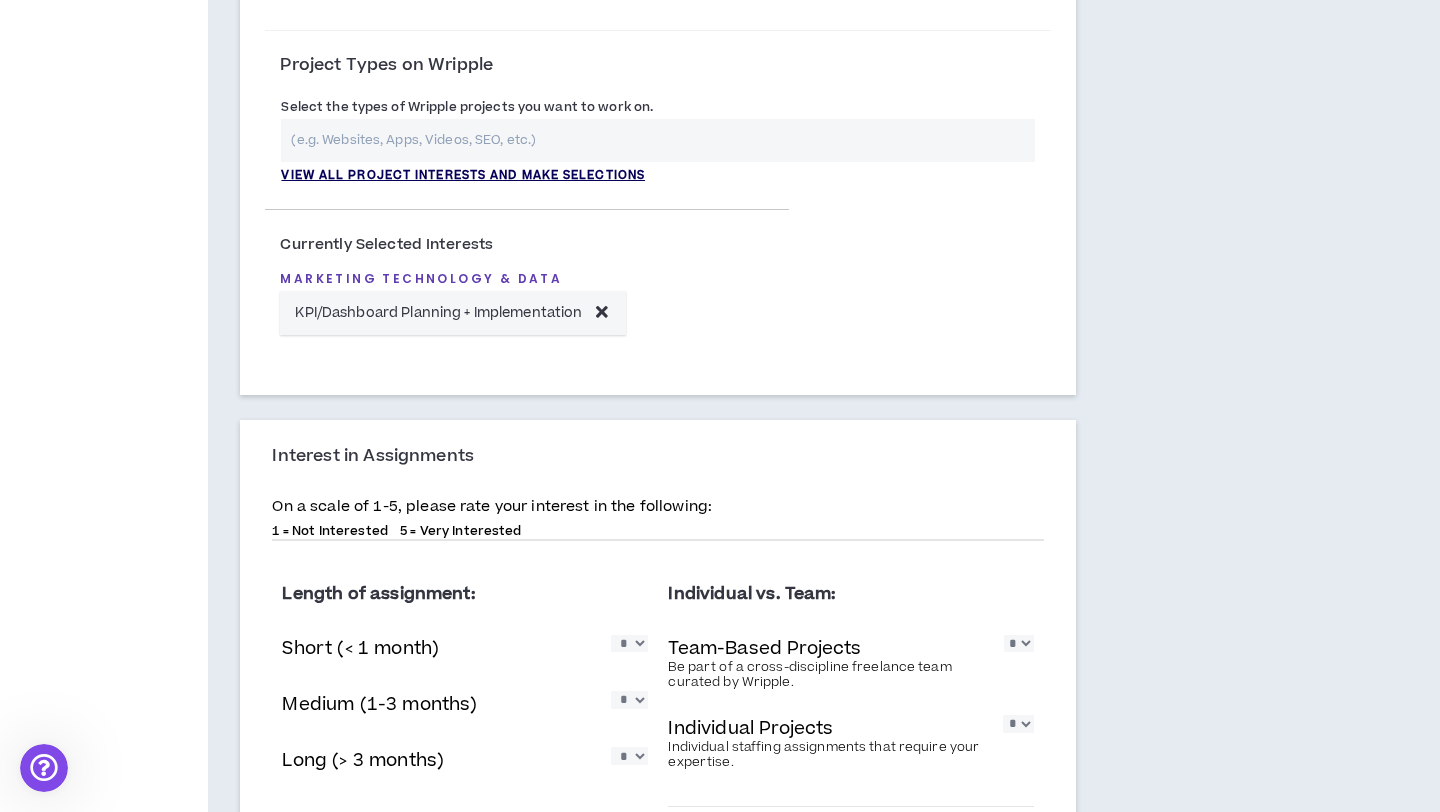 click on "View all project interests and make selections" at bounding box center [463, 176] 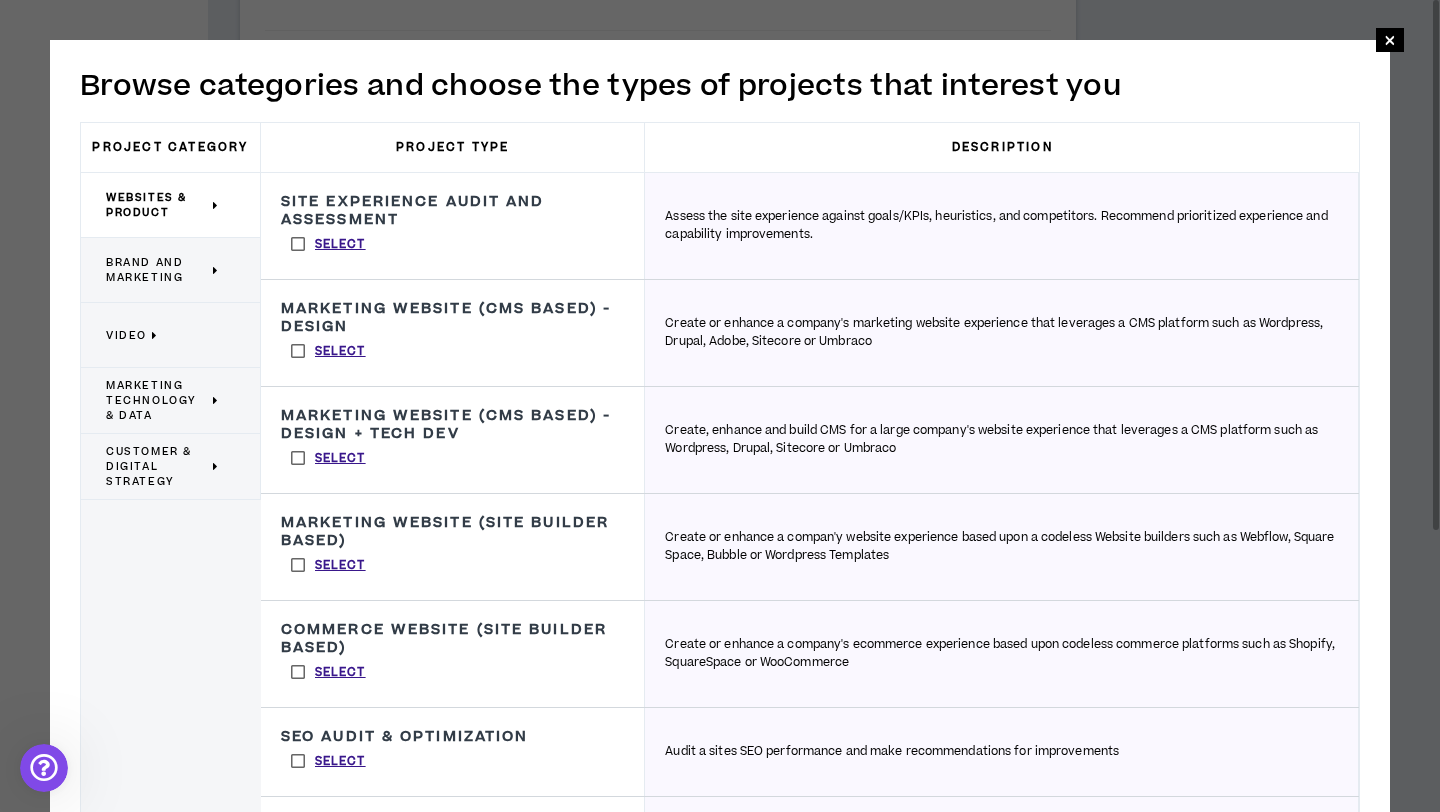 click on "Select" at bounding box center (328, 244) 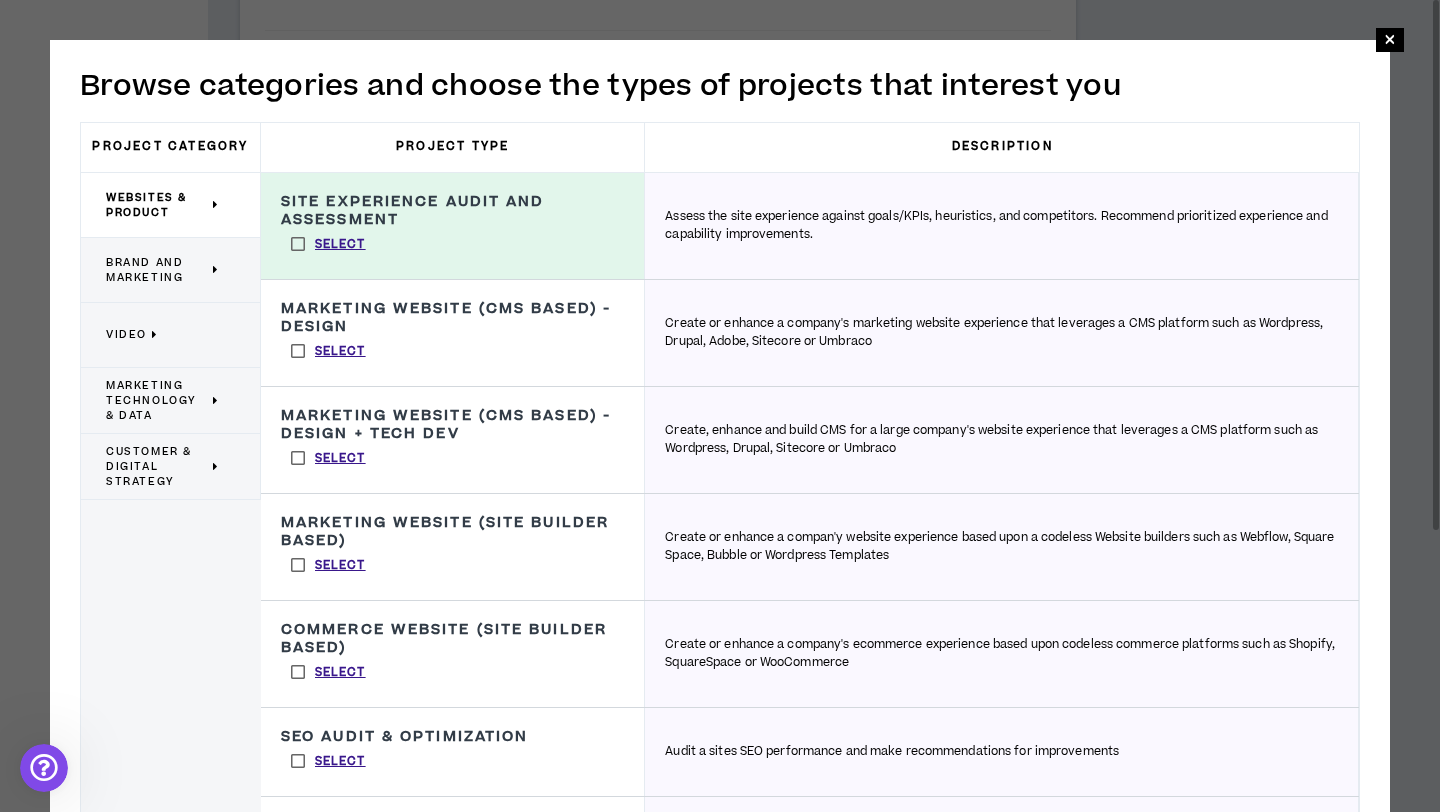 click on "Brand and Marketing" at bounding box center (157, 270) 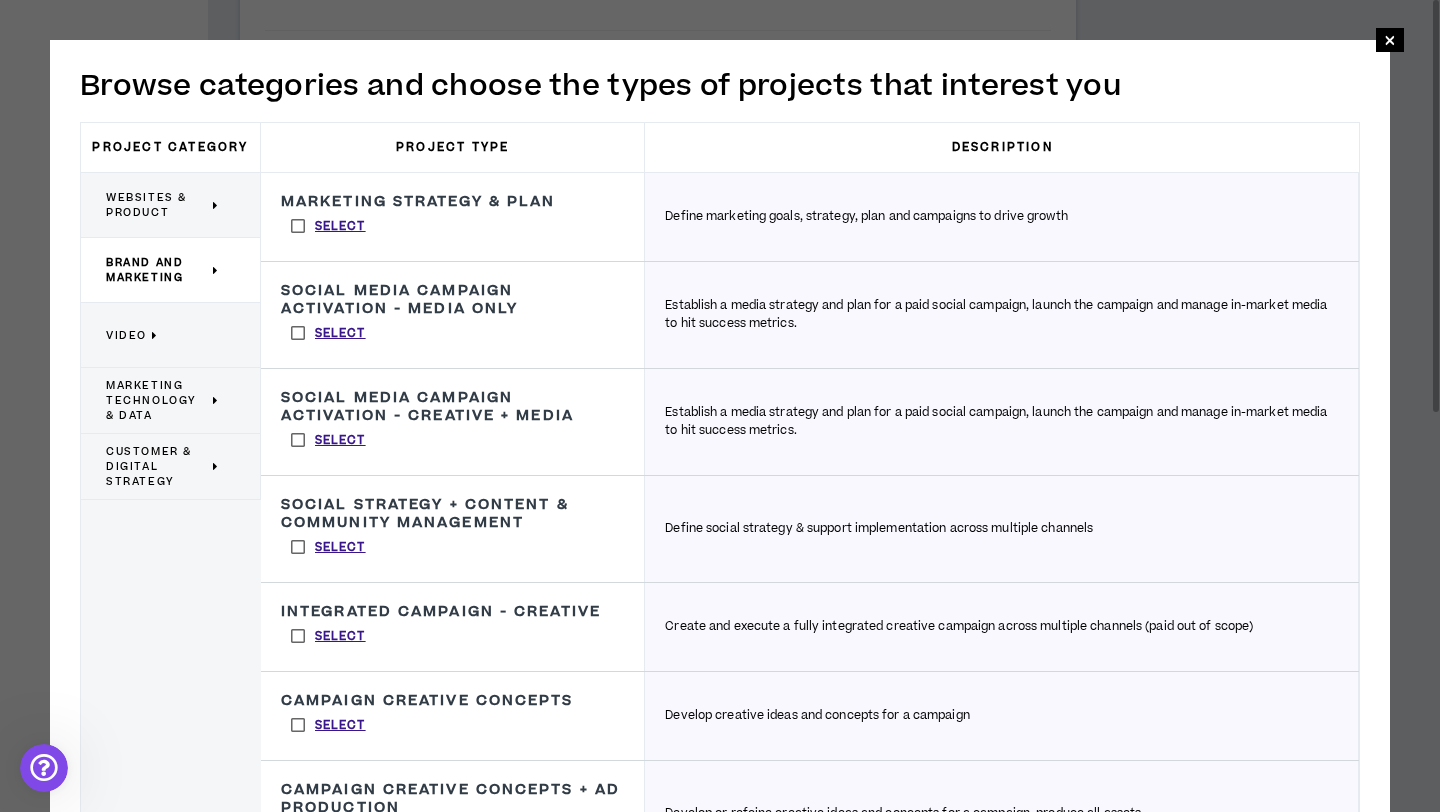 click on "Marketing Technology & Data" at bounding box center [157, 400] 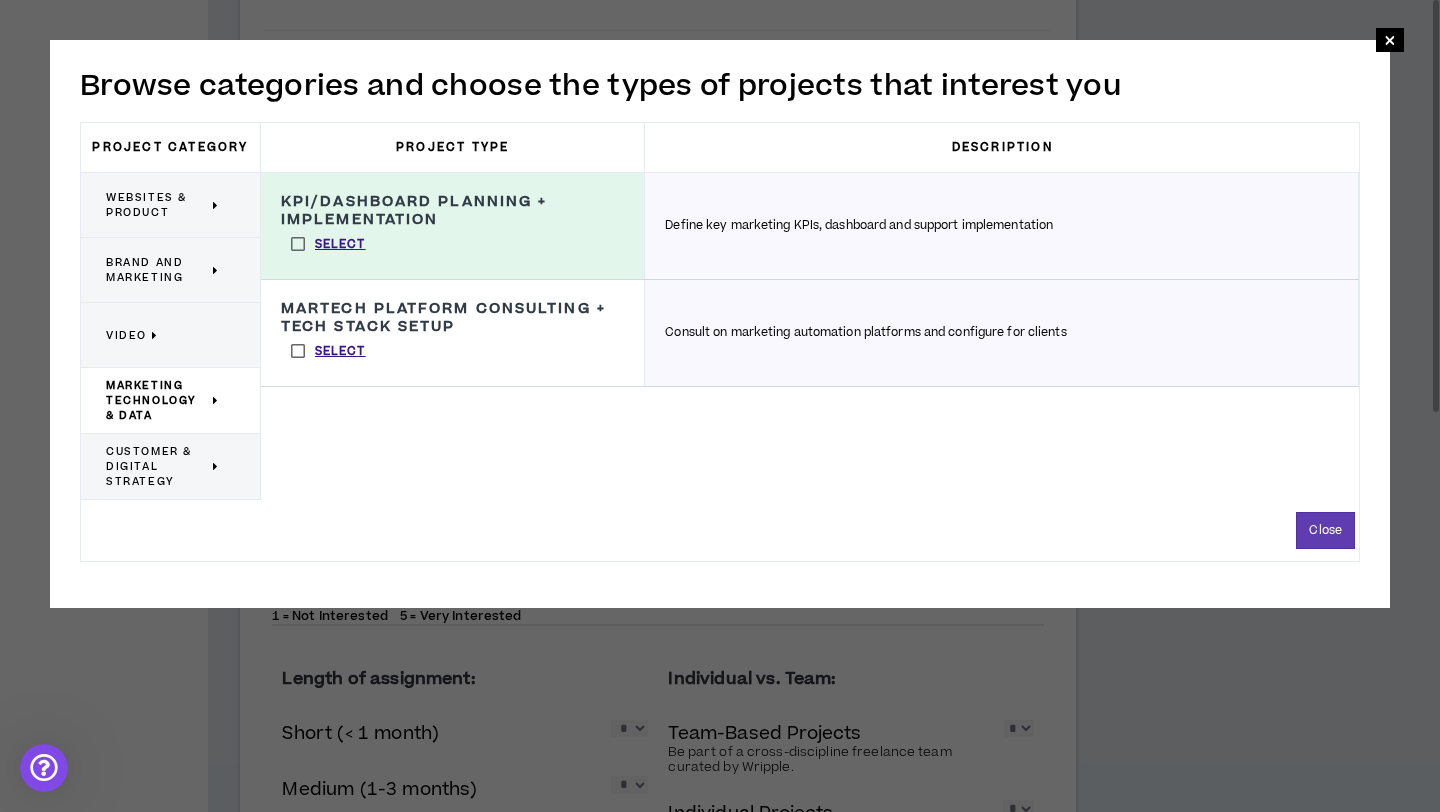 click on "Customer & Digital Strategy" at bounding box center (163, 466) 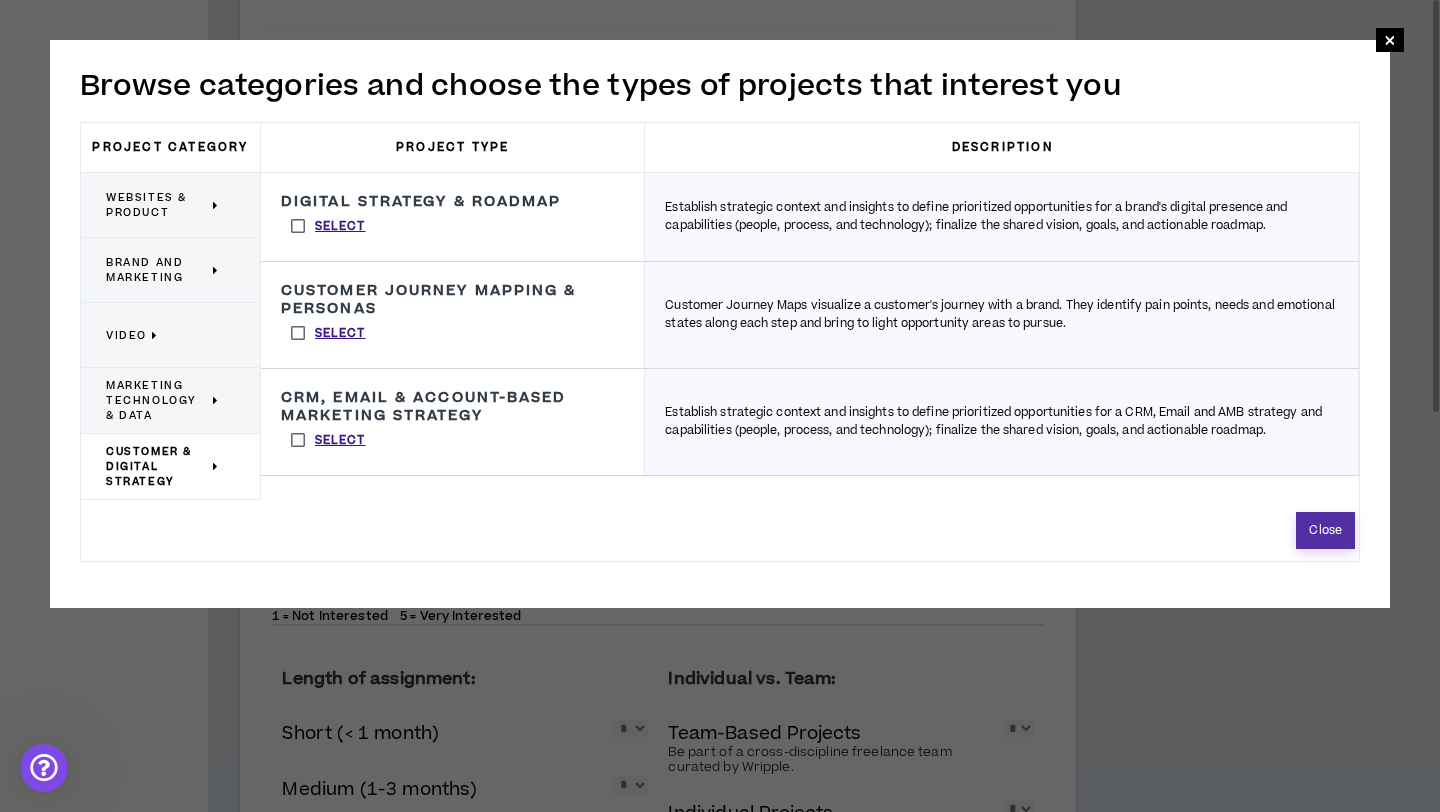 click on "Close" at bounding box center [1325, 530] 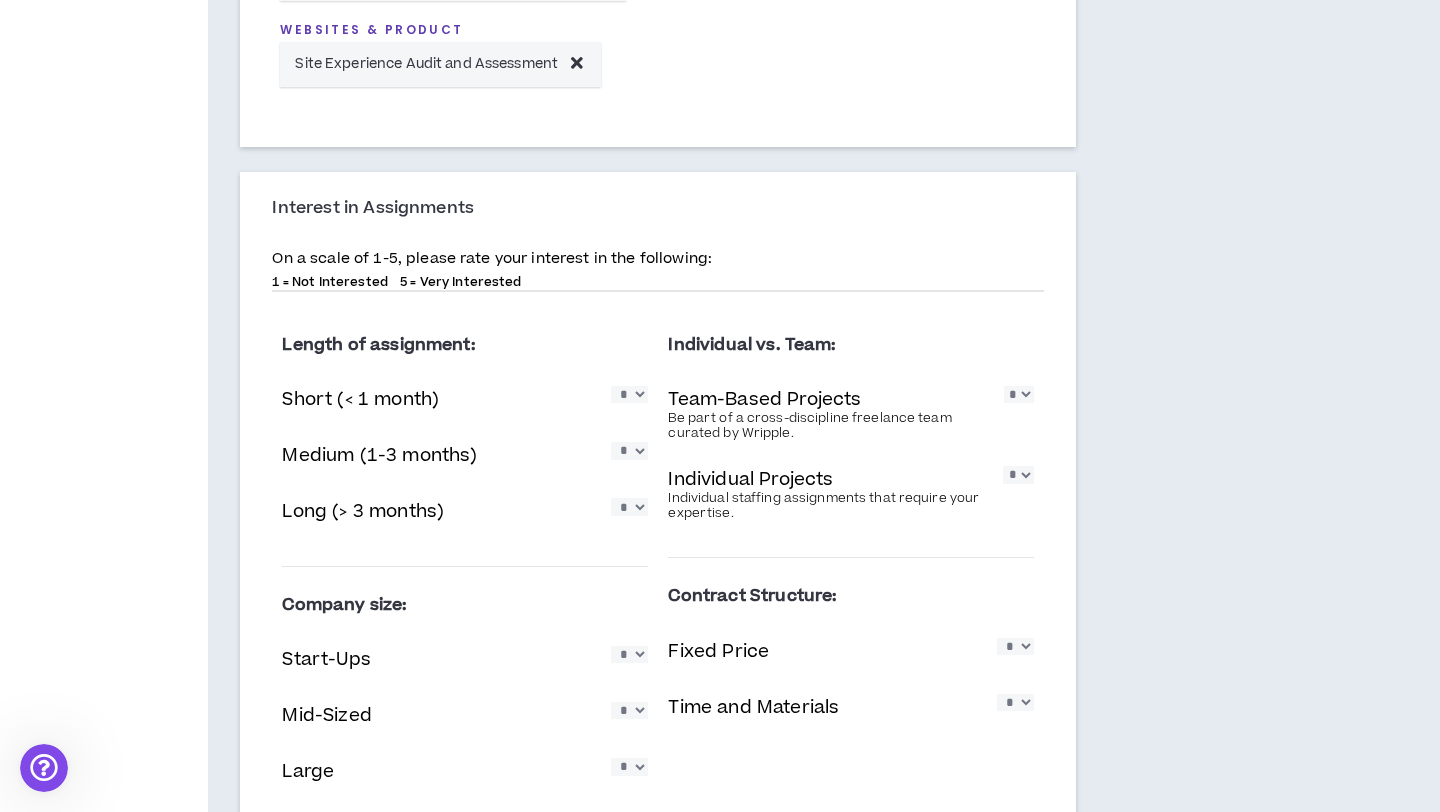 scroll, scrollTop: 983, scrollLeft: 0, axis: vertical 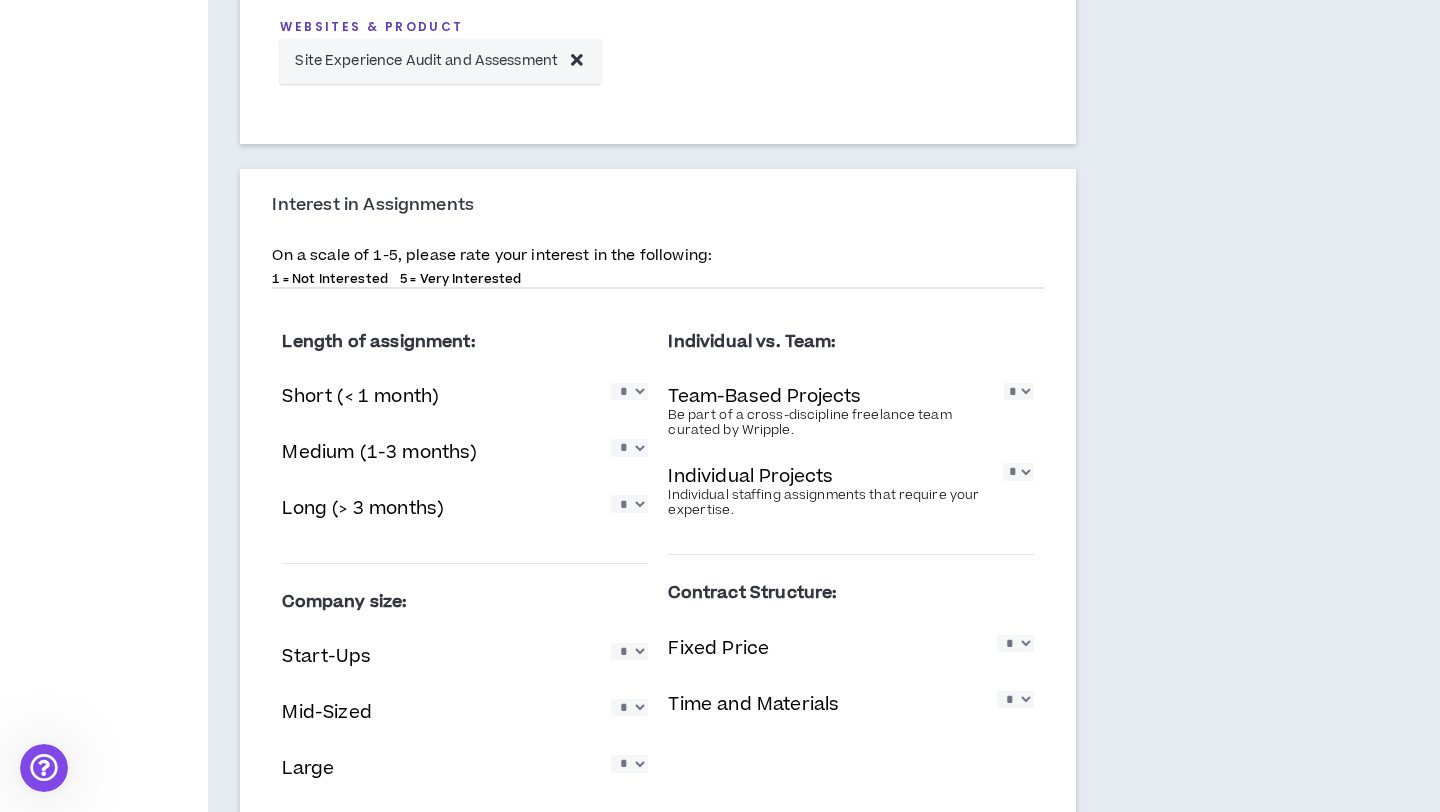 click on "* * * * *" at bounding box center [629, 391] 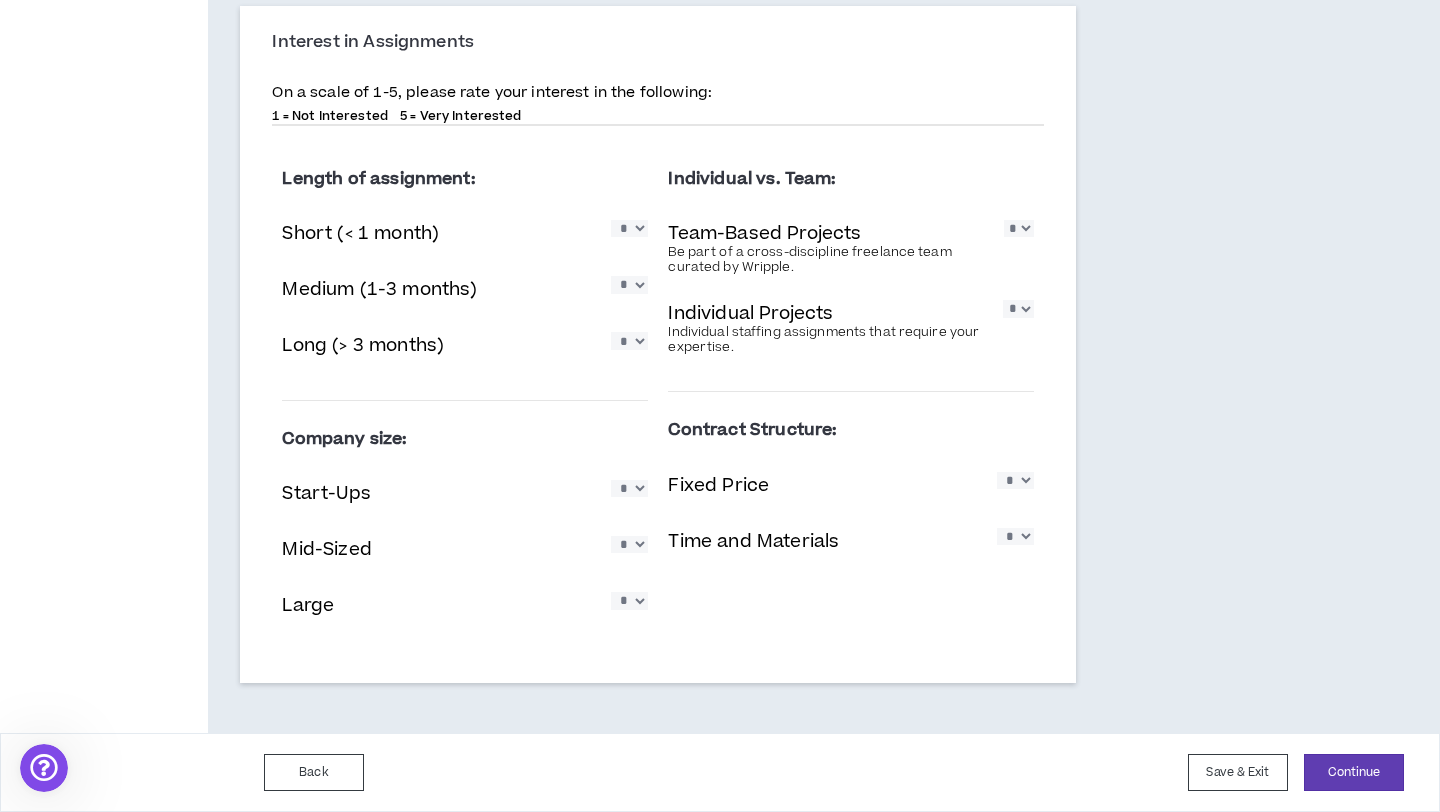 click on "* * * * *" at bounding box center (629, 488) 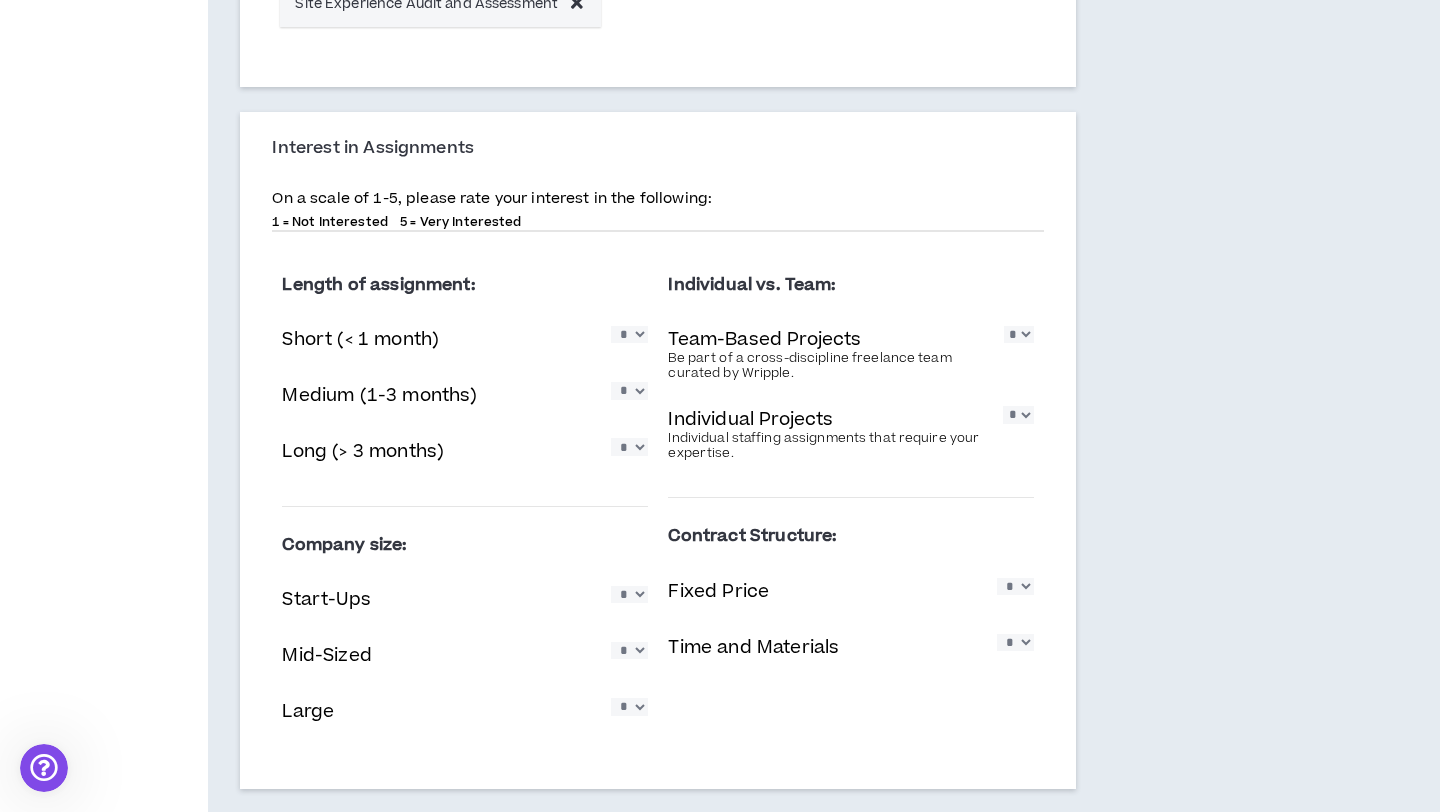 scroll, scrollTop: 1033, scrollLeft: 0, axis: vertical 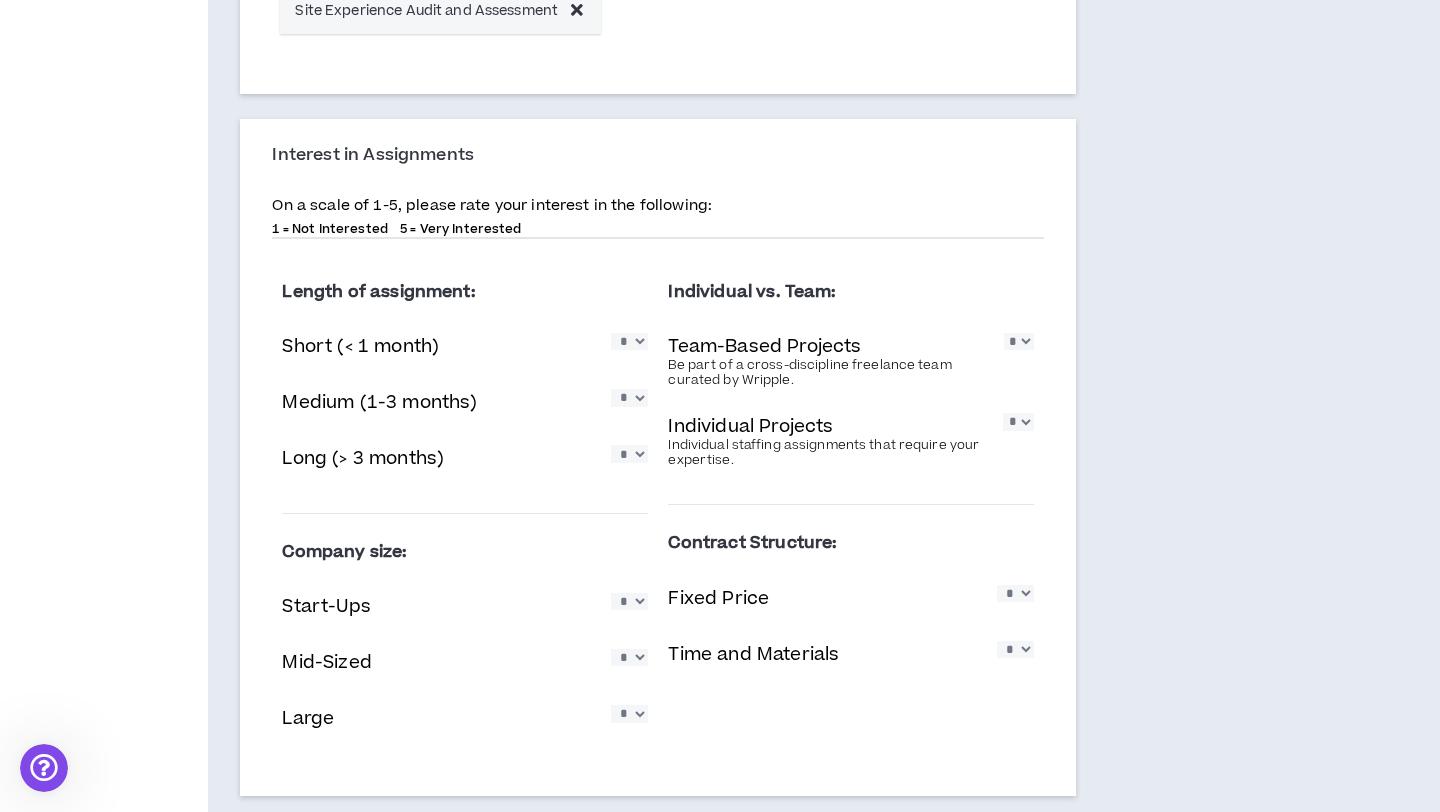 click on "* * * * *" at bounding box center (1015, 593) 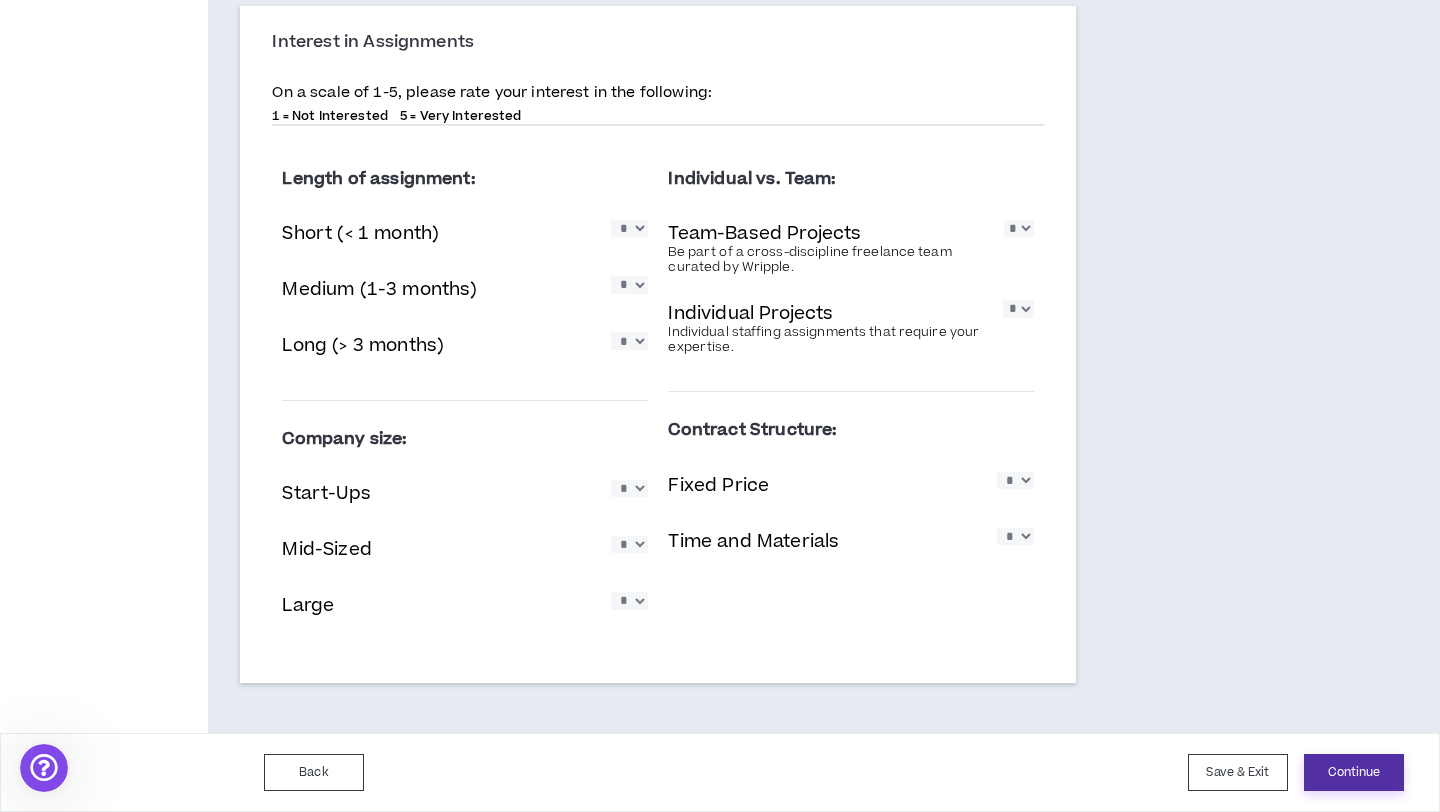 click on "Continue" at bounding box center (1354, 772) 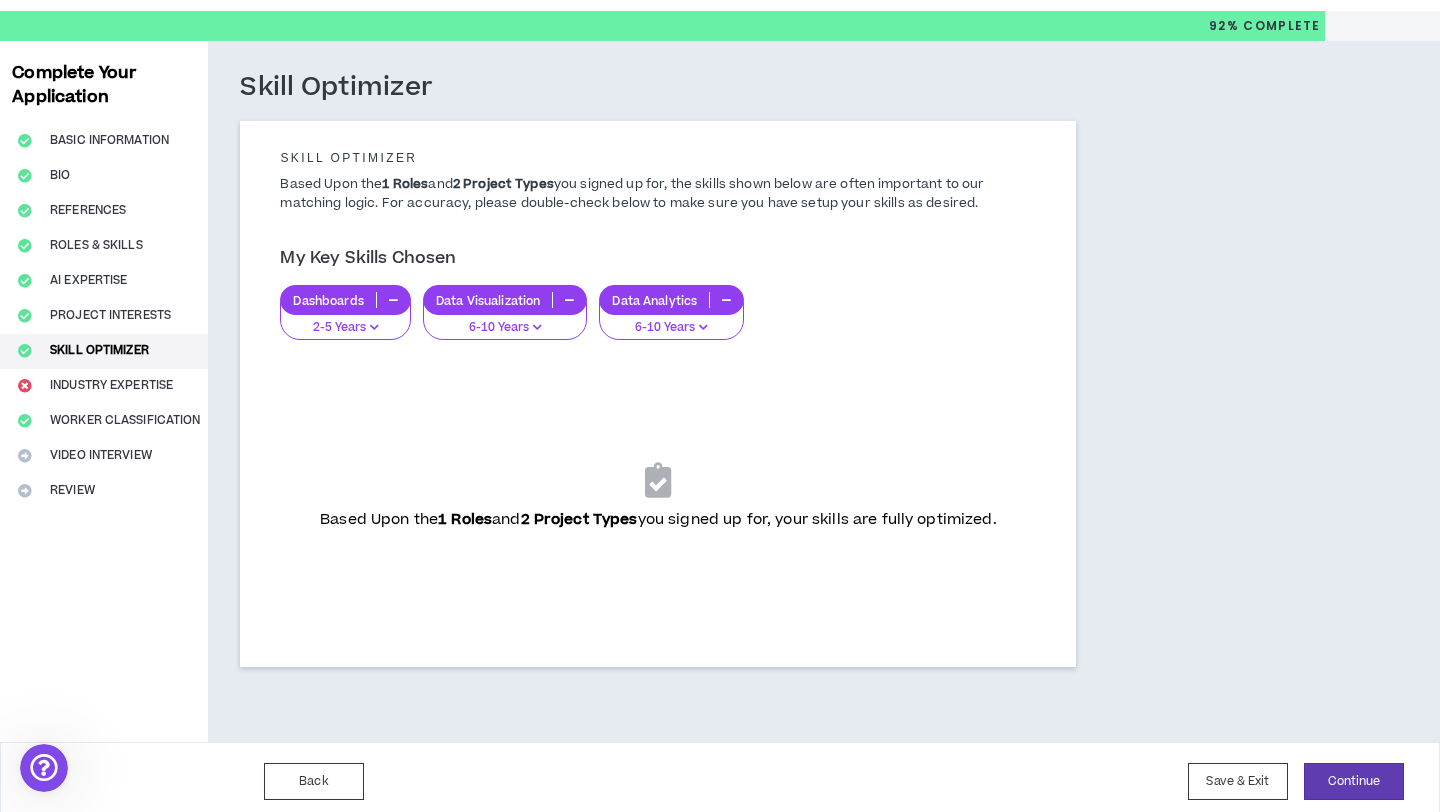 scroll, scrollTop: 58, scrollLeft: 0, axis: vertical 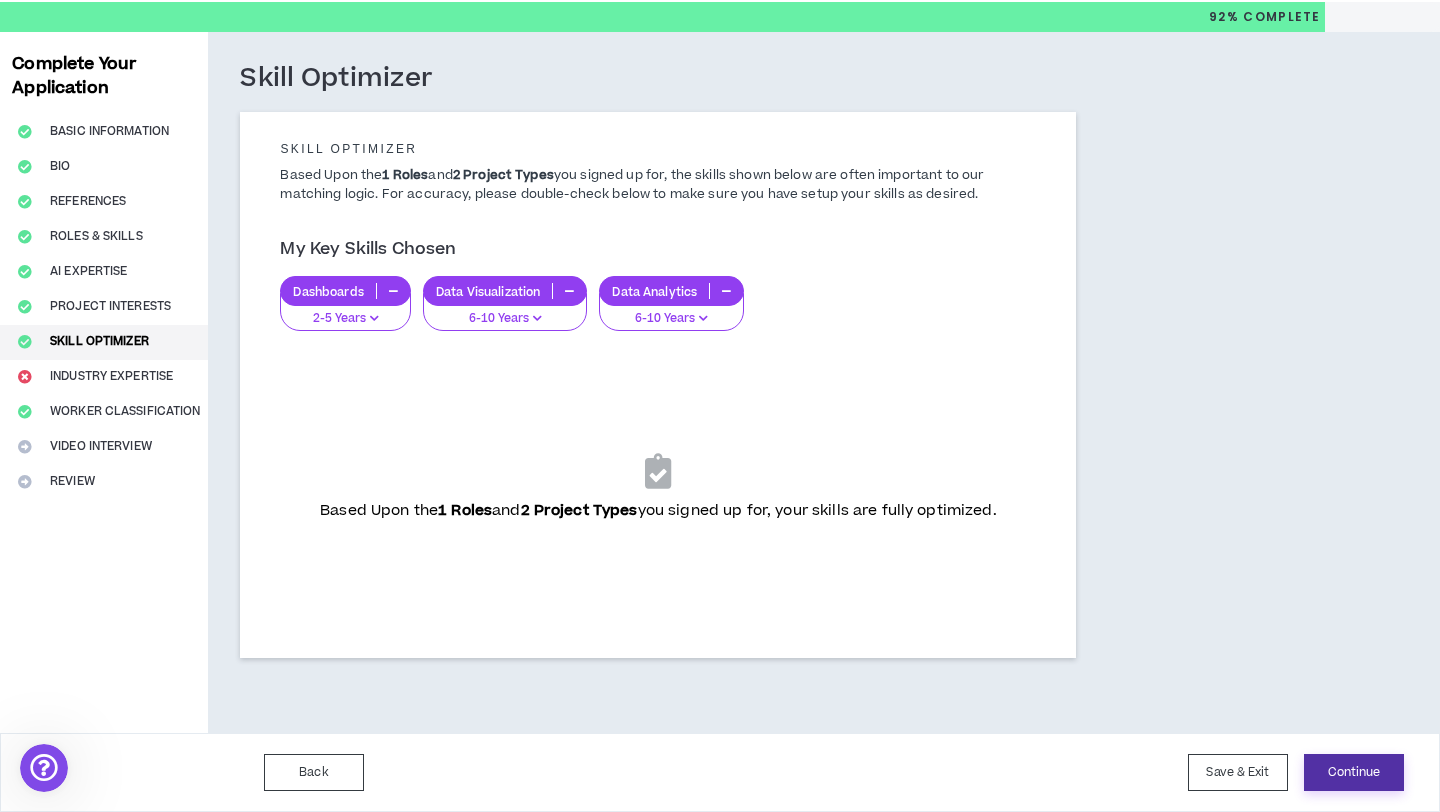 click on "Continue" at bounding box center [1354, 772] 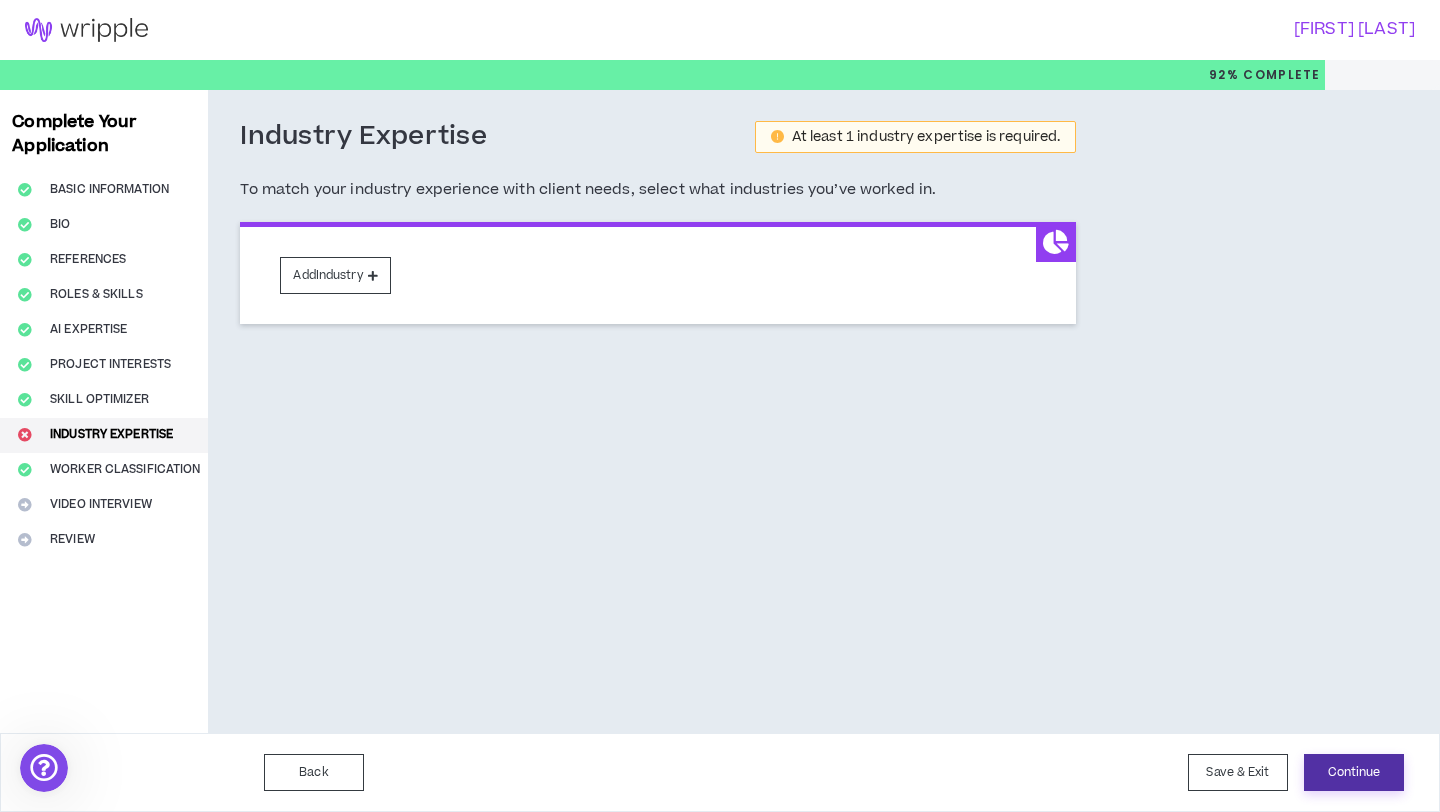 scroll, scrollTop: 0, scrollLeft: 0, axis: both 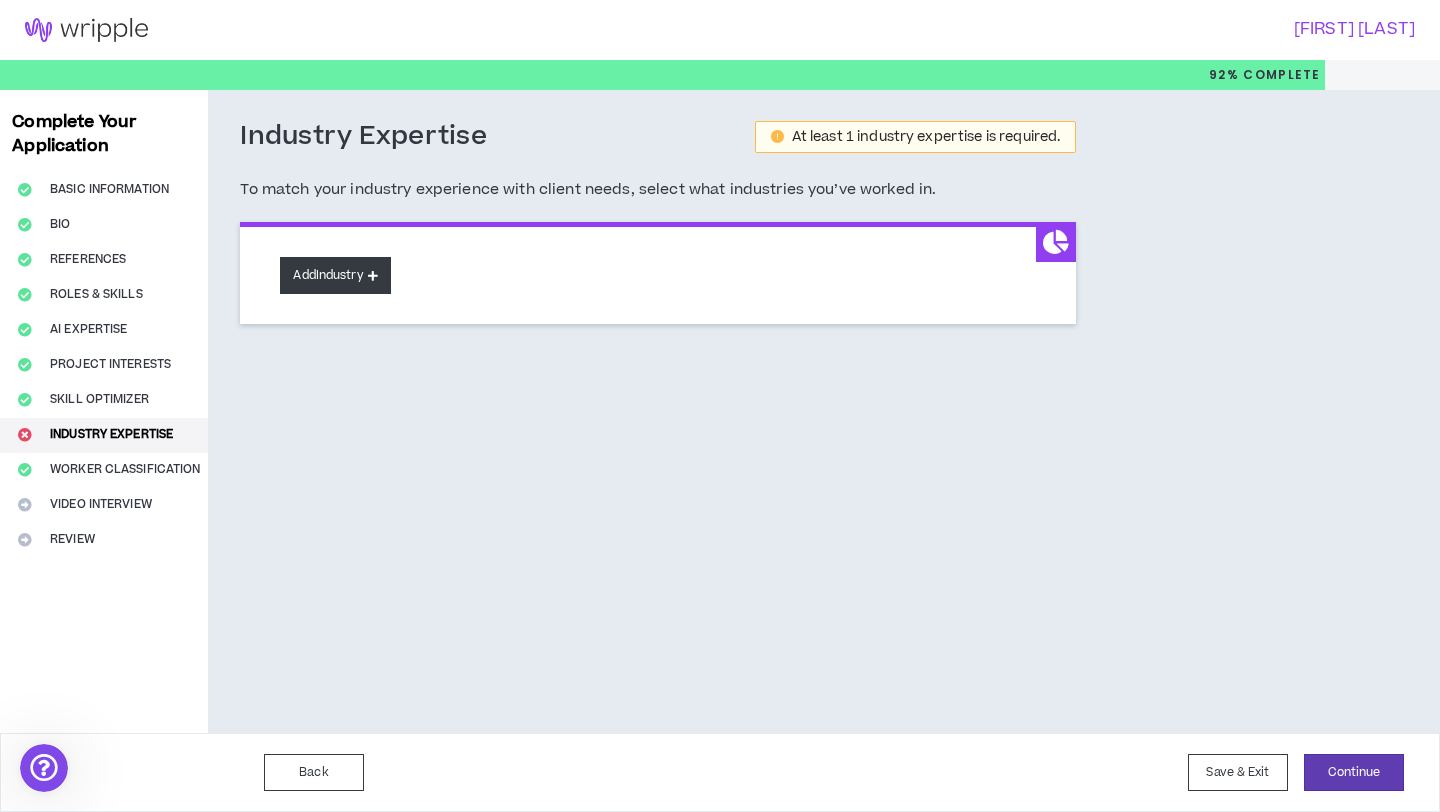 click on "Add  Industry" at bounding box center [335, 275] 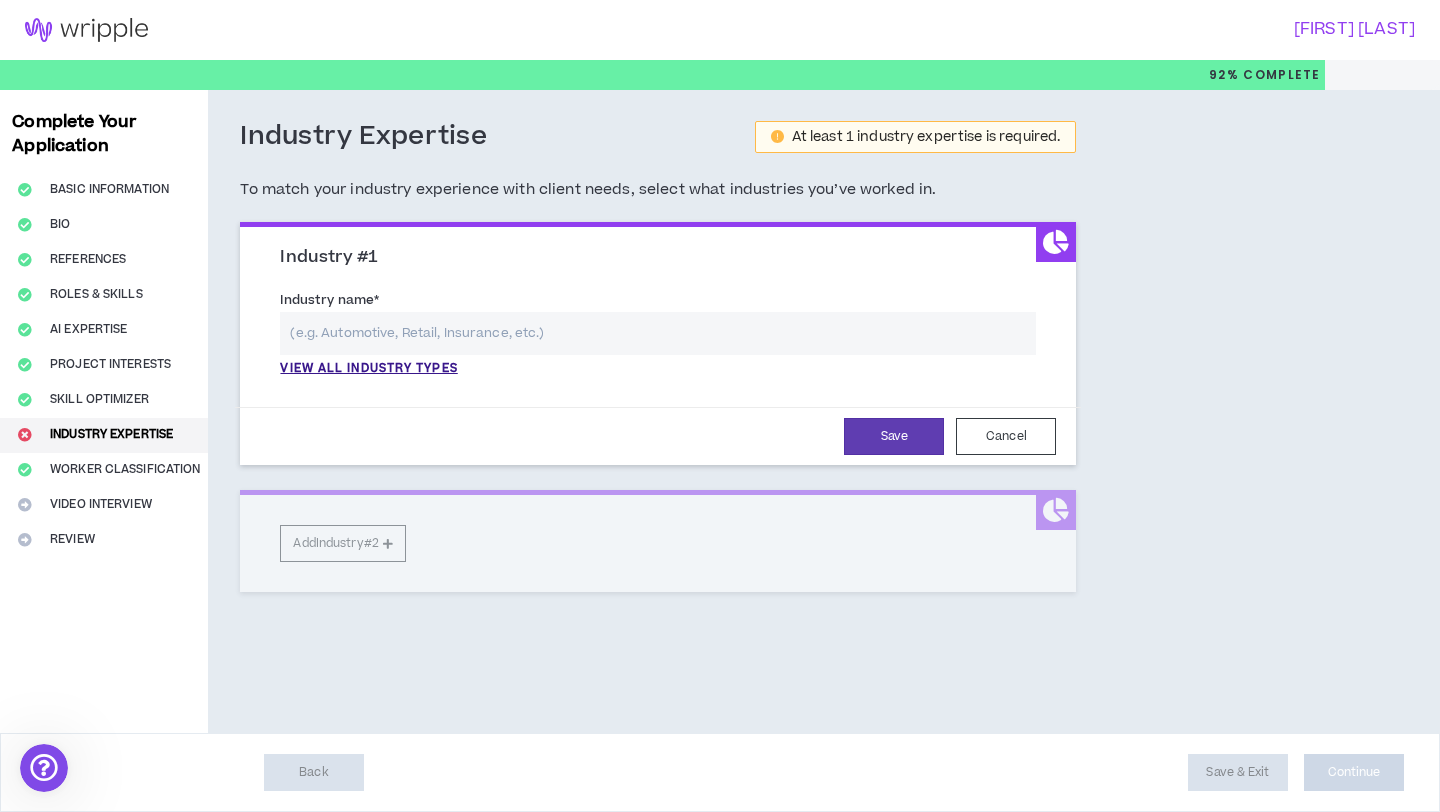 click at bounding box center [658, 333] 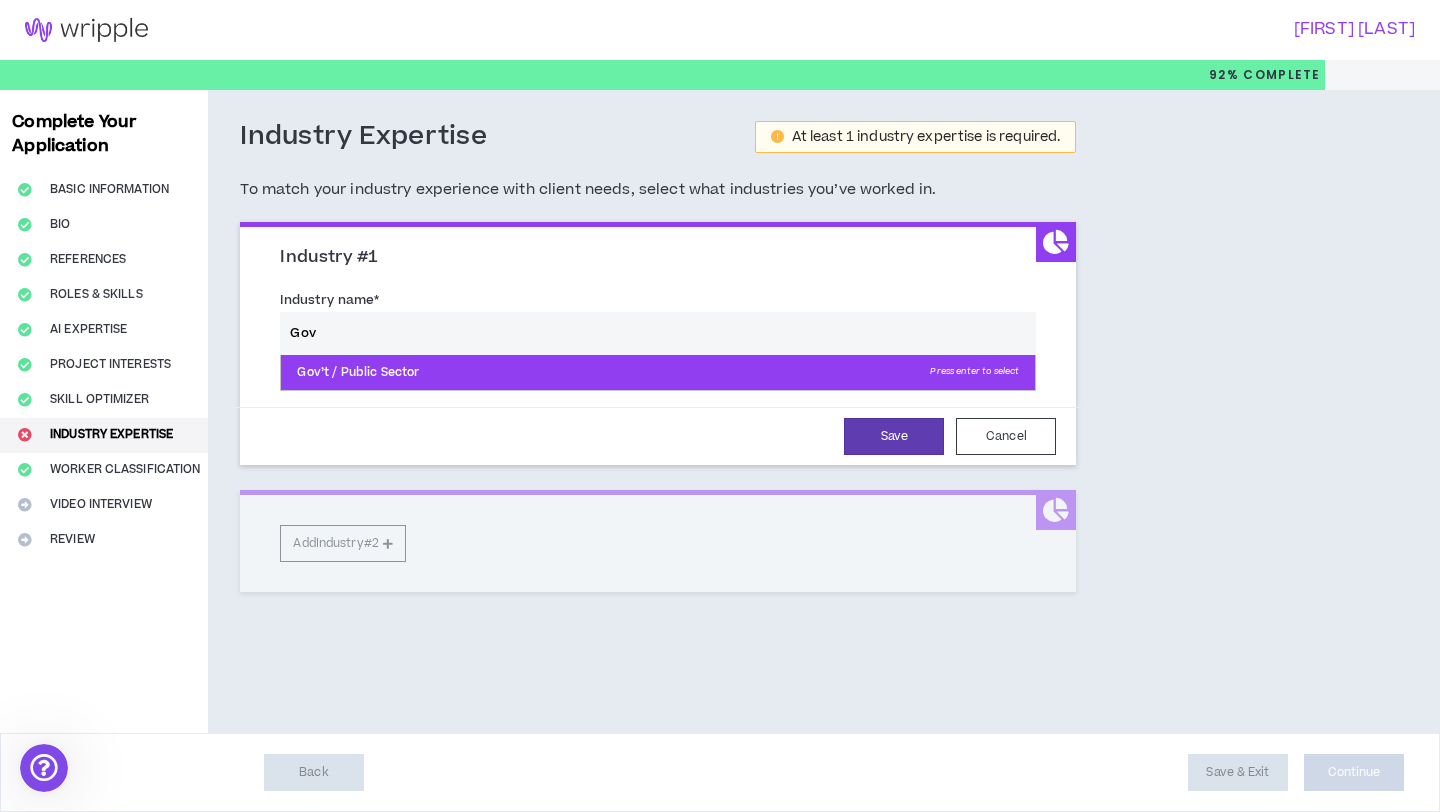 click on "Gov’t / Public Sector Press enter to select" at bounding box center (658, 373) 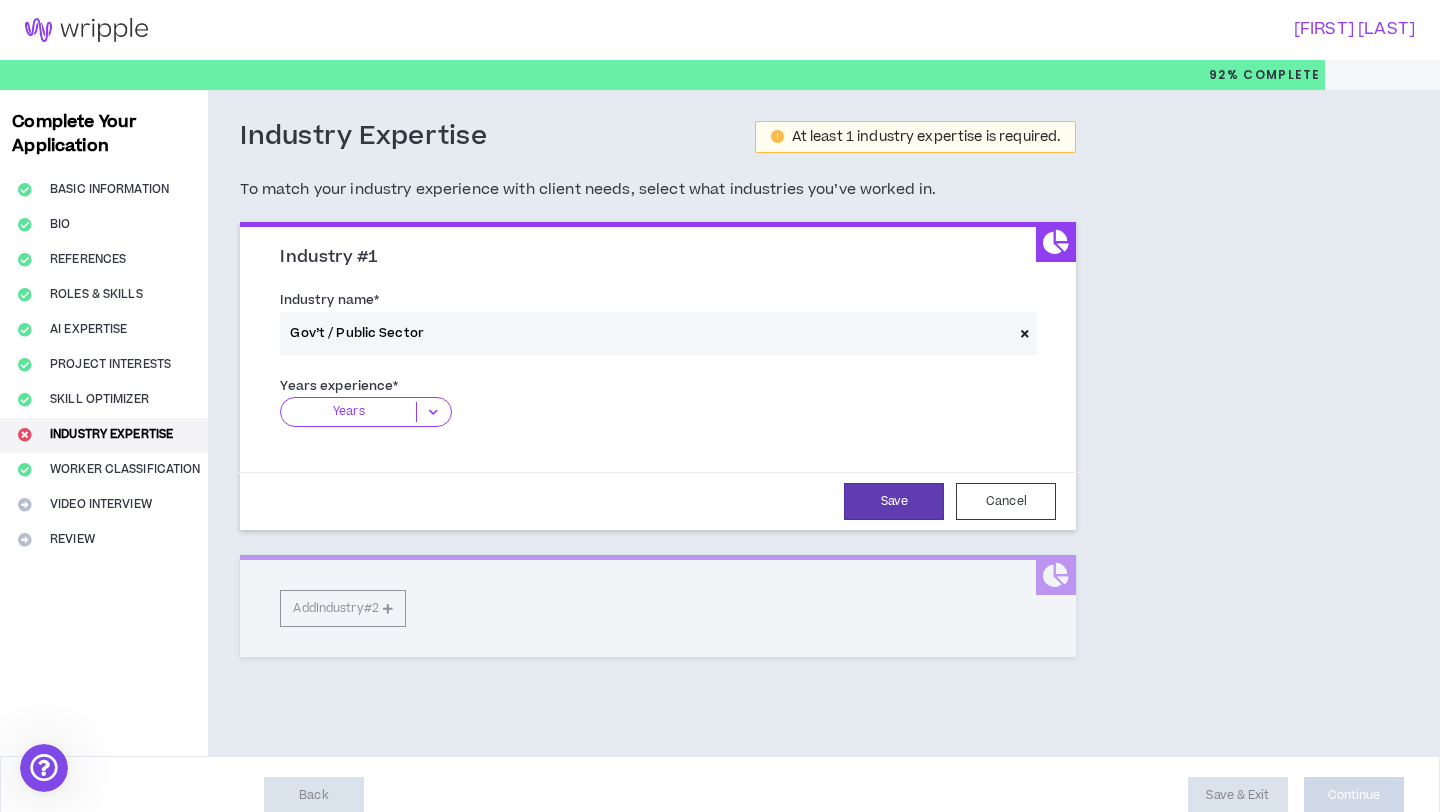 click at bounding box center [433, 412] 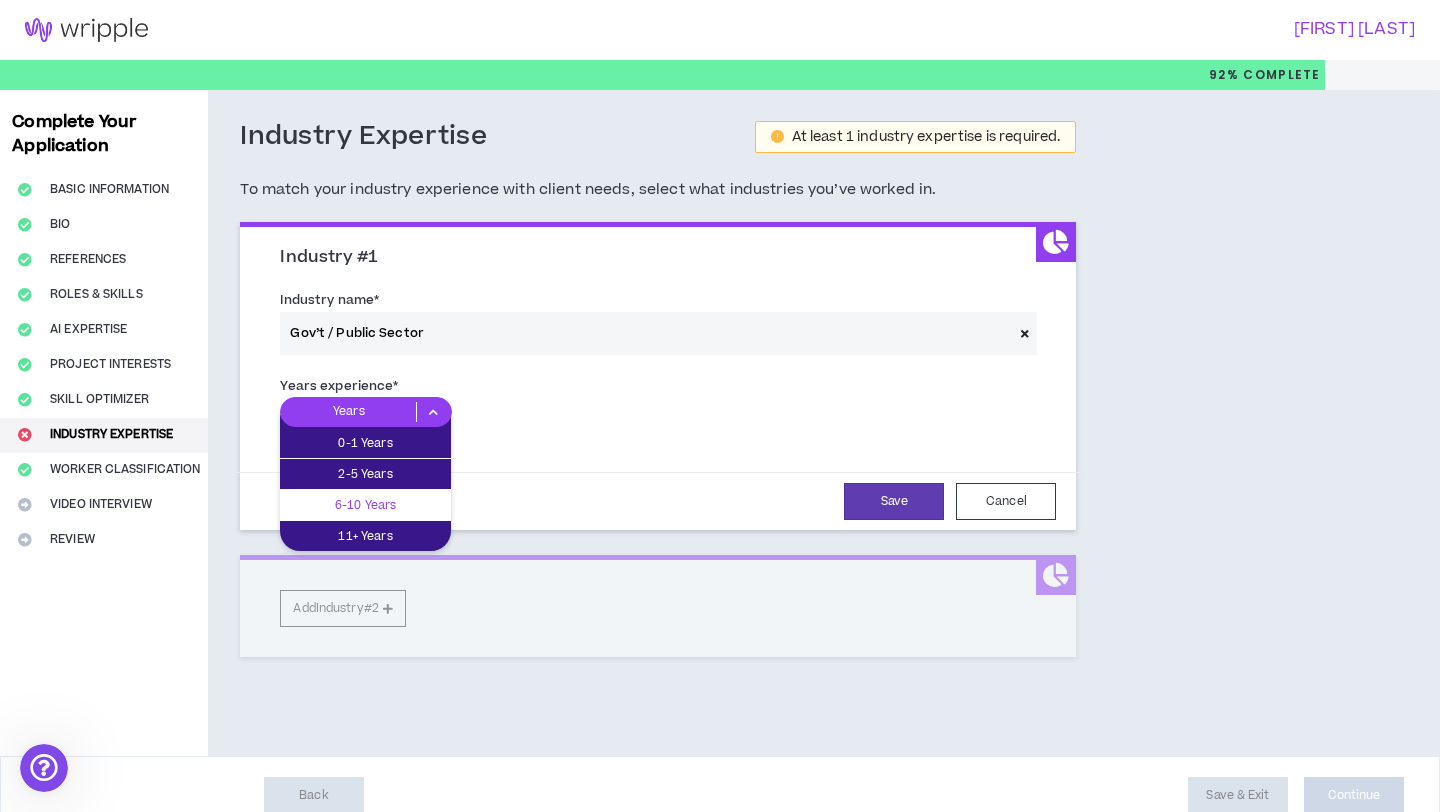 click on "6-10 Years" at bounding box center [365, 505] 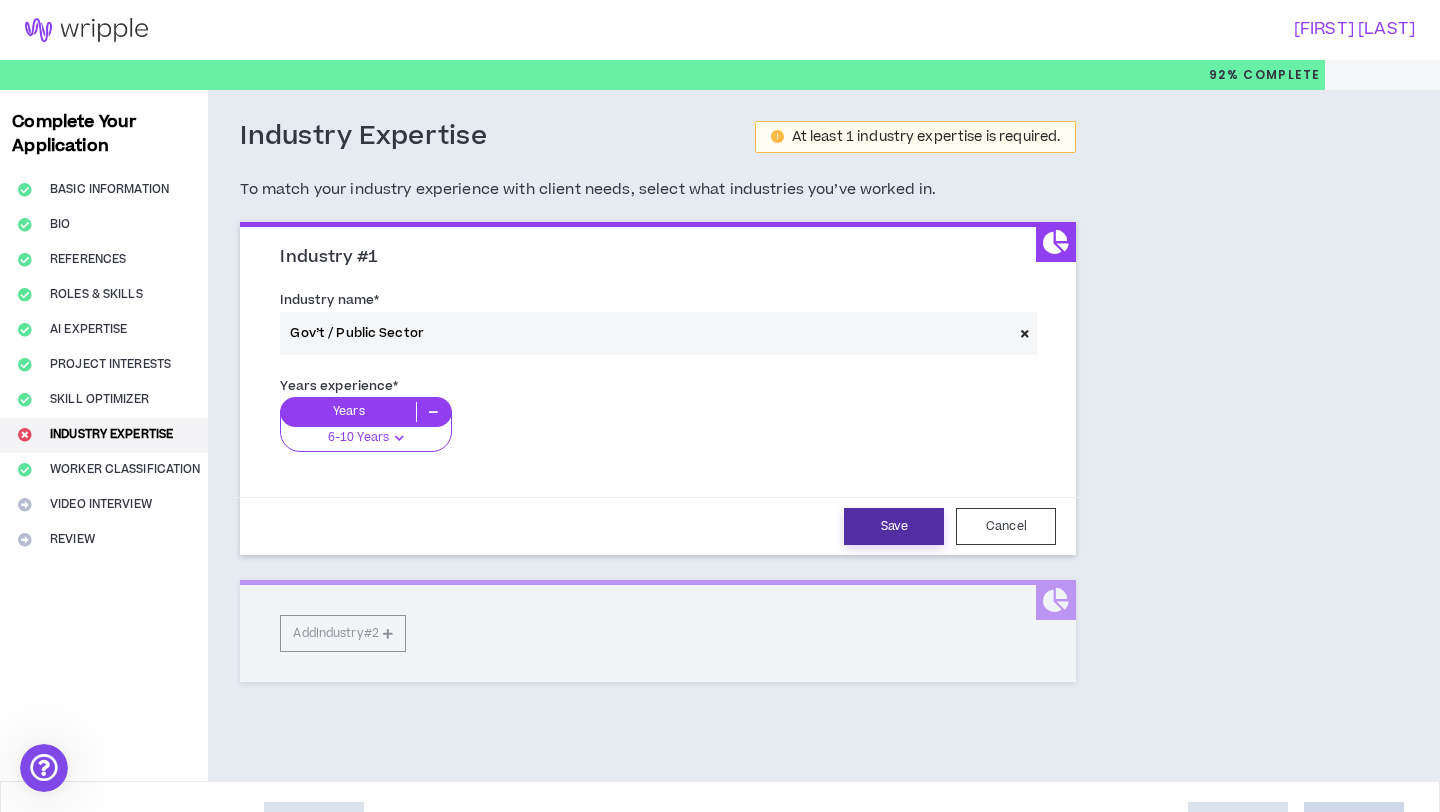 click on "Save" at bounding box center (894, 526) 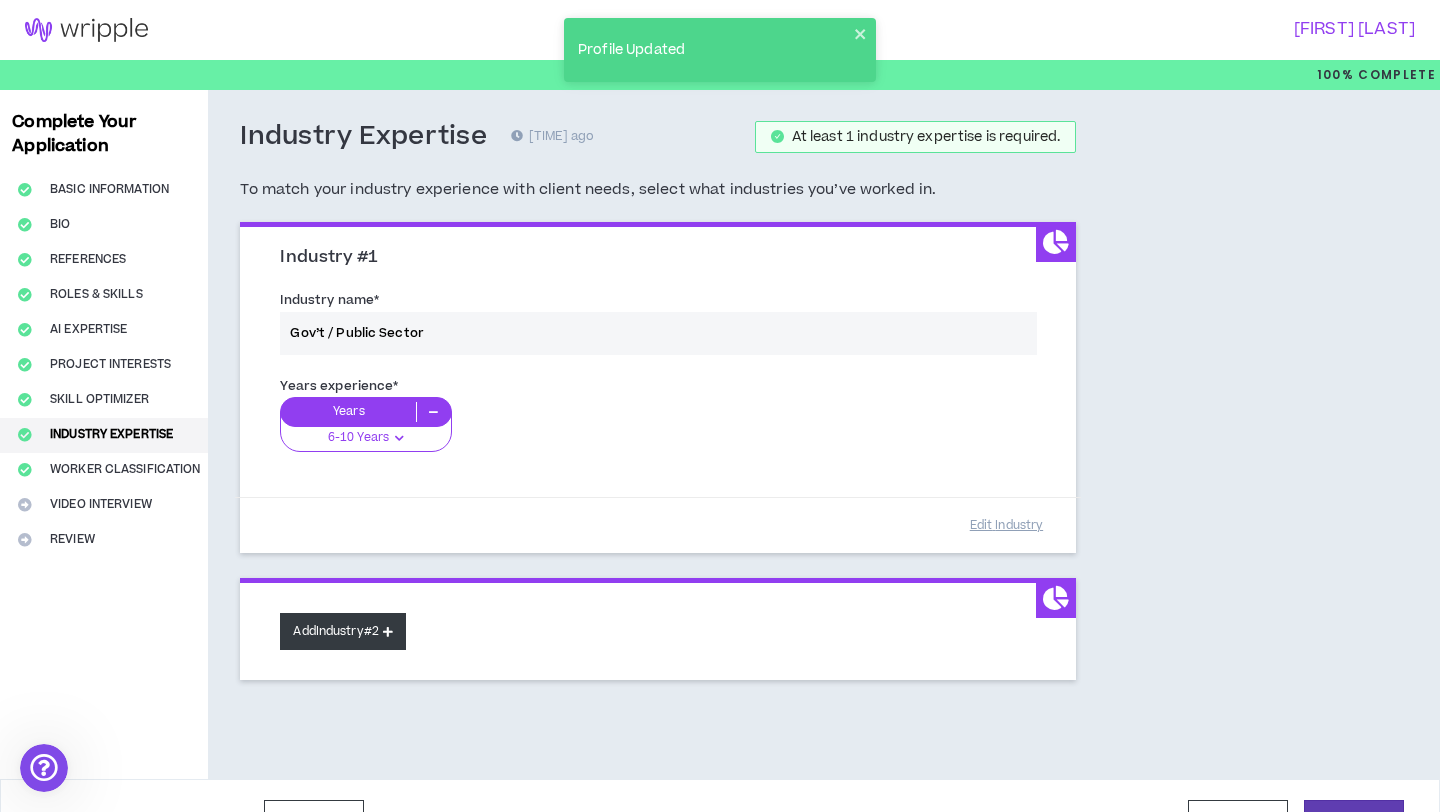 click on "Add  Industry  #2" at bounding box center [343, 631] 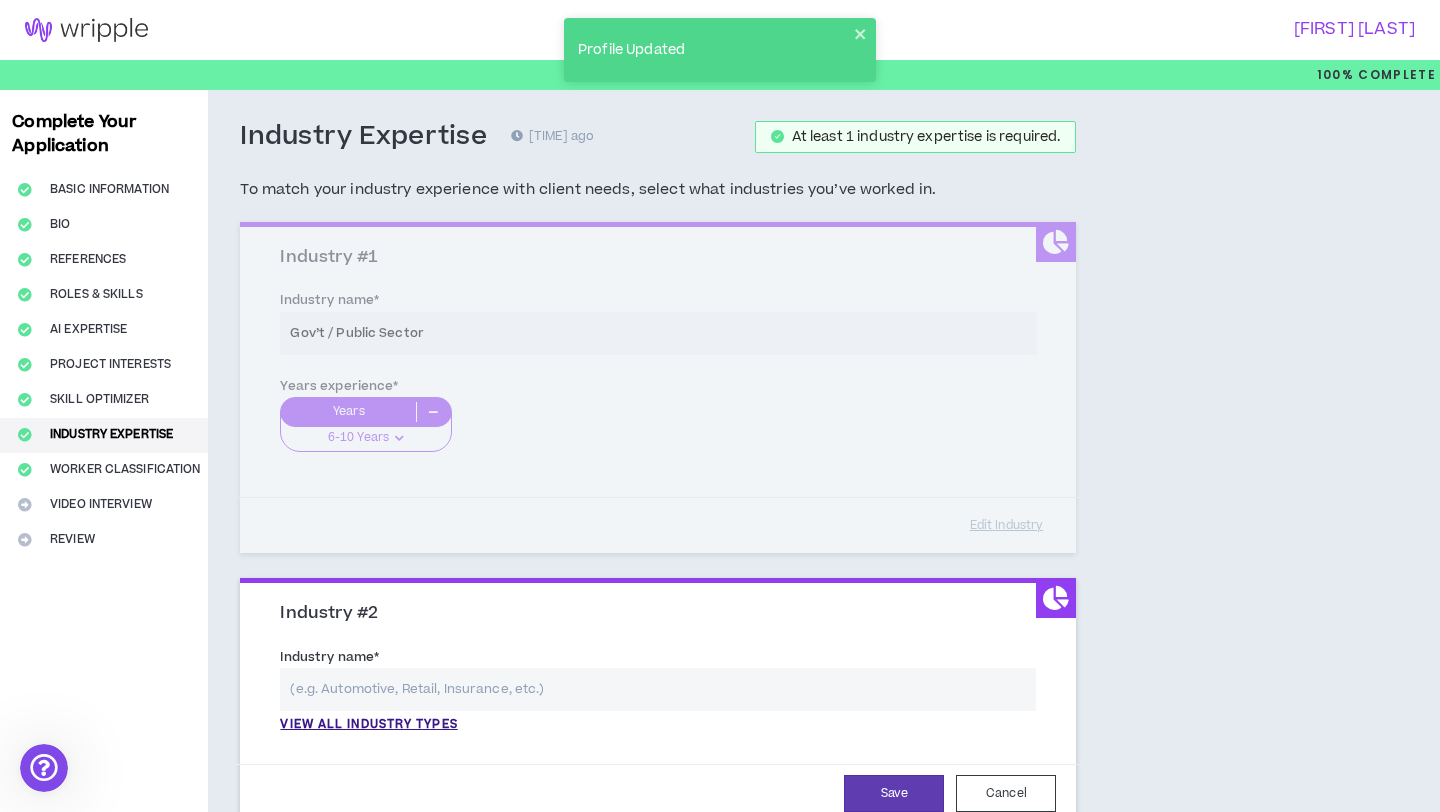 click at bounding box center [658, 689] 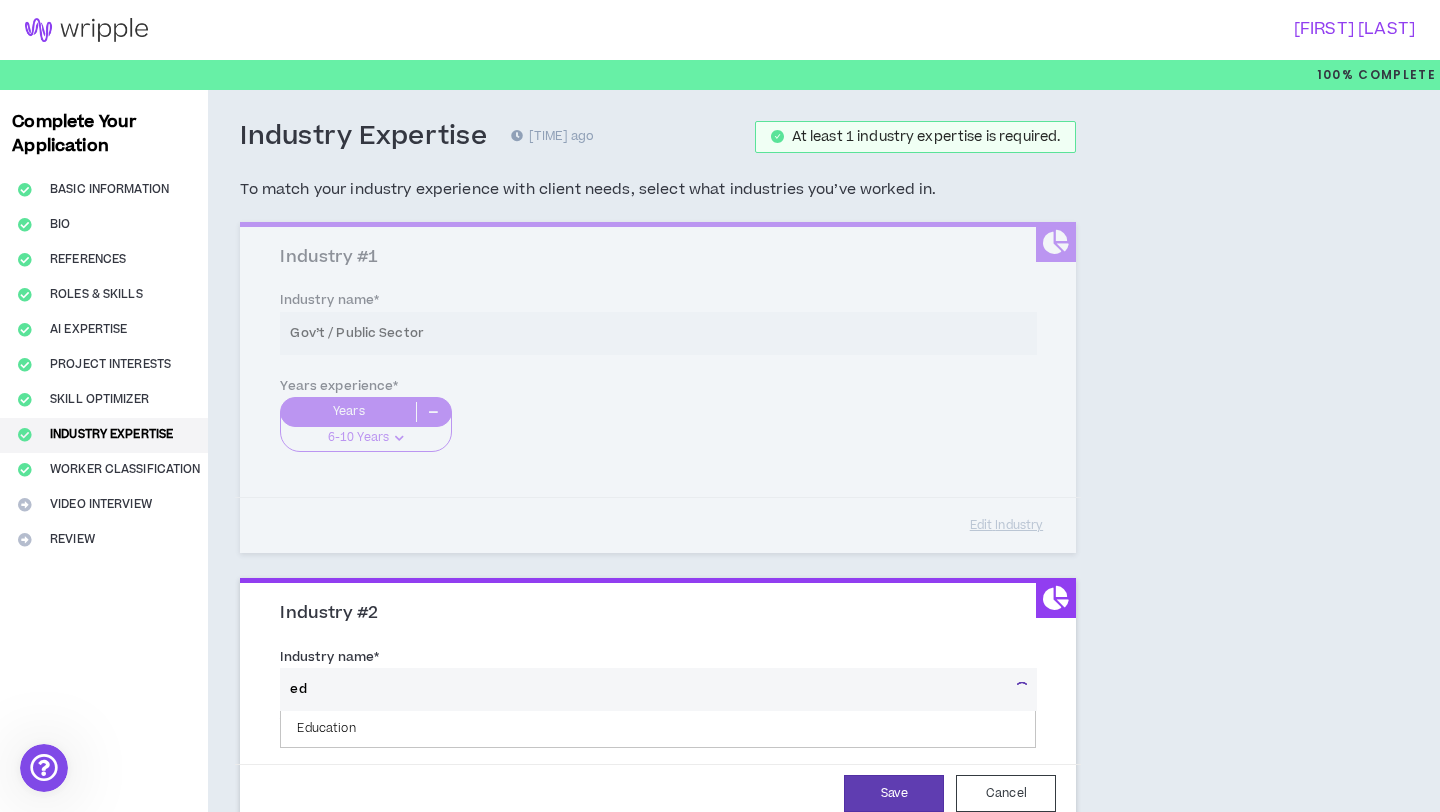 type on "e" 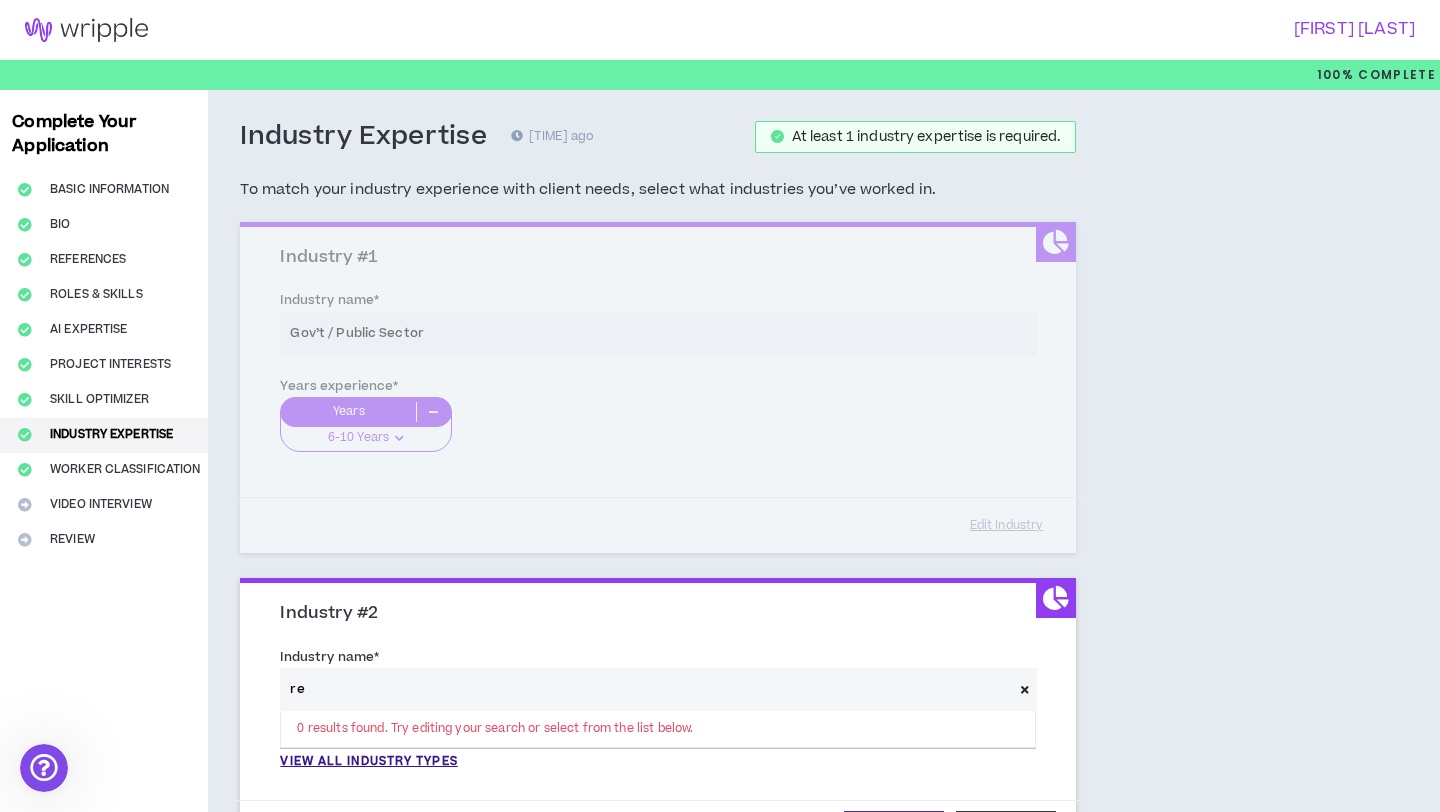 type on "r" 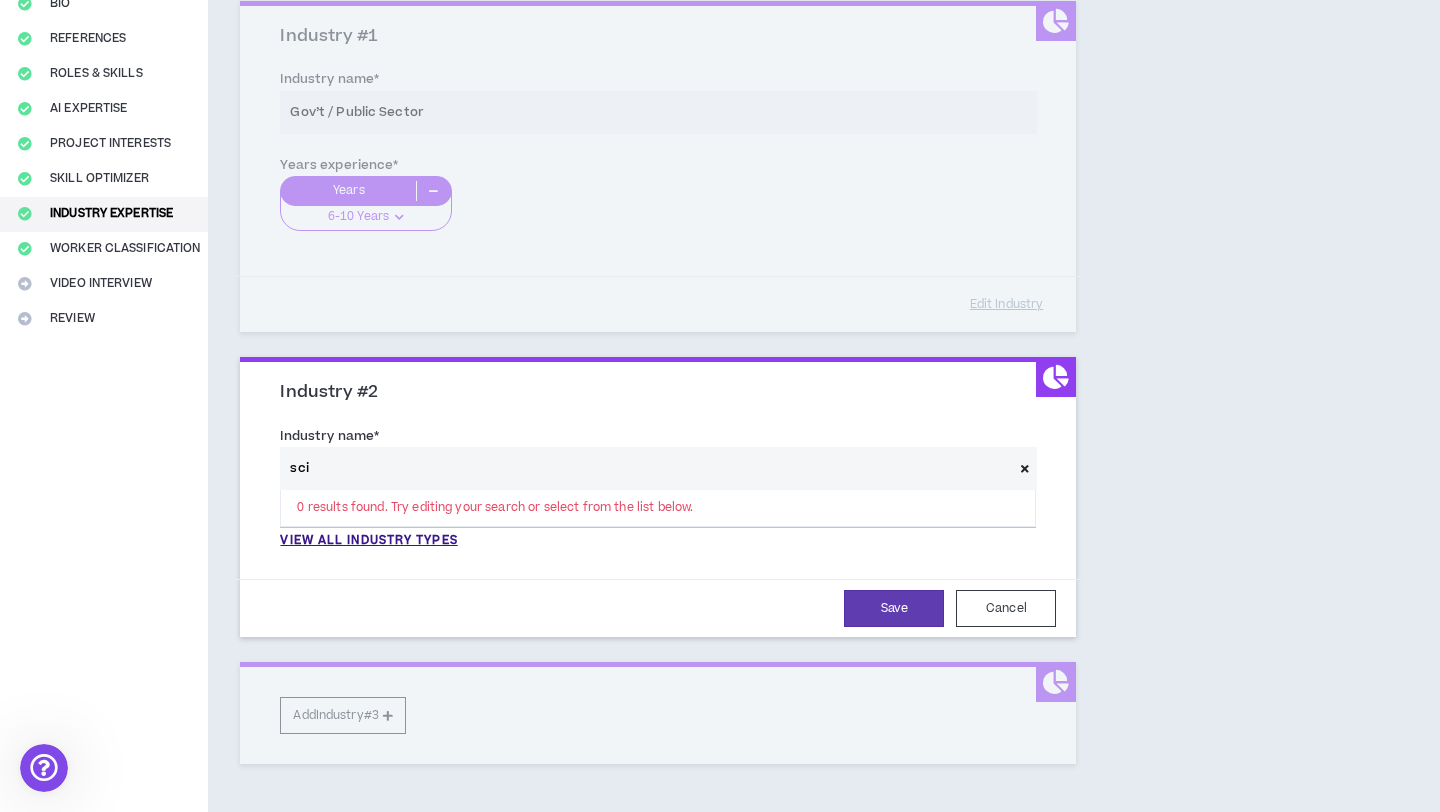 scroll, scrollTop: 225, scrollLeft: 0, axis: vertical 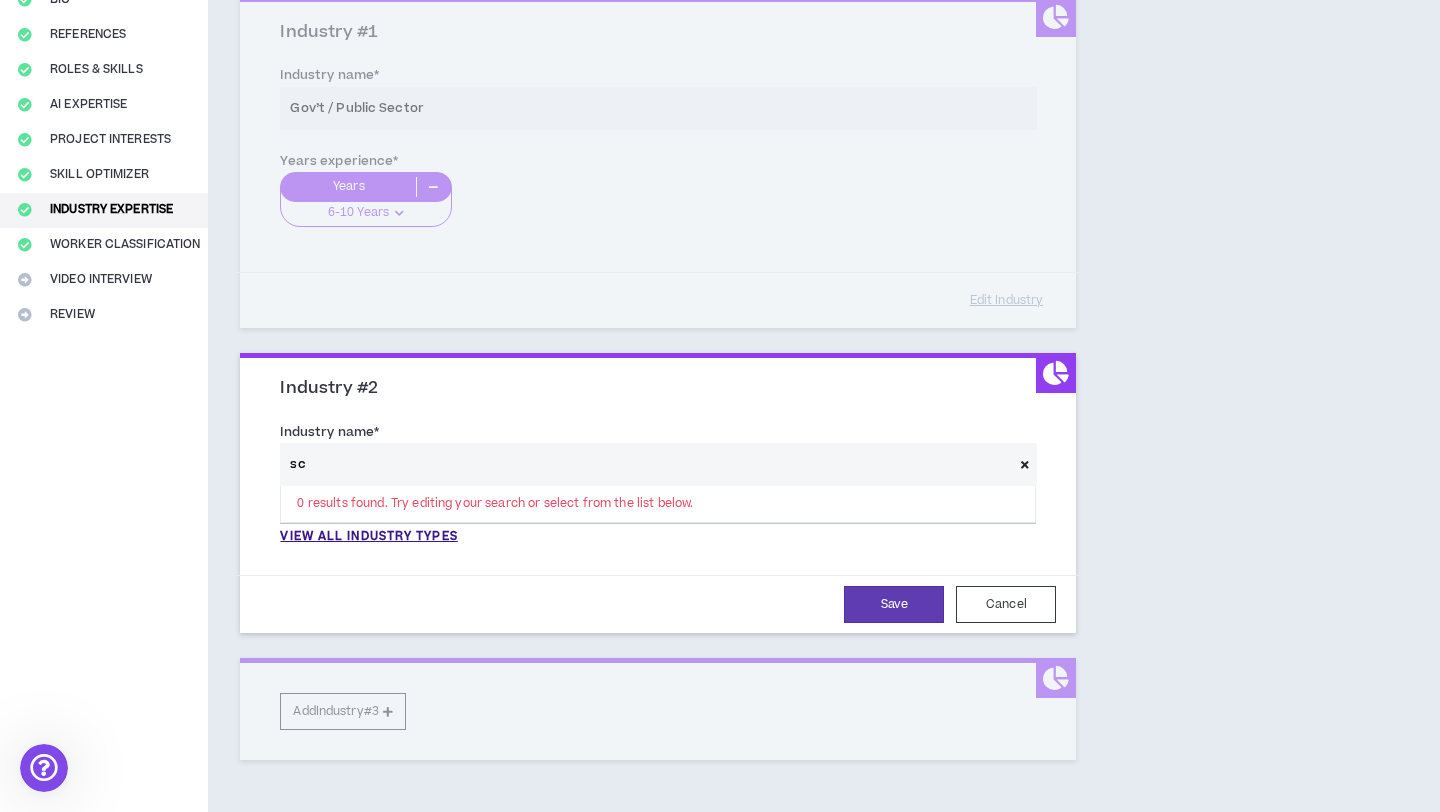 type on "s" 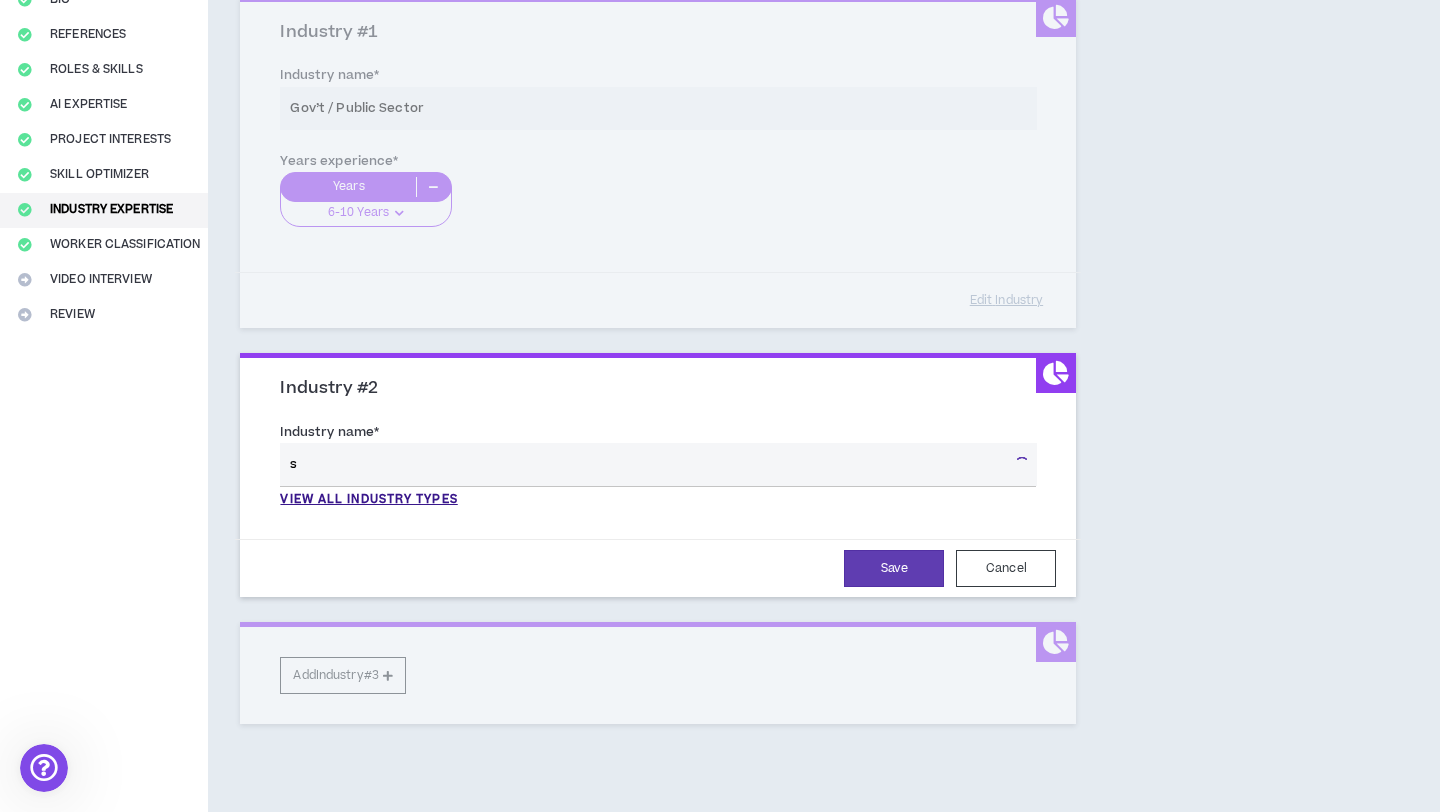 type 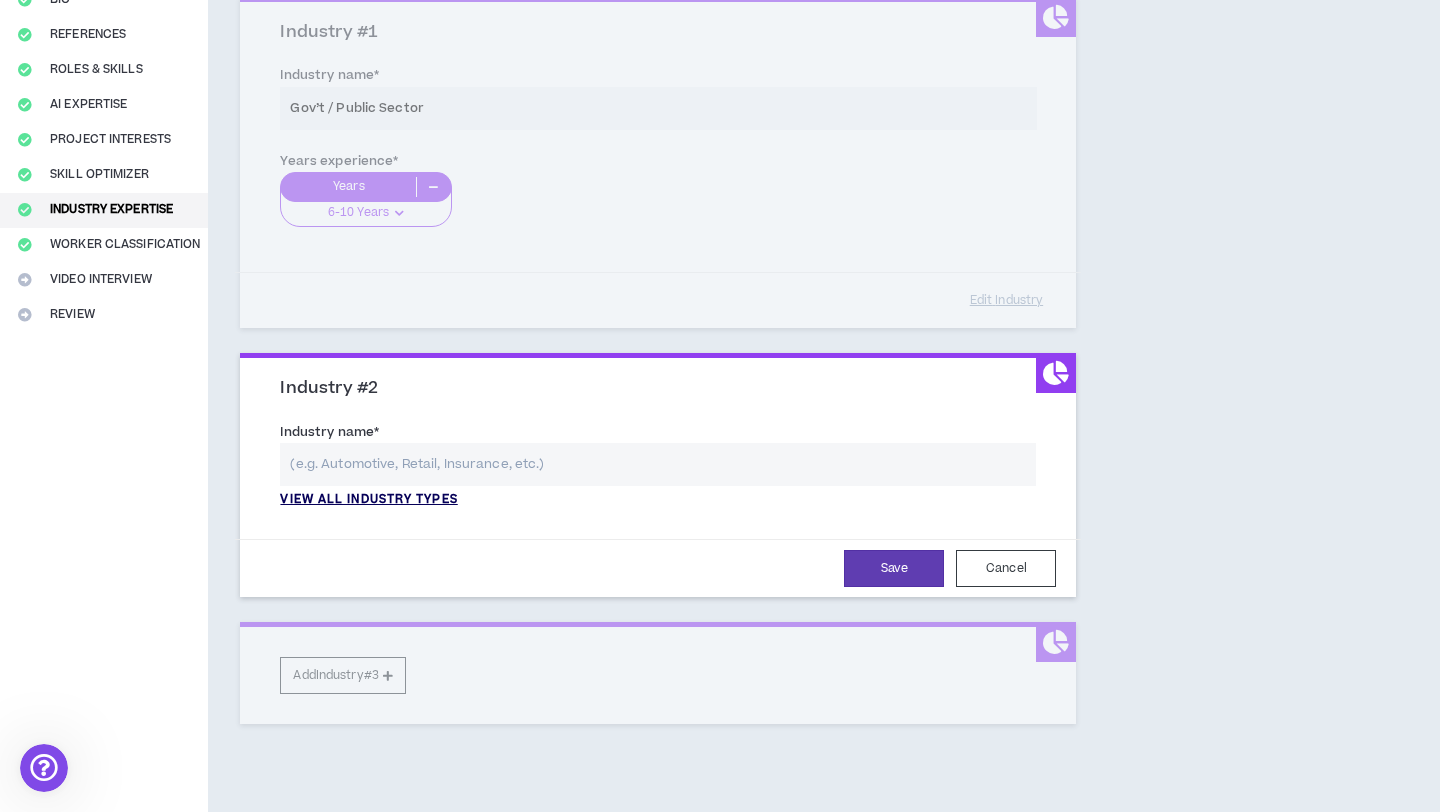 click on "View all industry types" at bounding box center (368, 500) 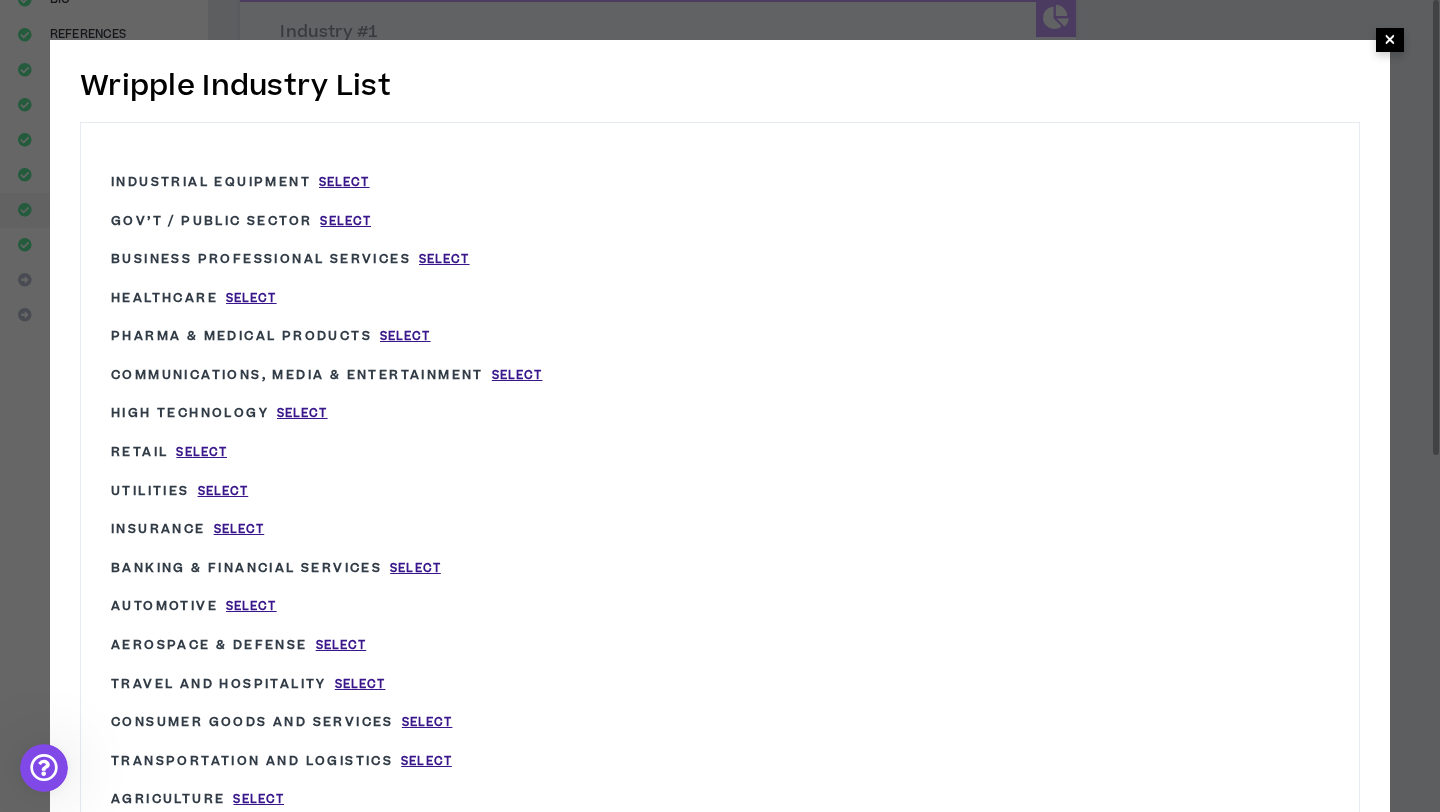 click on "×" at bounding box center [1390, 39] 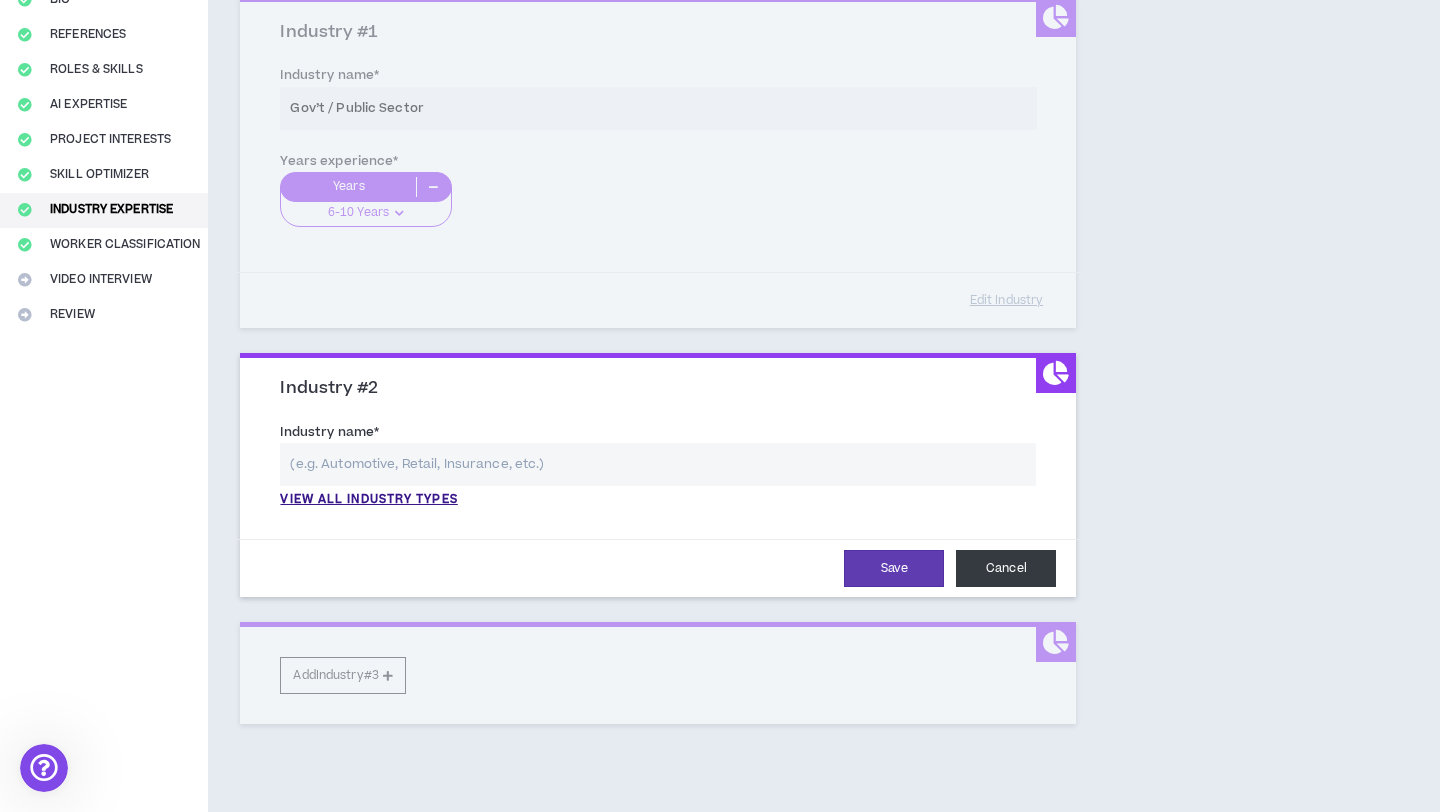 click on "Cancel" at bounding box center (1006, 568) 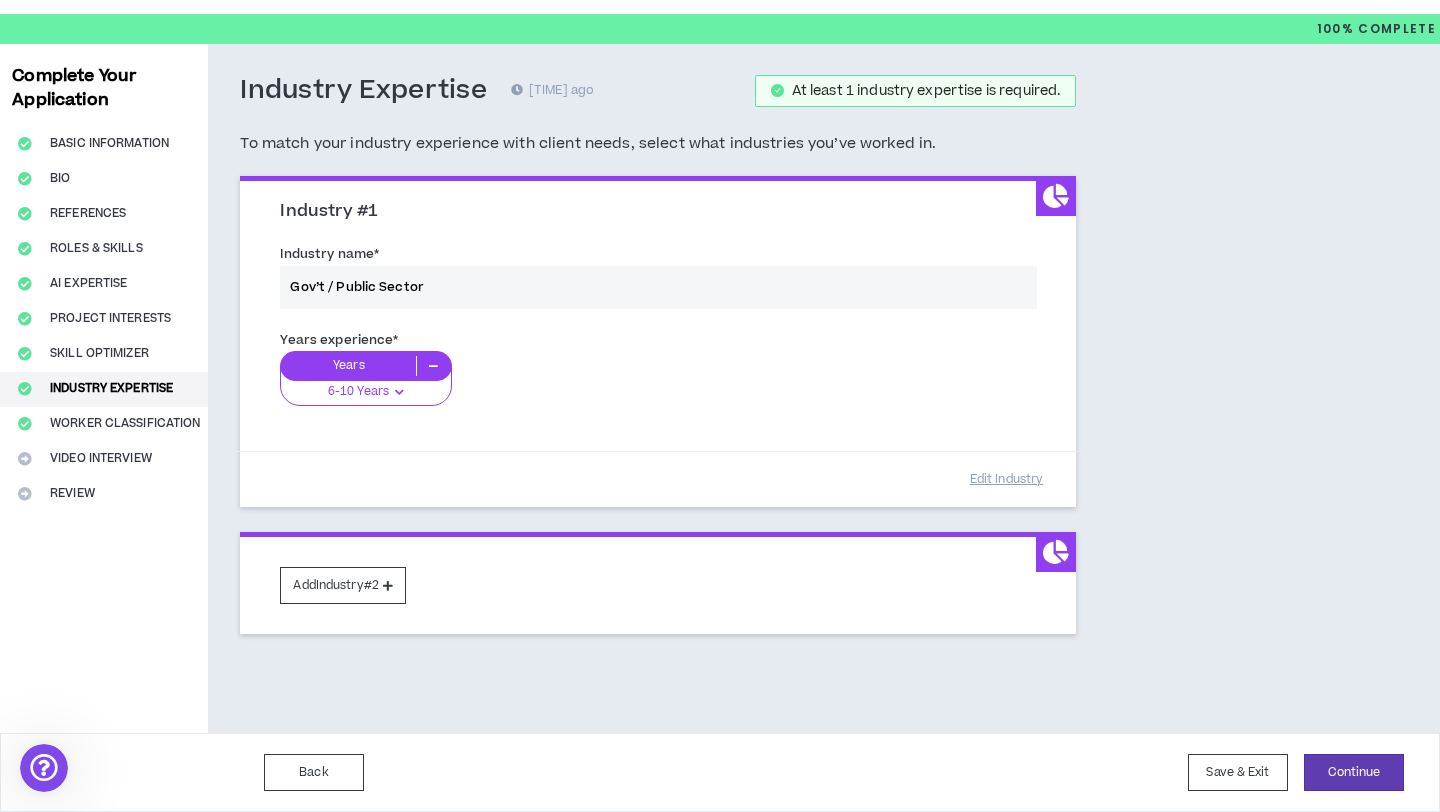 click on "Industry Expertise 0 days ago At least 1 industry expertise is required. To match your industry experience with client needs, select what industries you’ve worked in. Industry #1 Industry name * Gov’t / Public Sector Years experience * Years 6-10 Years 0-1 Years 2-5 Years 6-10 Years 11+ Years Edit Industry Add Industry #2" at bounding box center (748, 388) 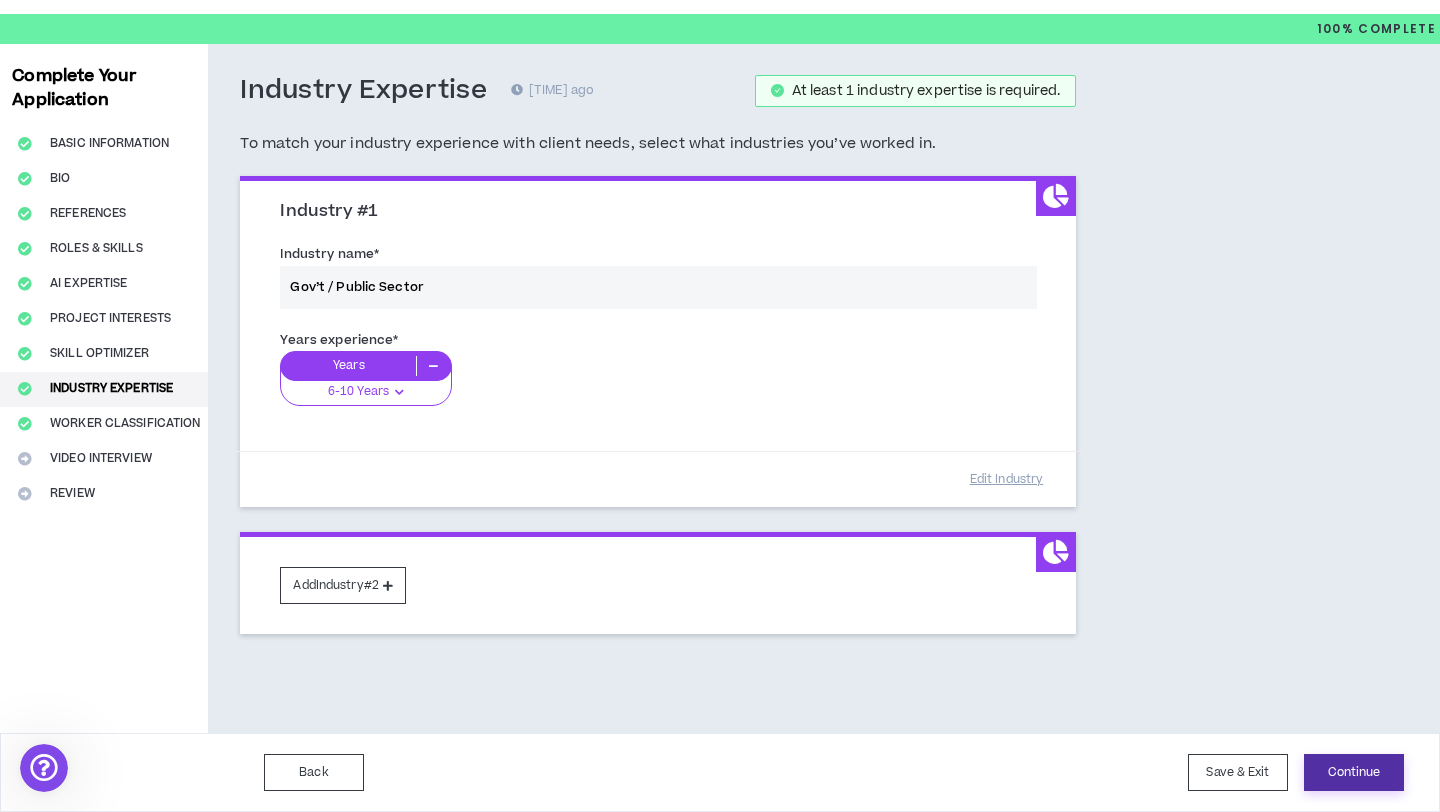 click on "Continue" at bounding box center (1354, 772) 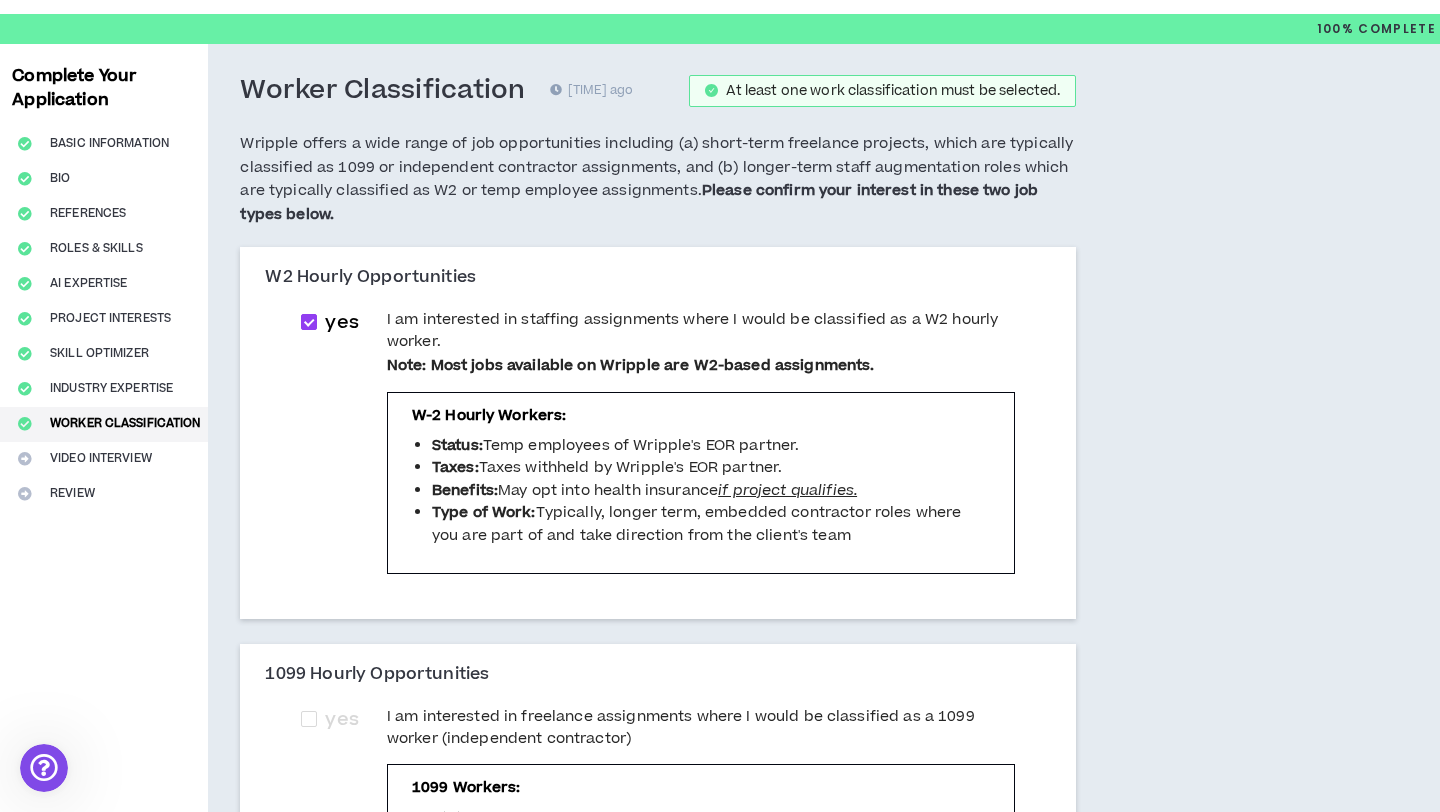 scroll, scrollTop: 0, scrollLeft: 0, axis: both 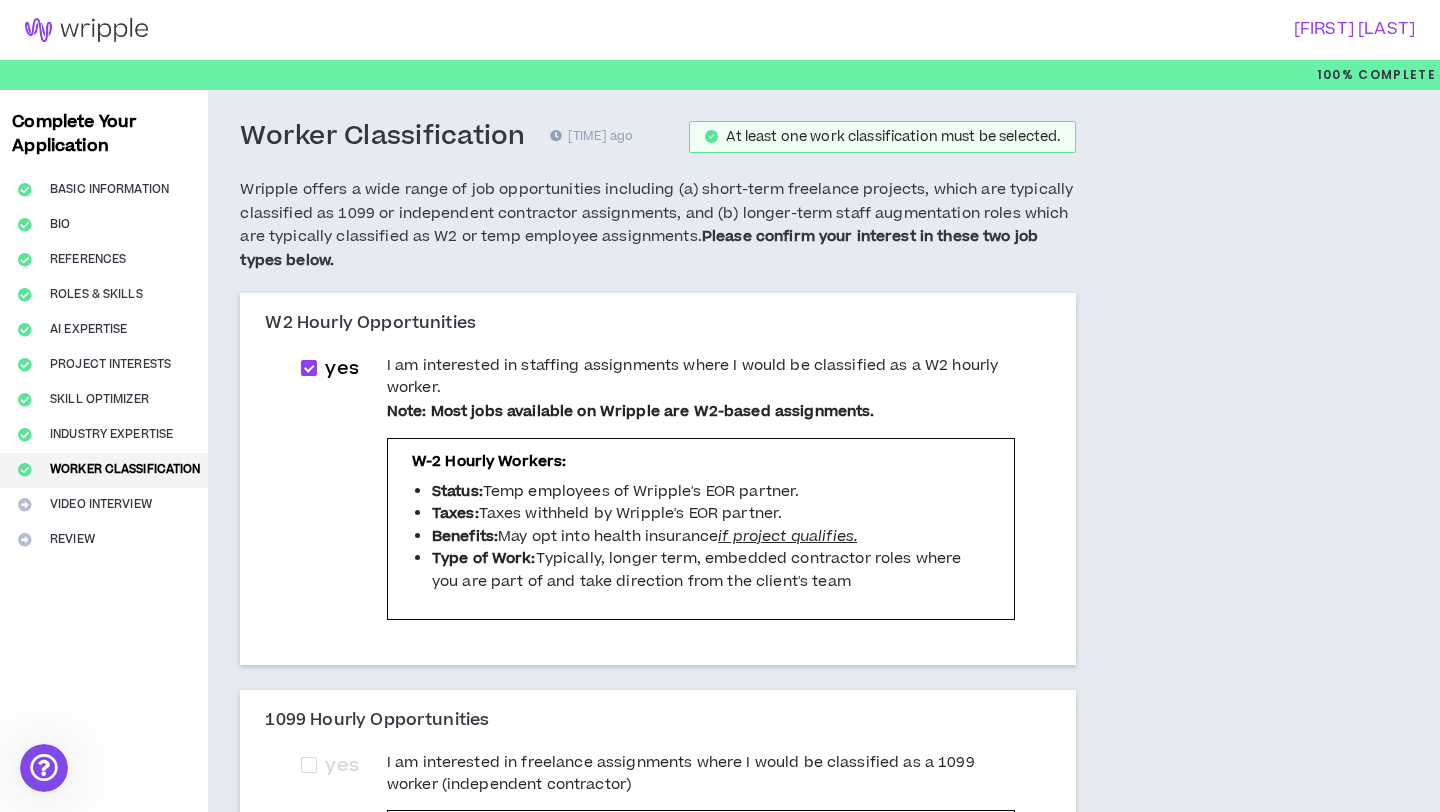 click on "Worker Classification    0 days ago At least one work classification must be selected. Wripple offers a wide range of job opportunities including (a) short-term freelance projects, which are typically classified as 1099 or independent contractor assignments, and (b) longer-term staff augmentation roles which are typically classified as W2 or temp employee assignments.  Please confirm your interest in these two job types below. W2 Hourly Opportunities yes I am interested in staffing assignments where I would be classified as a W2 hourly worker. Note: Most jobs available on Wripple are W2-based assignments. W-2 Hourly Workers: Status:  Temp employees of Wripple's EOR partner. Taxes:  Taxes withheld by Wripple's EOR partner. Benefits:  May opt into health insurance  if project qualifies. Type of Work:   Typically, longer term, embedded contractor roles where you are part of and take direction from the client's team 1099 Hourly Opportunities yes 1099 Workers: Status:  Independent contractors. Taxes: Benefits:" at bounding box center [748, 904] 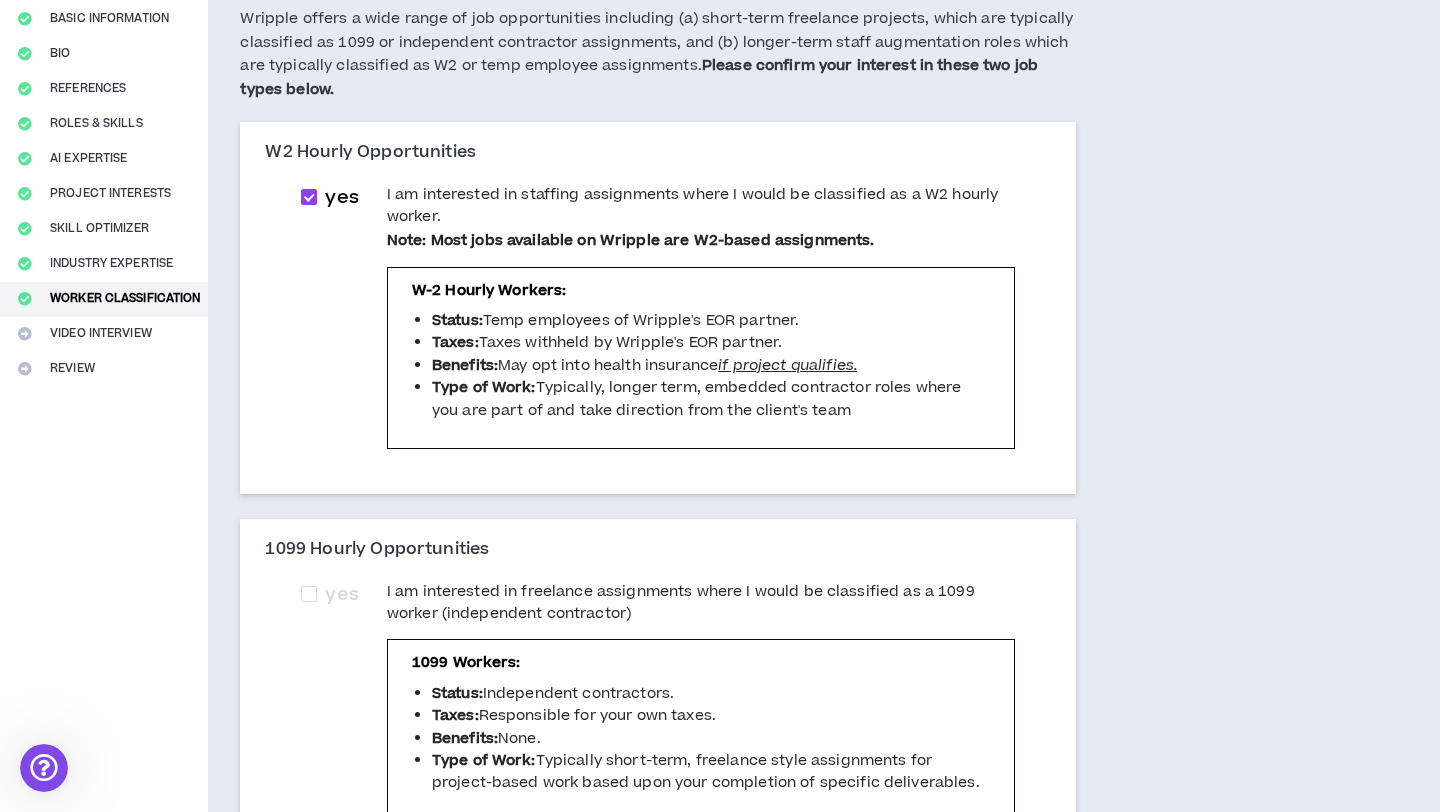 scroll, scrollTop: 188, scrollLeft: 0, axis: vertical 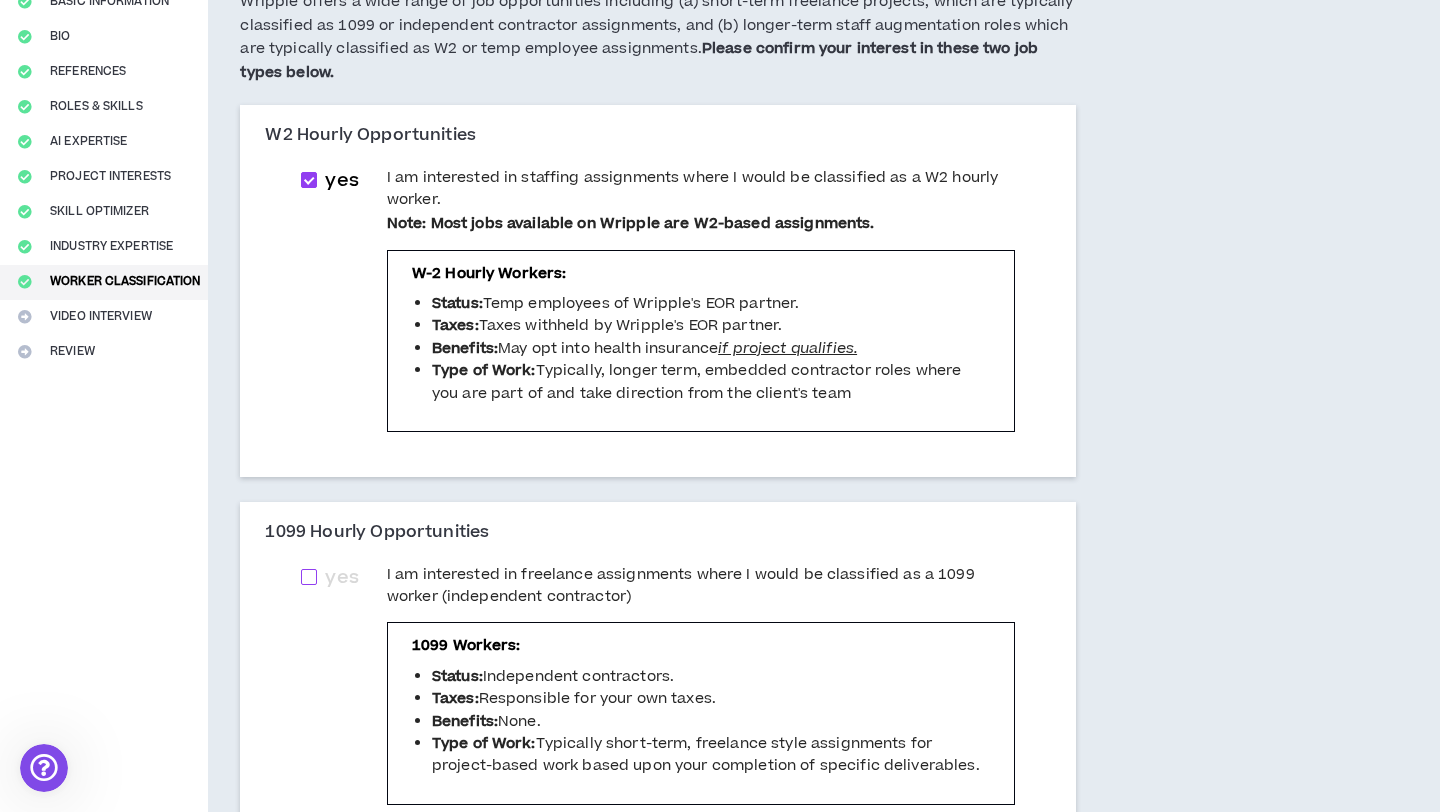 click at bounding box center [309, 577] 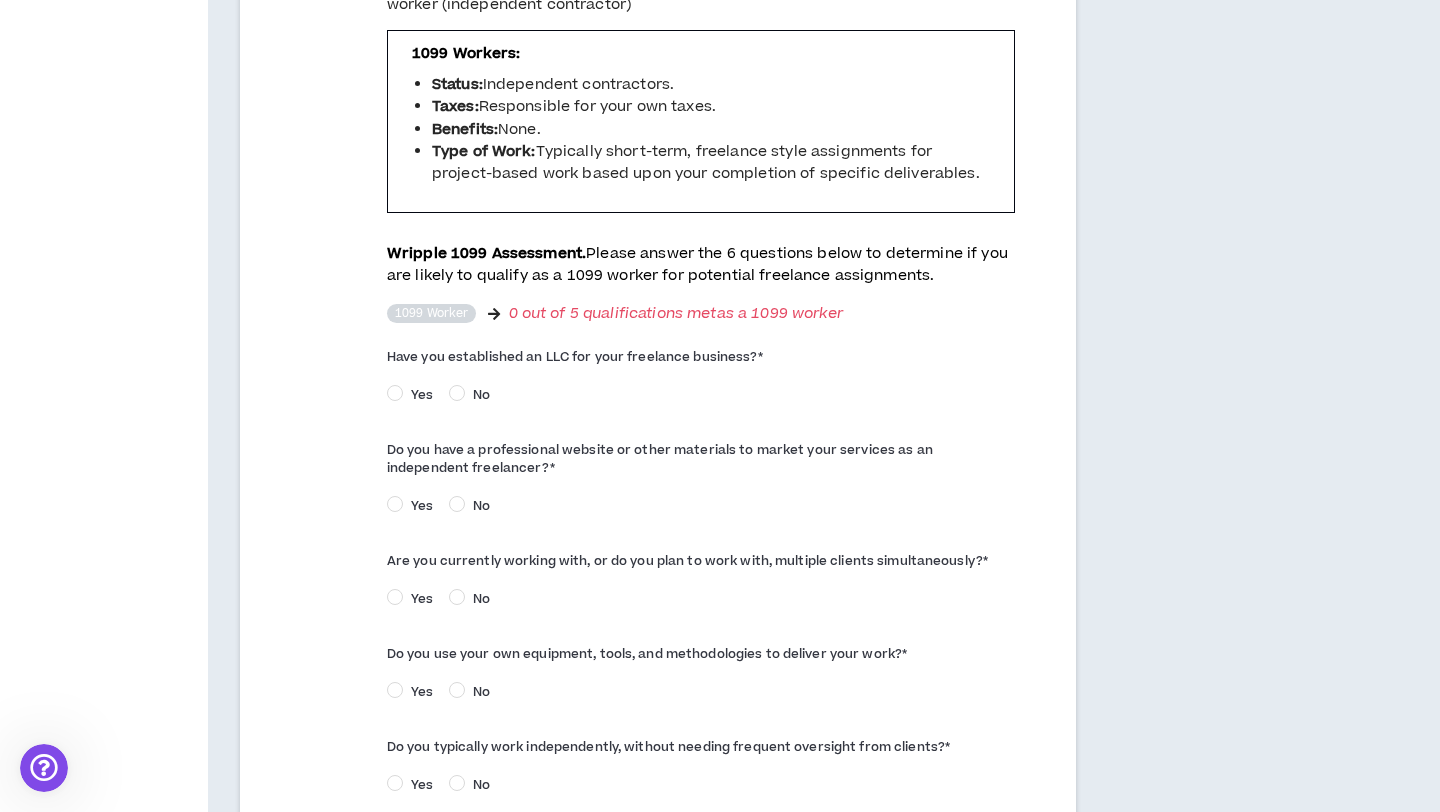 scroll, scrollTop: 793, scrollLeft: 0, axis: vertical 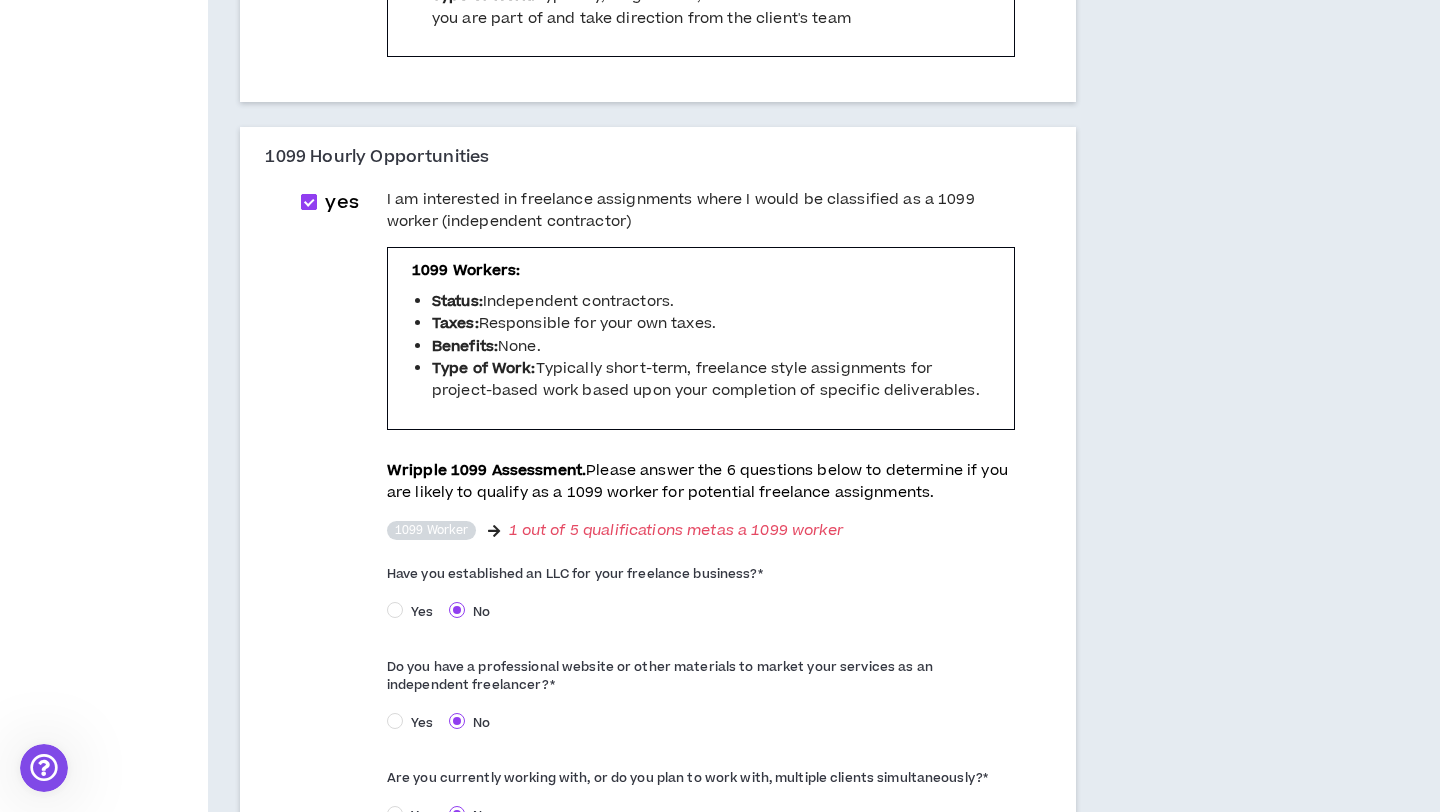 click on "yes" at bounding box center [341, 203] 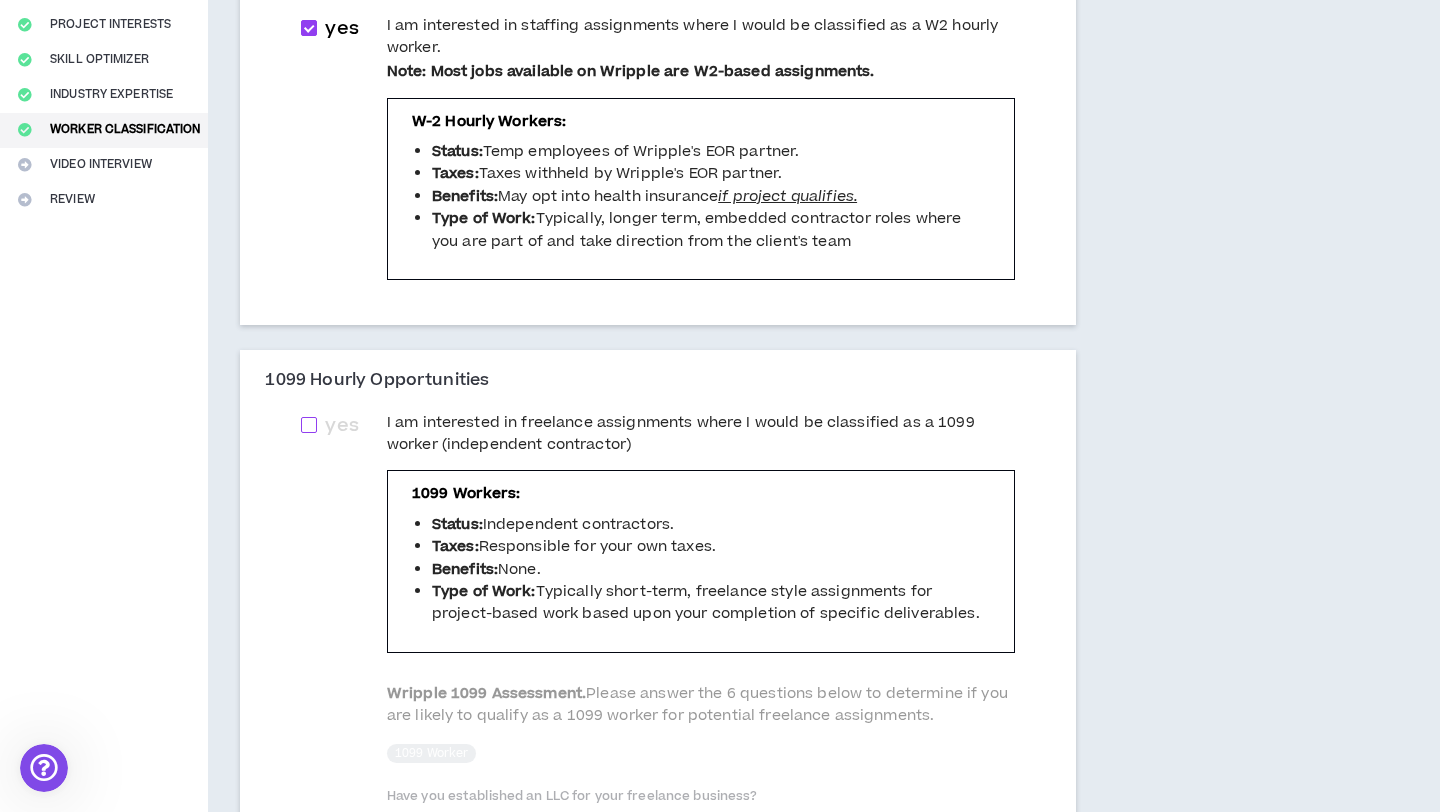 scroll, scrollTop: 357, scrollLeft: 0, axis: vertical 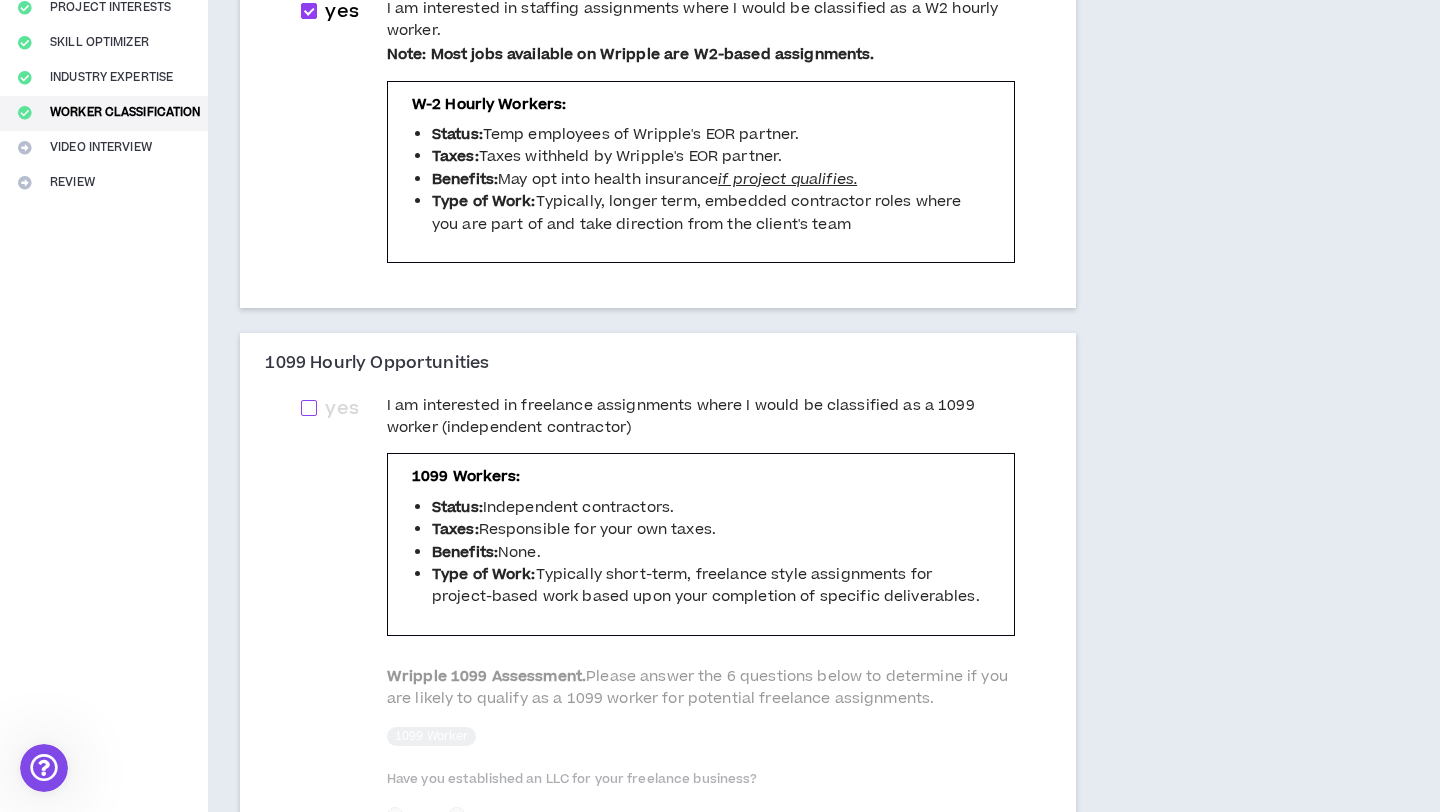 click at bounding box center [309, 408] 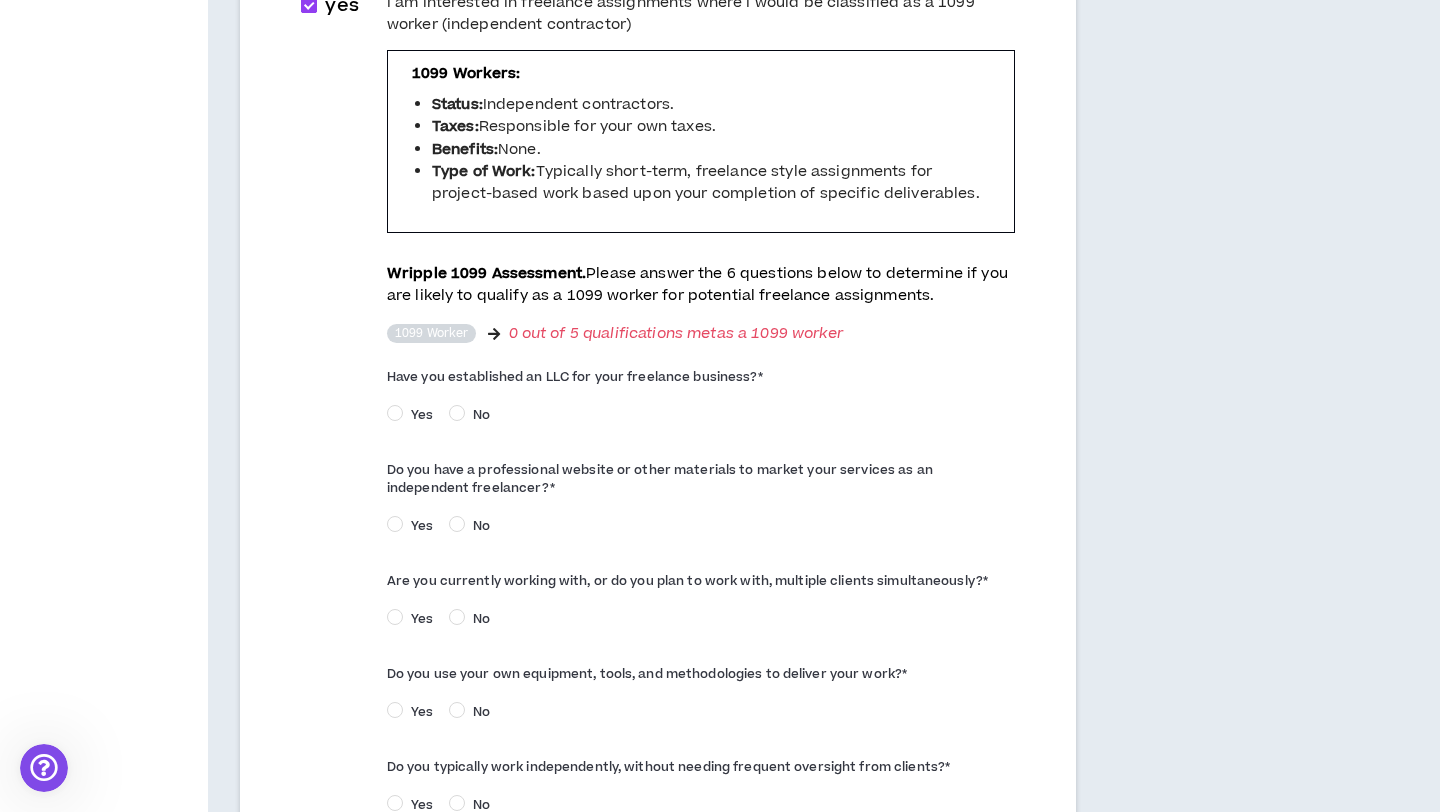 scroll, scrollTop: 742, scrollLeft: 0, axis: vertical 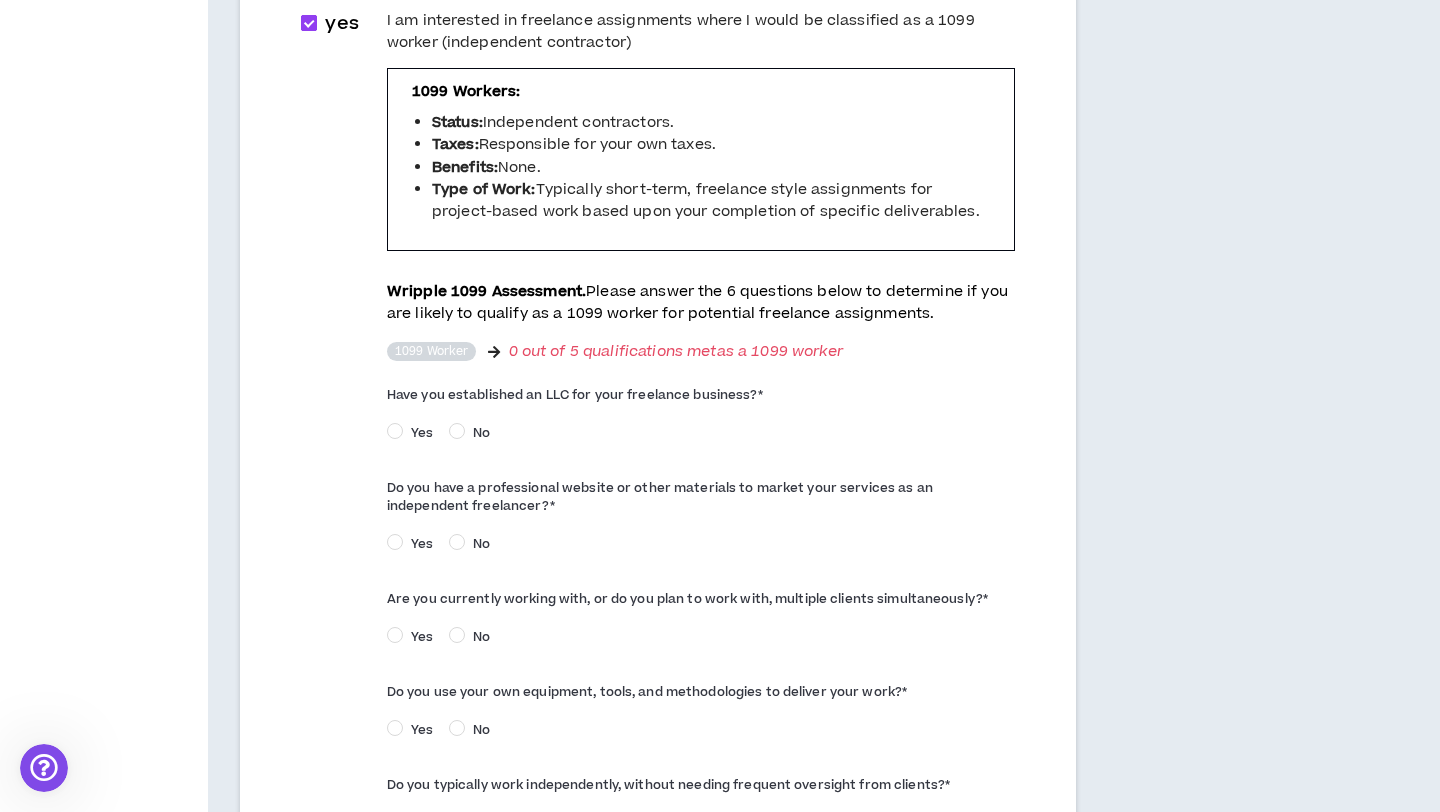 click at bounding box center (309, 23) 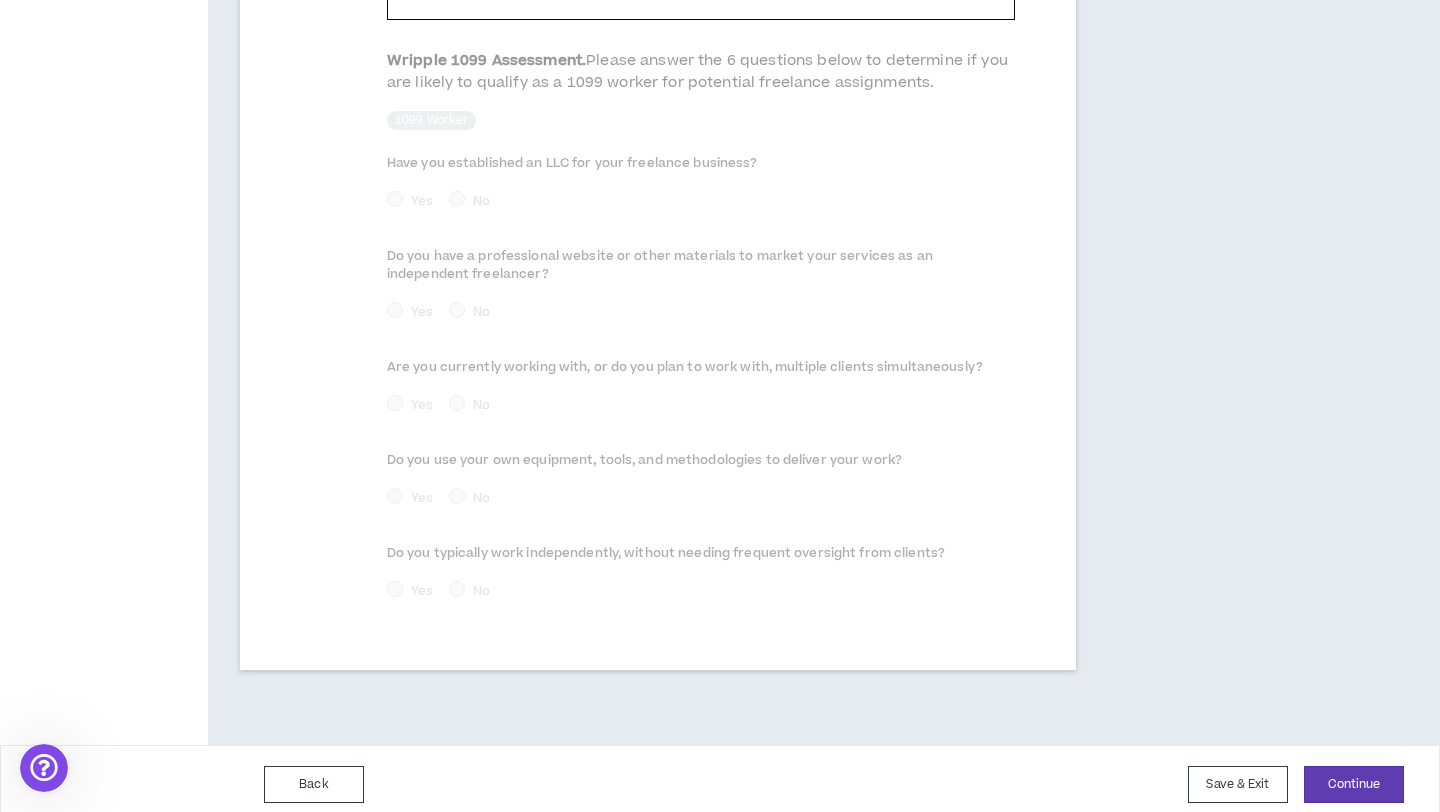 scroll, scrollTop: 976, scrollLeft: 0, axis: vertical 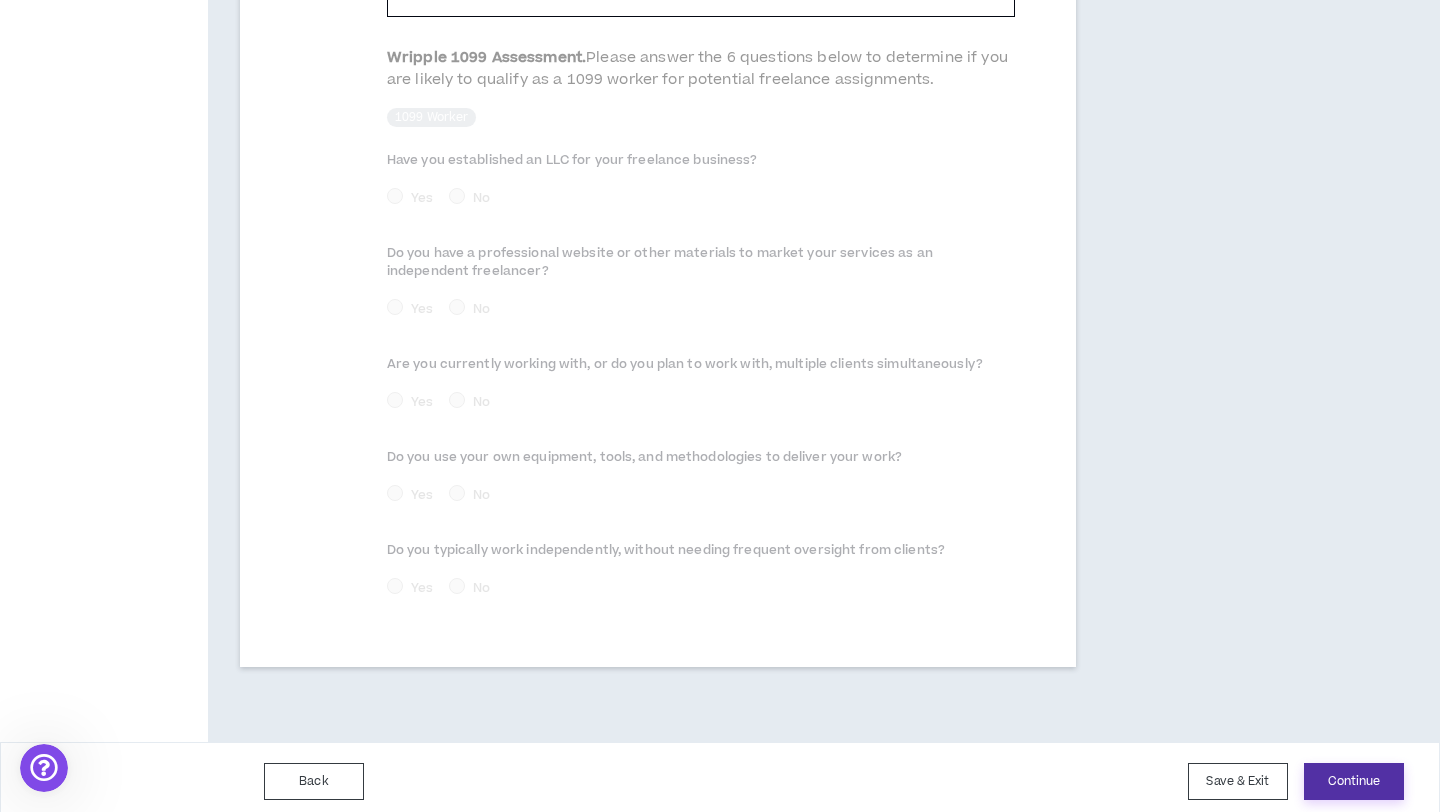 click on "Continue" at bounding box center (1354, 781) 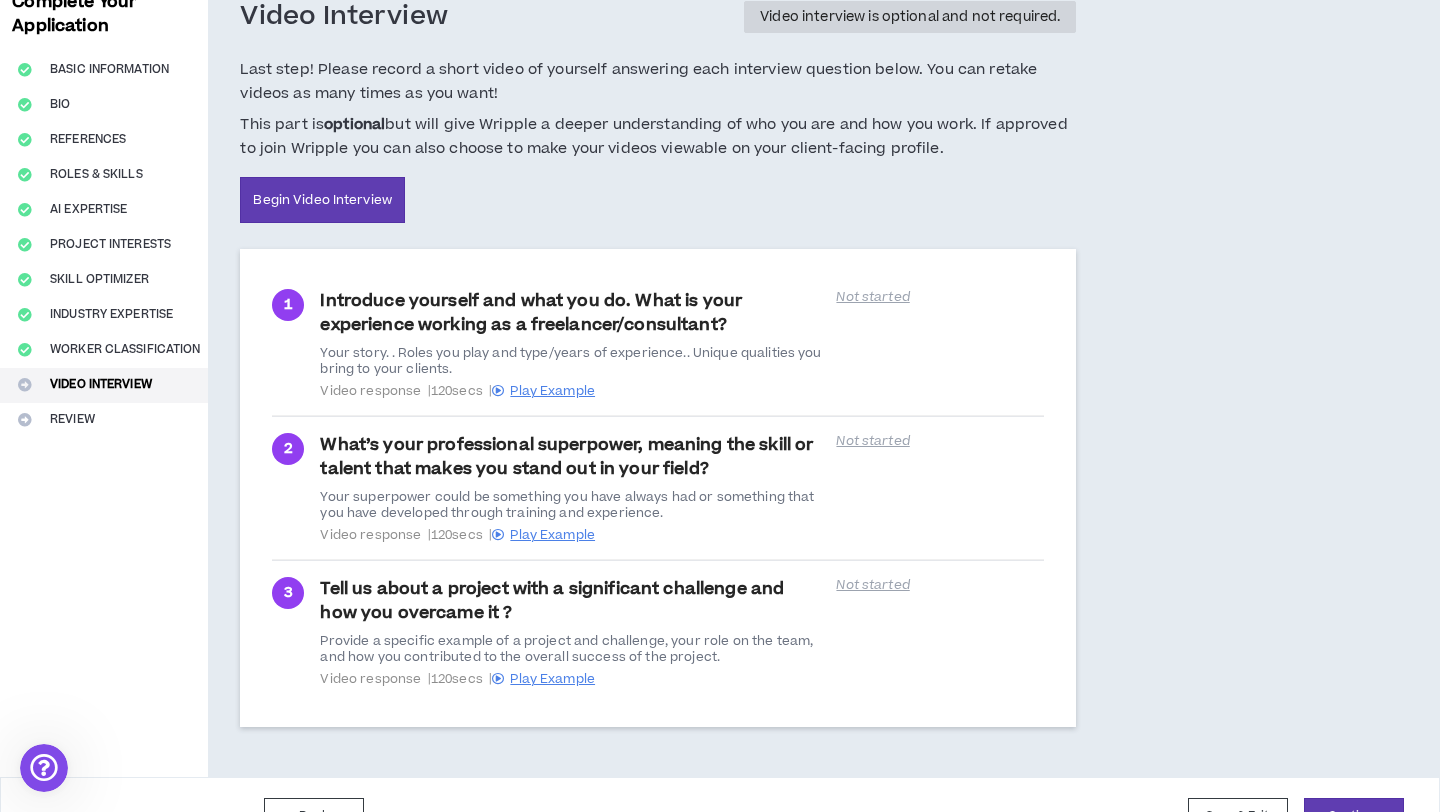 scroll, scrollTop: 164, scrollLeft: 0, axis: vertical 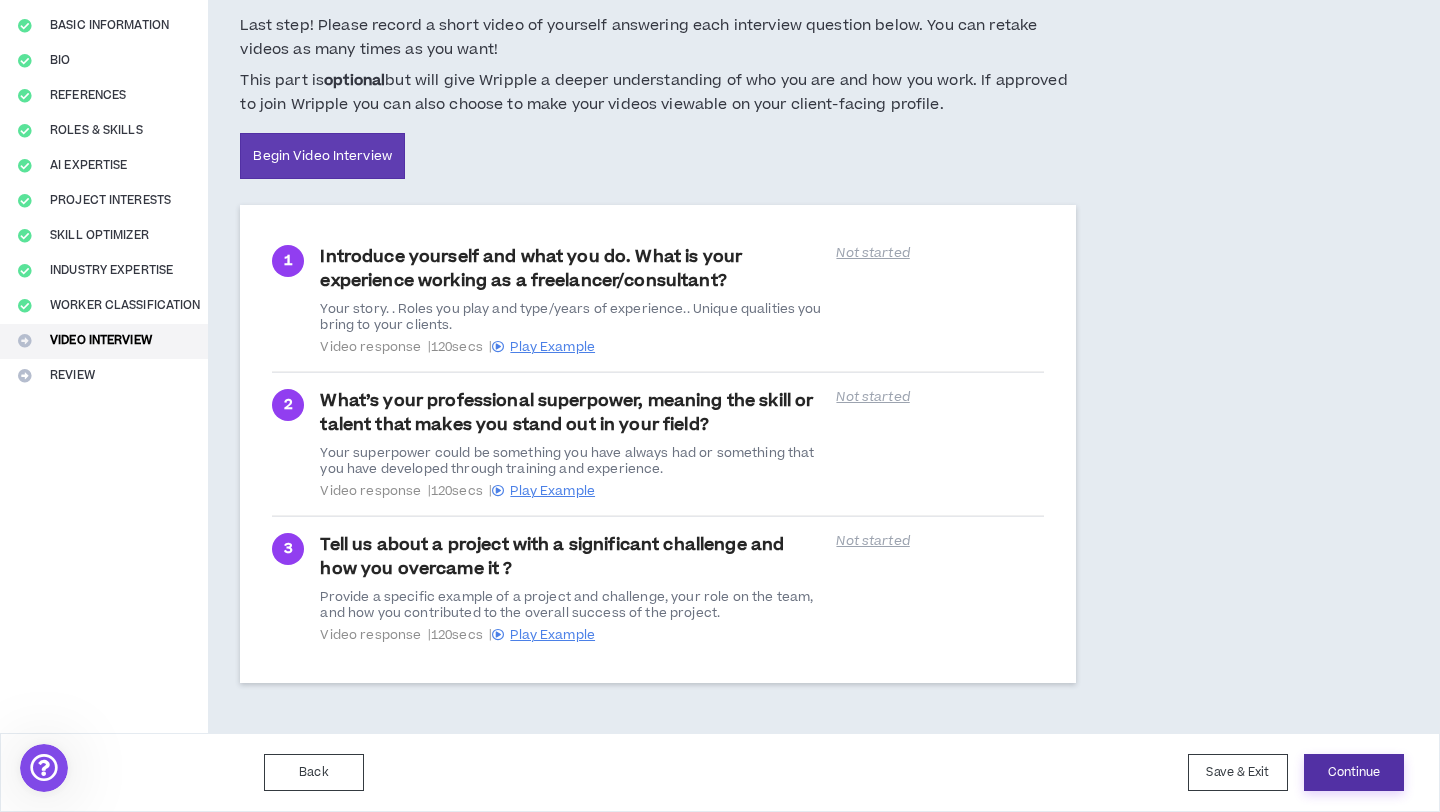 click on "Continue" at bounding box center [1354, 772] 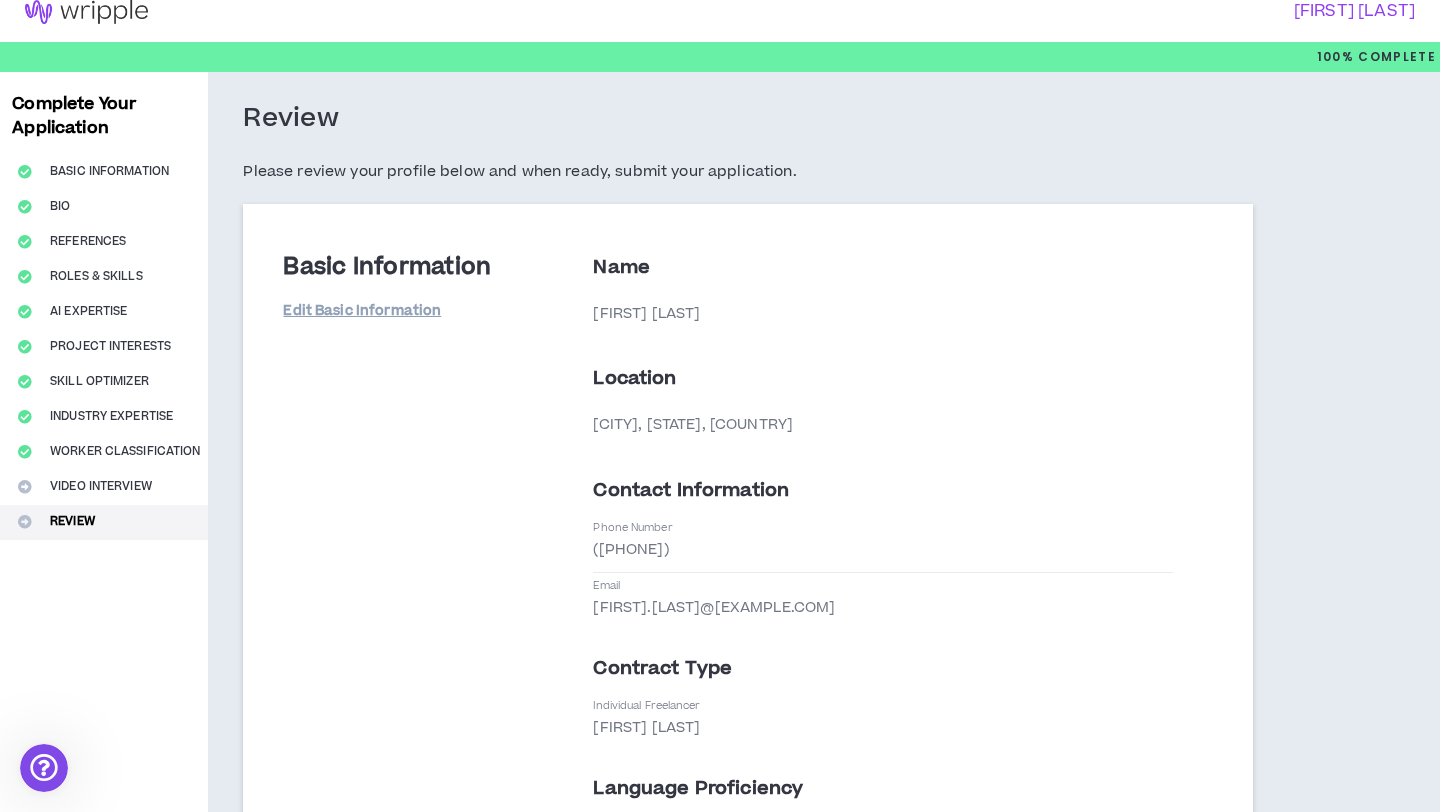 scroll, scrollTop: 0, scrollLeft: 0, axis: both 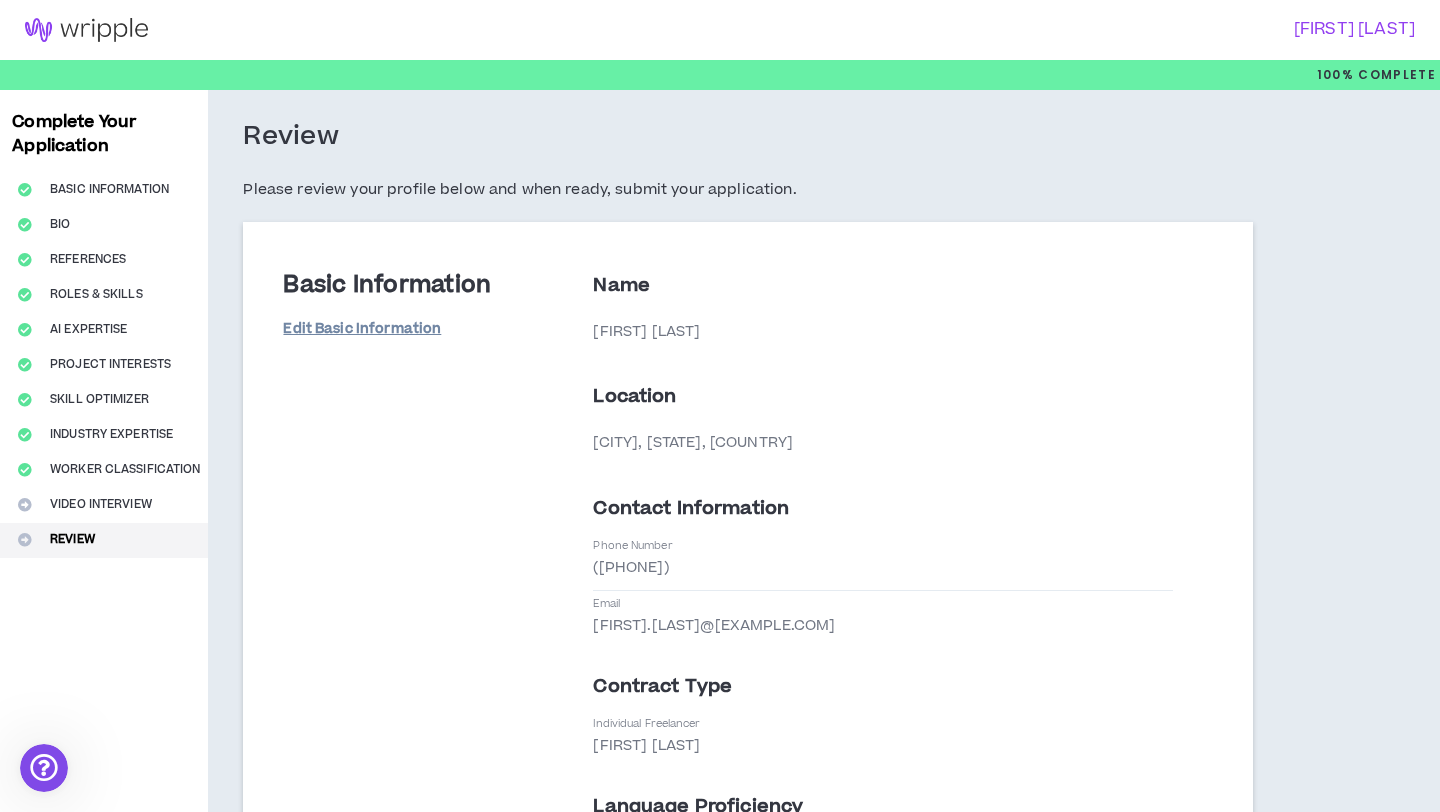 click on "Edit Basic Information" at bounding box center (362, 329) 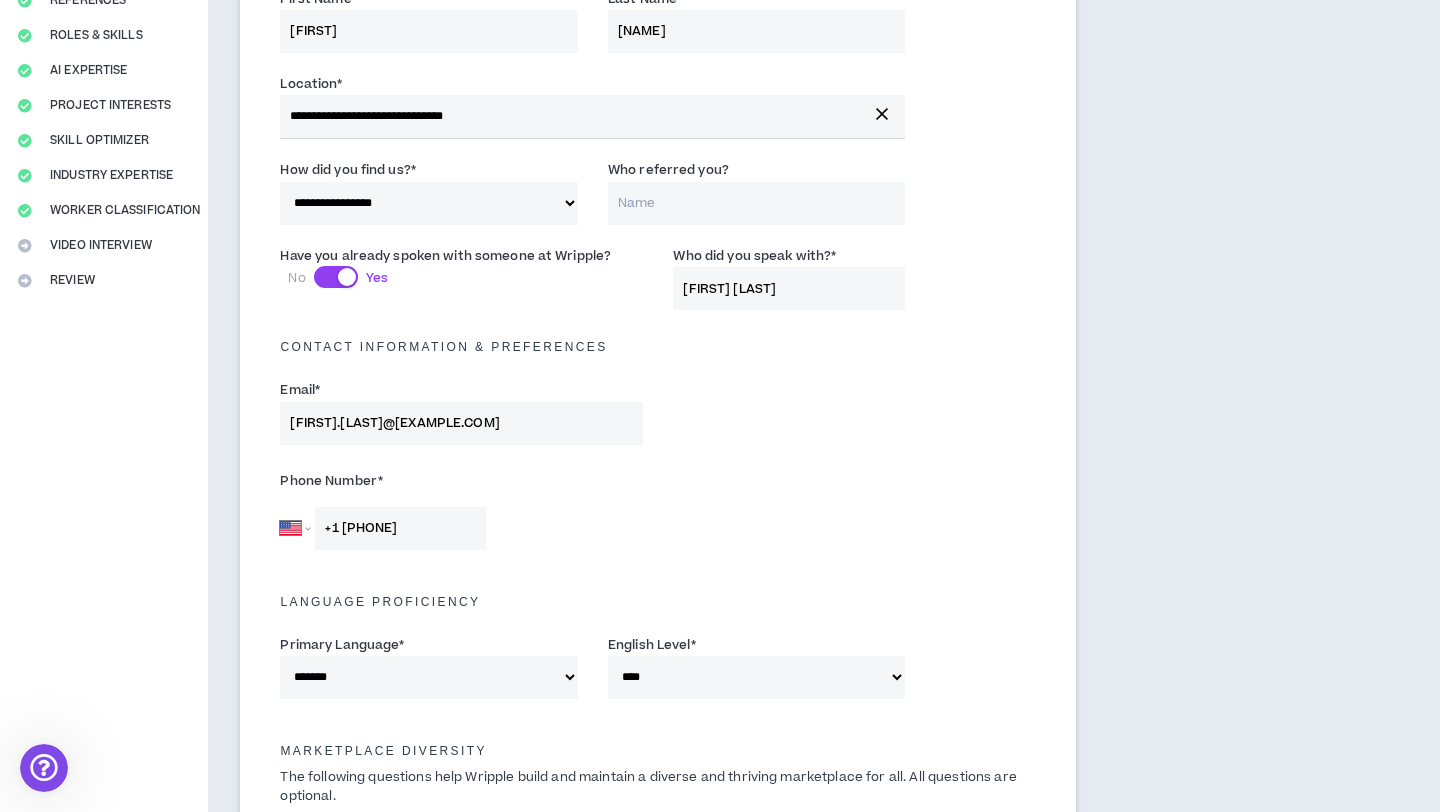 scroll, scrollTop: 0, scrollLeft: 0, axis: both 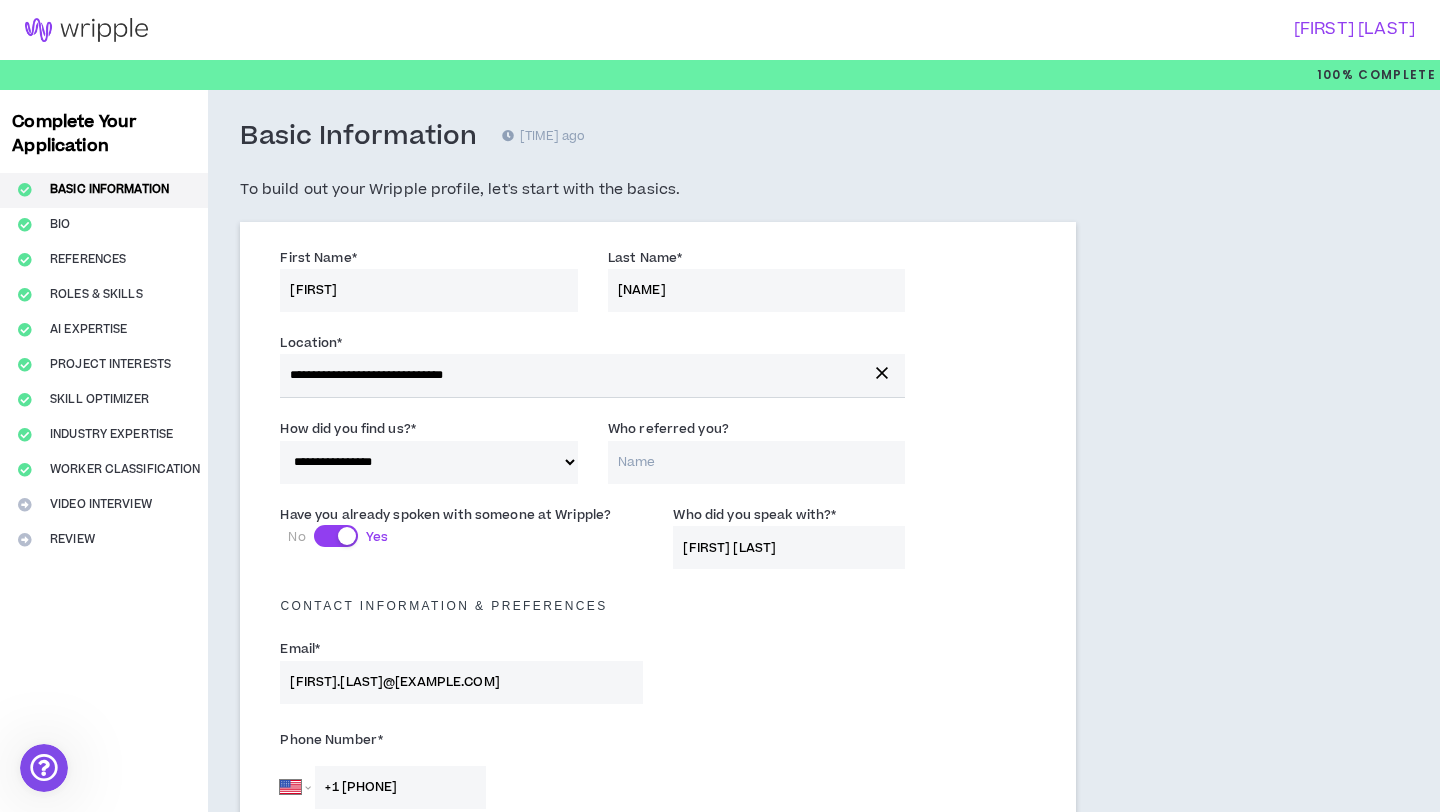 click on "Complete Your Application Basic Information Bio References Roles & Skills AI Expertise Project Interests Skill Optimizer Industry Expertise Worker Classification Video Interview Review" at bounding box center (104, 1110) 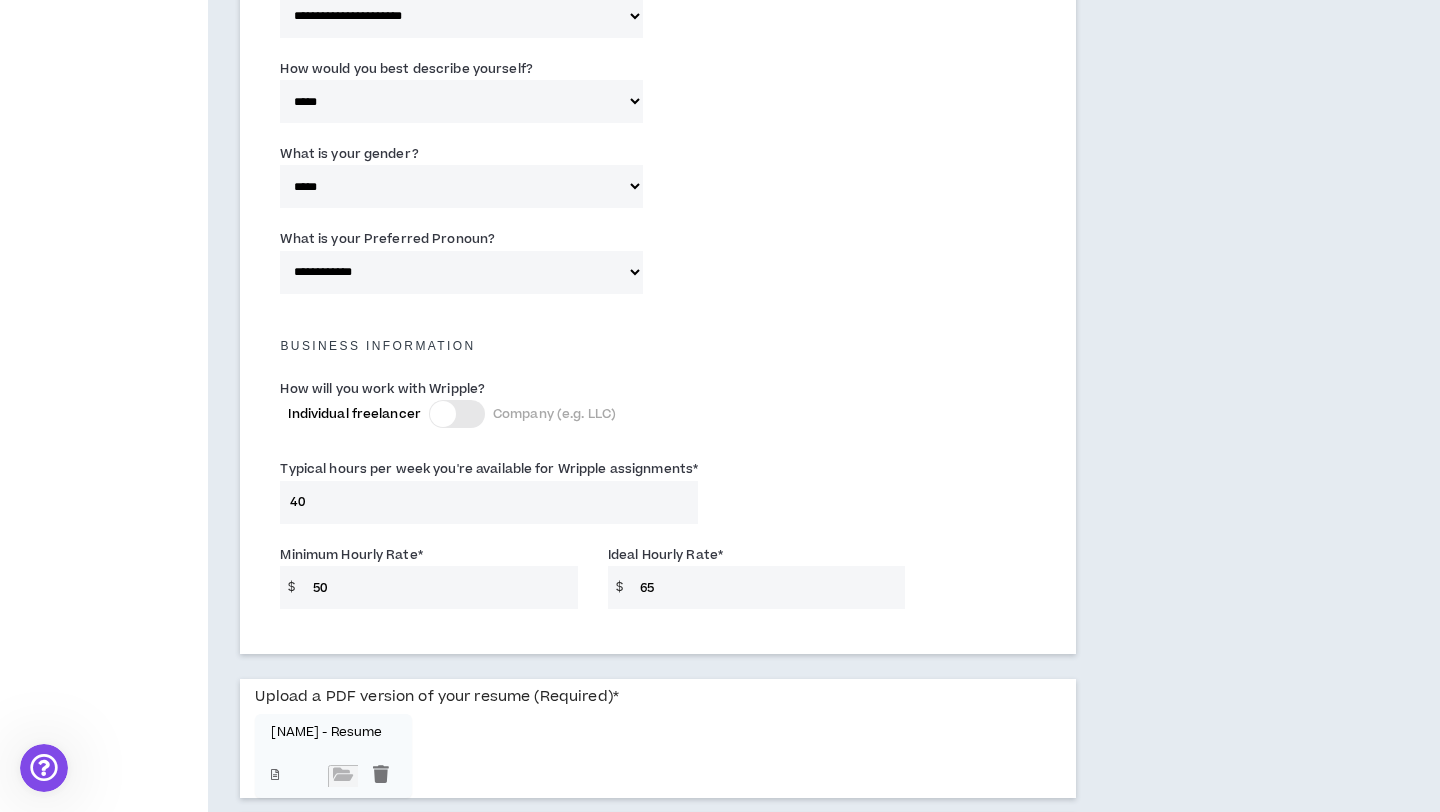 scroll, scrollTop: 1398, scrollLeft: 0, axis: vertical 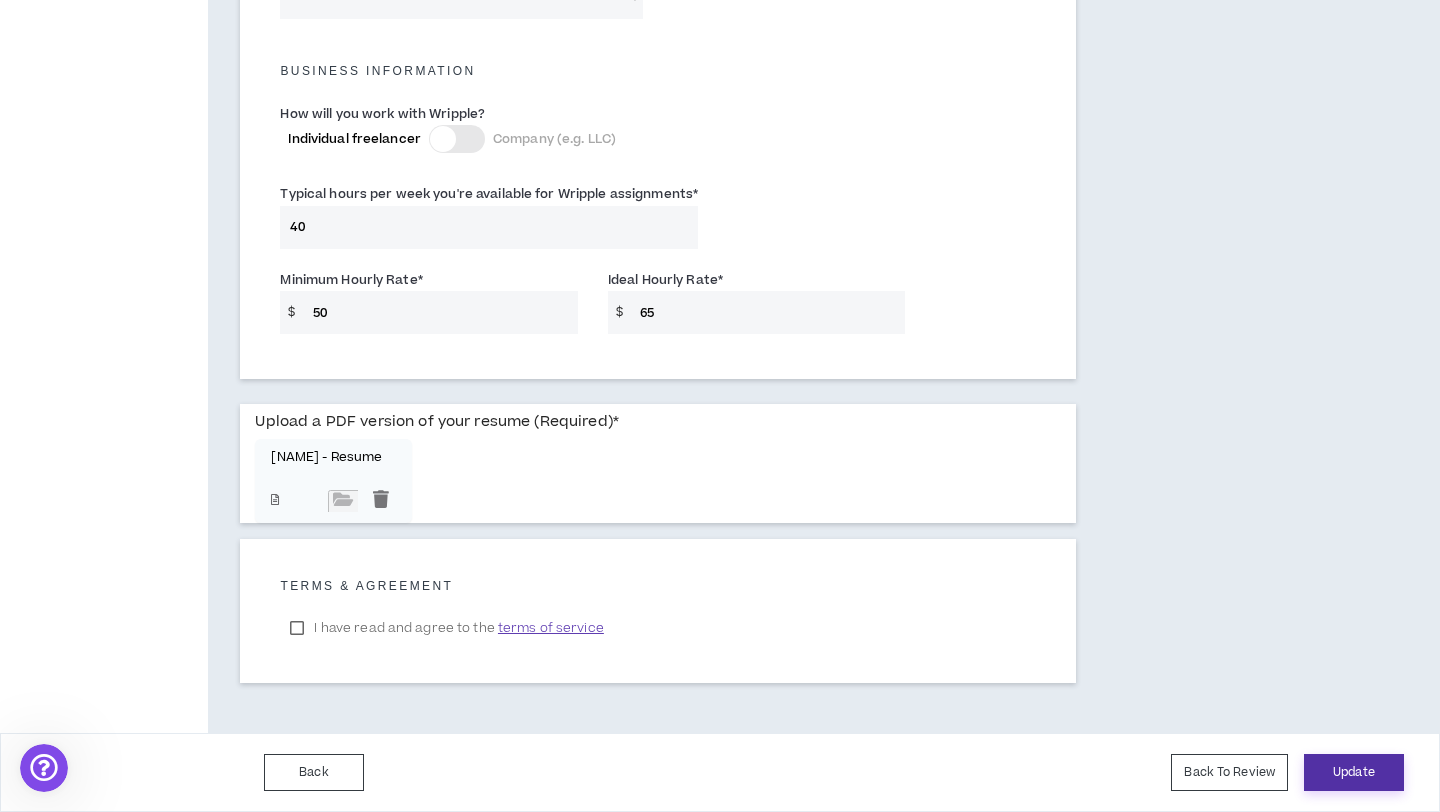 click on "Update" at bounding box center [1354, 772] 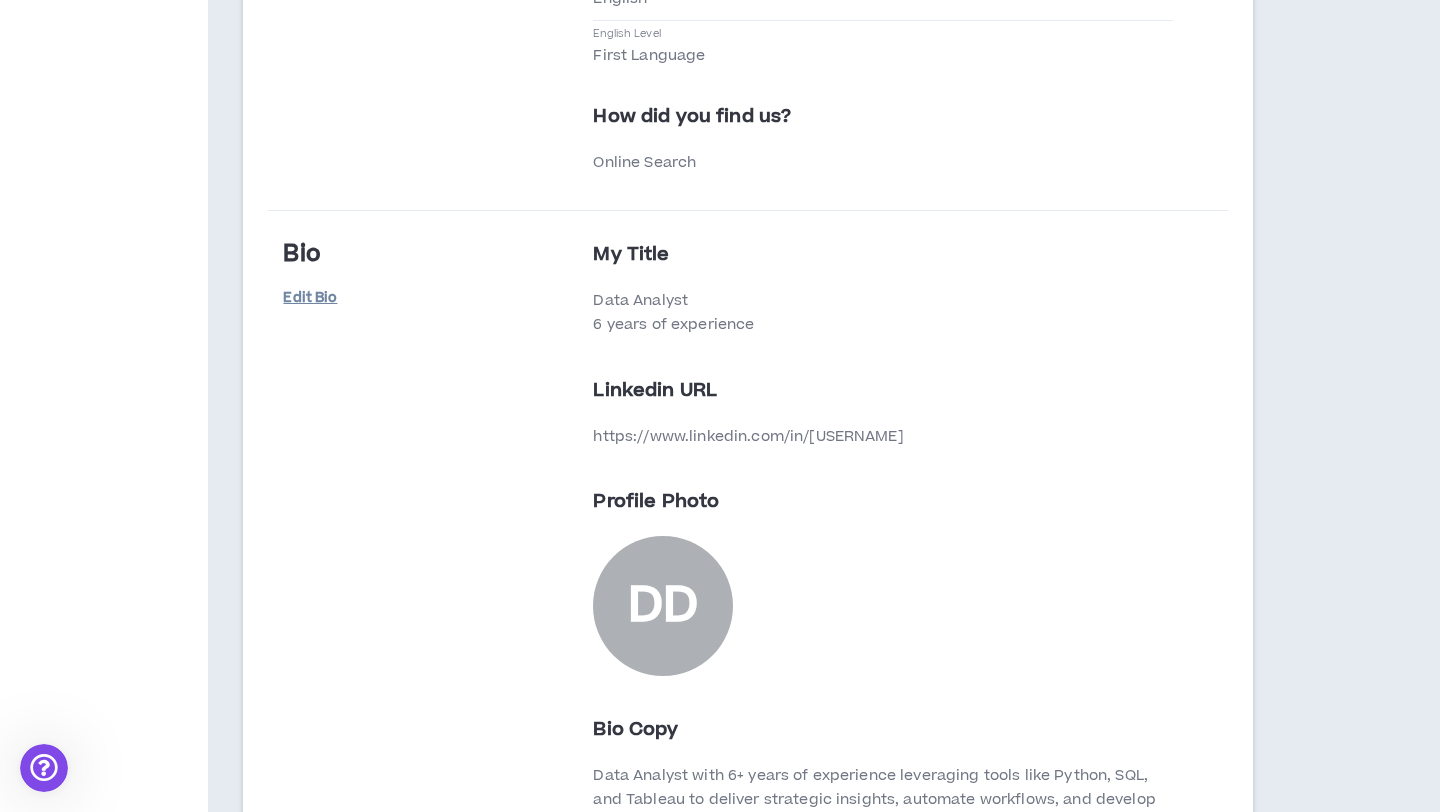 click on "Edit Bio" at bounding box center [333, 298] 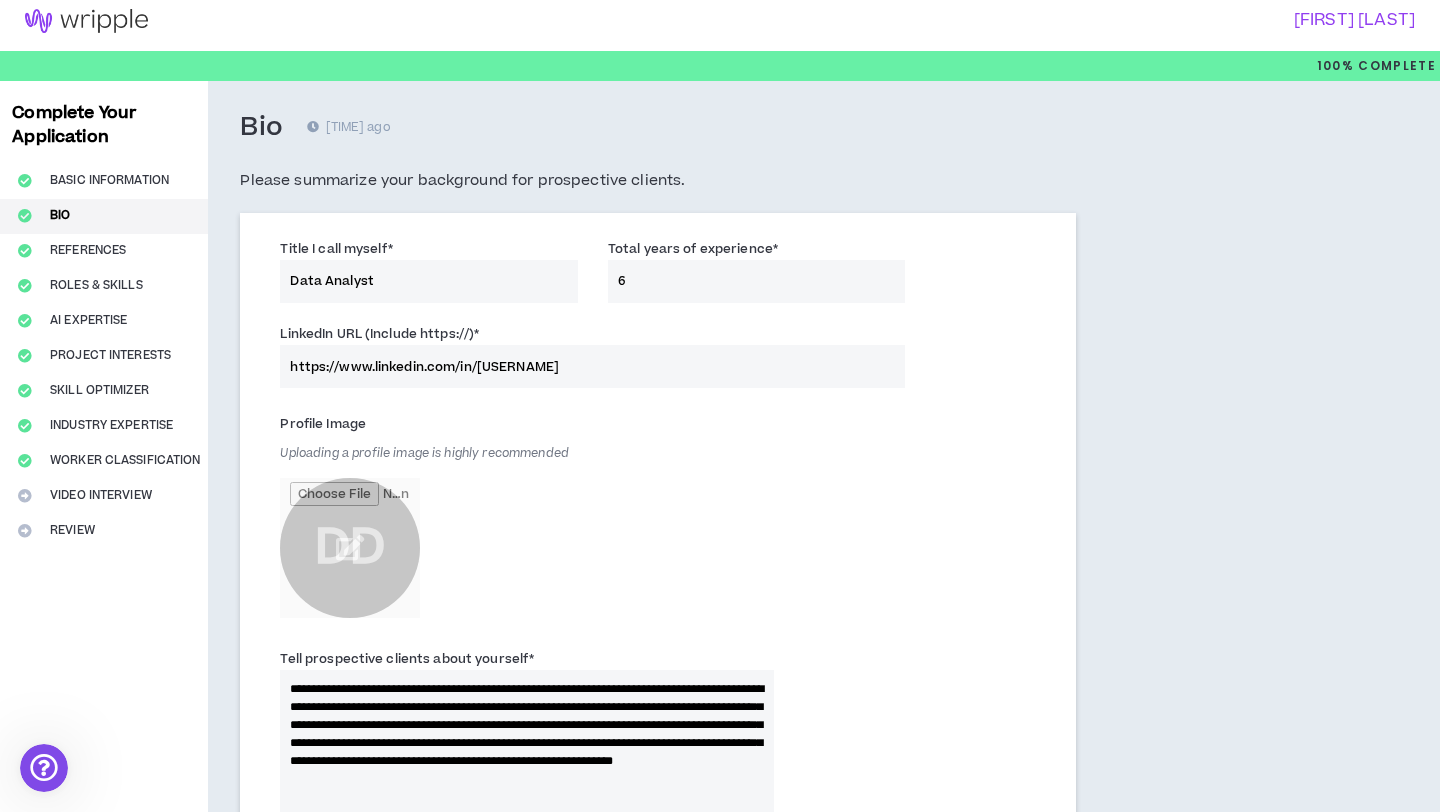 scroll, scrollTop: 0, scrollLeft: 0, axis: both 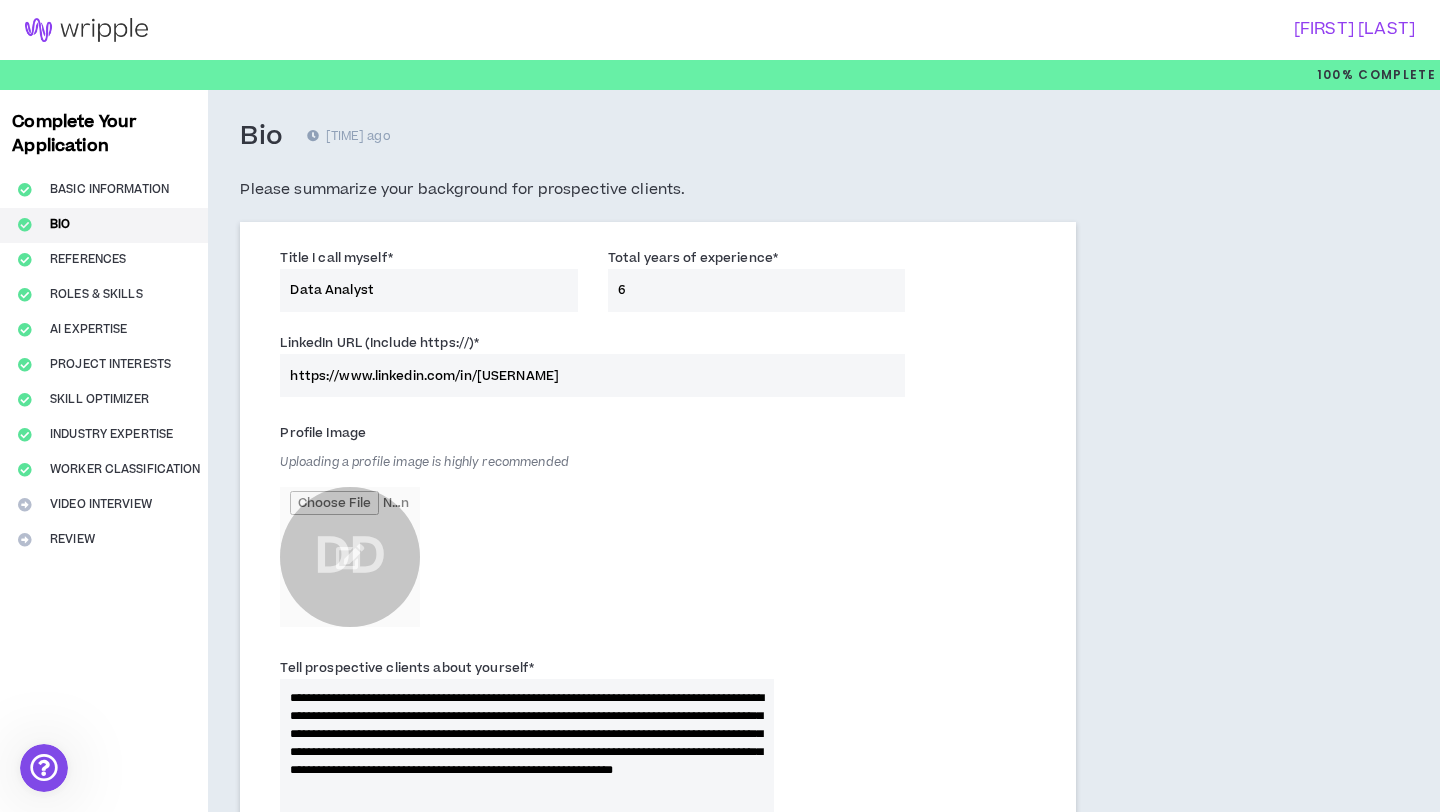 click on "https://www.linkedin.com/in/[USERNAME]" at bounding box center [592, 375] 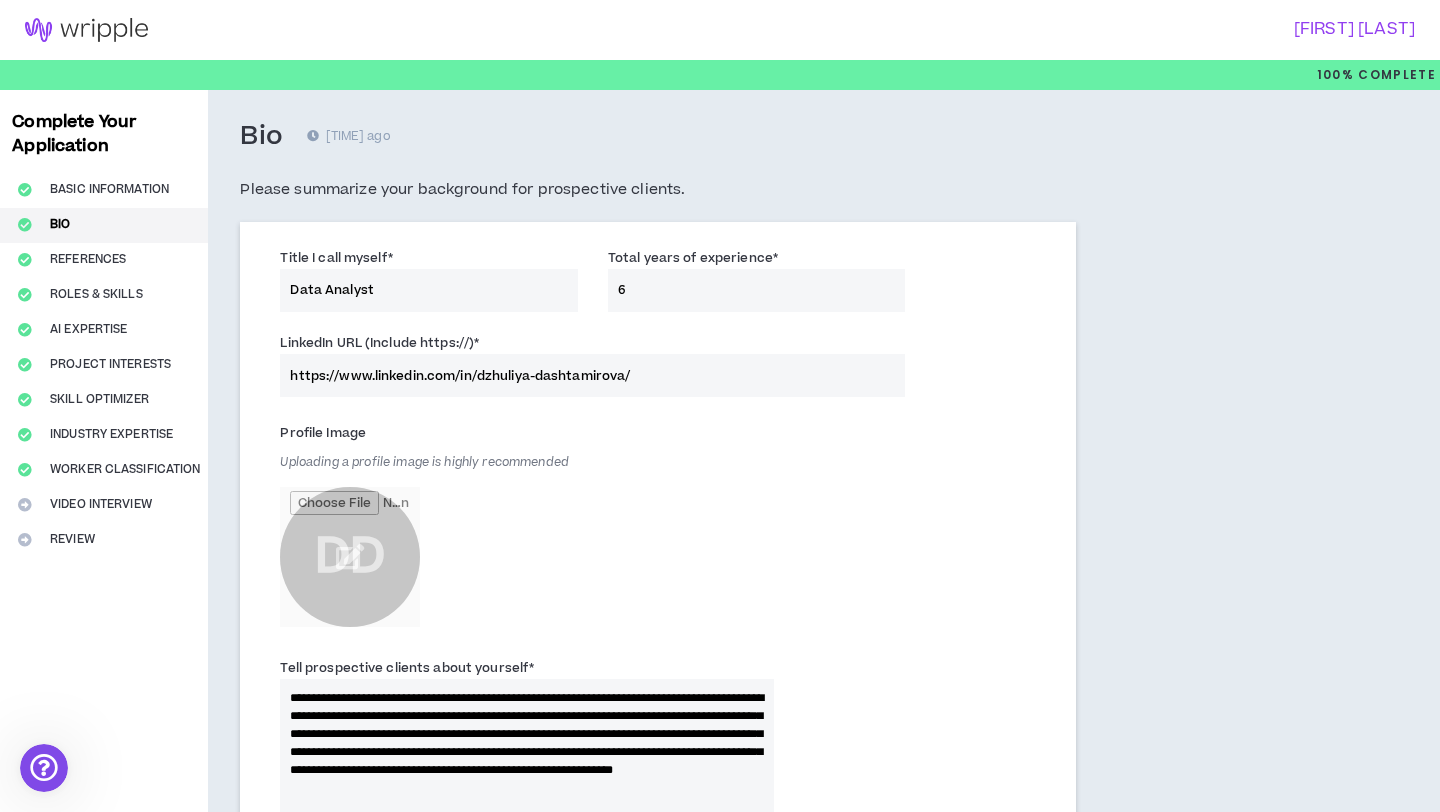 scroll, scrollTop: 845, scrollLeft: 0, axis: vertical 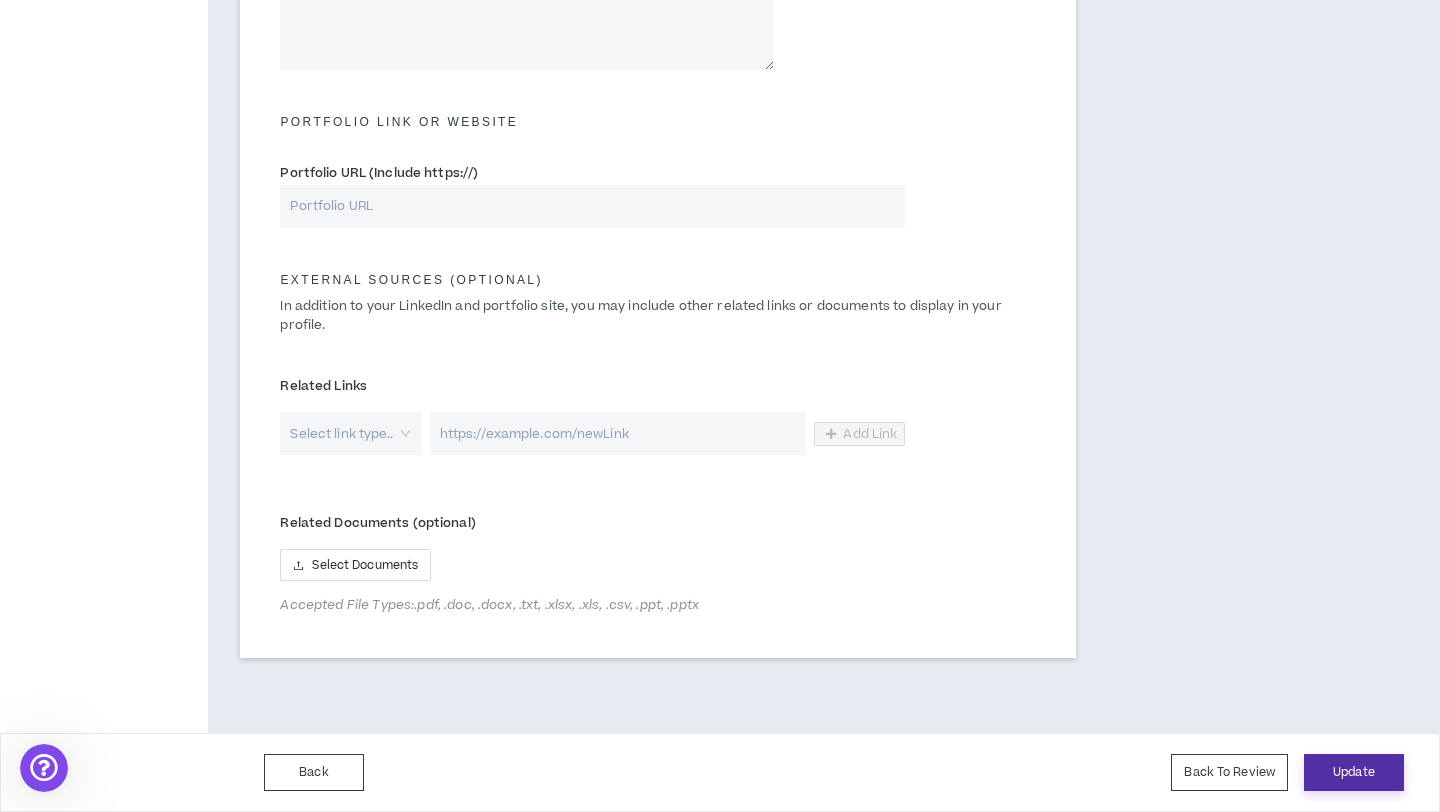 type on "https://www.linkedin.com/in/dzhuliya-dashtamirova/" 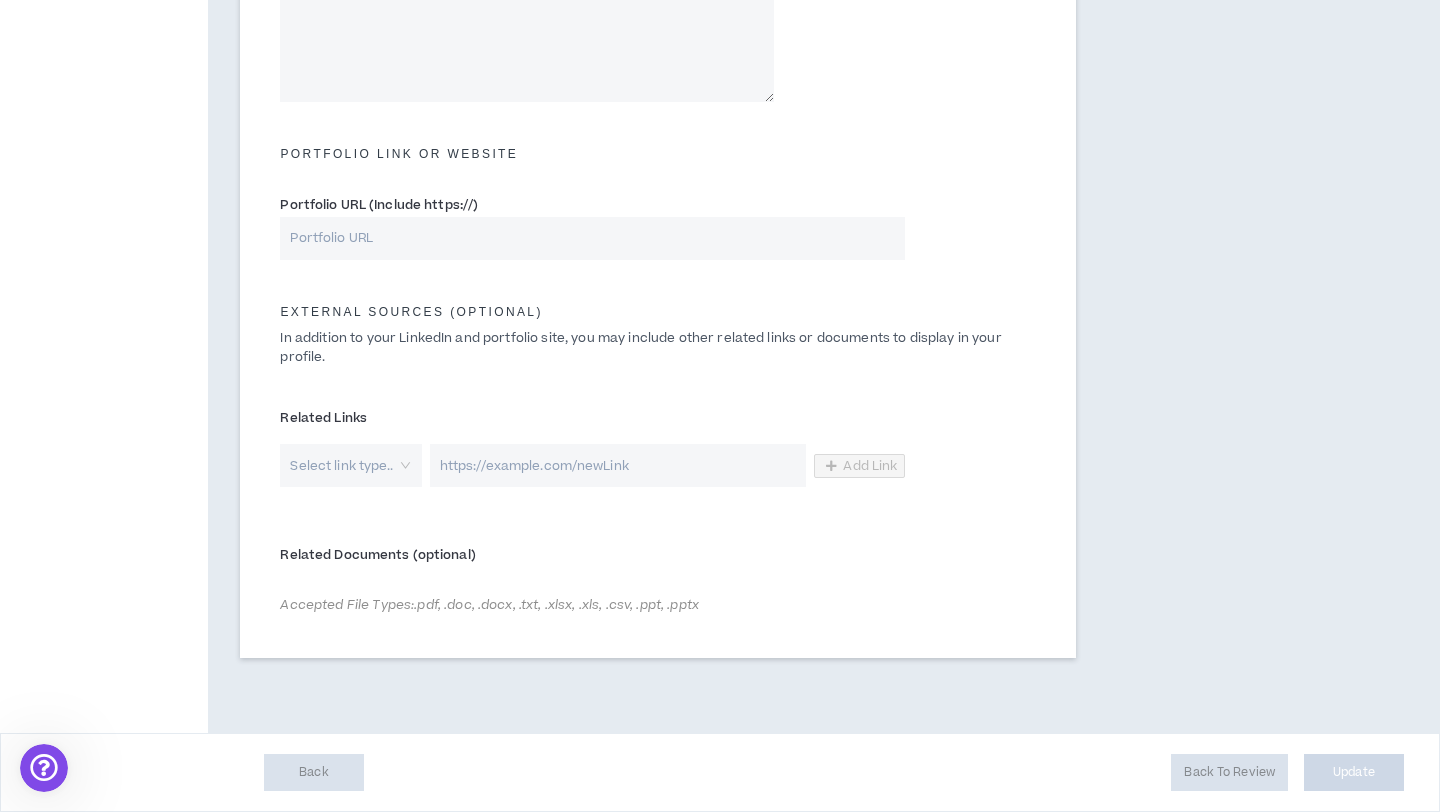 scroll, scrollTop: 813, scrollLeft: 0, axis: vertical 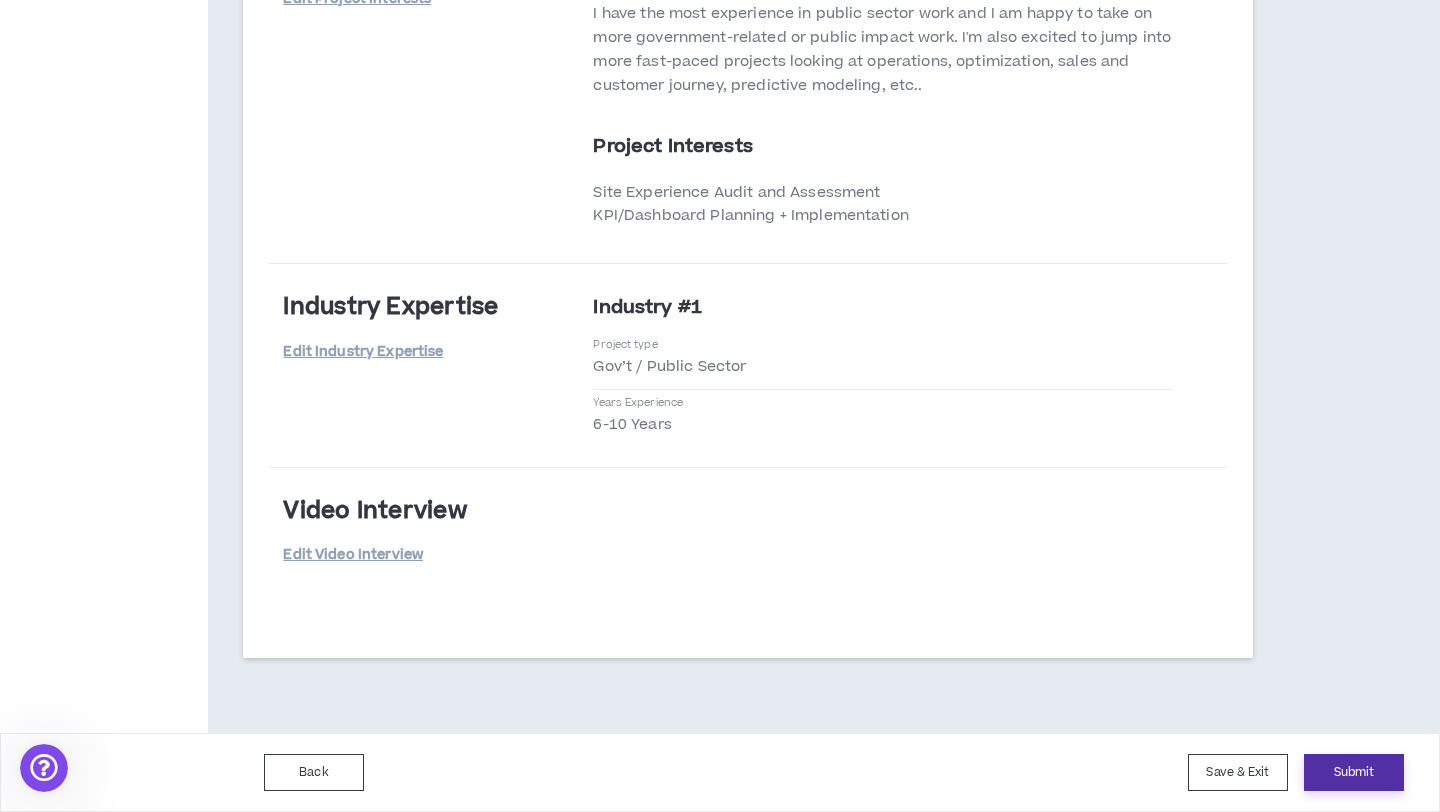 click on "Submit" at bounding box center (1354, 772) 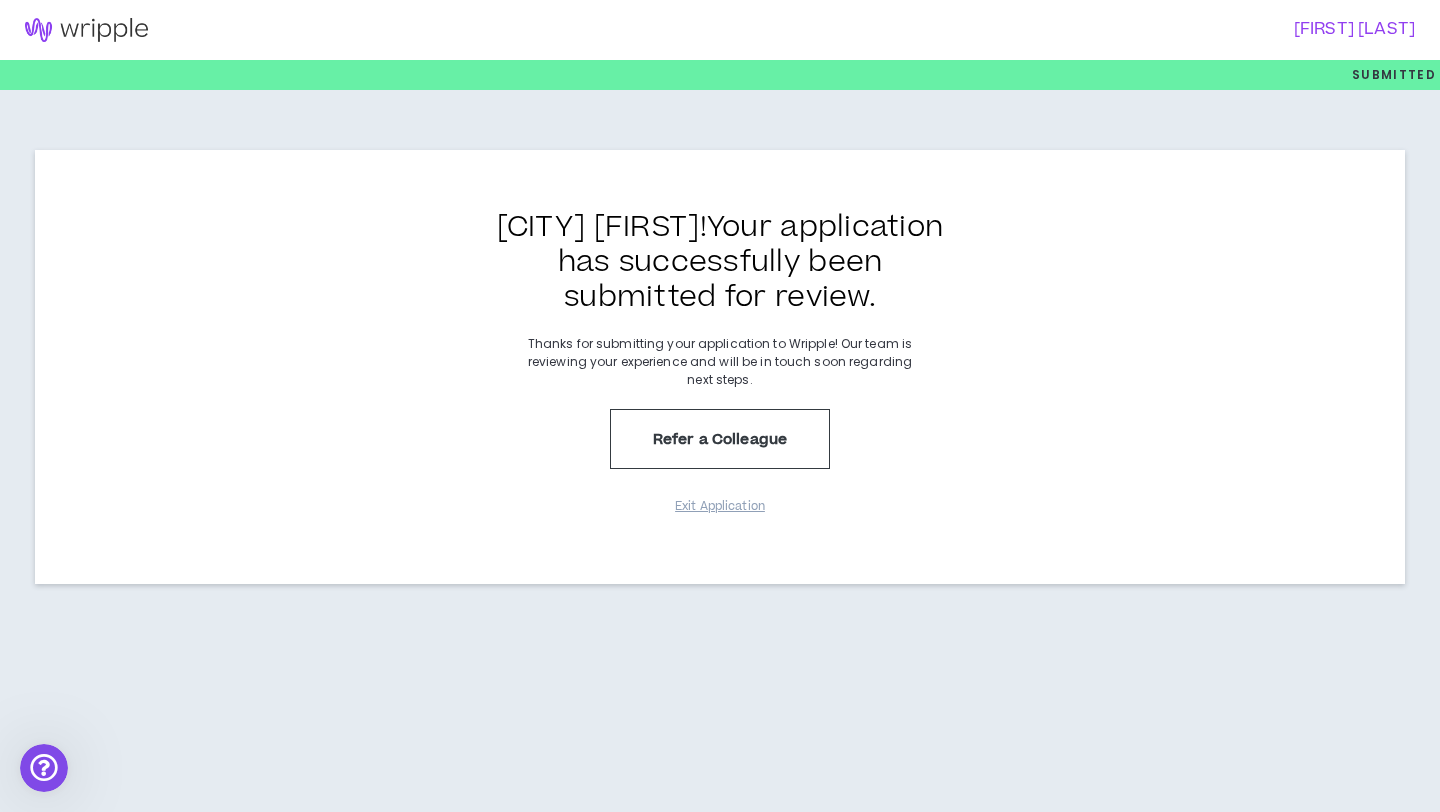 scroll, scrollTop: 0, scrollLeft: 0, axis: both 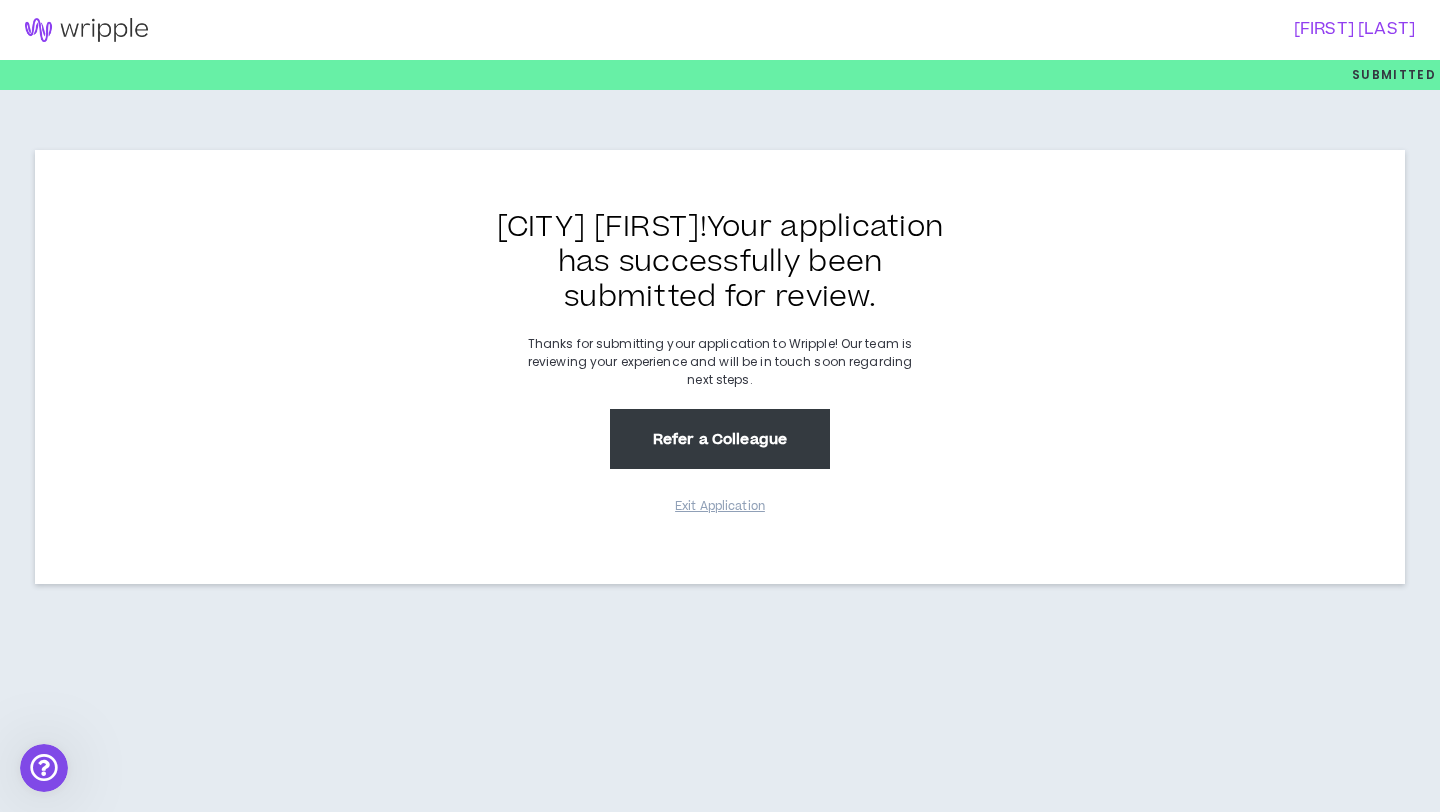 click on "Refer a Colleague" at bounding box center (720, 439) 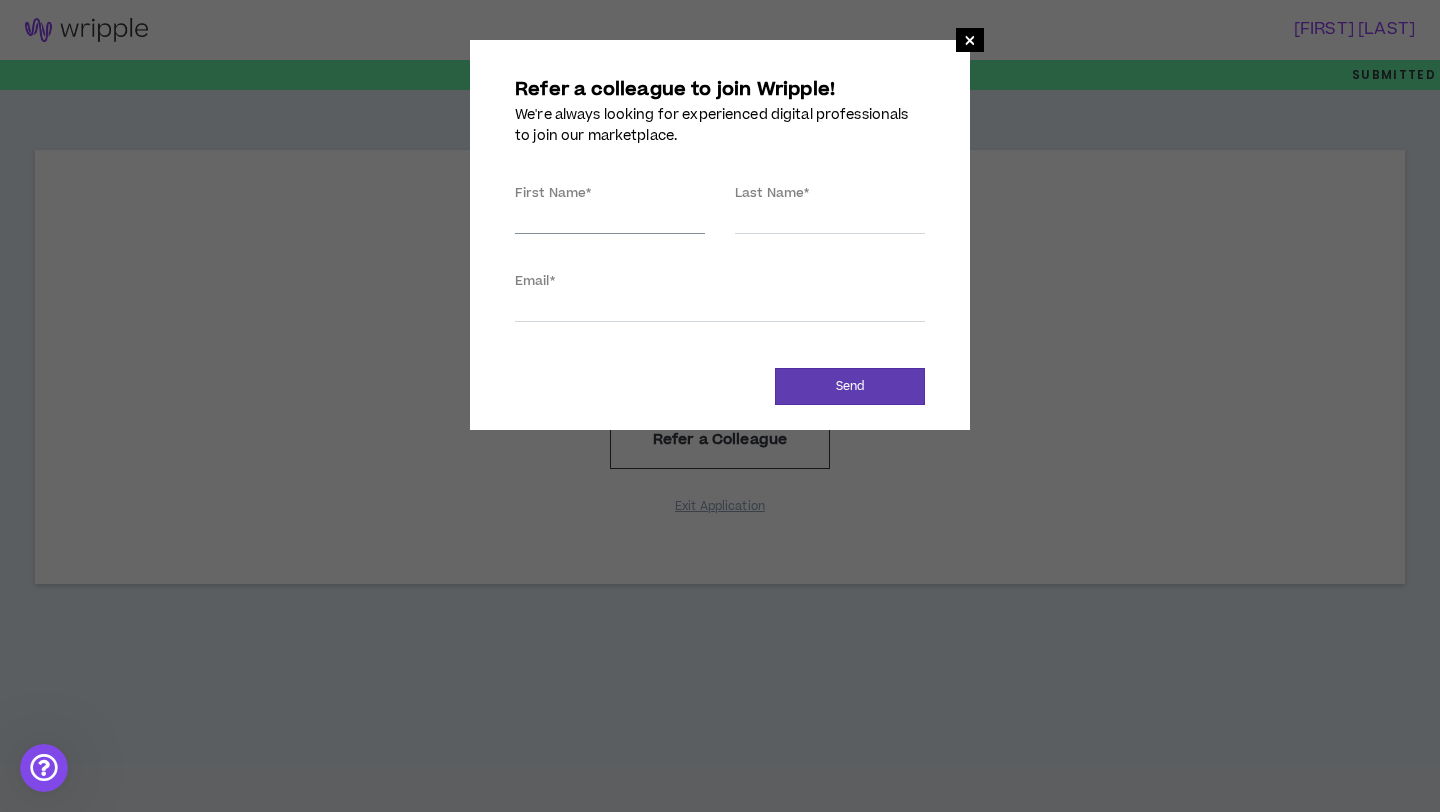 click on "First Name  *" at bounding box center [610, 219] 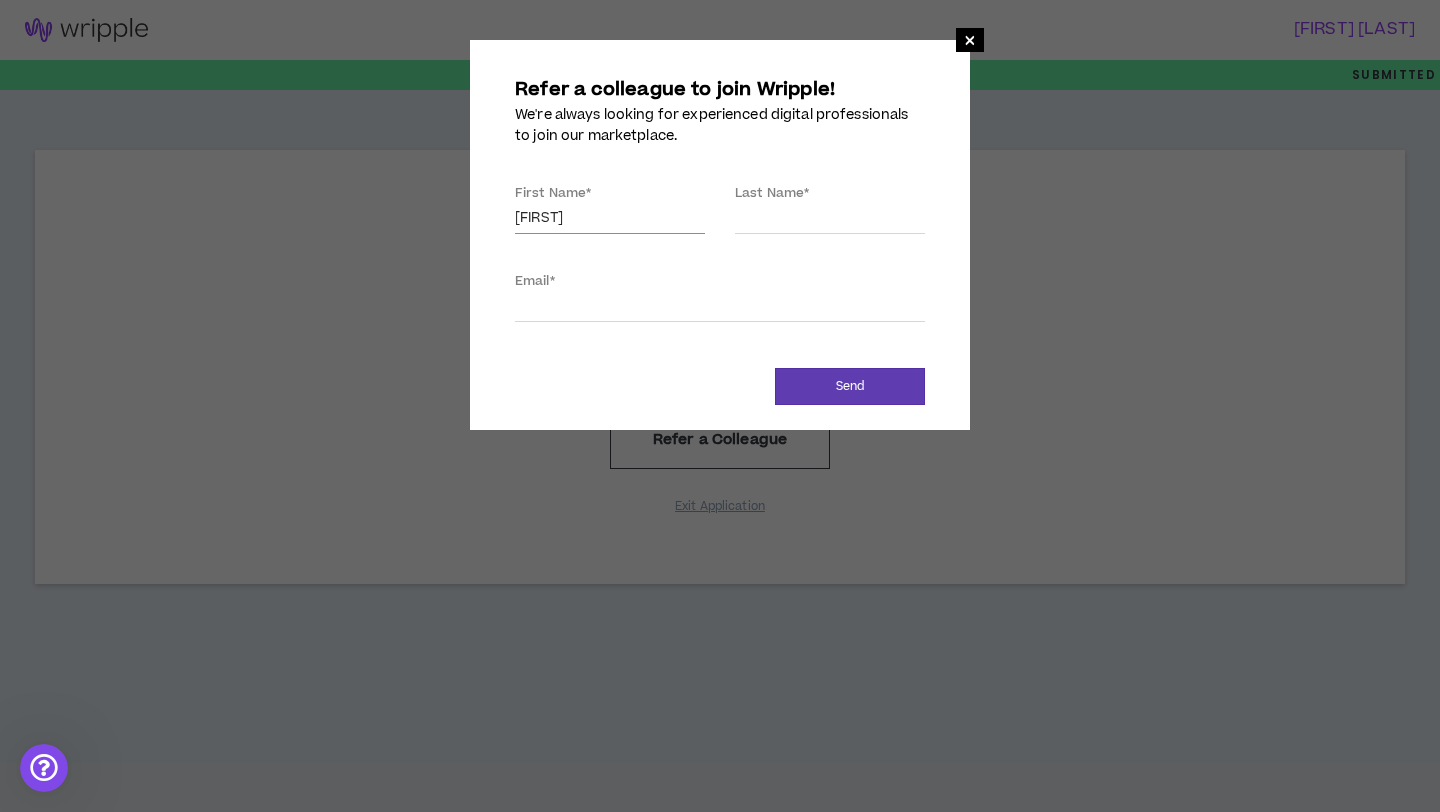 click on "[FIRST]" at bounding box center (610, 219) 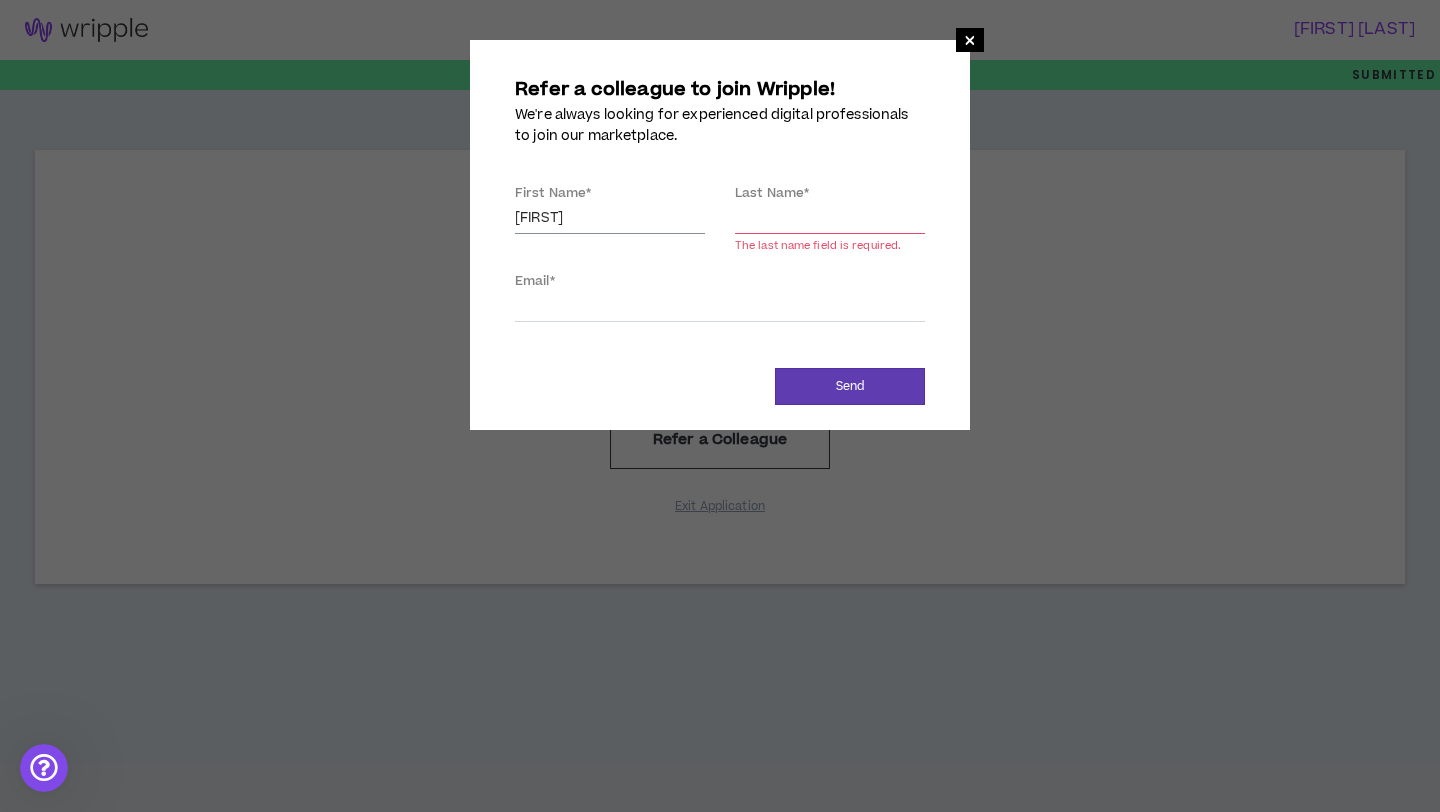 click on "[FIRST]" at bounding box center [610, 219] 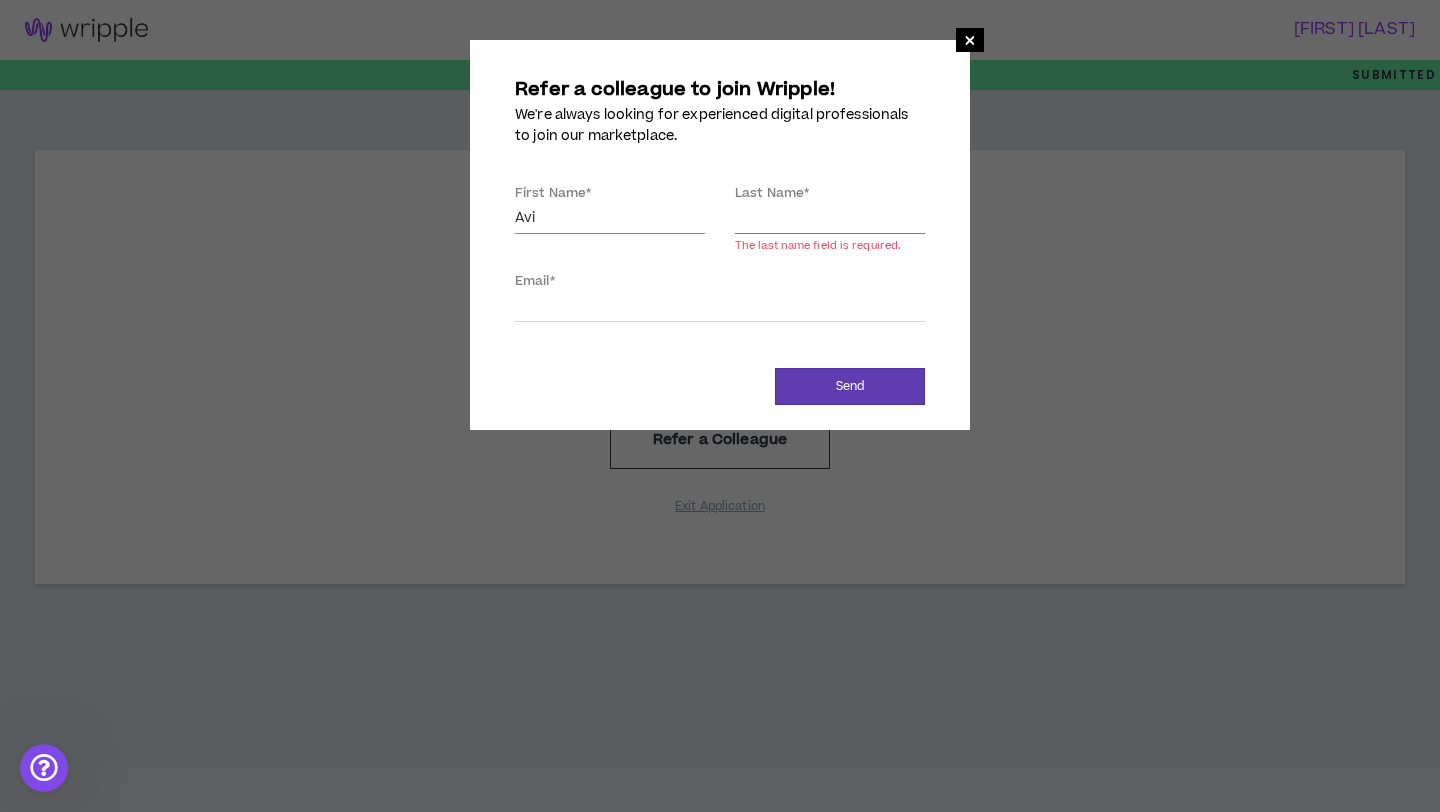 type on "Avi" 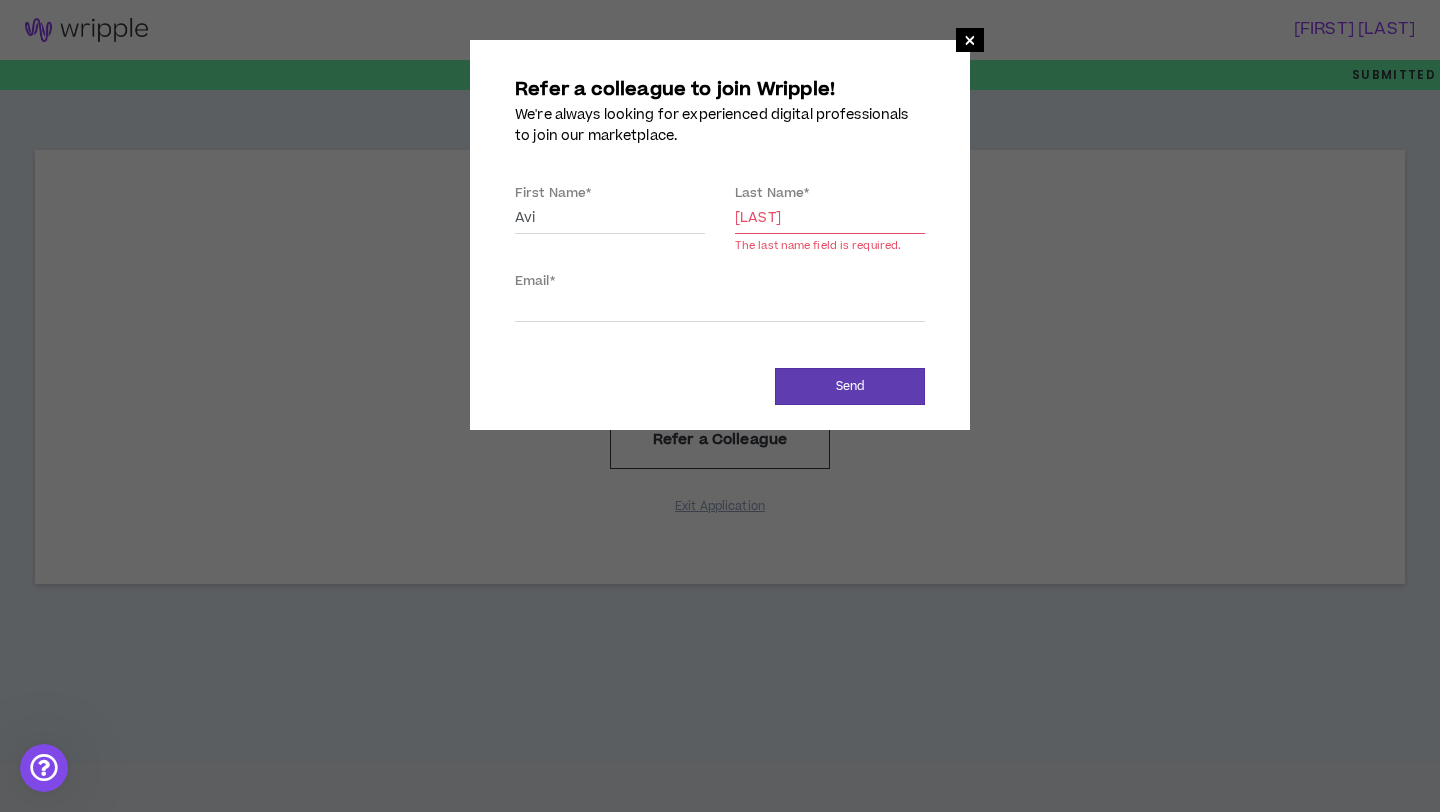 type on "[LAST]" 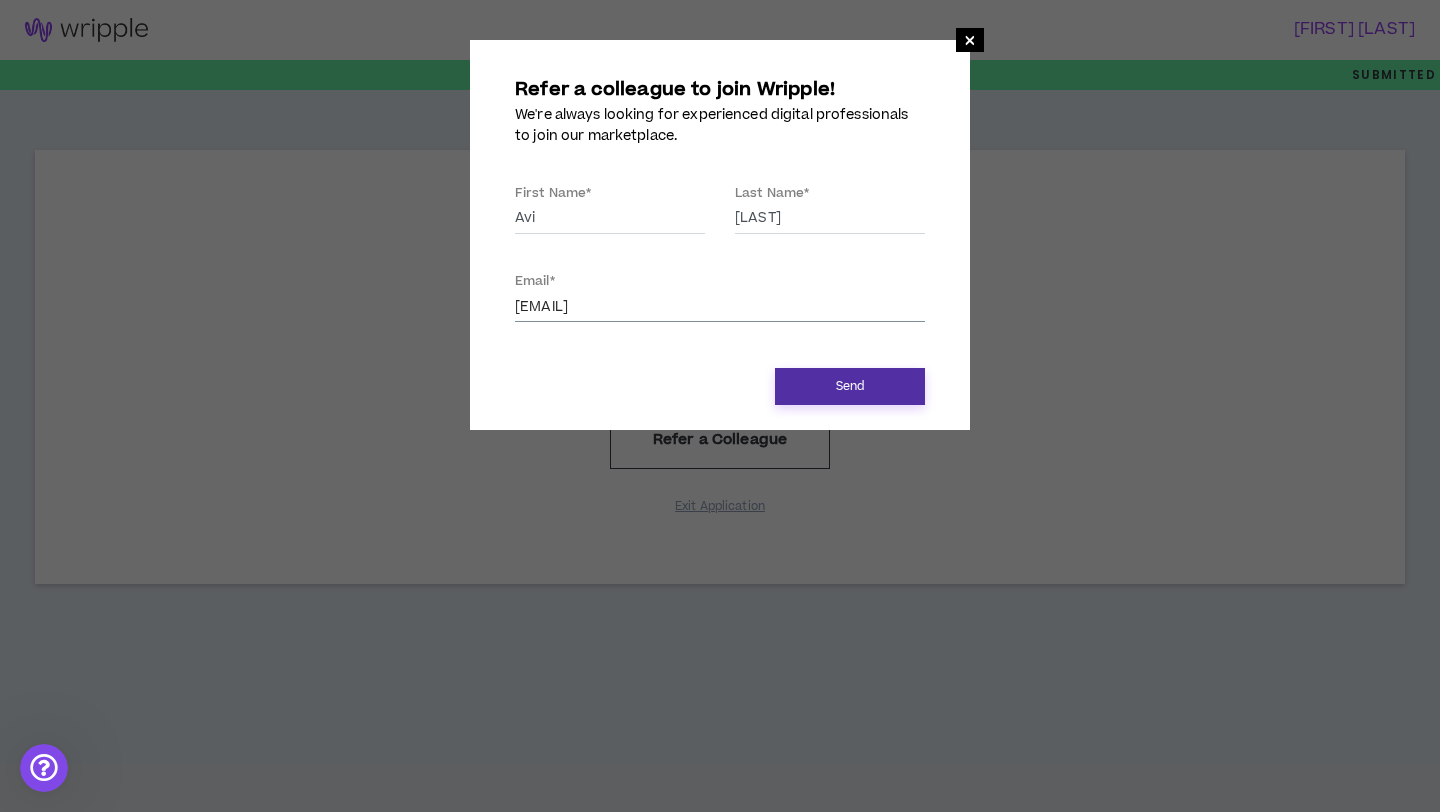 type on "[EMAIL]" 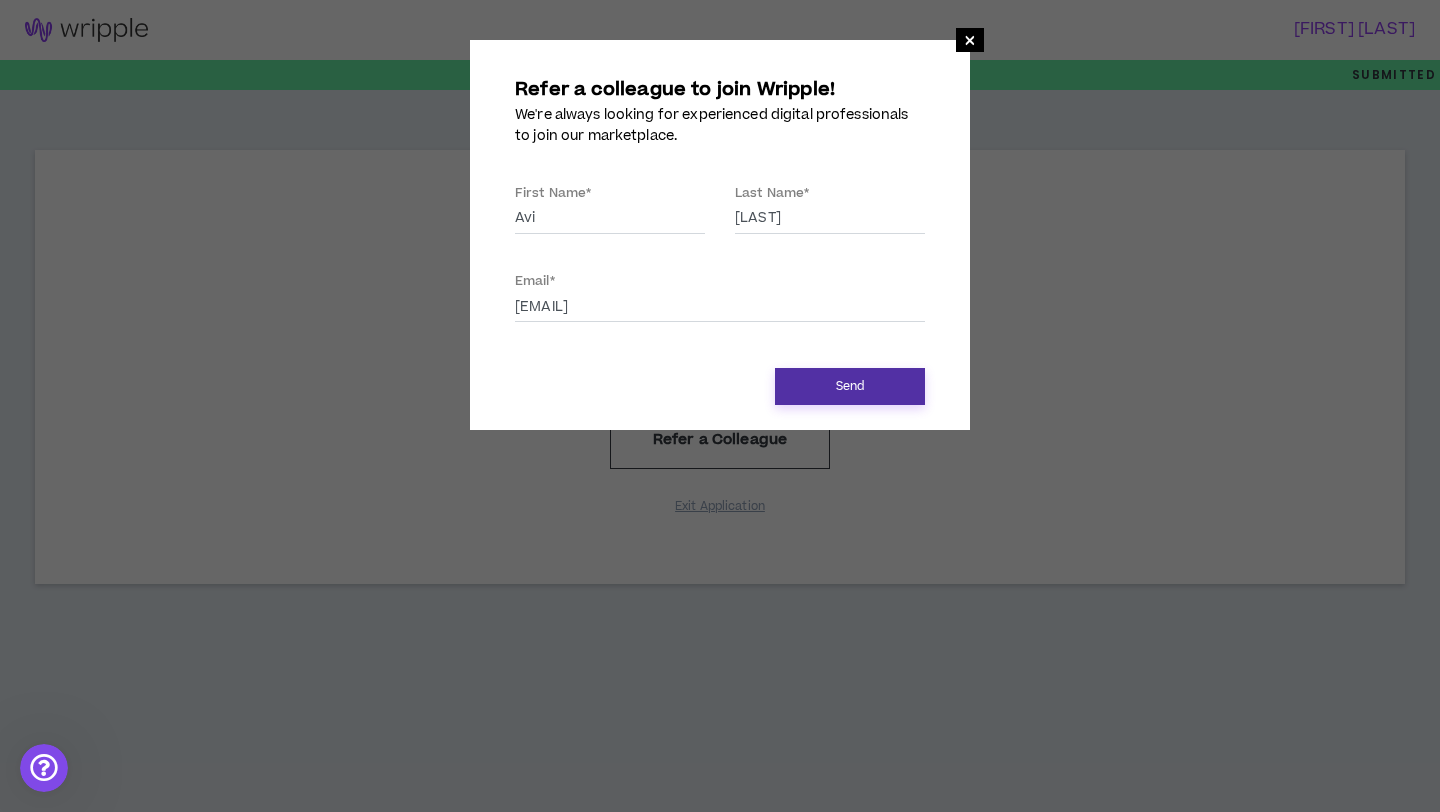 click on "Send" at bounding box center (850, 386) 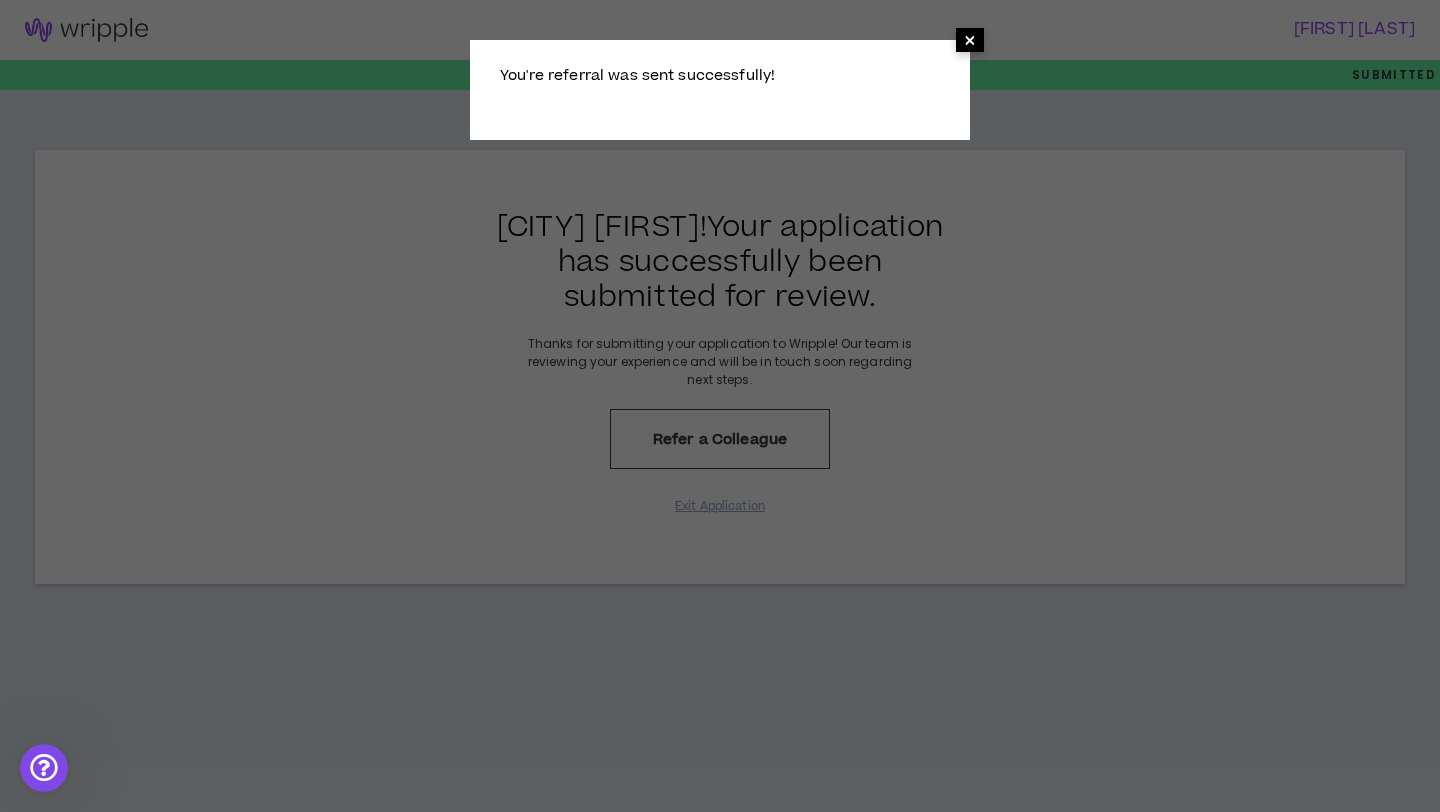 click on "×" at bounding box center [970, 40] 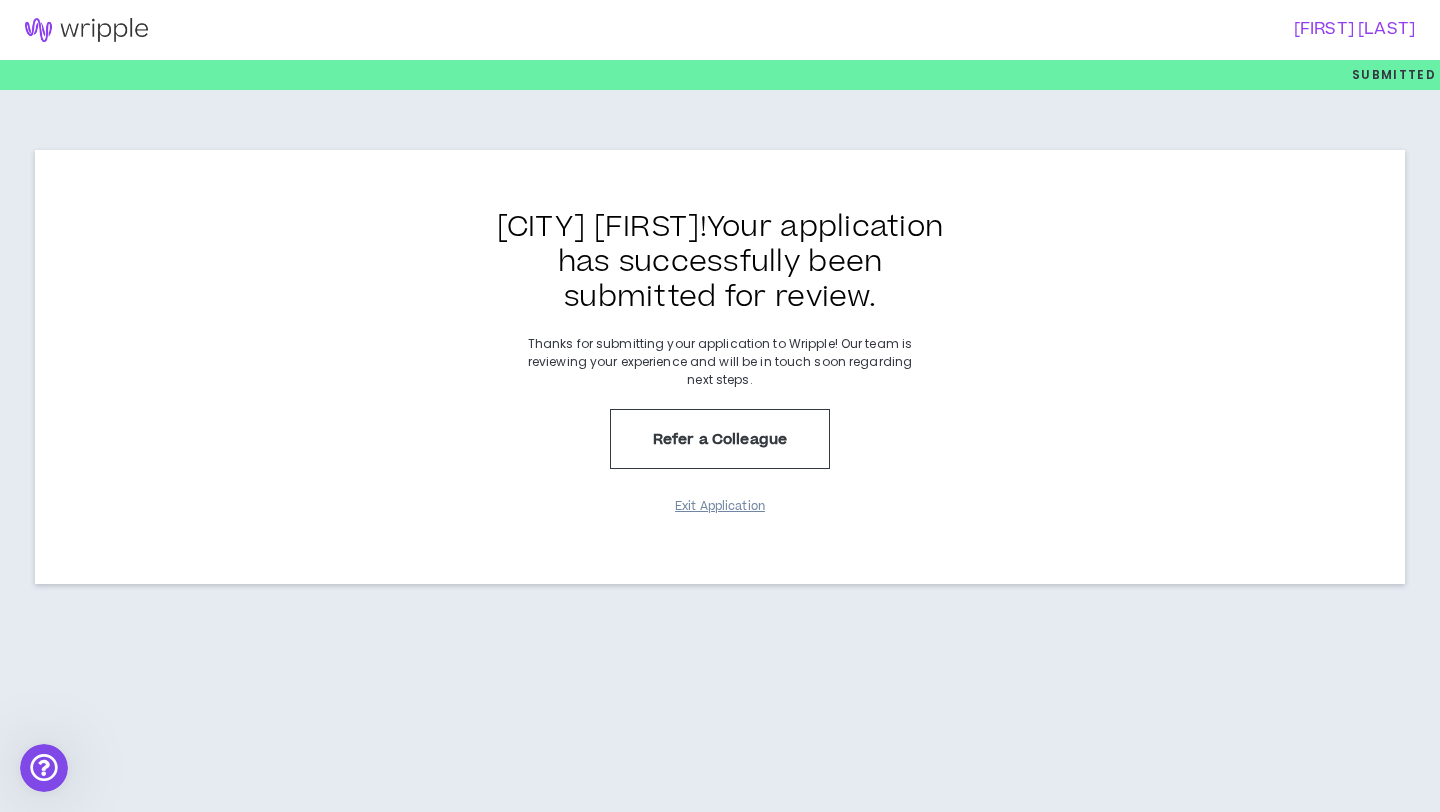 click on "Exit Application" at bounding box center (720, 506) 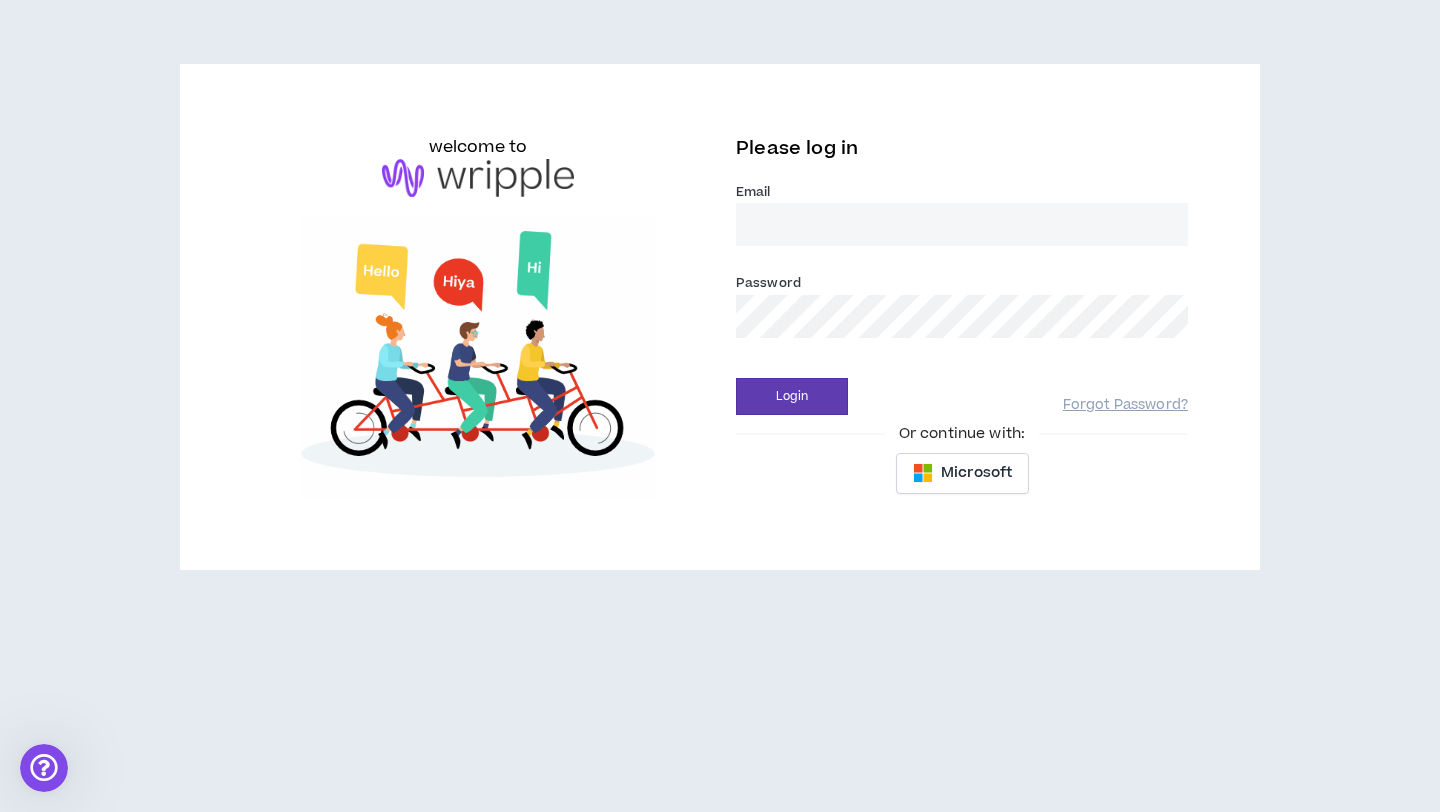 type on "[FIRST].[LAST]@[EXAMPLE.COM]" 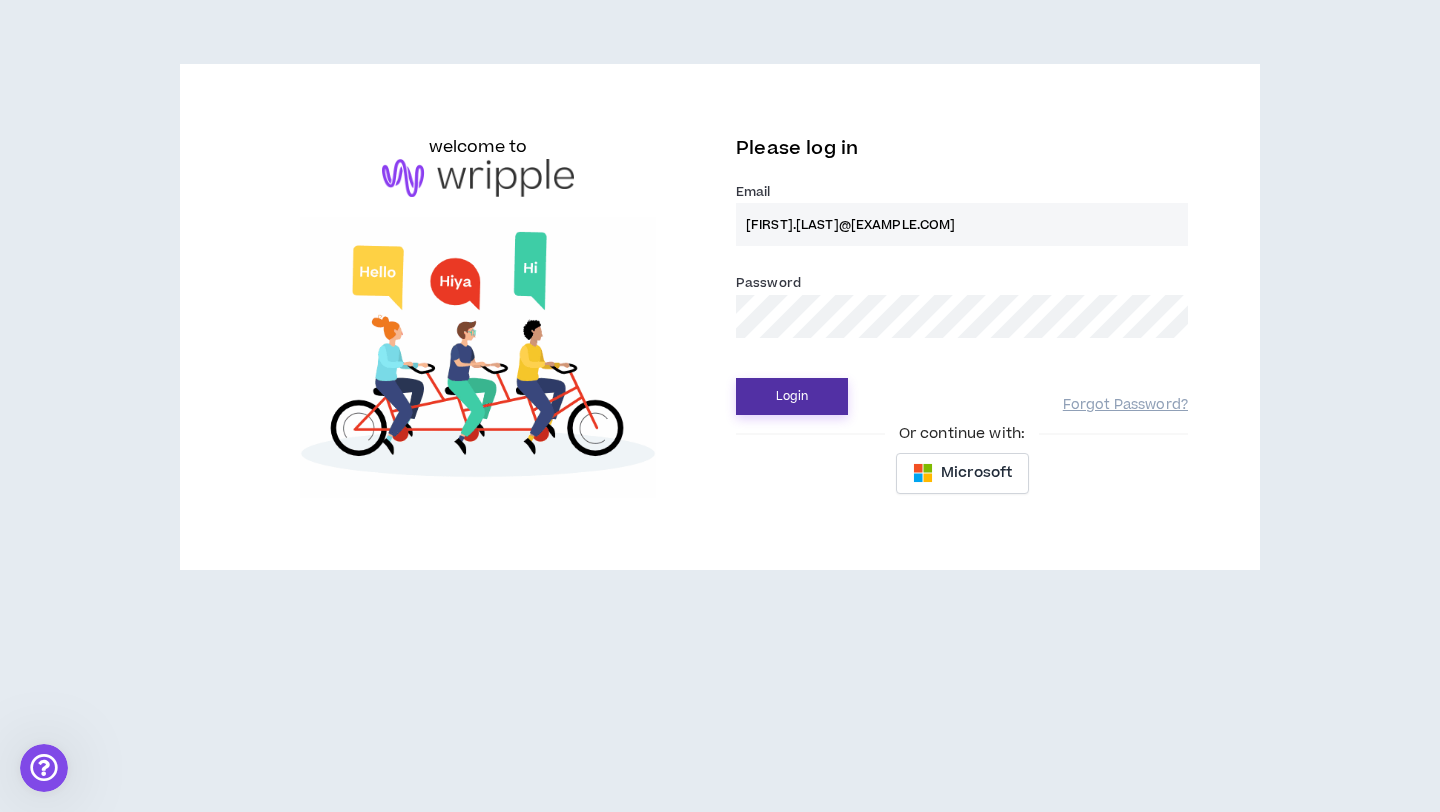 click on "Login" at bounding box center [792, 396] 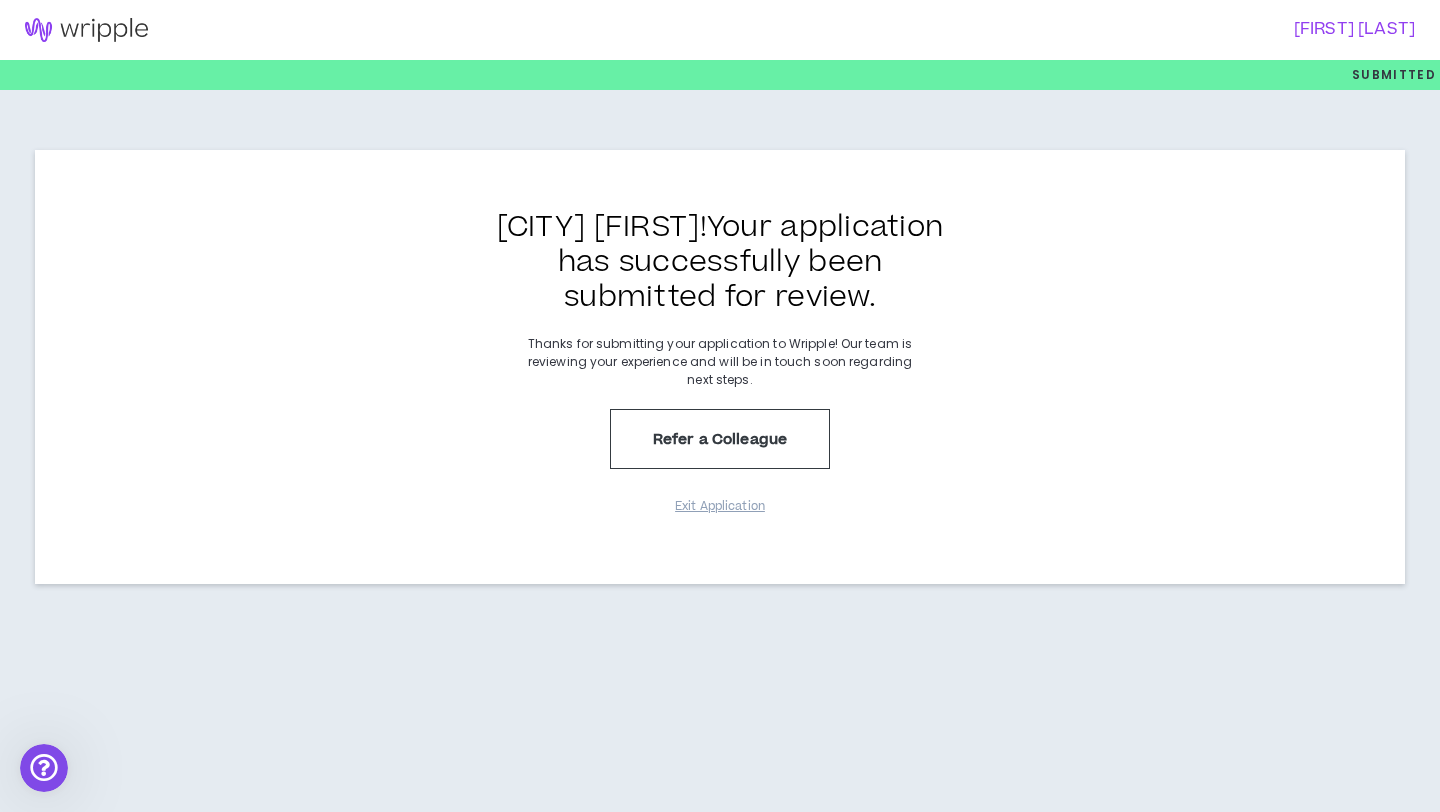 click on "Nice   [FIRST] !" at bounding box center (720, 362) 